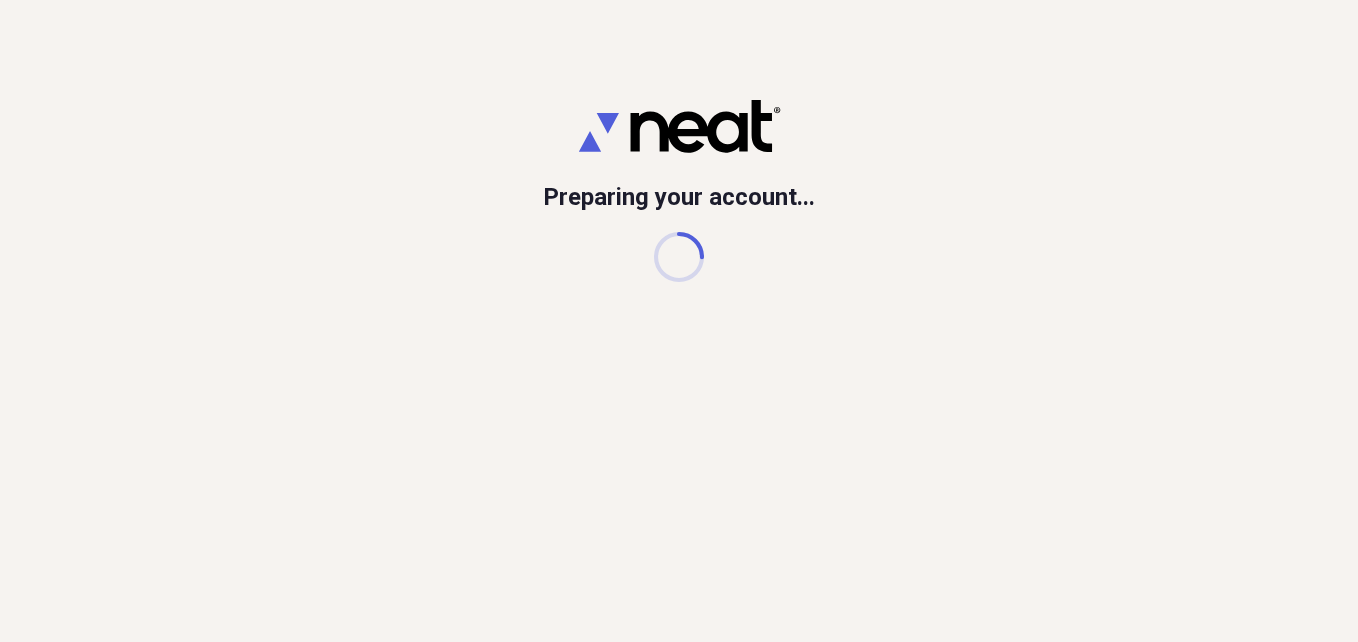 scroll, scrollTop: 0, scrollLeft: 0, axis: both 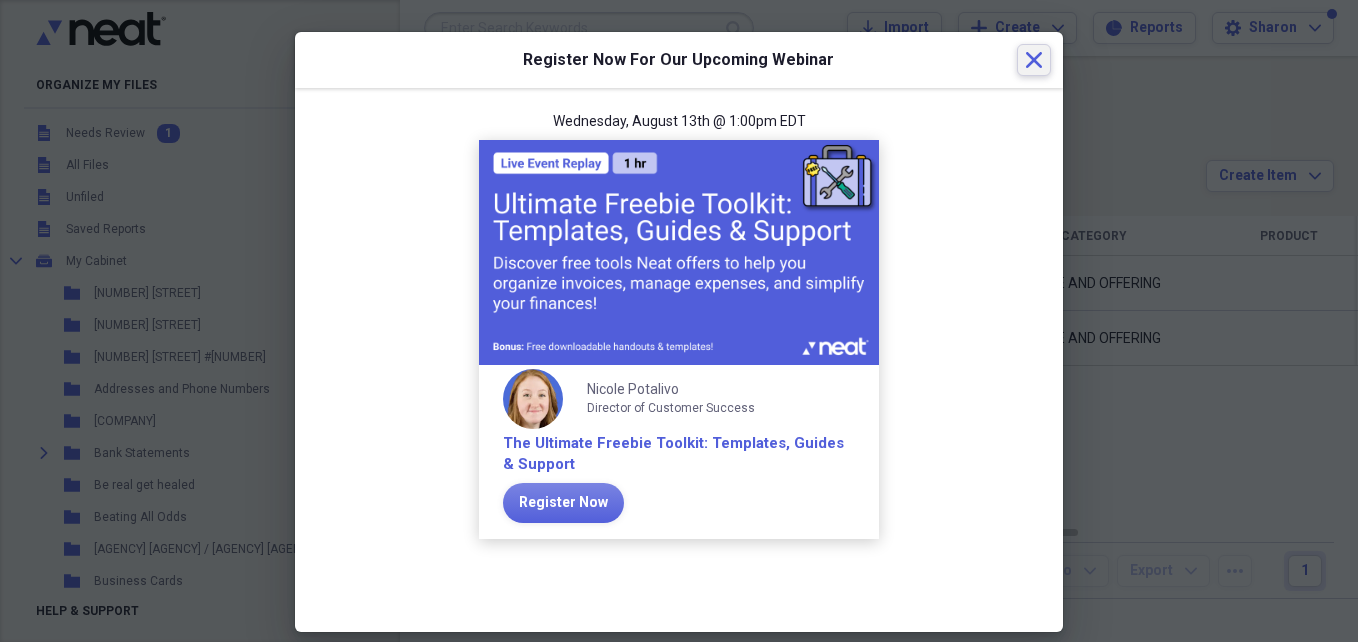 click 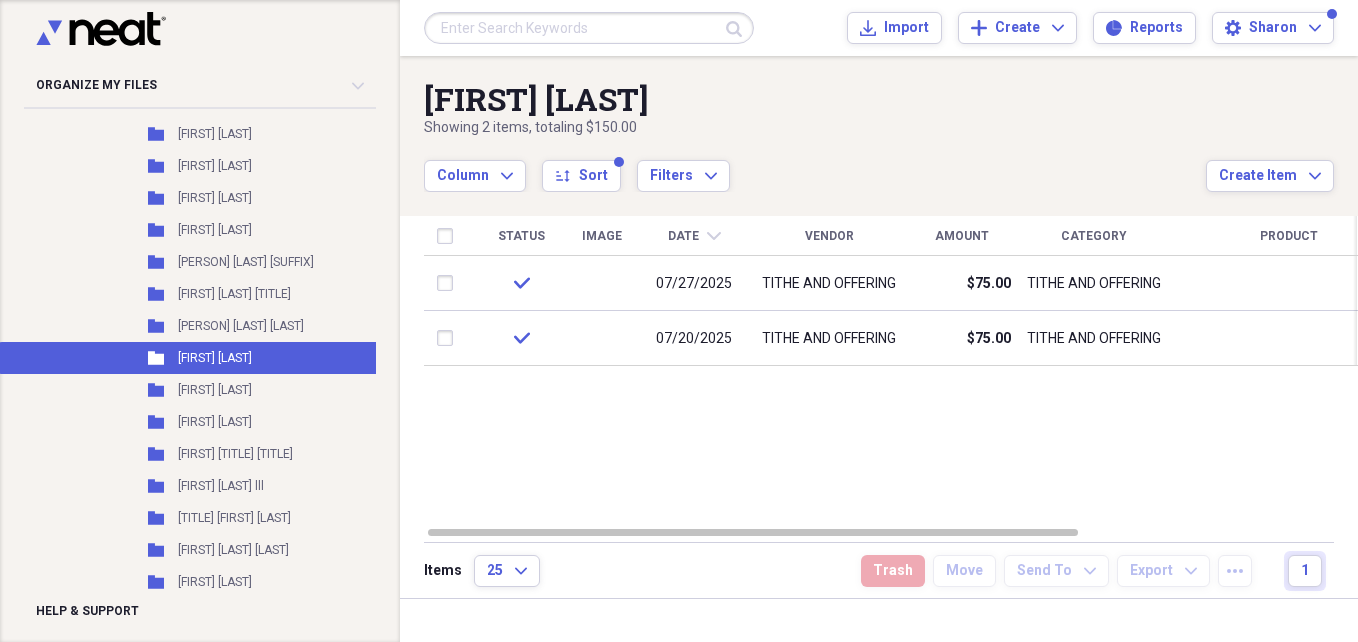 scroll, scrollTop: 1799, scrollLeft: 0, axis: vertical 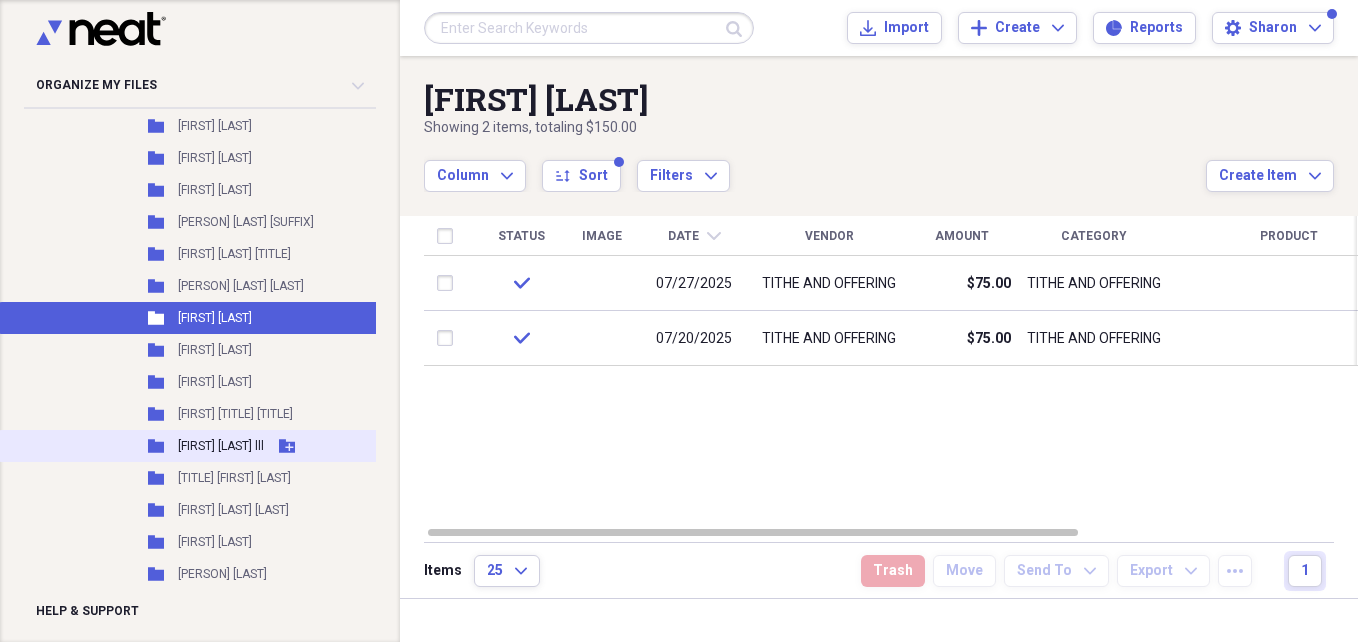 click 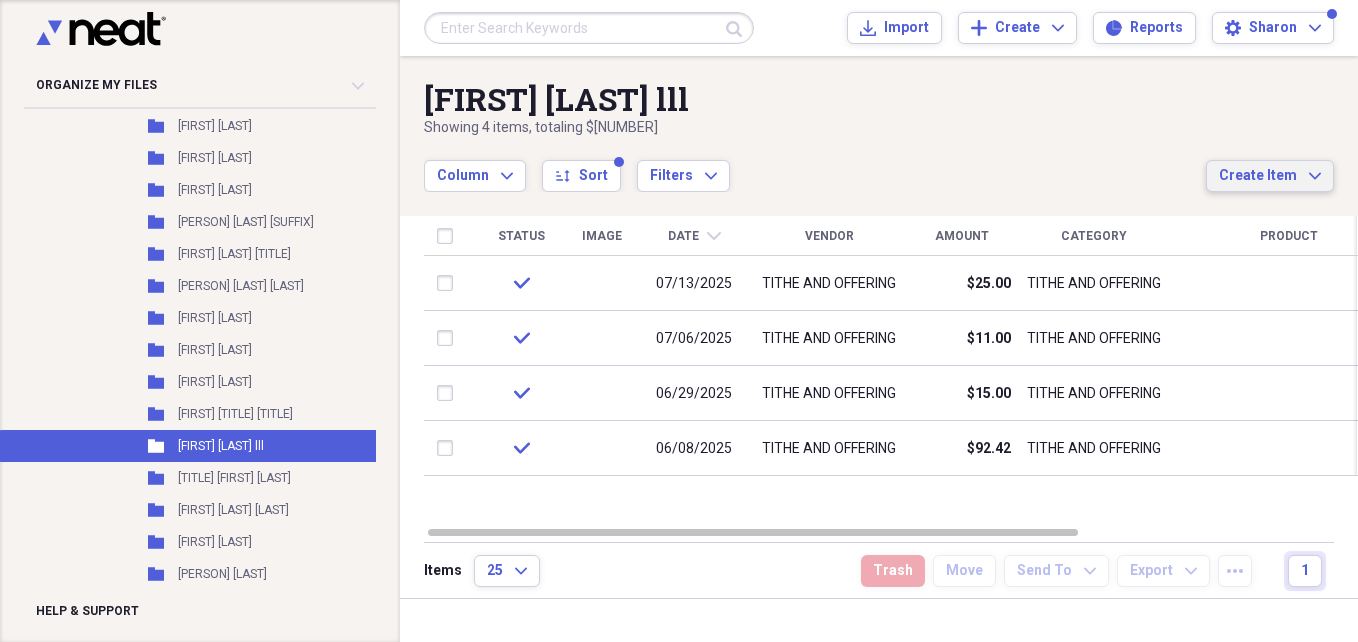 click on "Create Item" at bounding box center (1258, 176) 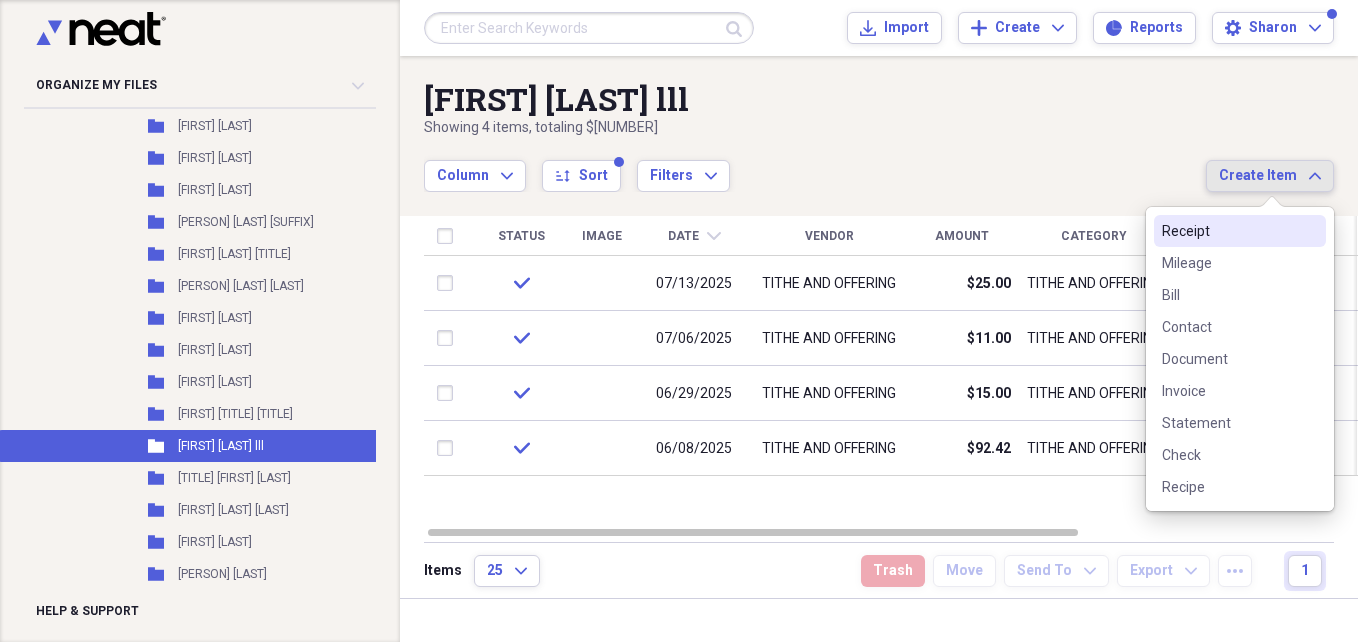 click on "Receipt" at bounding box center [1228, 231] 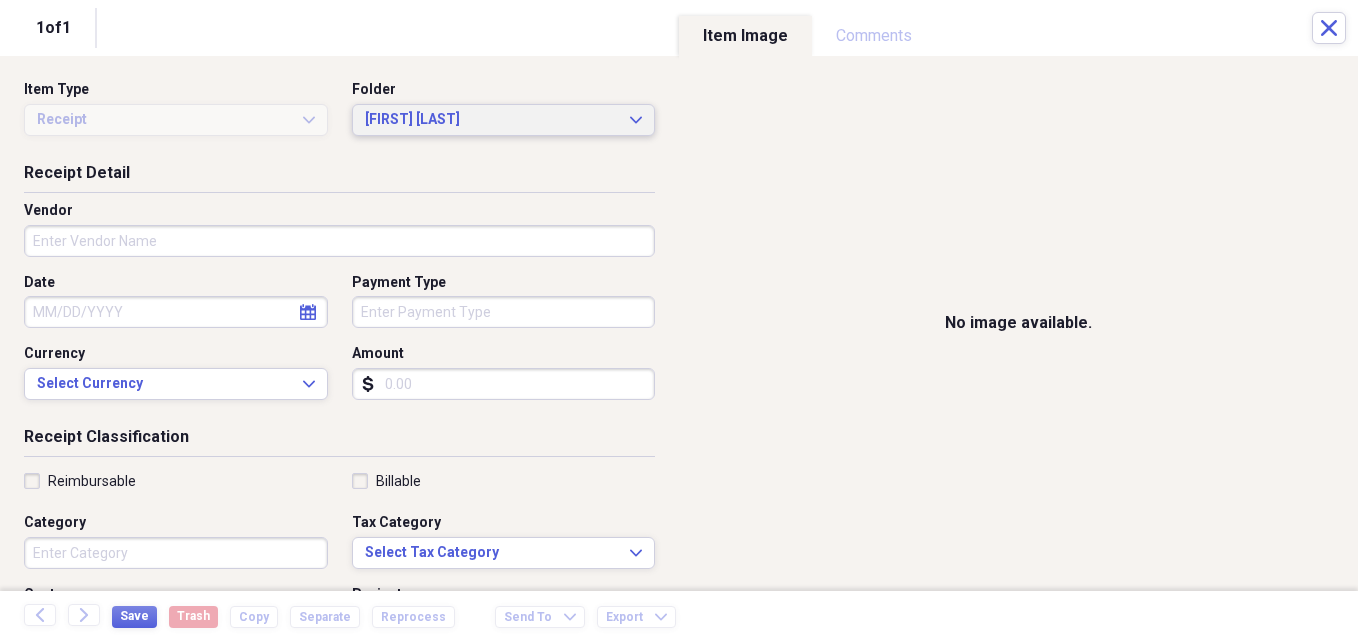 click on "Expand" 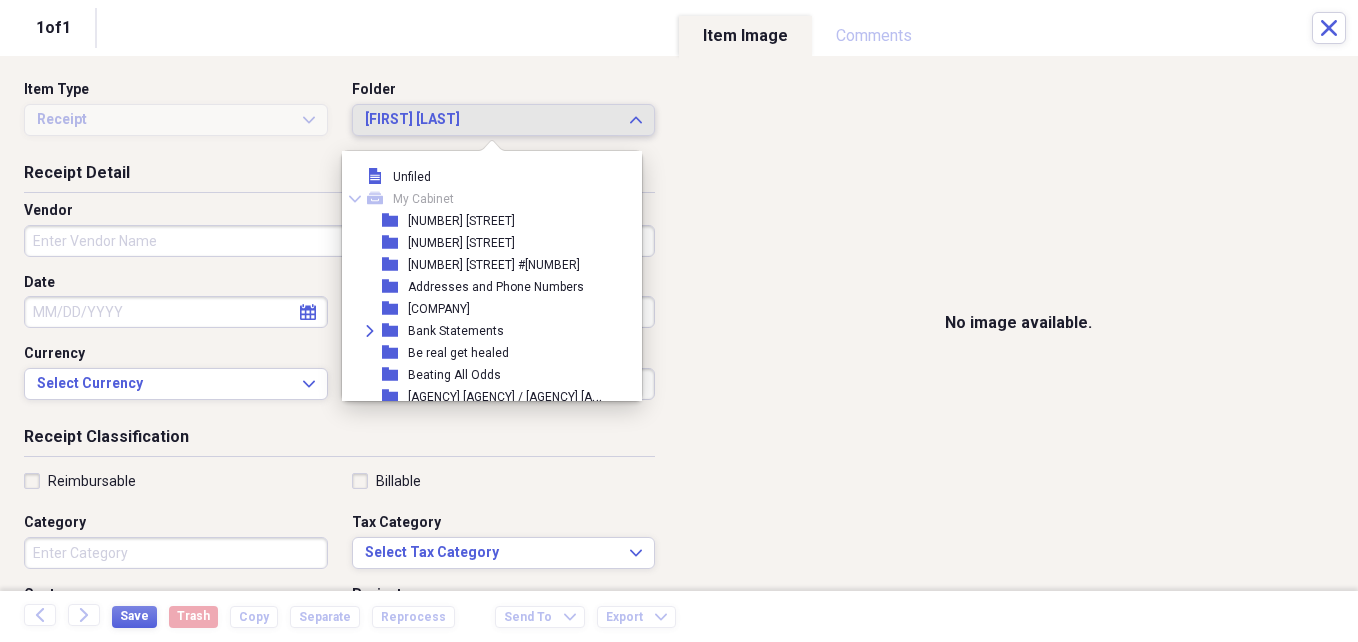 scroll, scrollTop: 1199, scrollLeft: 0, axis: vertical 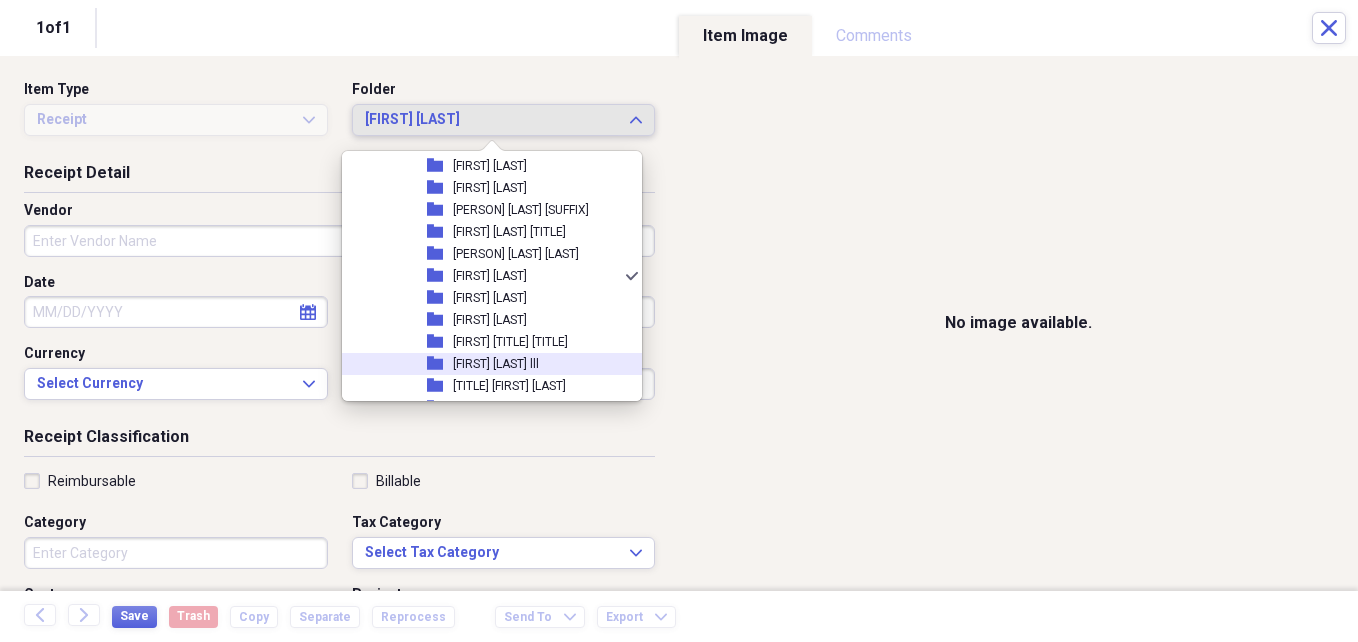 click on "[FIRST] [LAST] lll" at bounding box center (496, 364) 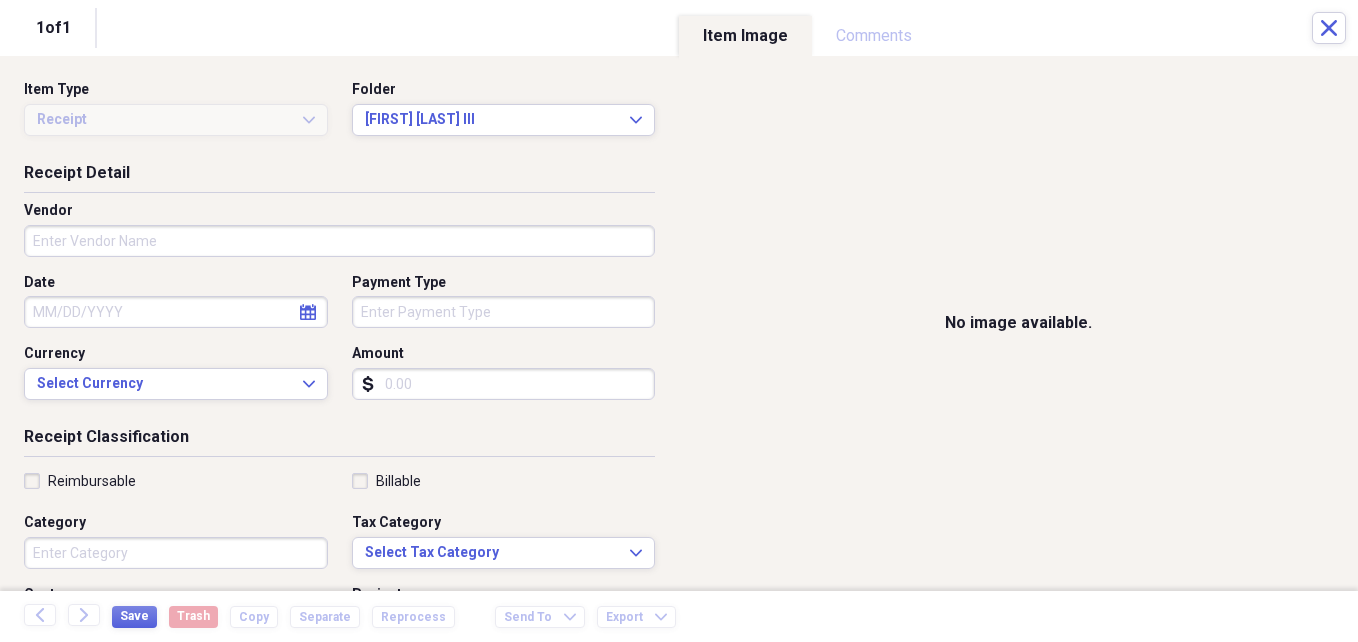 click on "Vendor" at bounding box center [339, 241] 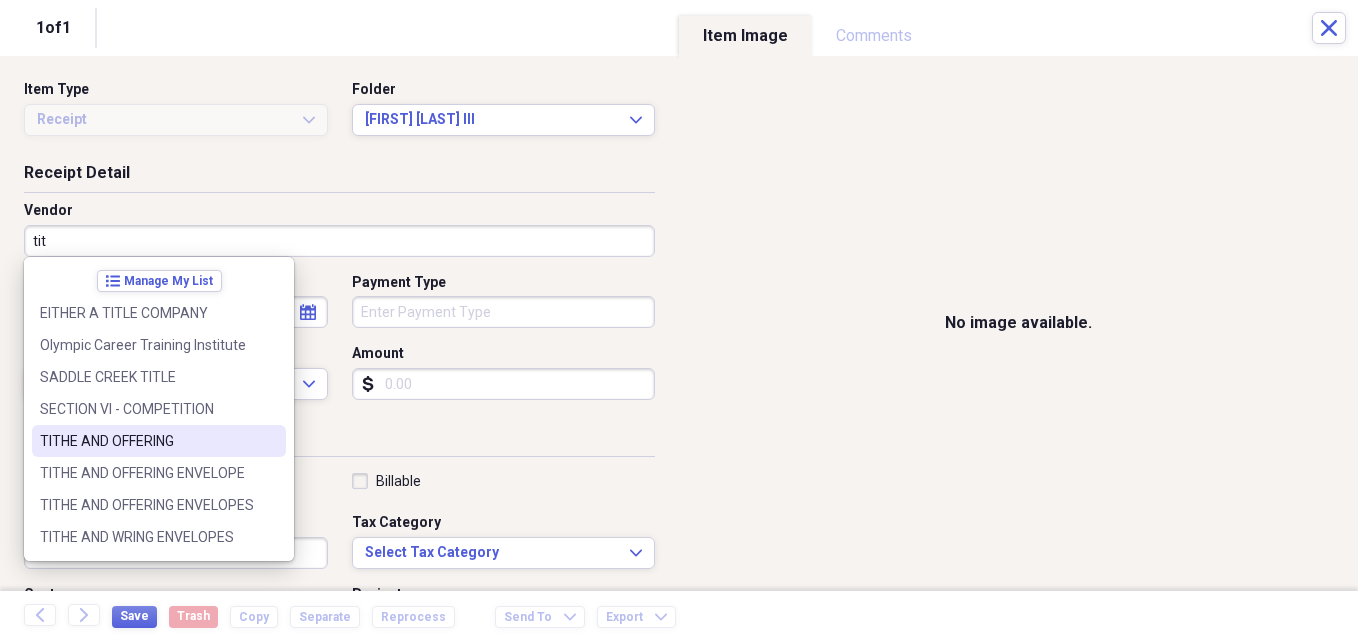 click on "TITHE AND OFFERING" at bounding box center (147, 441) 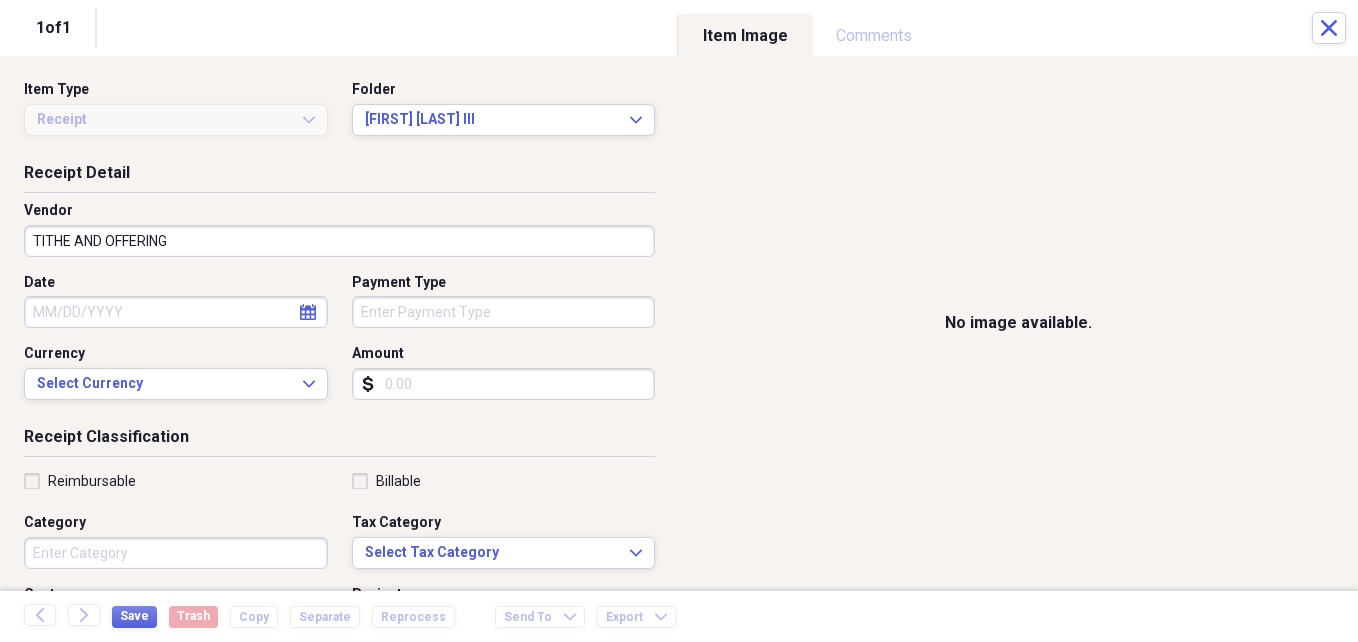 click 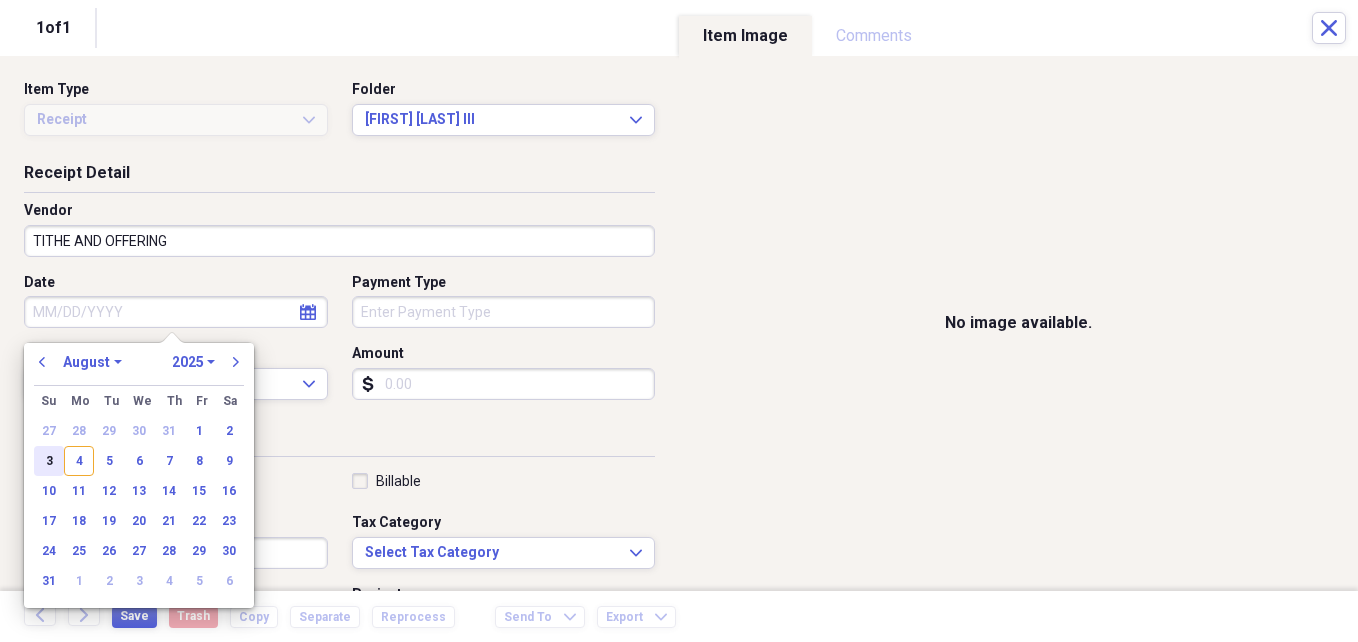 click on "3" at bounding box center [49, 461] 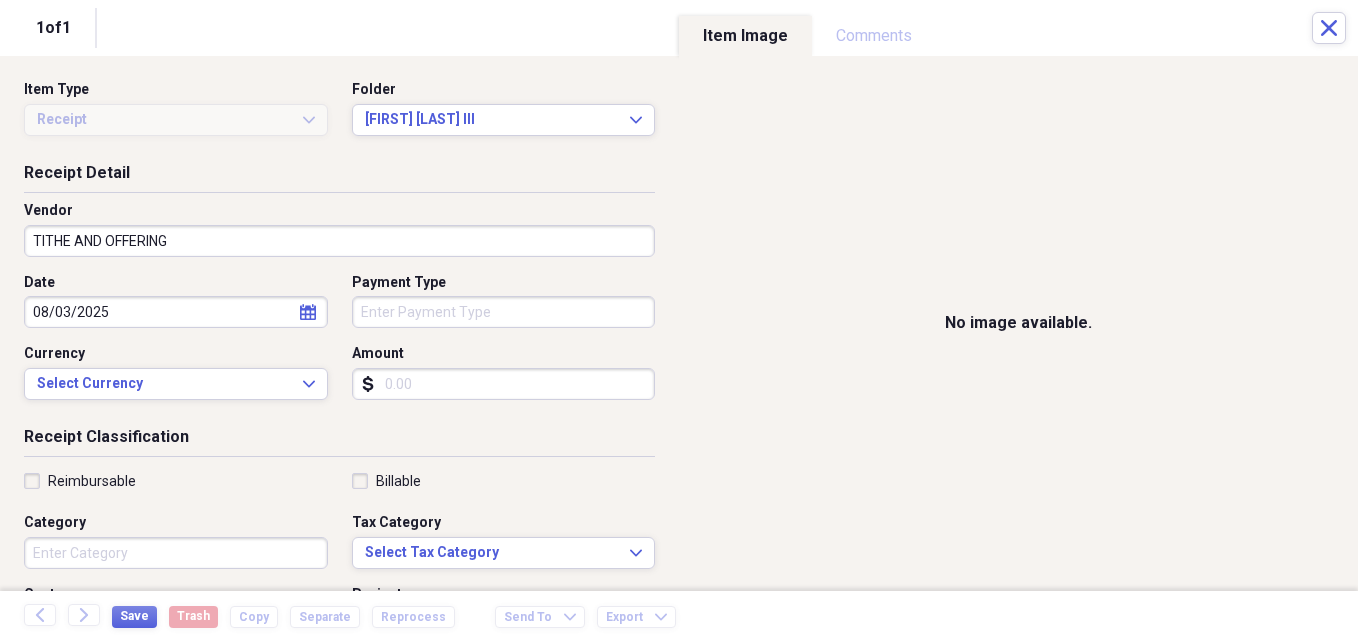 click on "Amount" at bounding box center [504, 384] 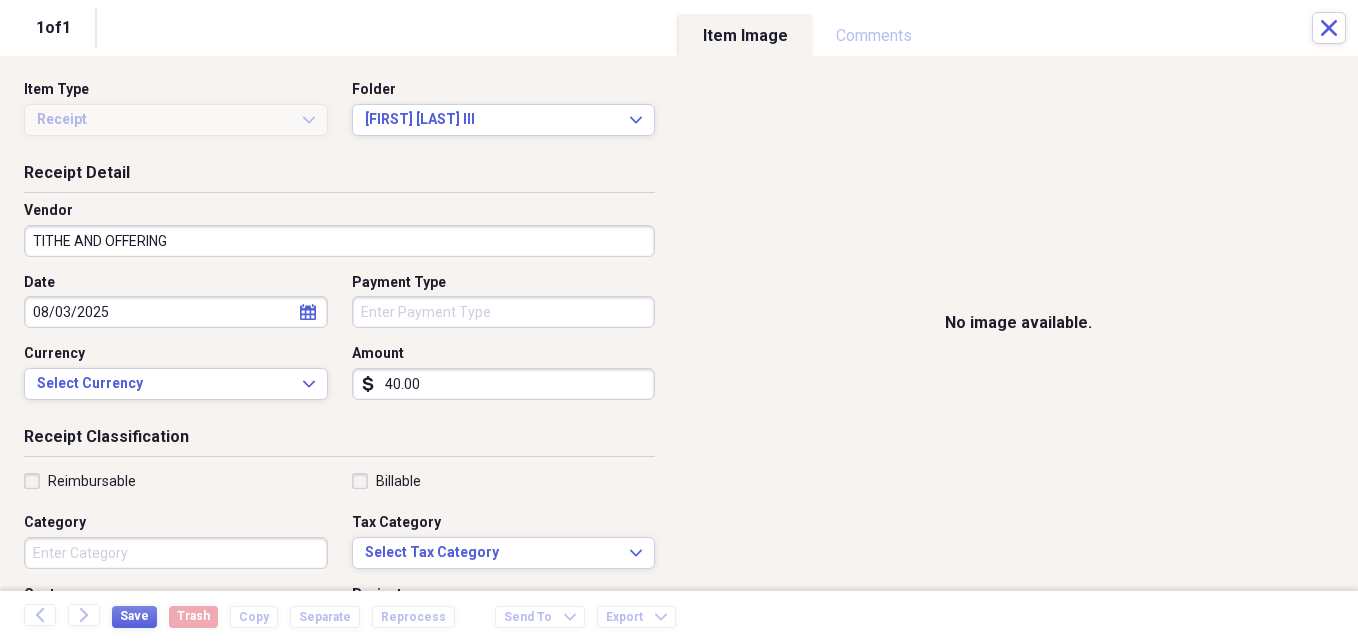 type on "40.00" 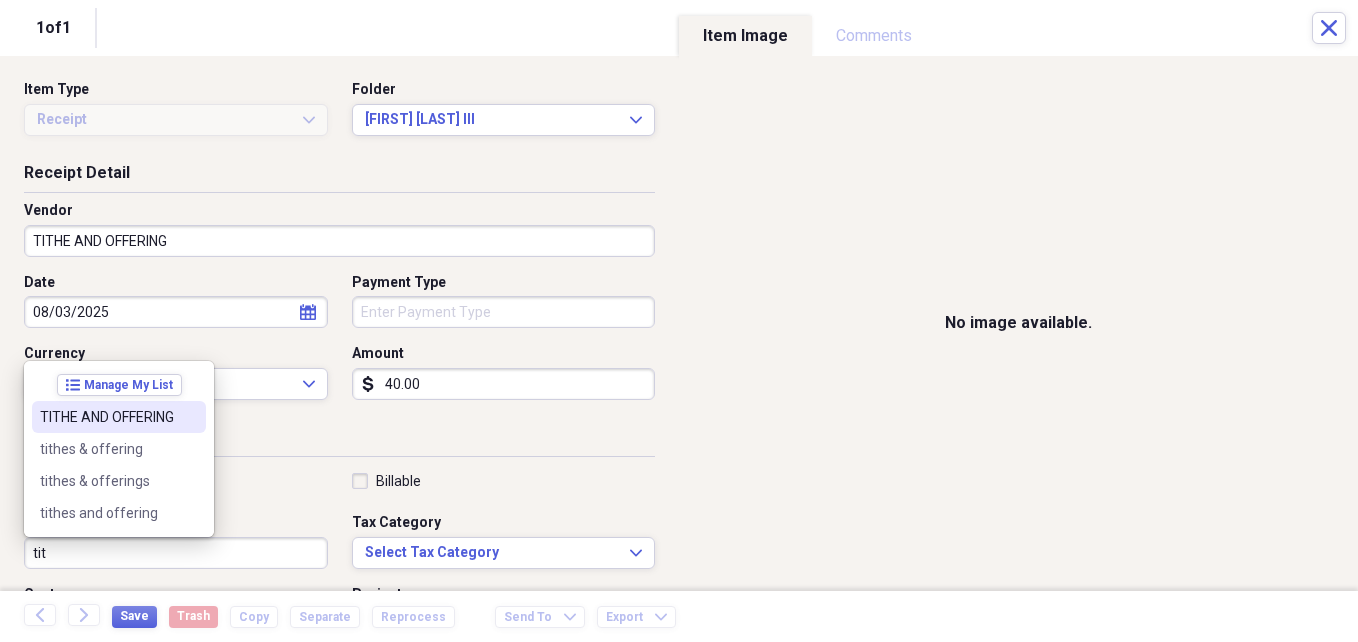 click on "TITHE AND OFFERING" at bounding box center [119, 417] 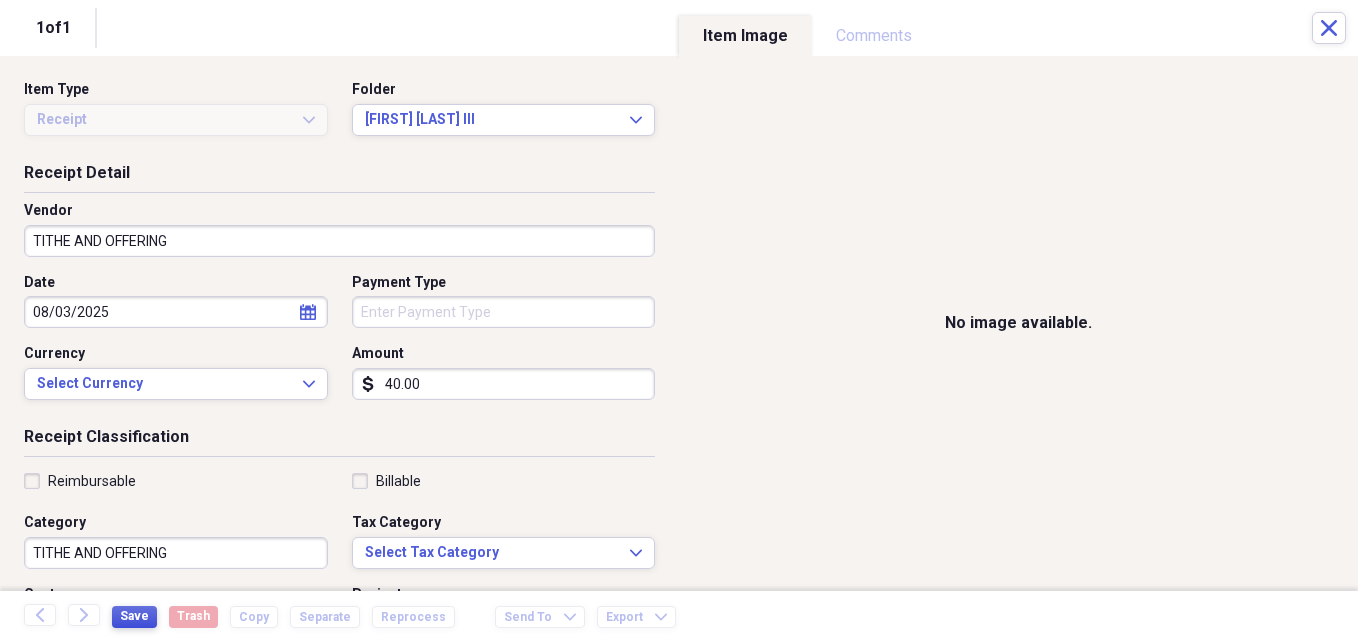 click on "Save" at bounding box center (134, 616) 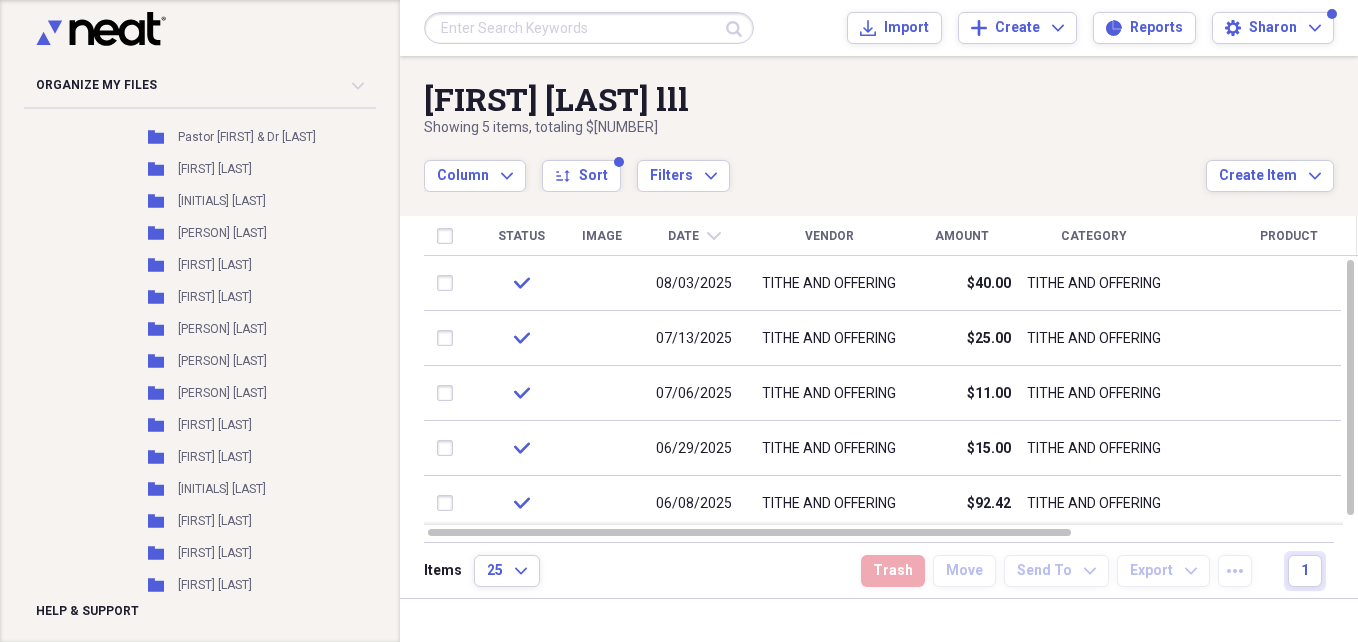 scroll, scrollTop: 3318, scrollLeft: 0, axis: vertical 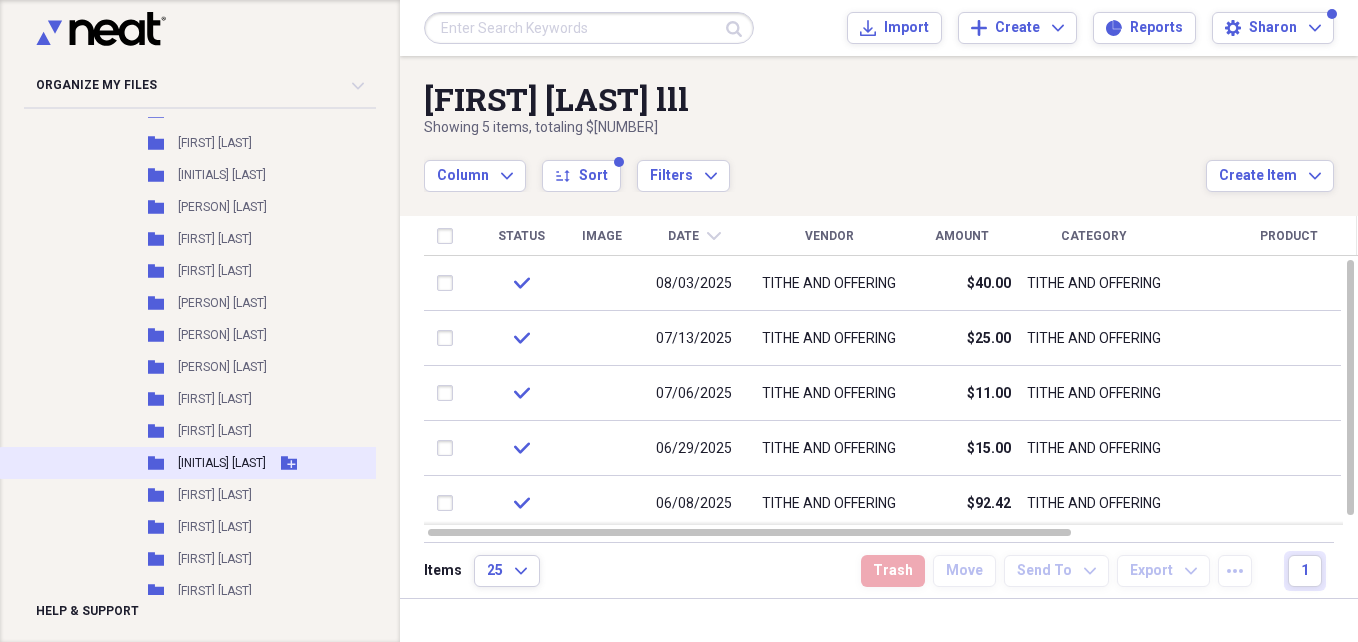 click 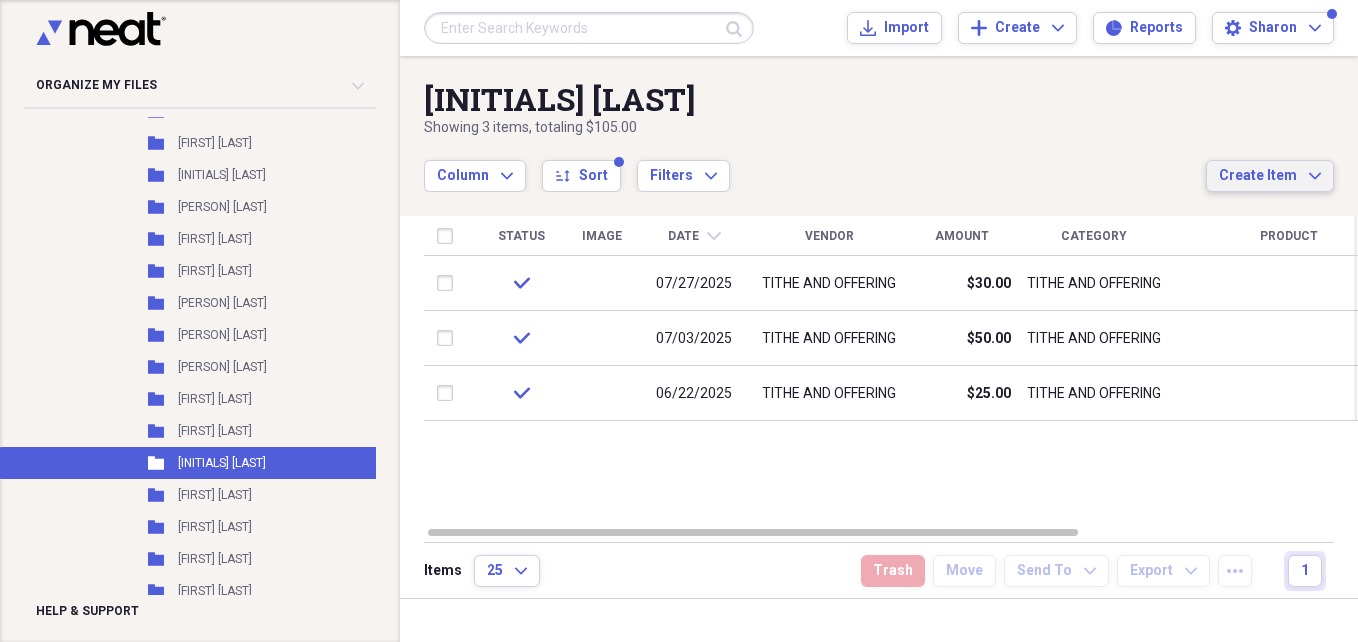 click on "Create Item" at bounding box center (1258, 176) 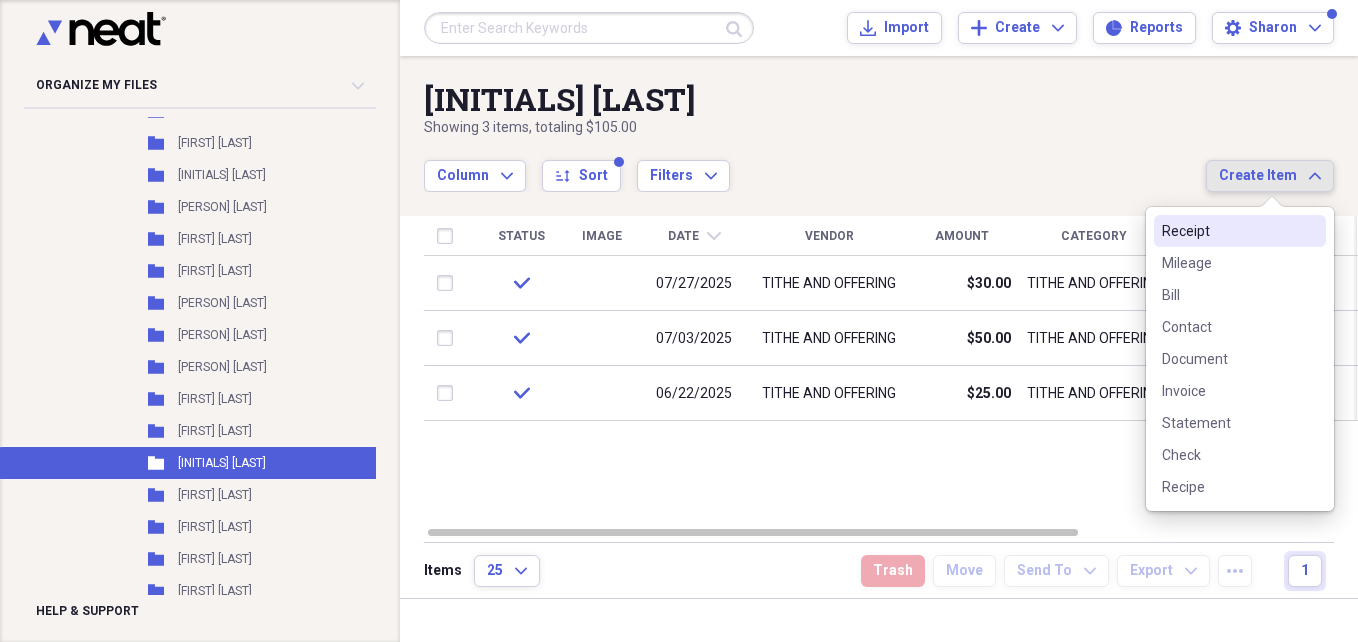 click on "Receipt" at bounding box center [1228, 231] 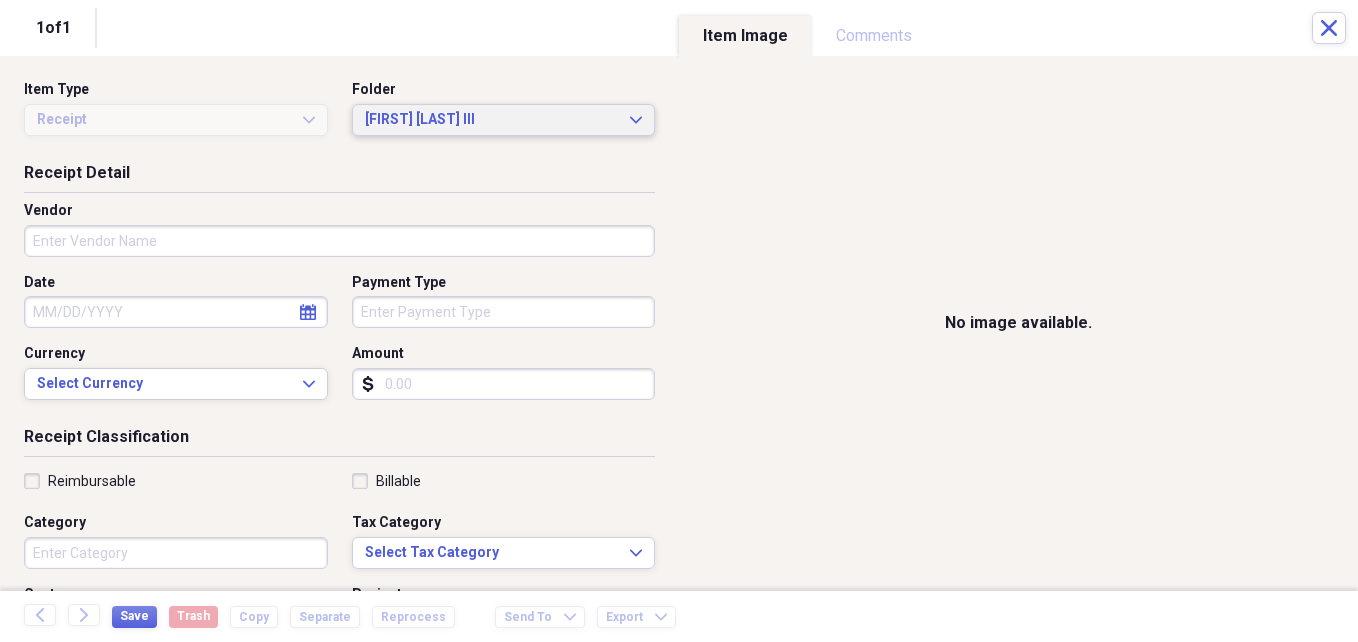 click on "Expand" 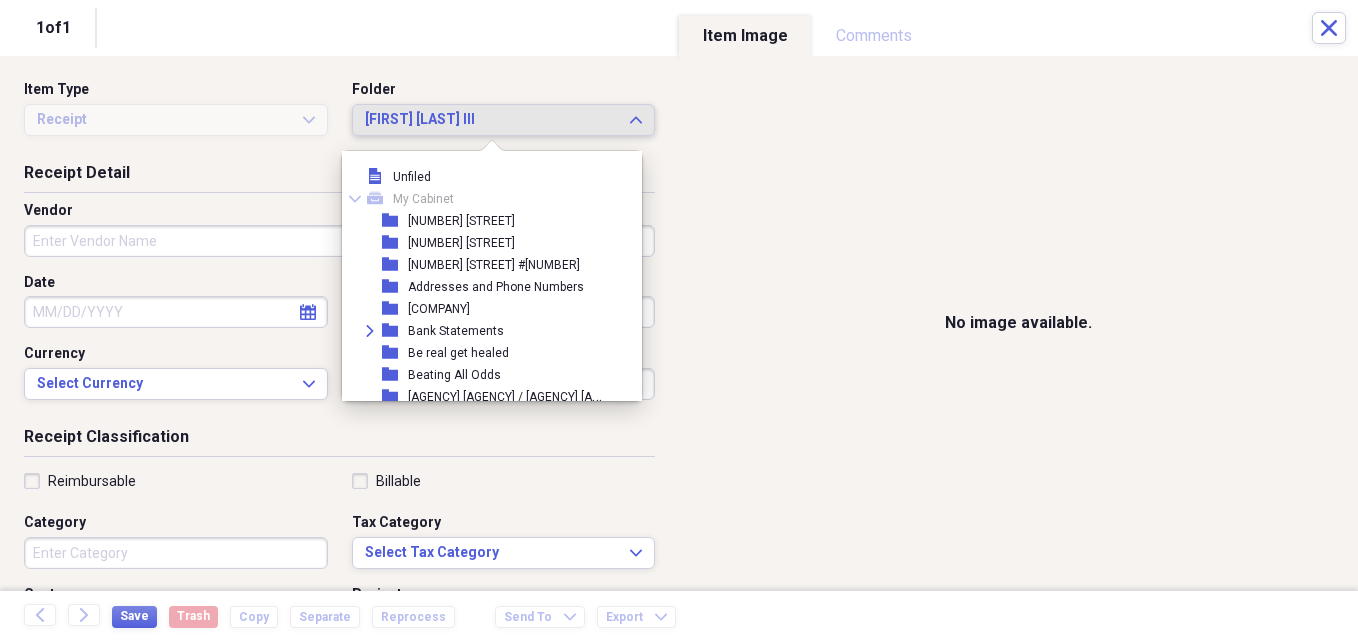 scroll, scrollTop: 1287, scrollLeft: 0, axis: vertical 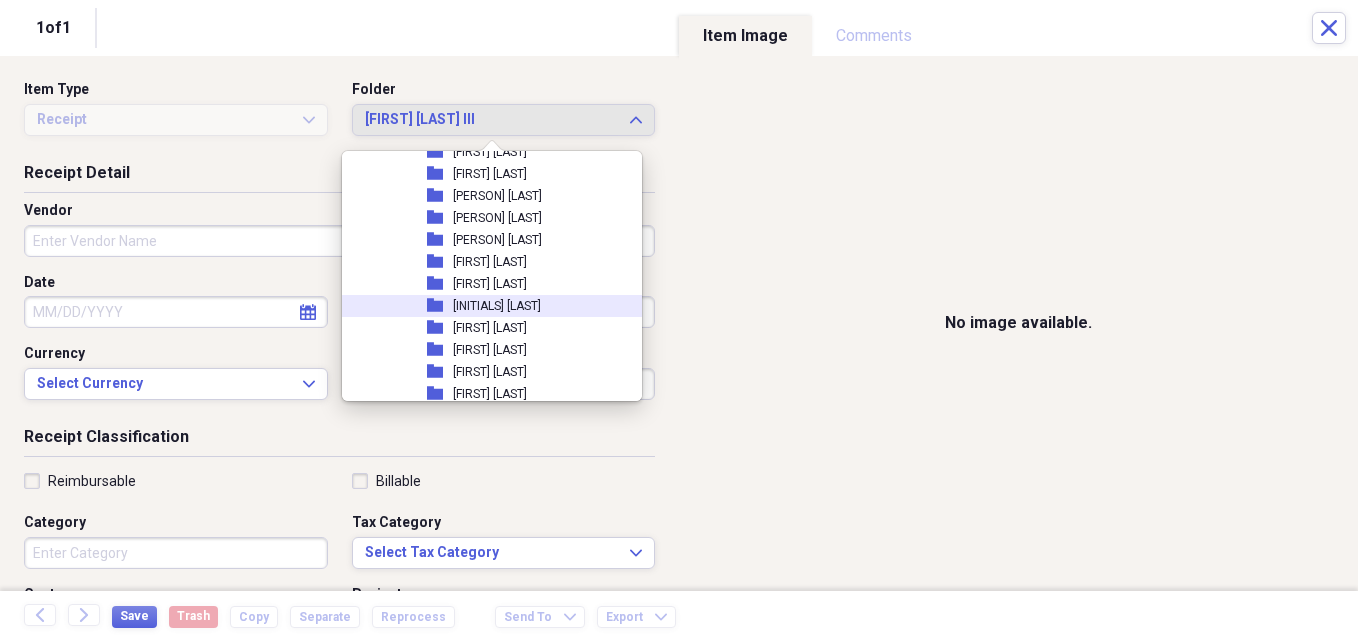 click 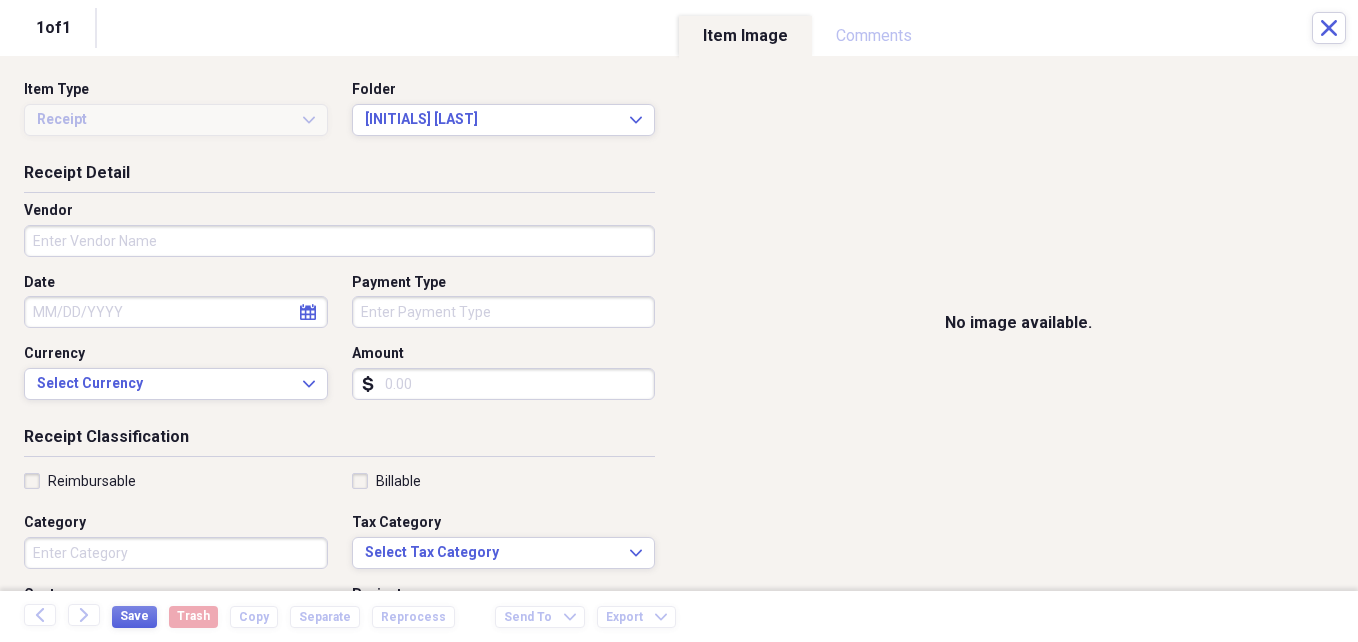 click on "Vendor" at bounding box center (339, 241) 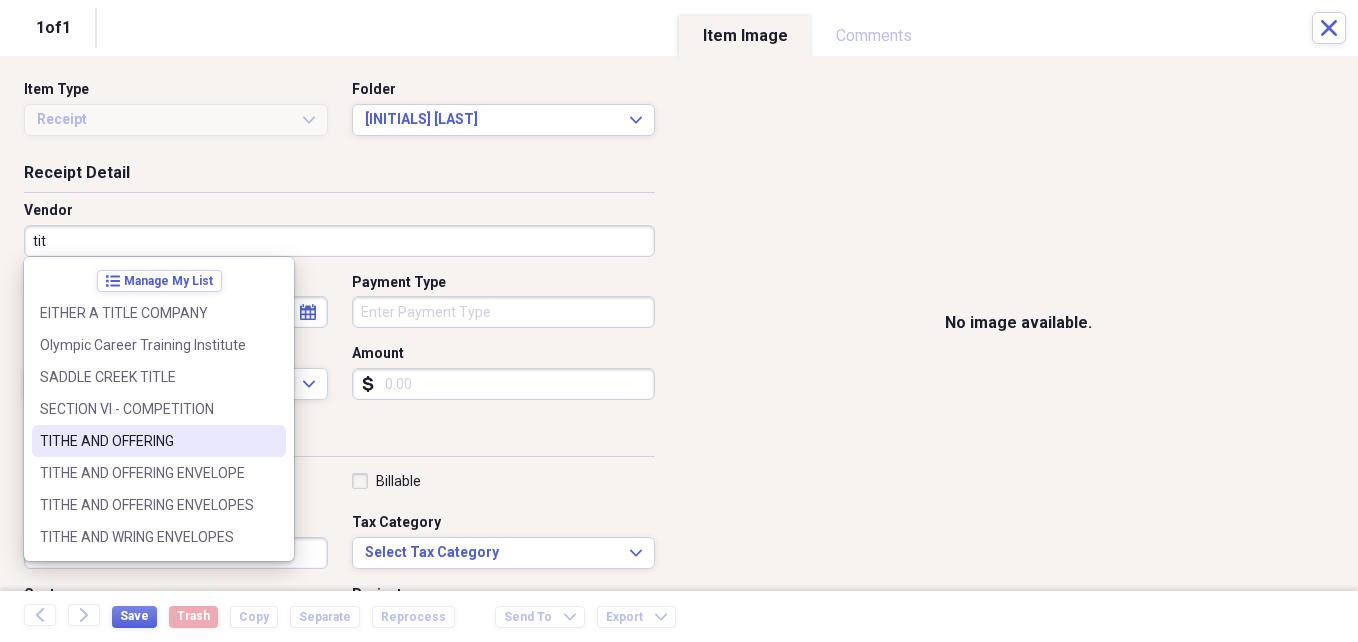 click on "TITHE AND OFFERING" at bounding box center (147, 441) 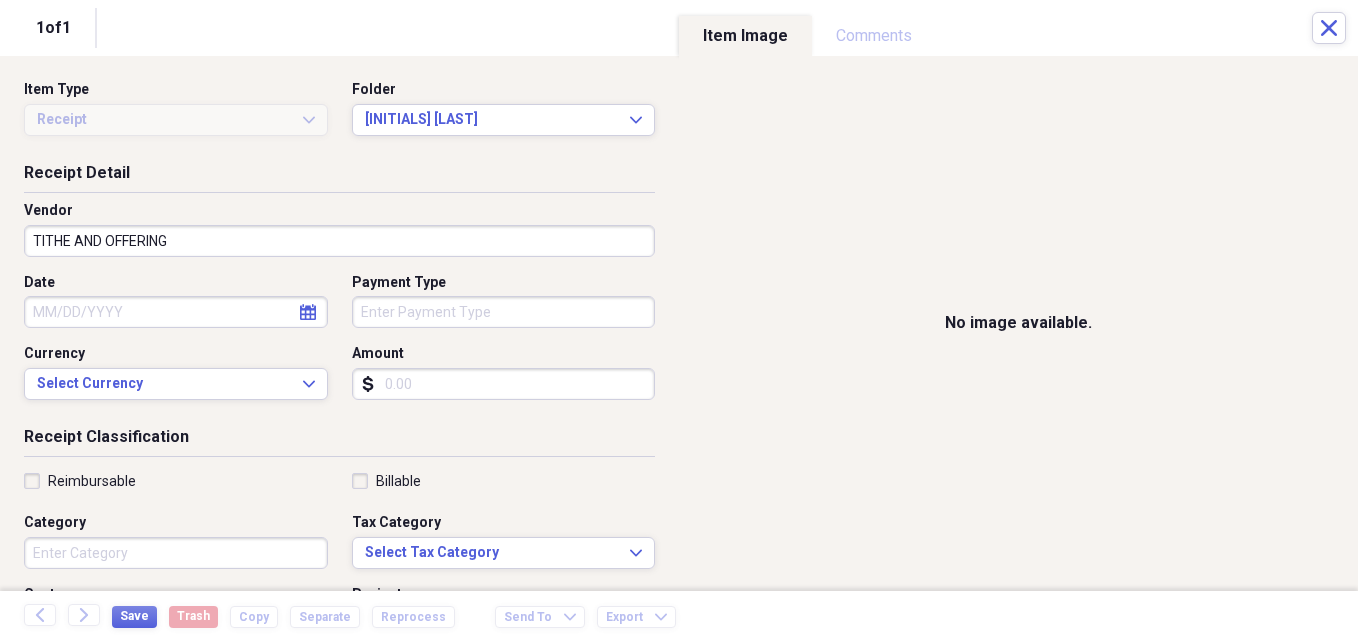 click 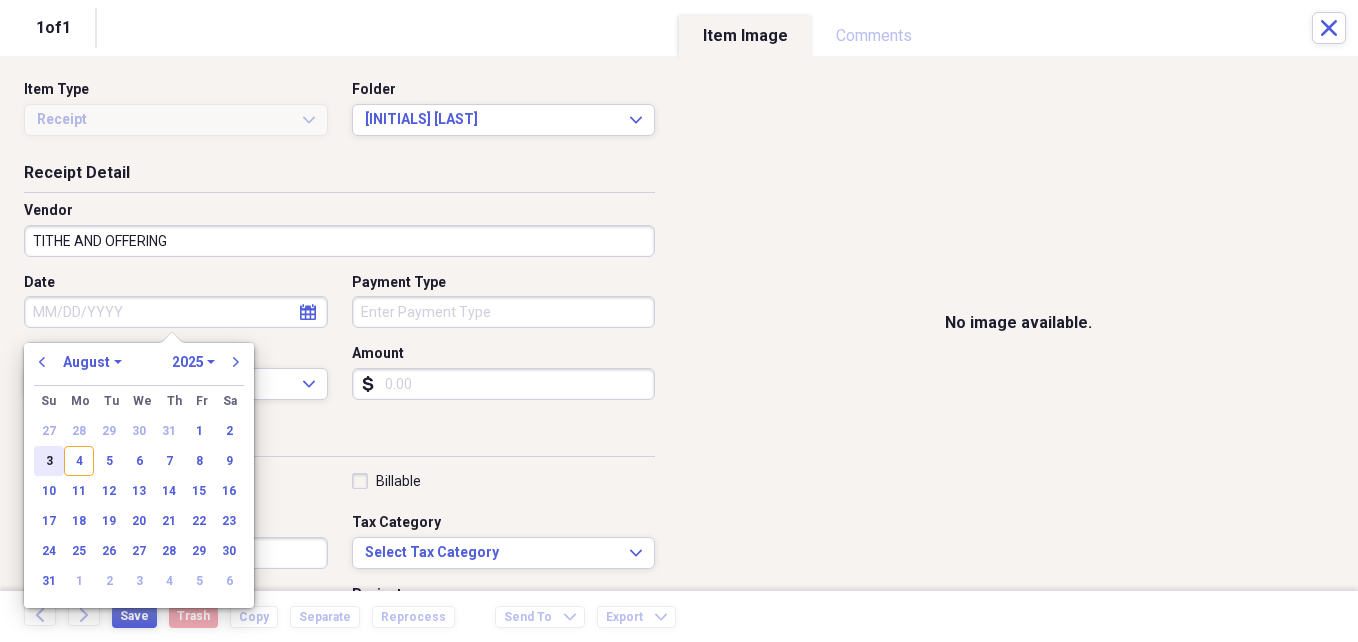 click on "3" at bounding box center (49, 461) 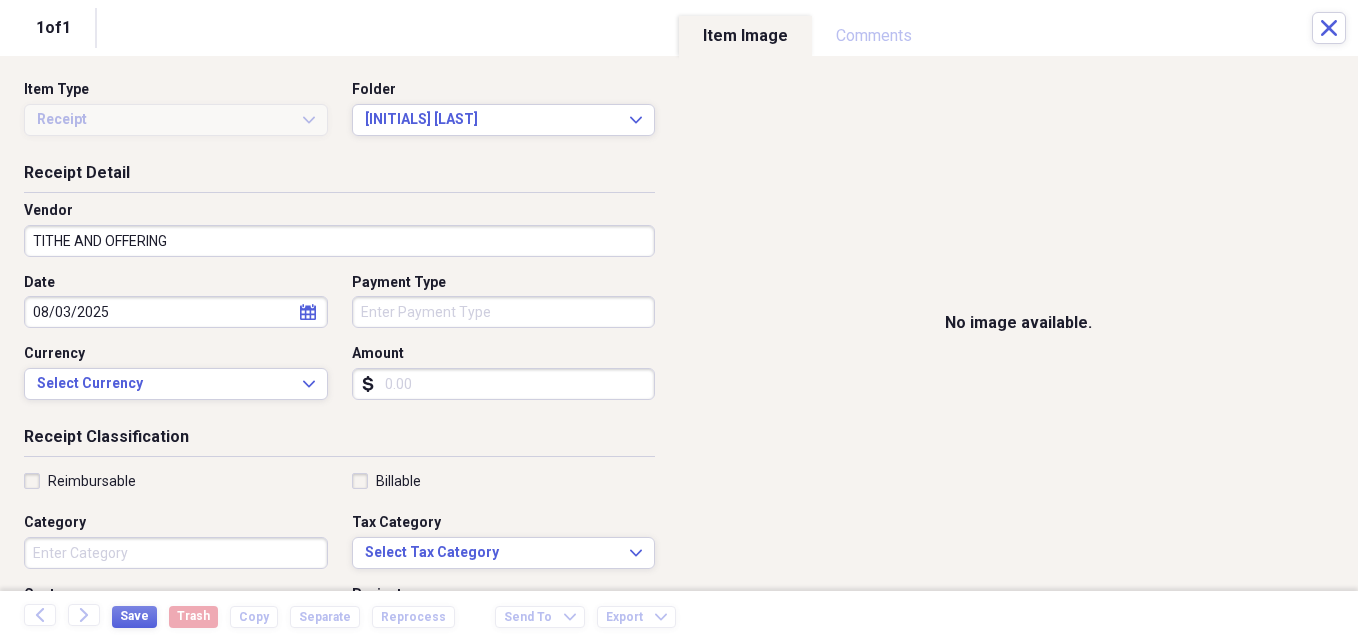 click on "Amount" at bounding box center [504, 384] 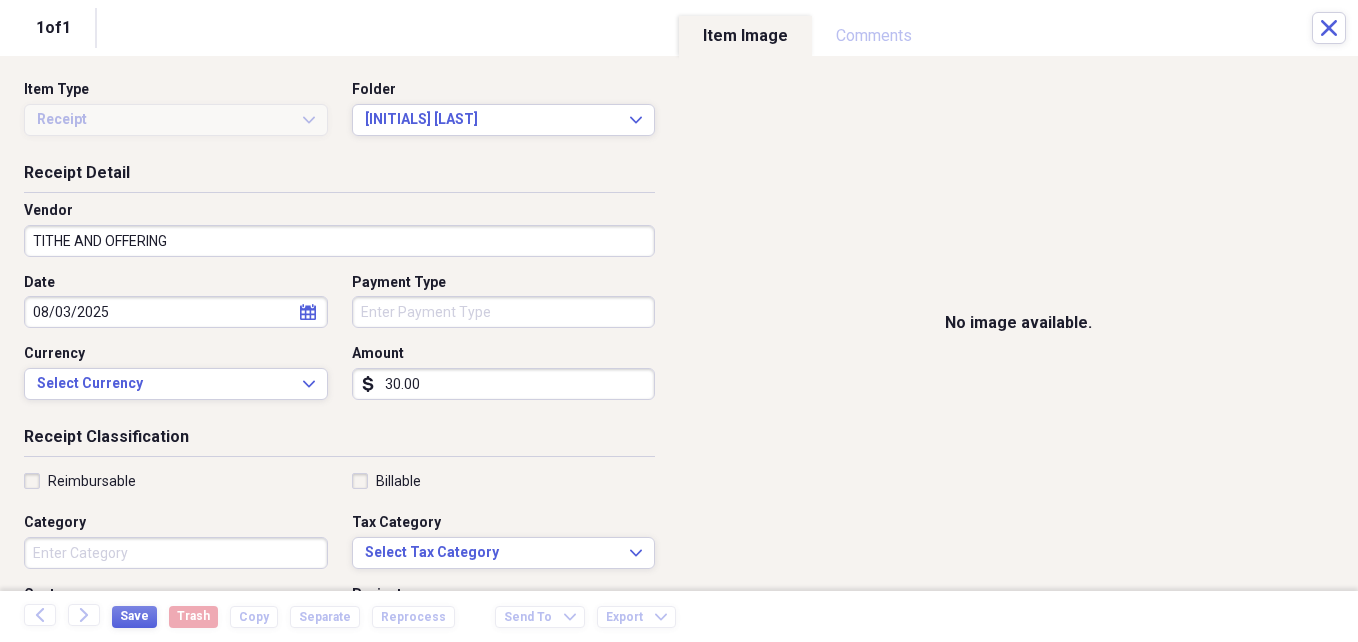 type on "30.00" 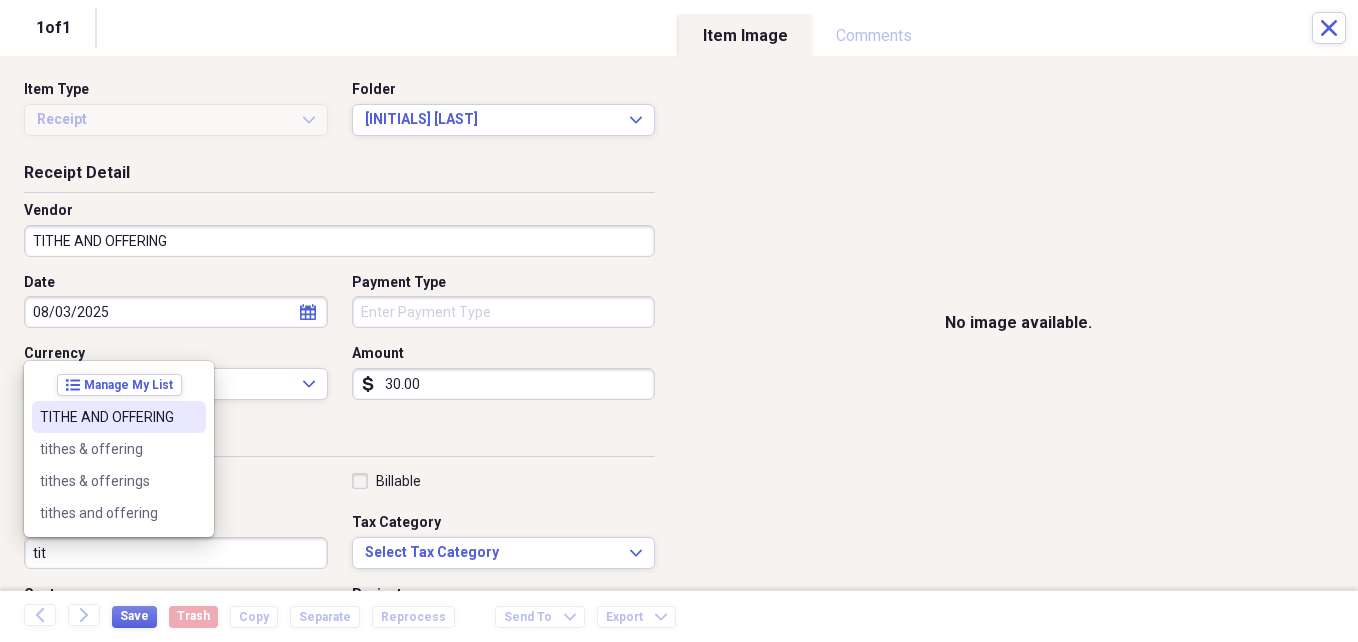 click on "TITHE AND OFFERING" at bounding box center [119, 417] 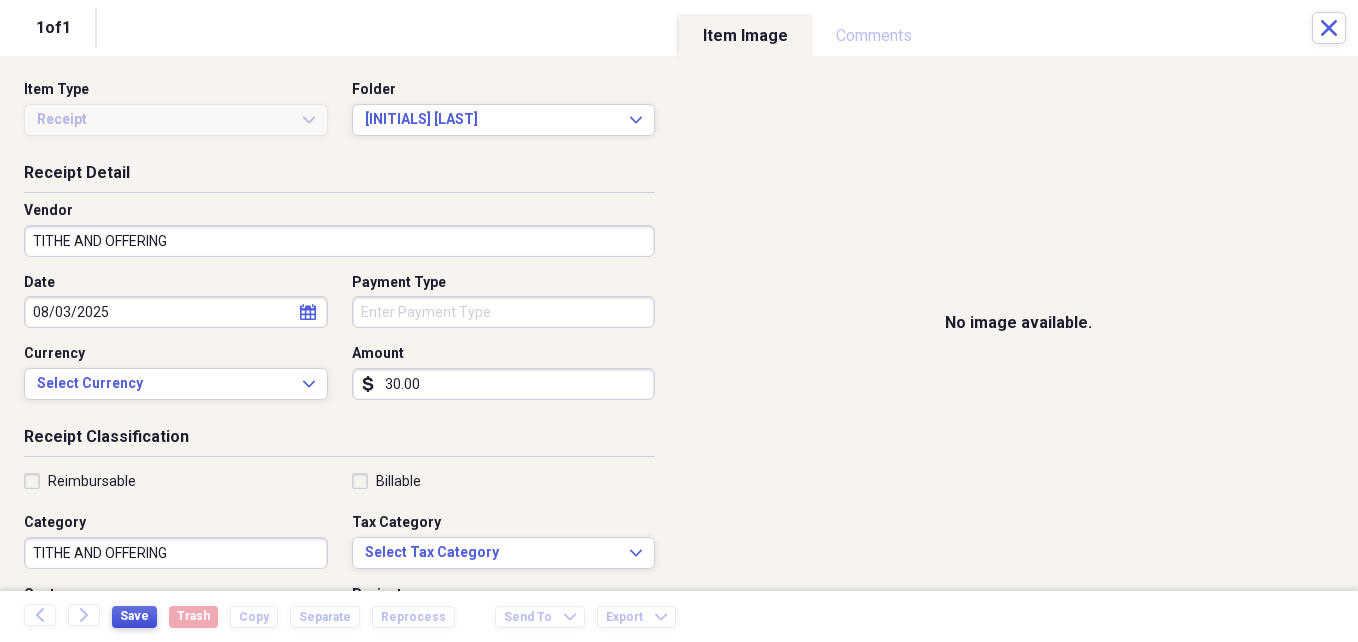 click on "Save" at bounding box center (134, 616) 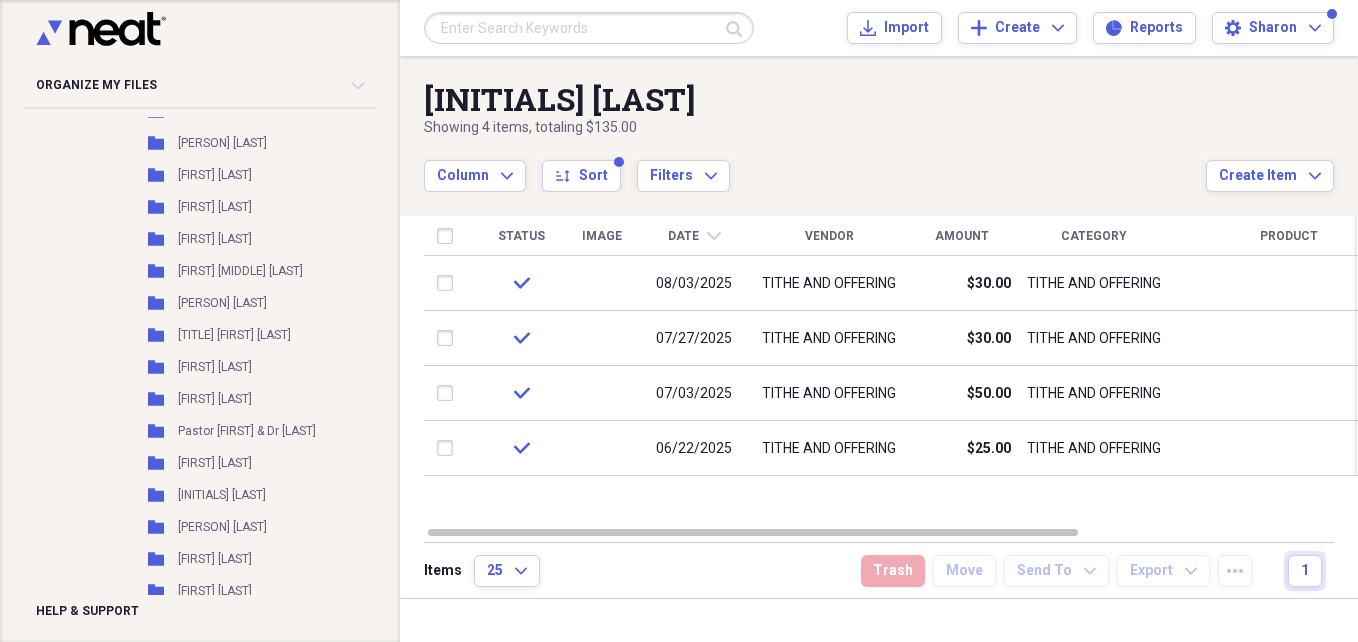 scroll, scrollTop: 2972, scrollLeft: 0, axis: vertical 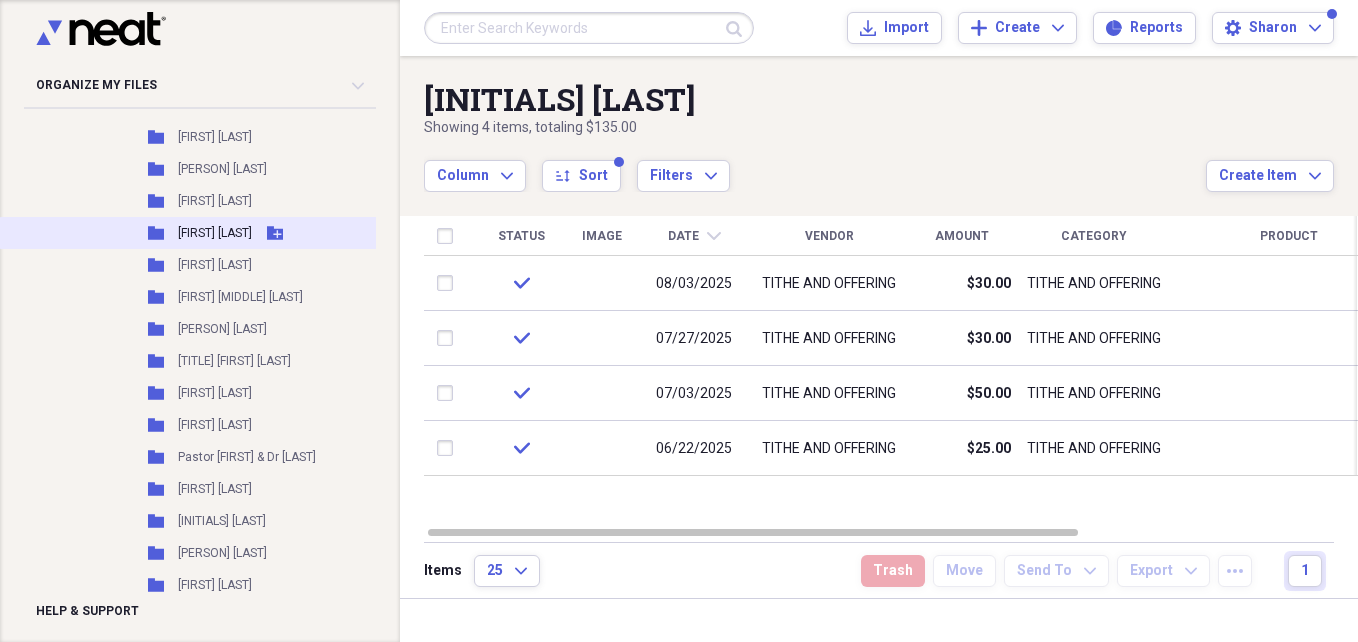 click 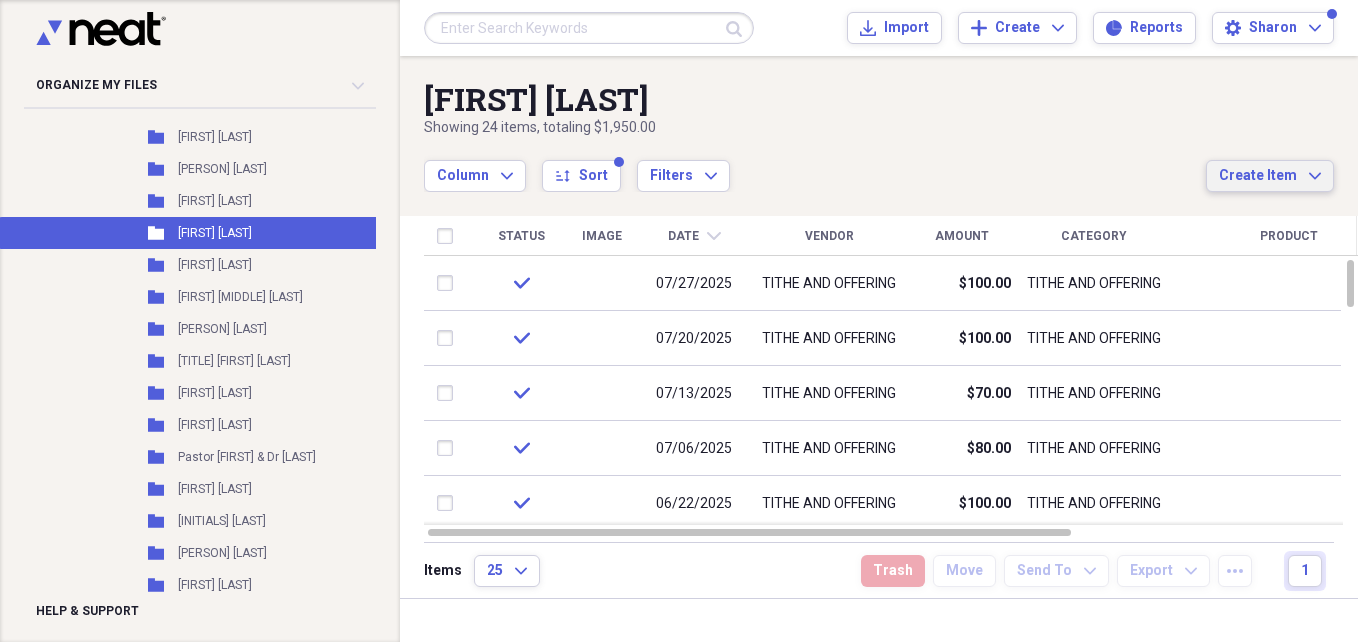 click on "Create Item" at bounding box center (1258, 176) 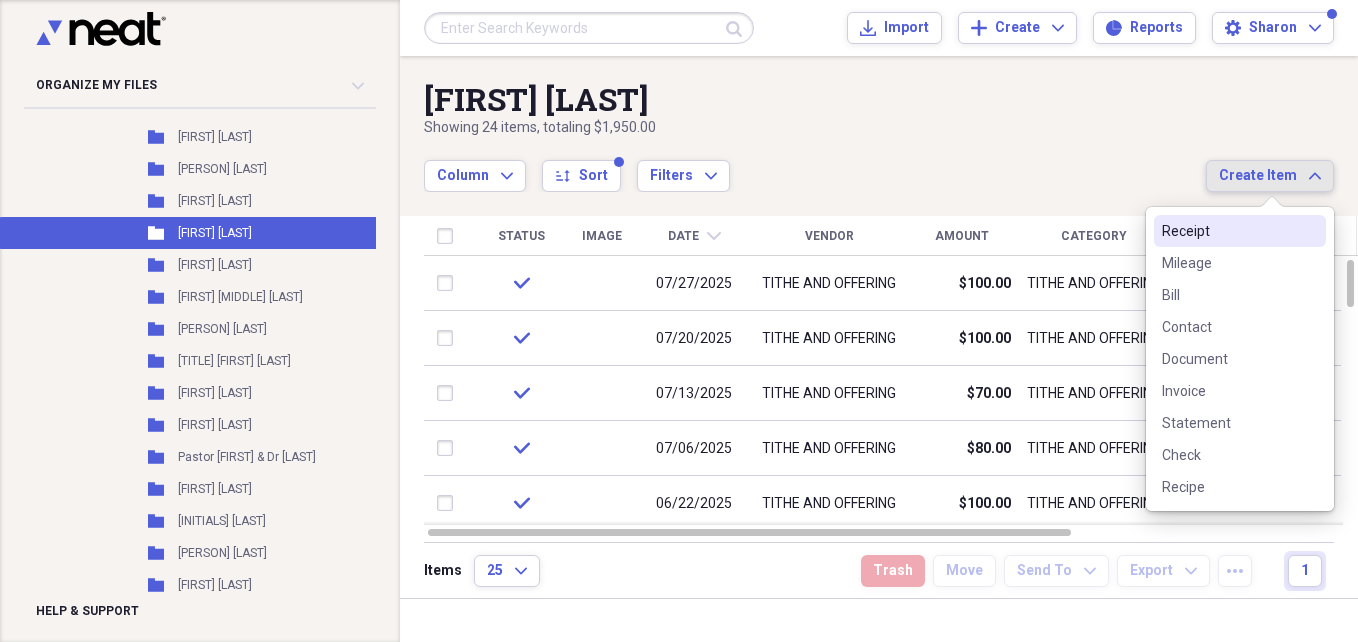 click on "Receipt" at bounding box center [1228, 231] 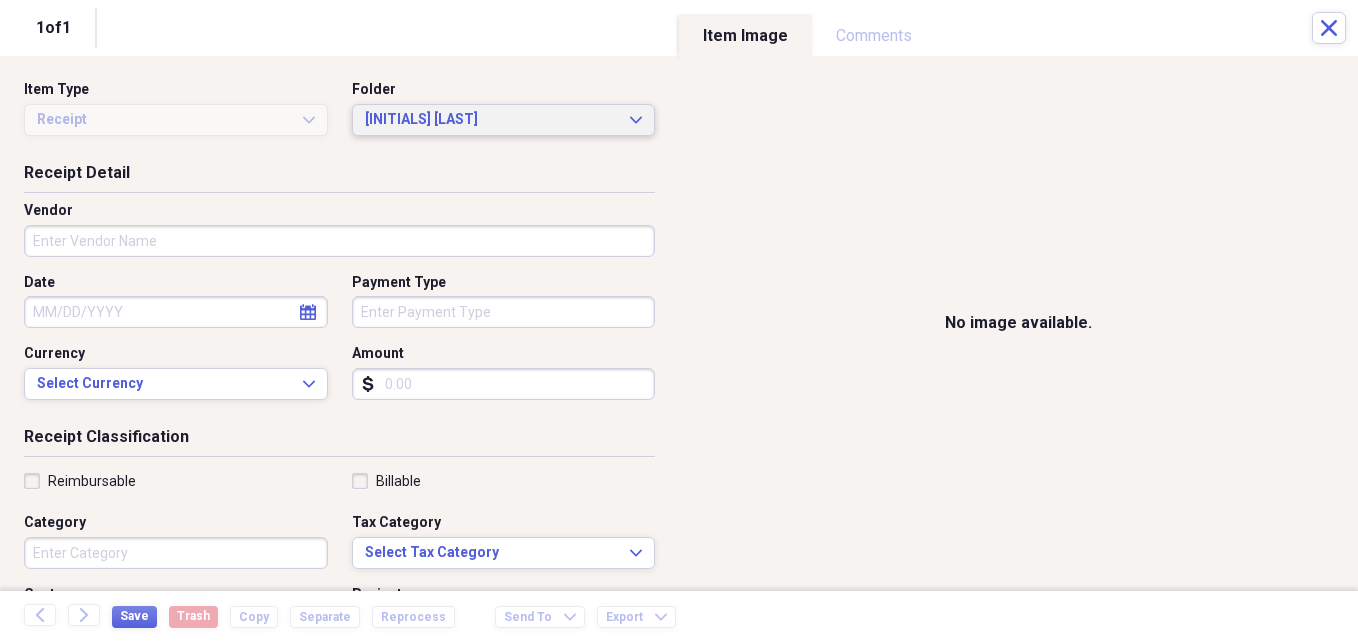 click on "Expand" 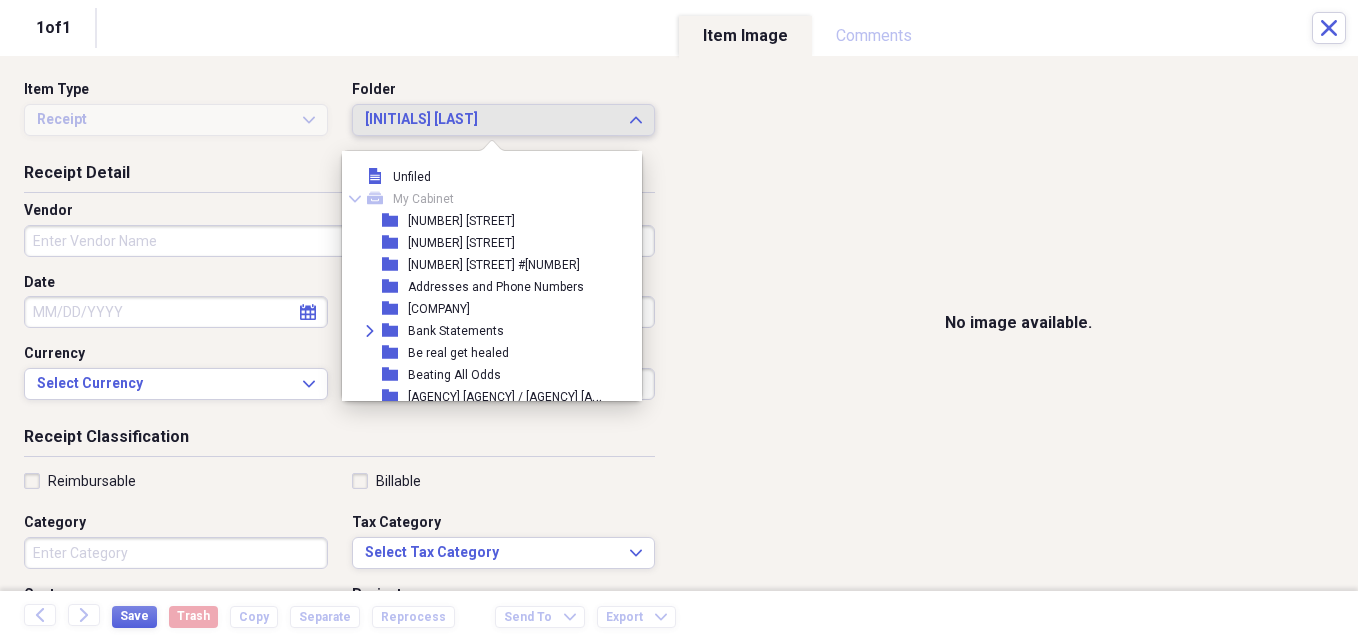 scroll, scrollTop: 2343, scrollLeft: 0, axis: vertical 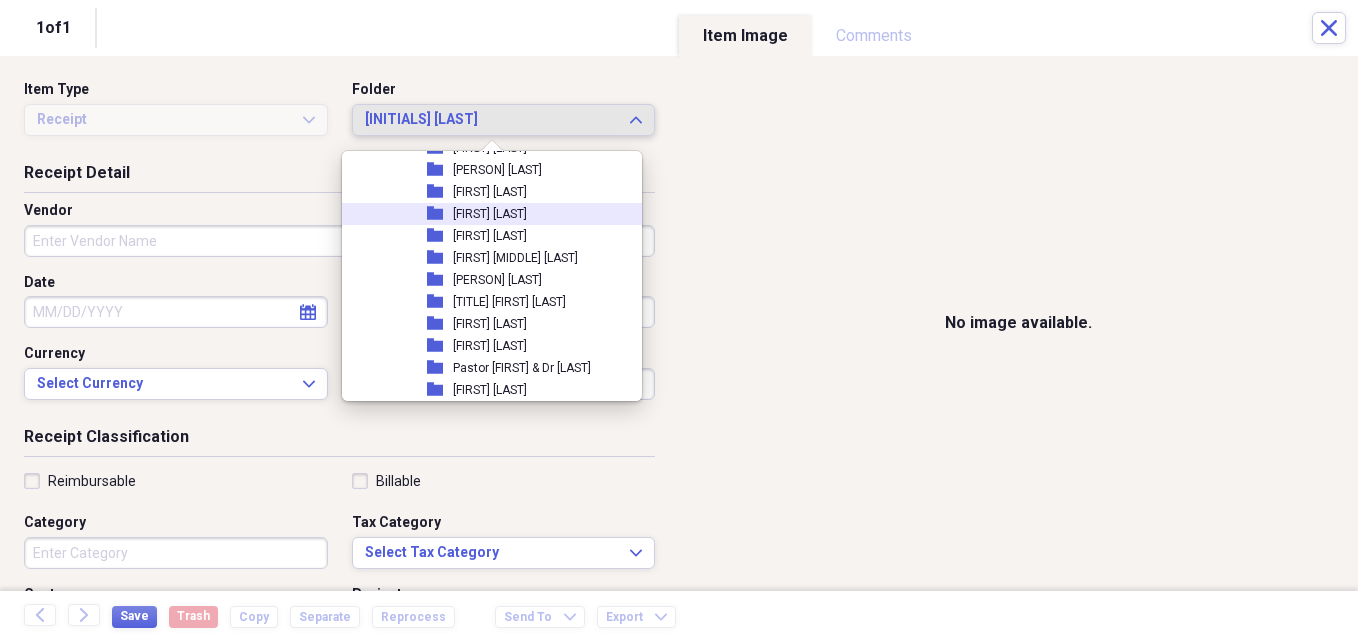 click 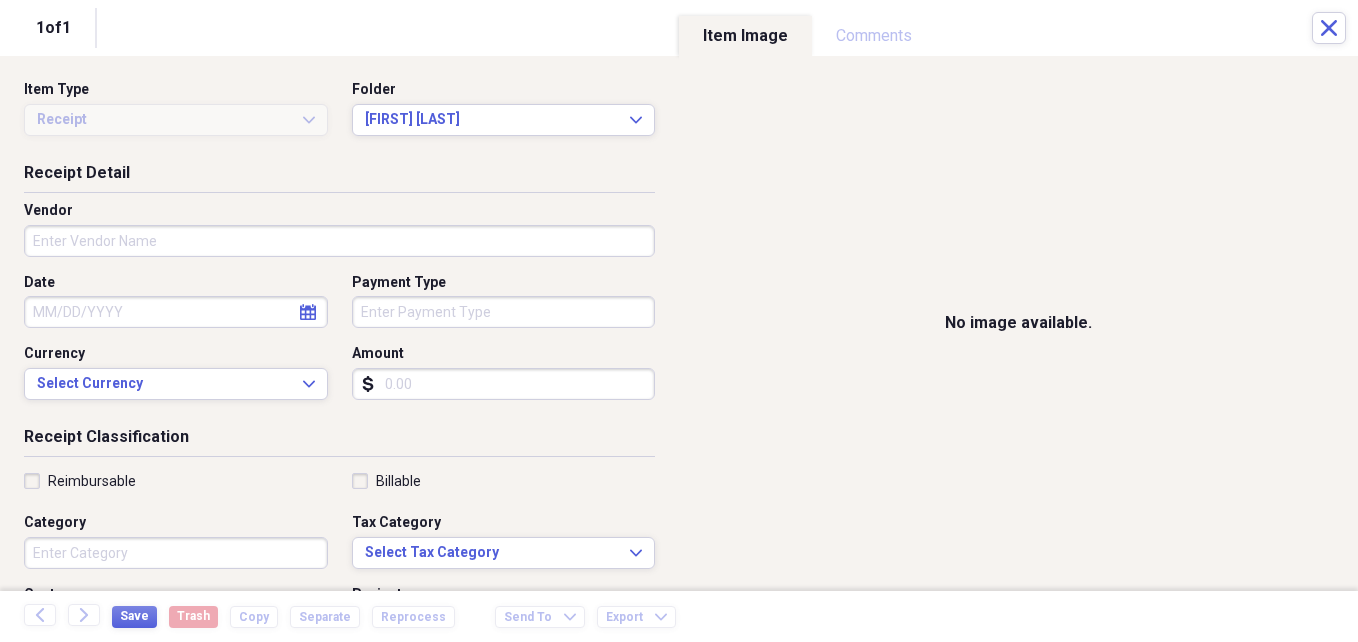 click on "Vendor" at bounding box center [339, 241] 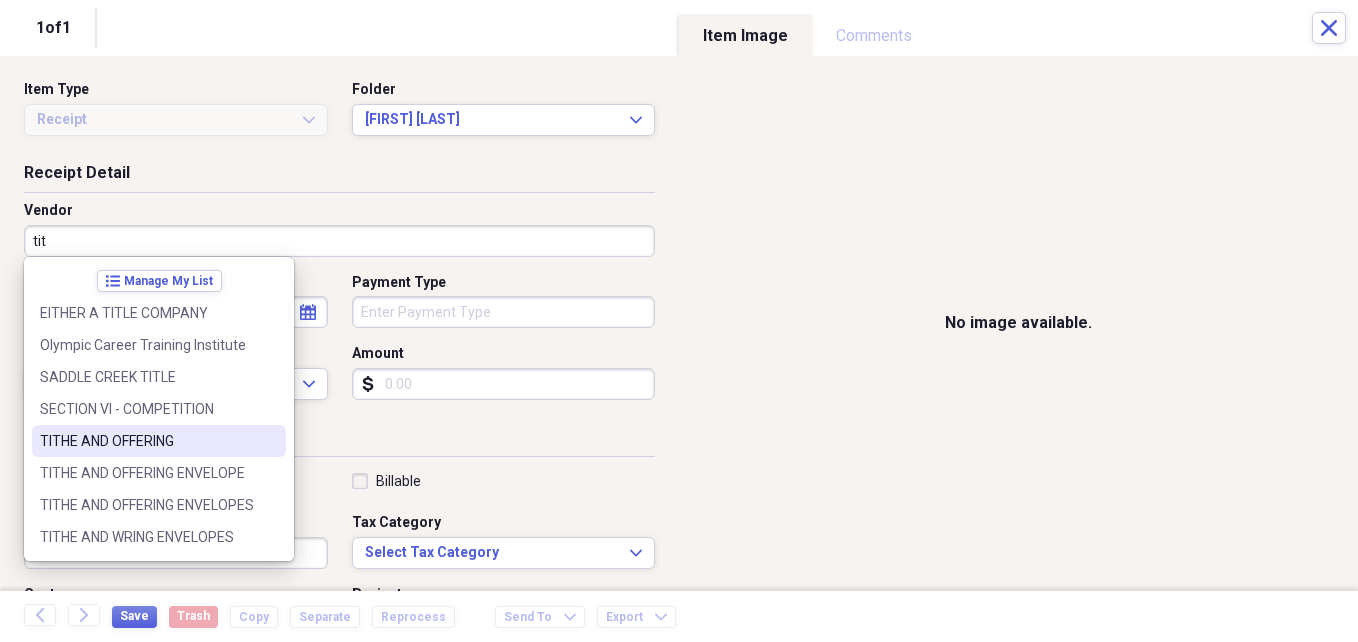 click on "TITHE AND OFFERING" at bounding box center [147, 441] 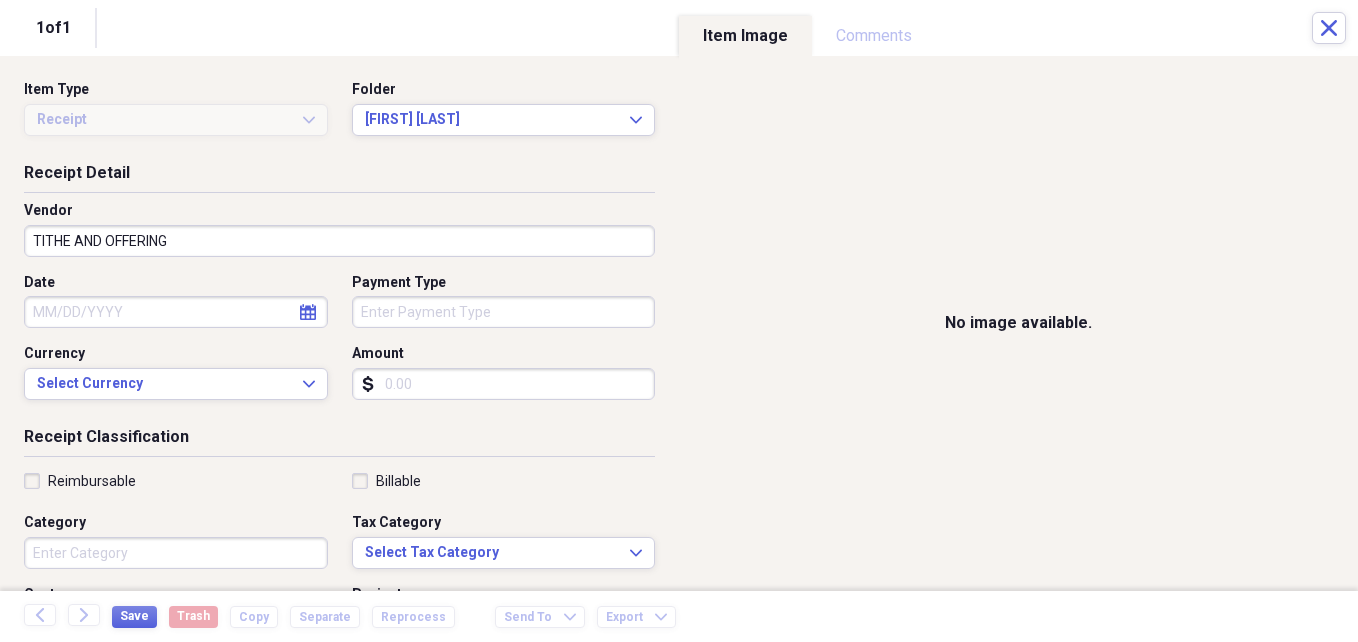 click 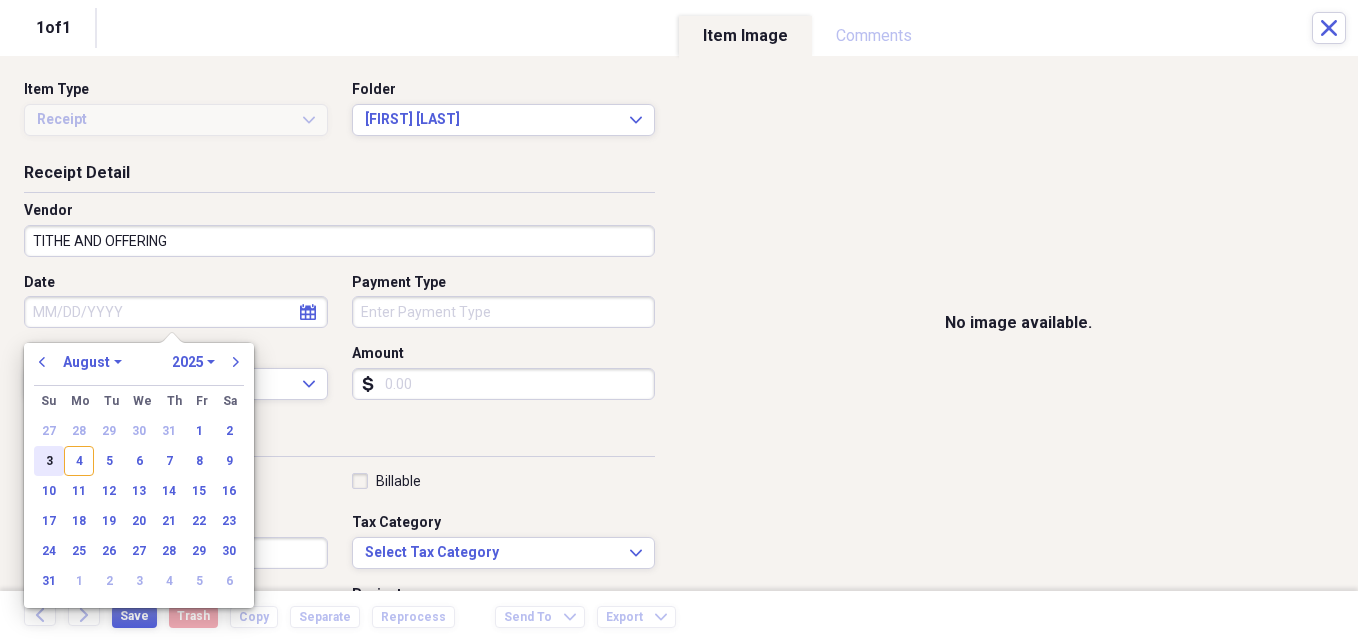 click on "3" at bounding box center [49, 461] 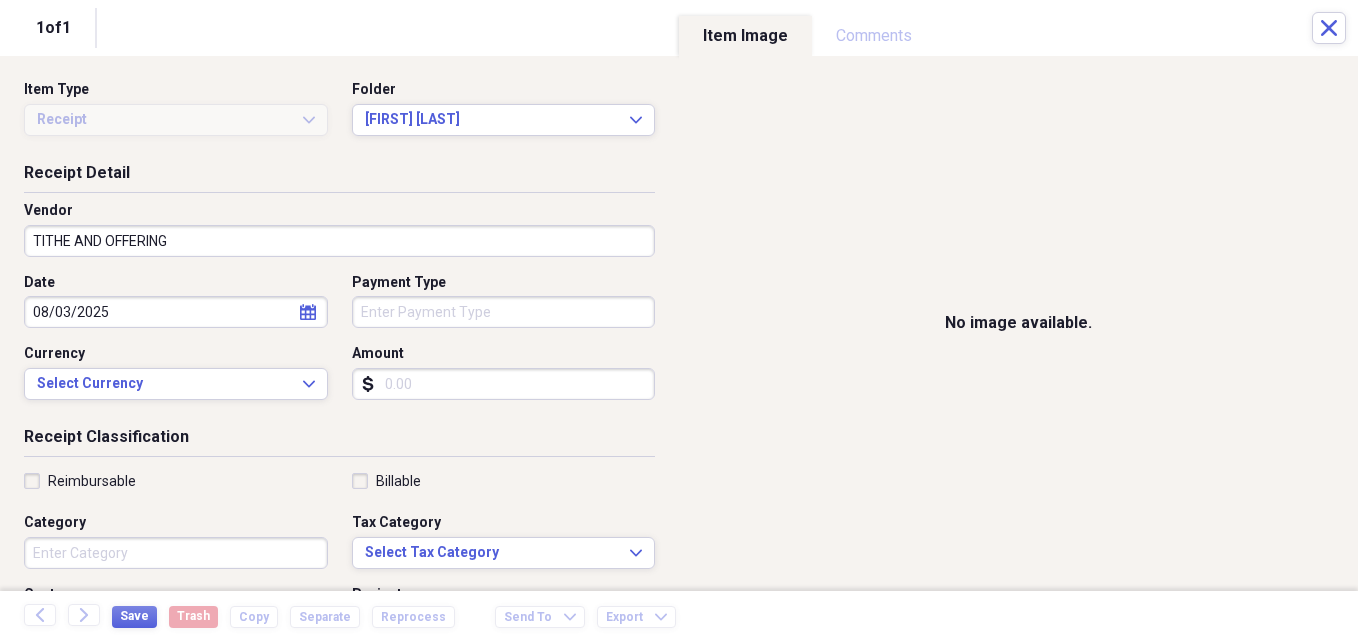 click on "Amount" at bounding box center [504, 384] 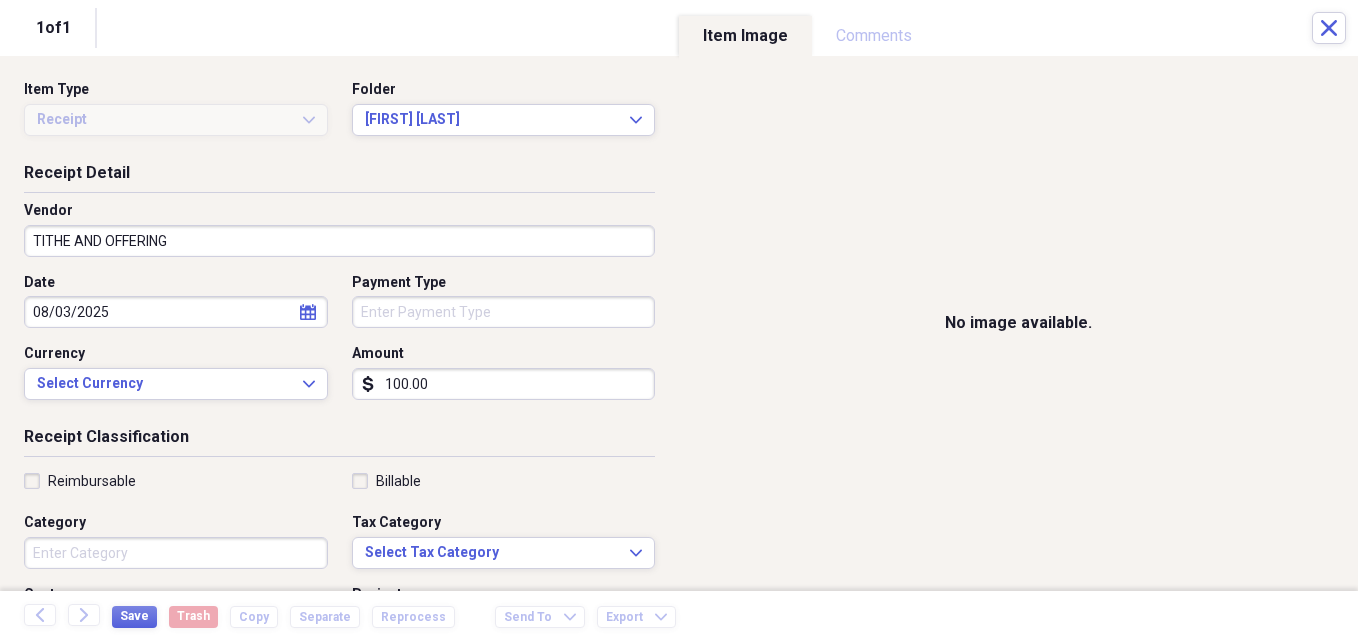 type on "100.00" 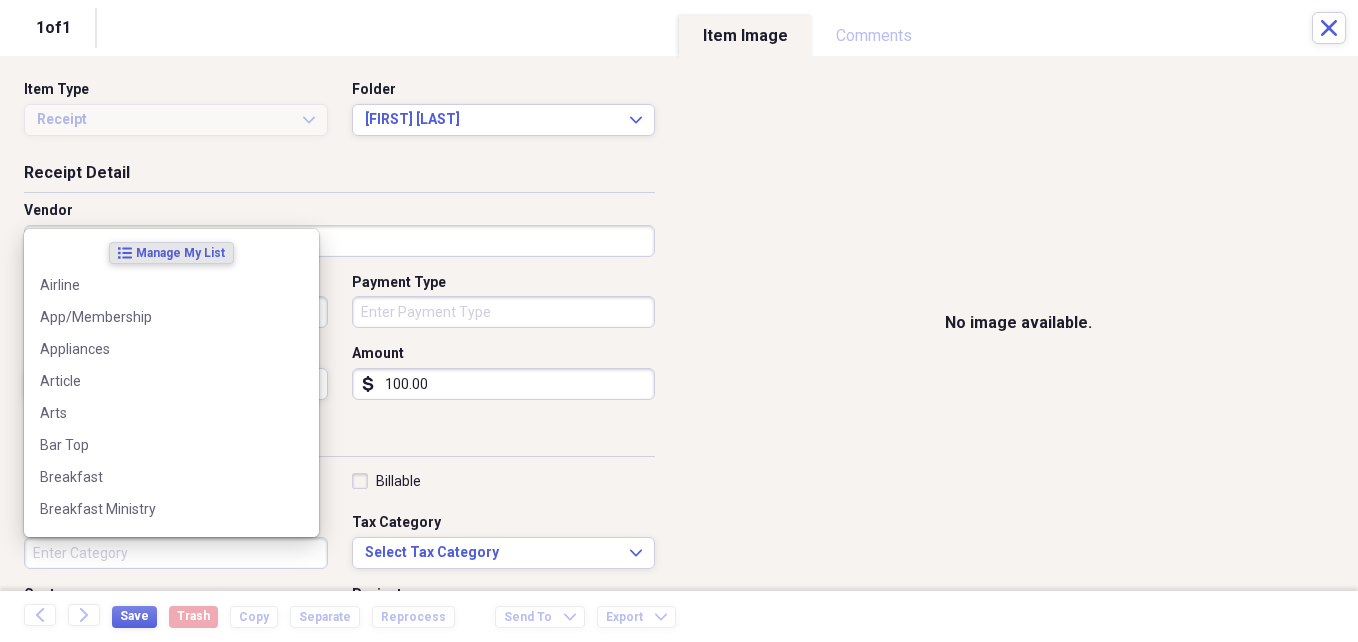 click on "Category" at bounding box center (176, 553) 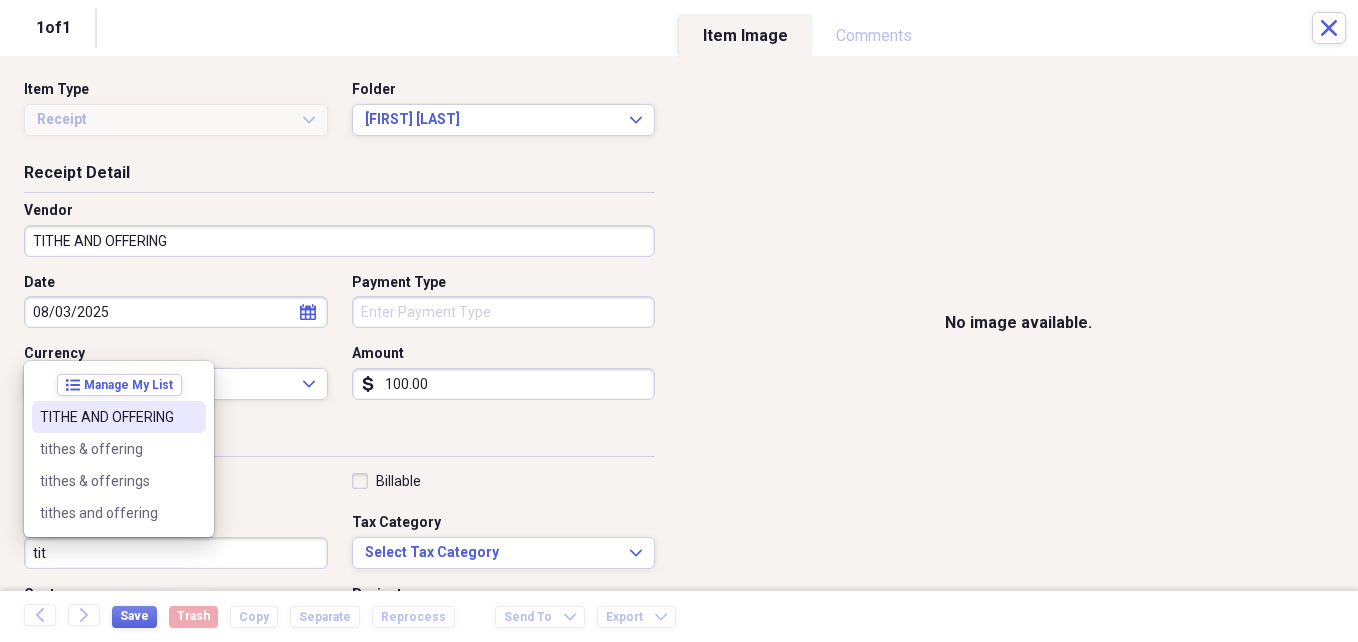 click on "TITHE AND OFFERING" at bounding box center (107, 417) 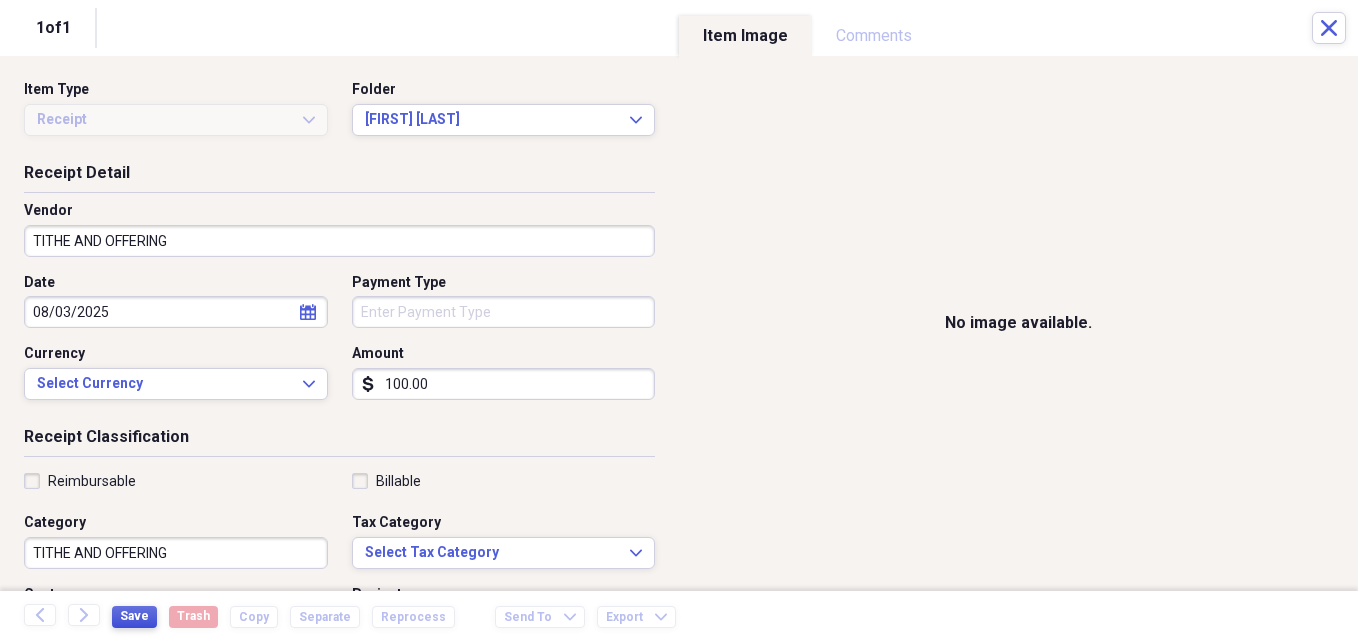 click on "Save" at bounding box center (134, 616) 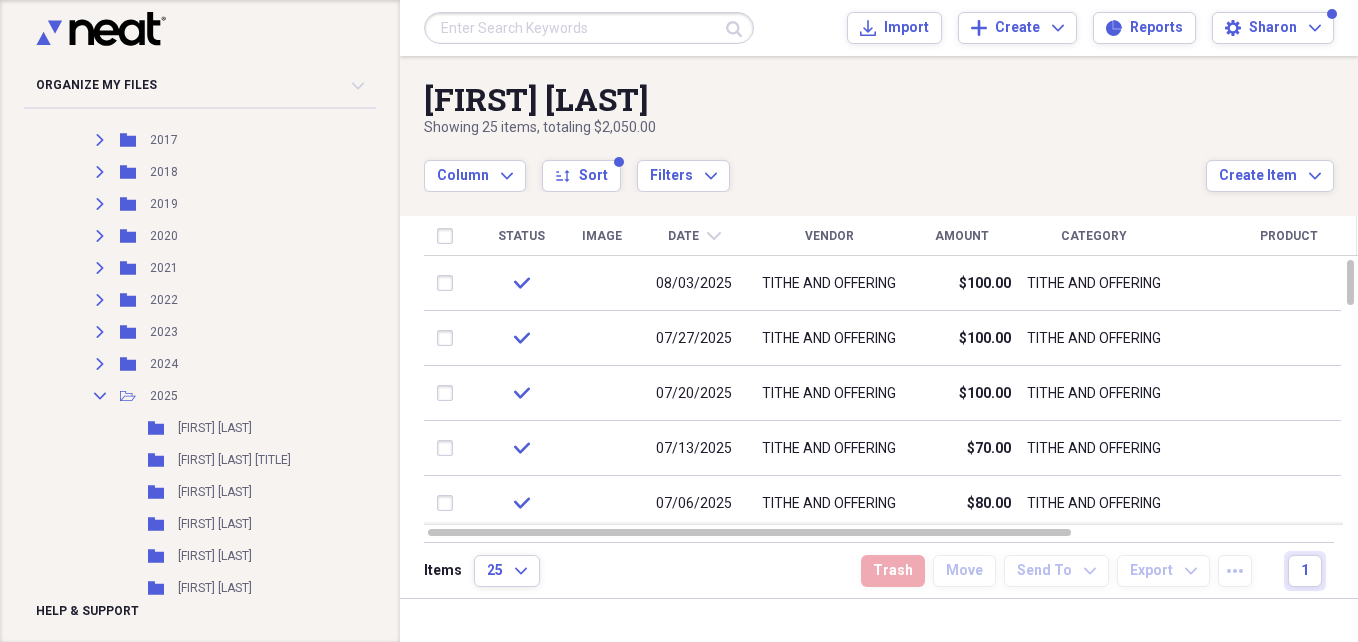 scroll, scrollTop: 786, scrollLeft: 0, axis: vertical 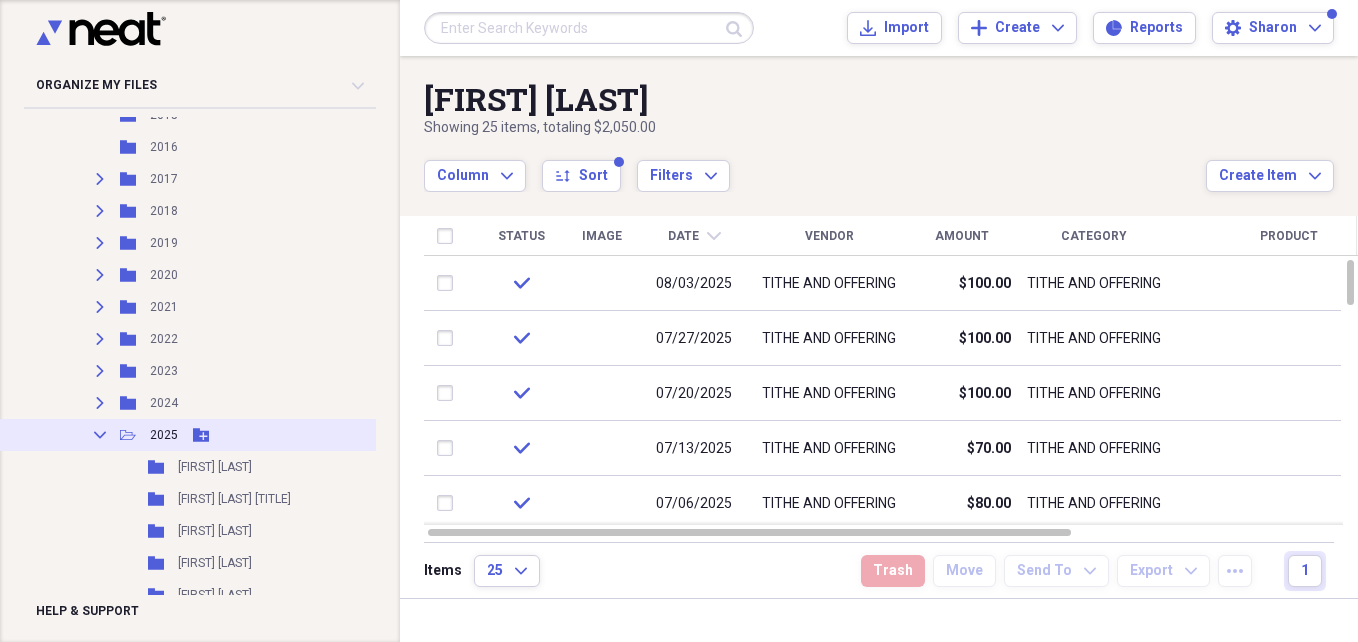click on "Add Folder" 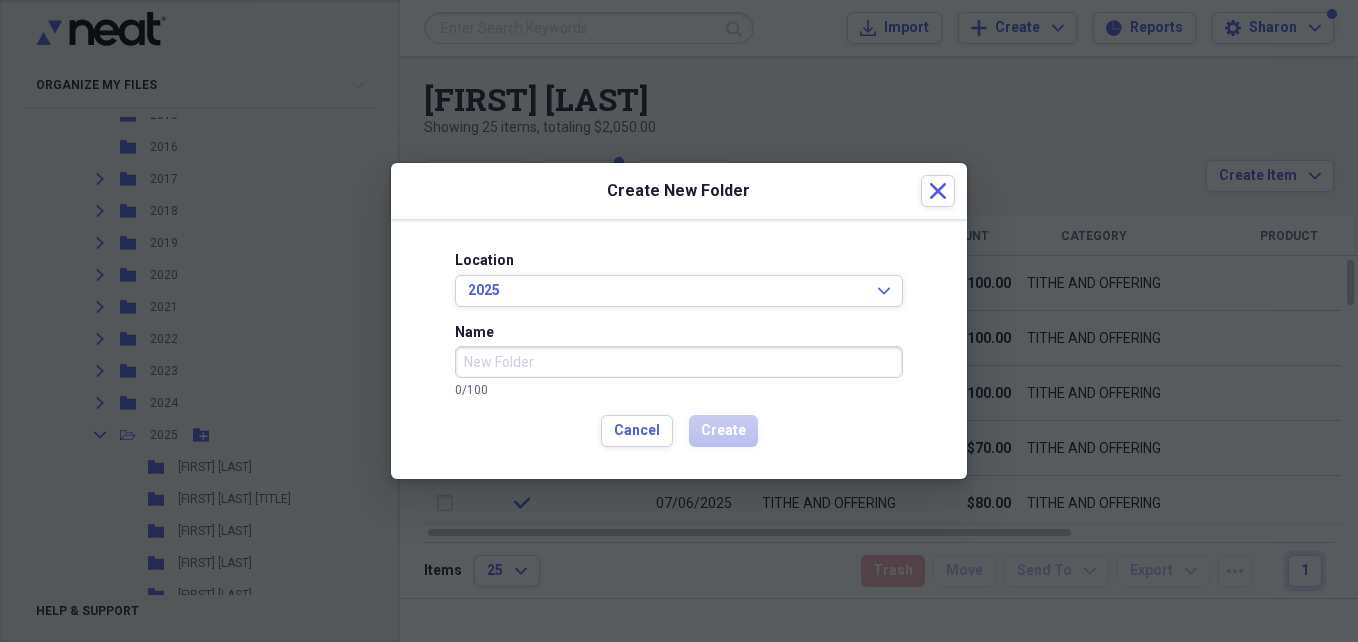 click on "Name" at bounding box center [679, 362] 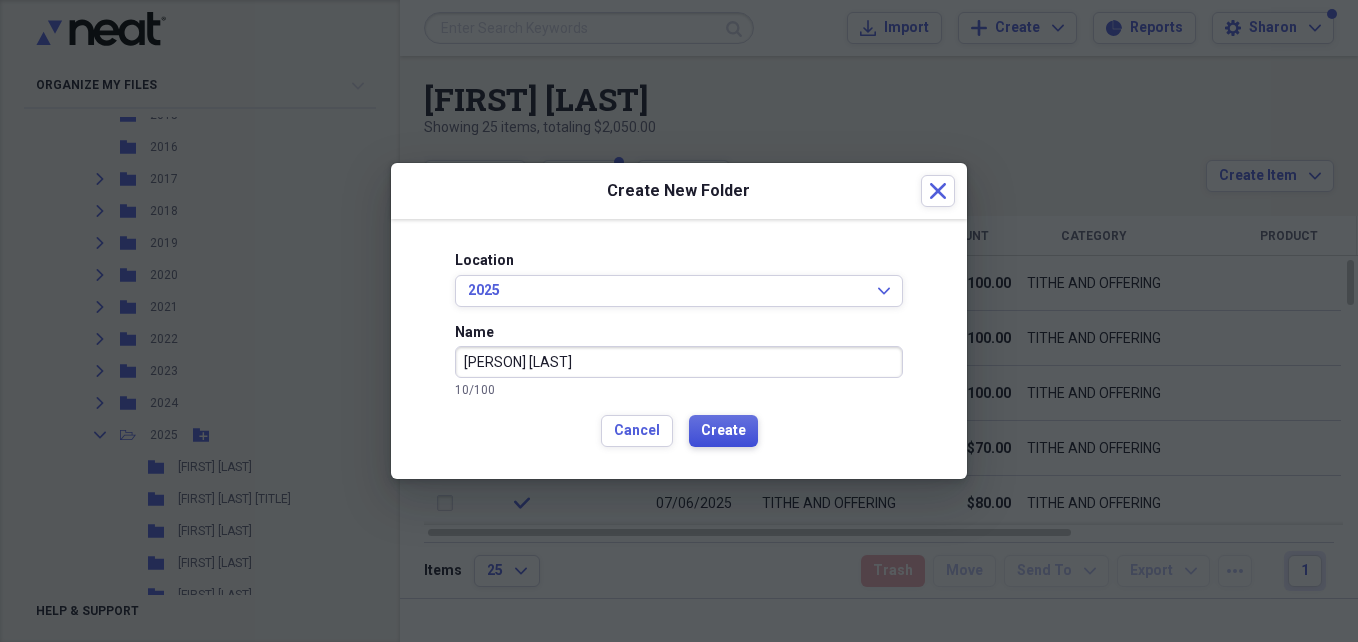 type on "[PERSON] [LAST]" 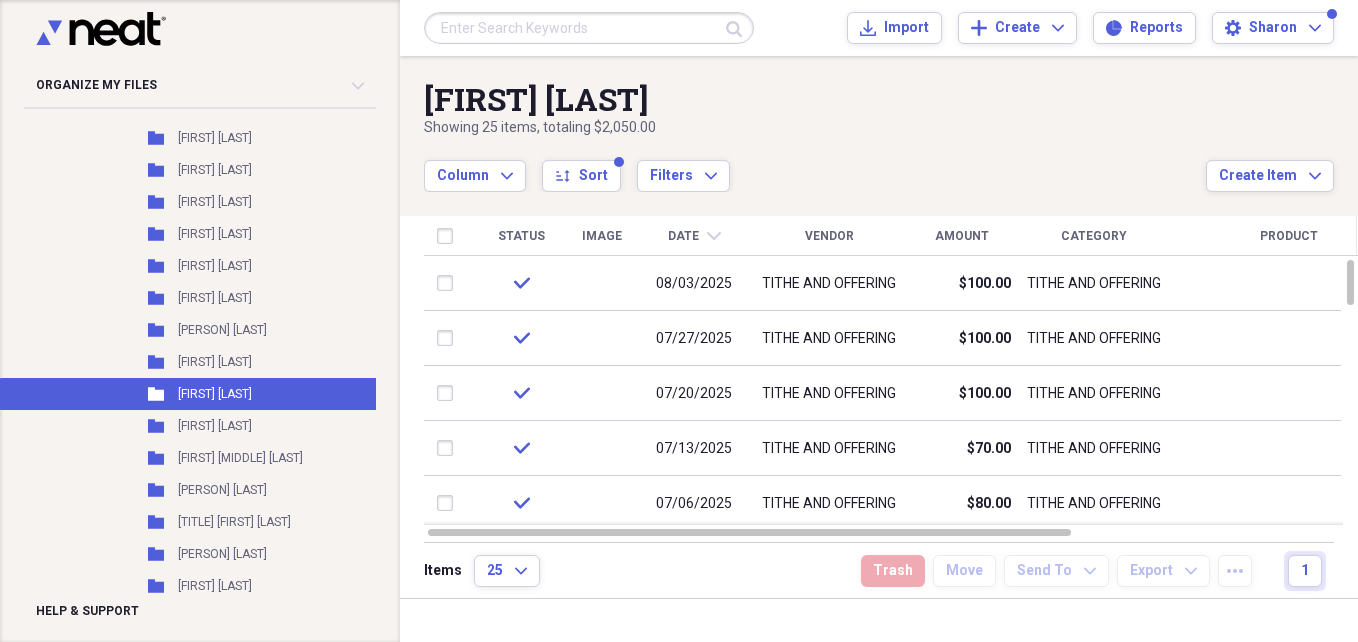 scroll, scrollTop: 2851, scrollLeft: 0, axis: vertical 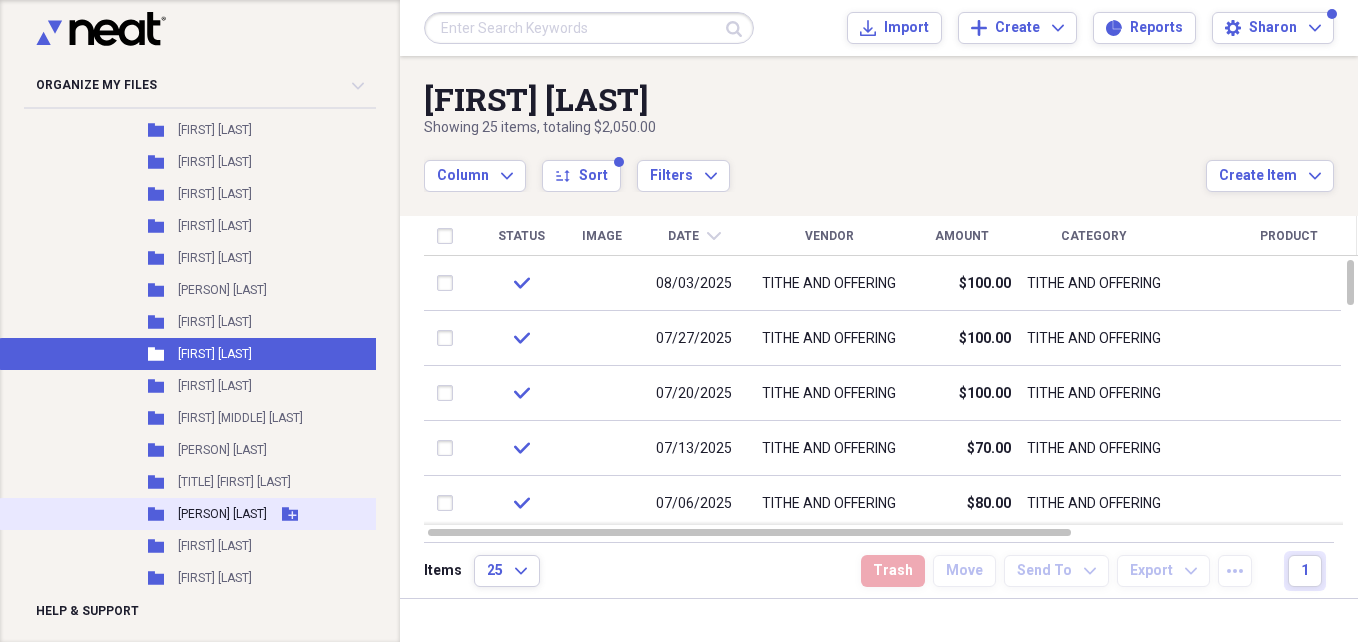 click on "Folder [FIRST] [LAST]" at bounding box center (254, 514) 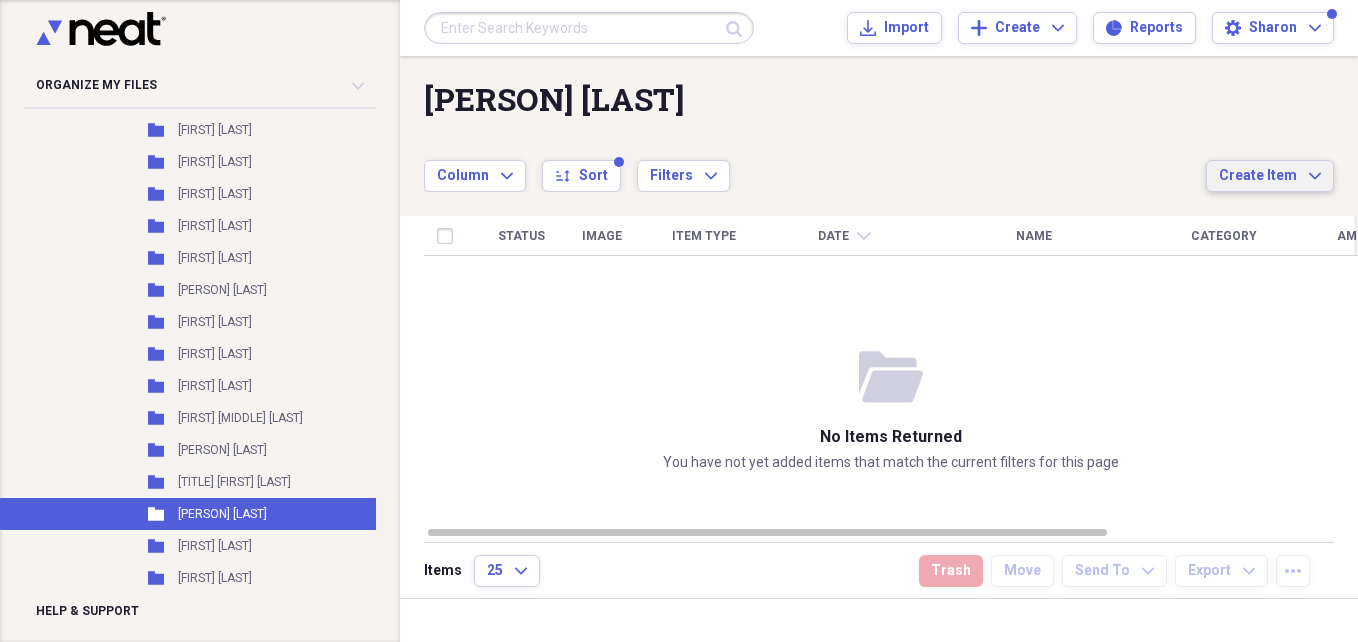 click on "Create Item" at bounding box center [1258, 176] 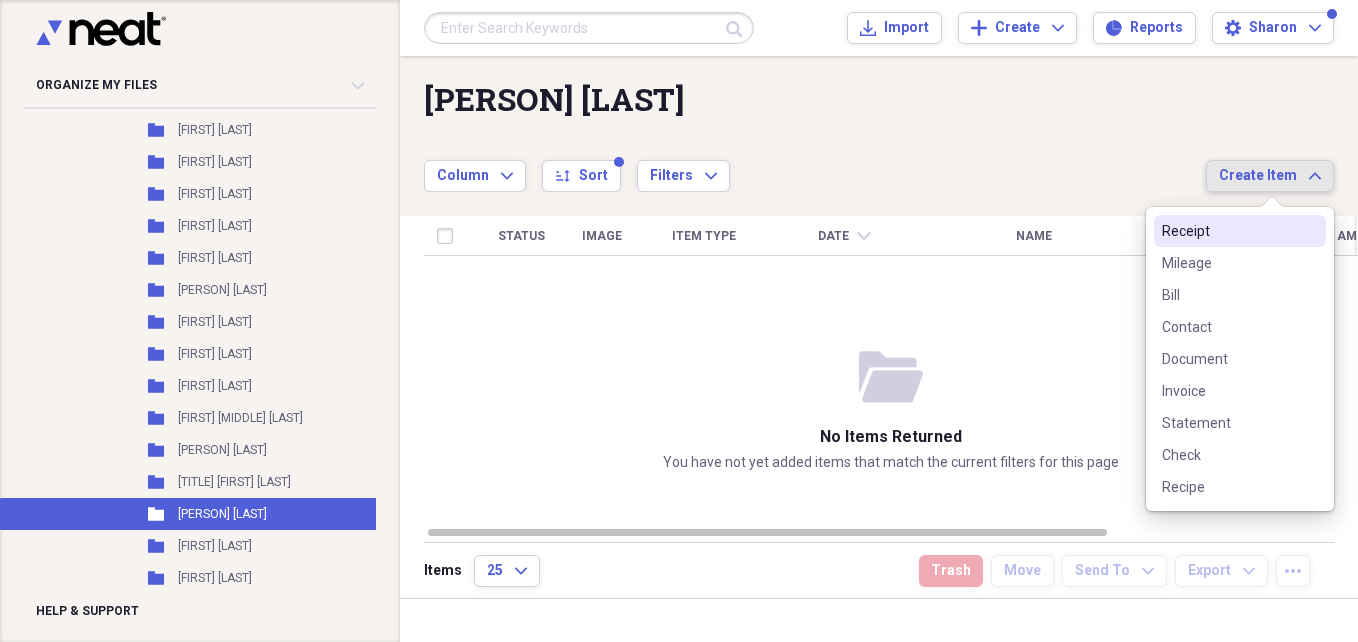 click on "Receipt" at bounding box center [1228, 231] 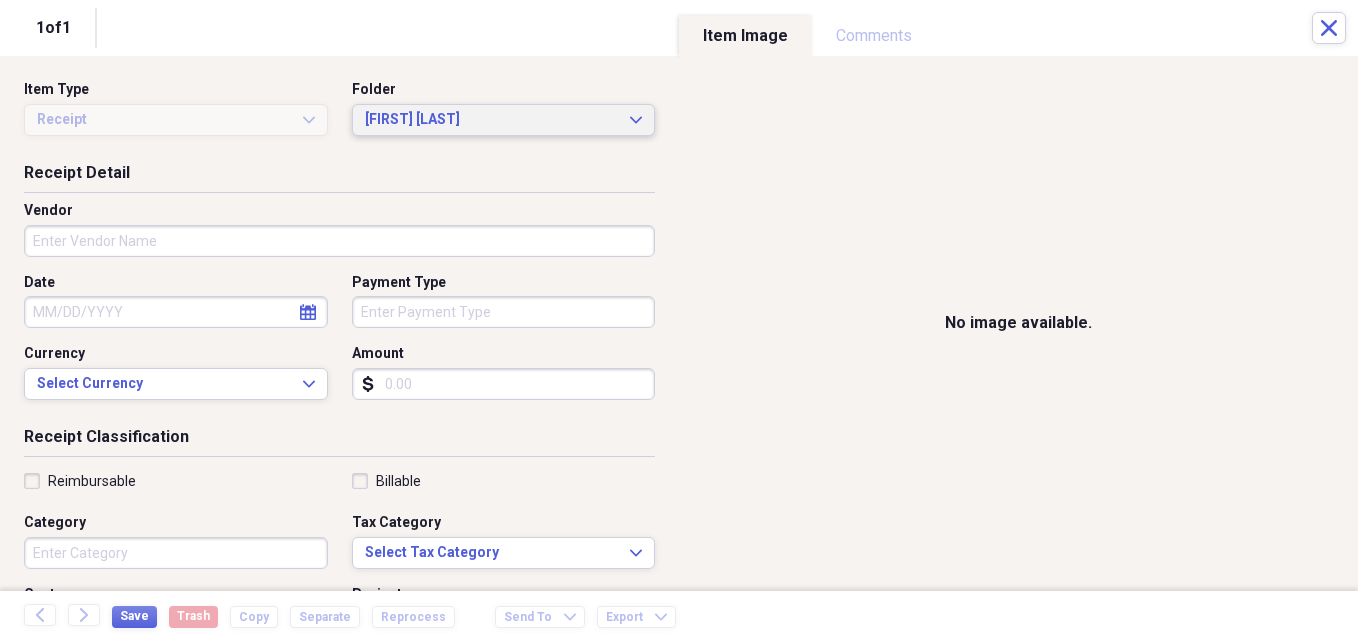 click on "Expand" 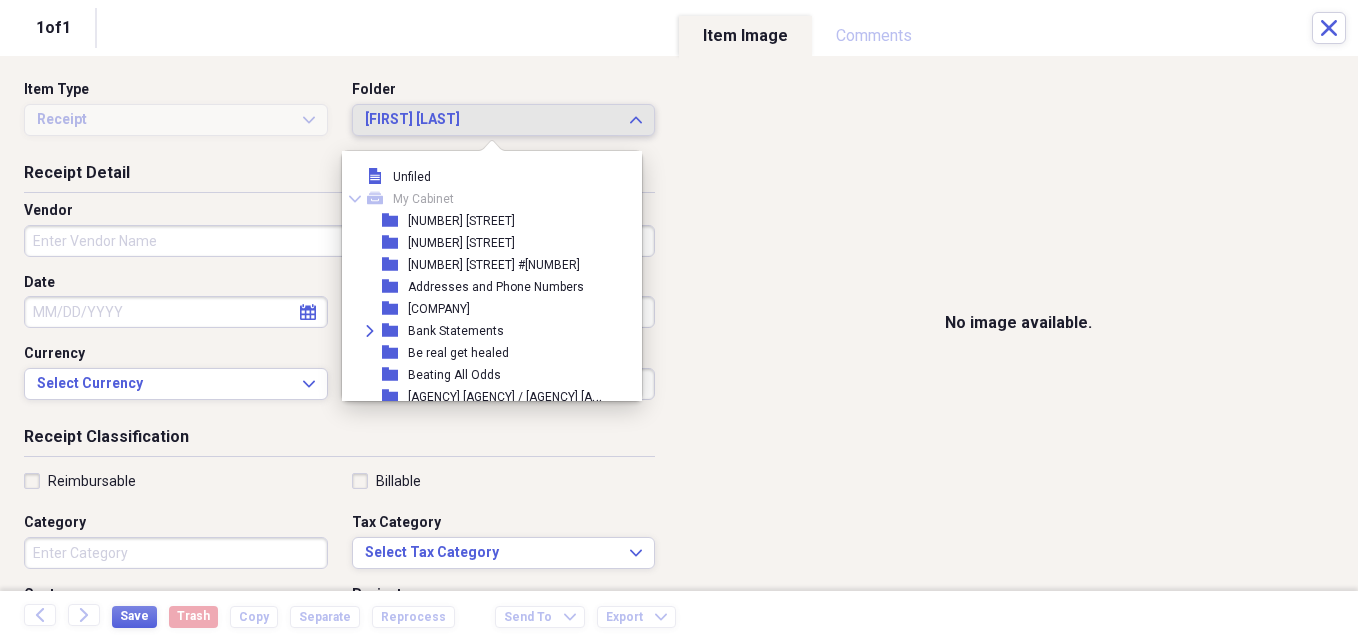 scroll, scrollTop: 1947, scrollLeft: 0, axis: vertical 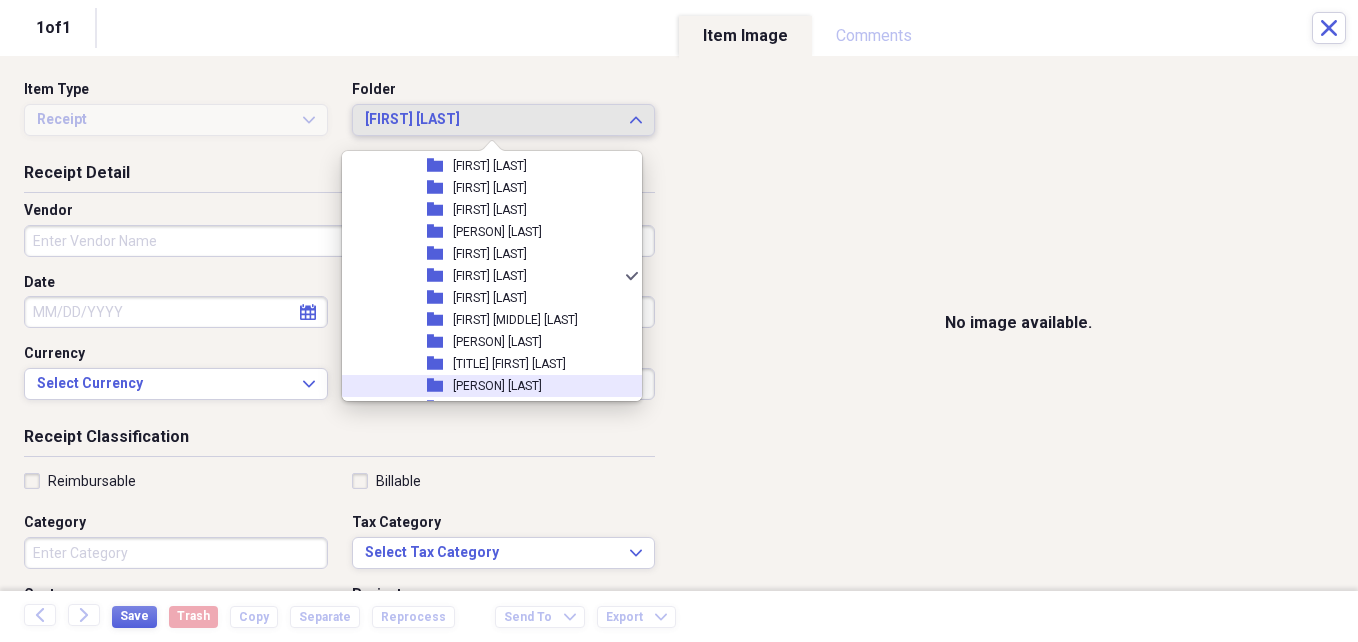 click on "[PERSON] [LAST]" at bounding box center (497, 386) 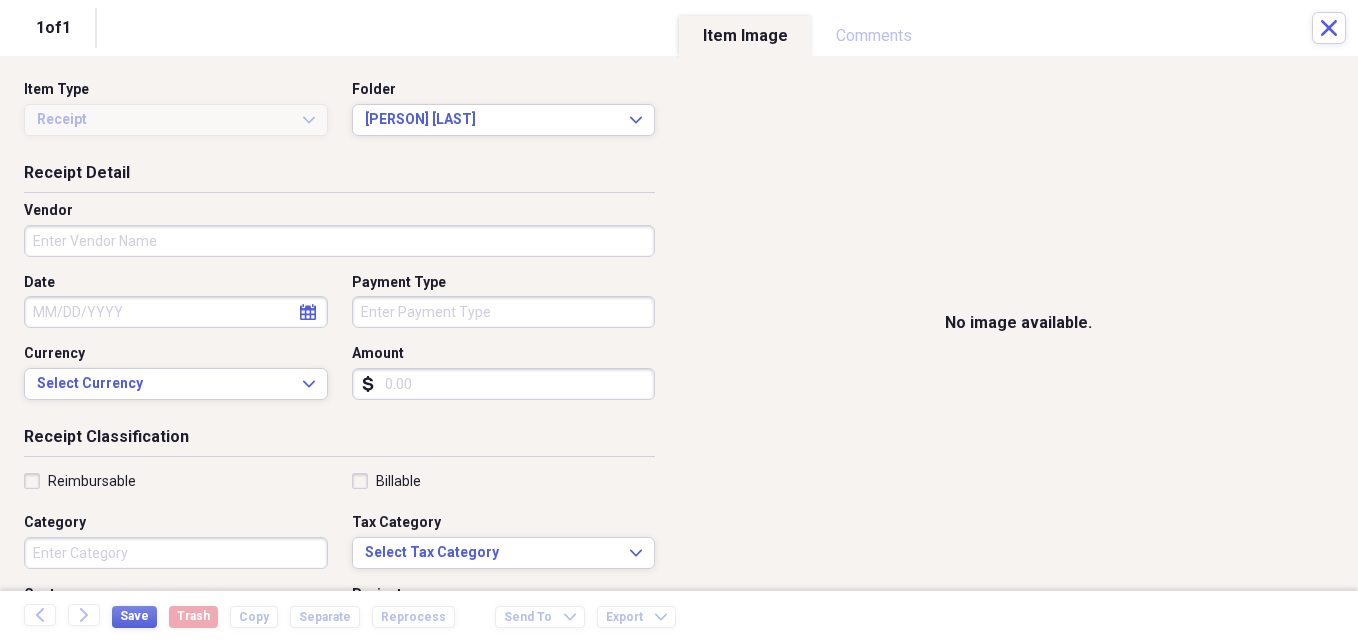 click on "Vendor" at bounding box center [339, 241] 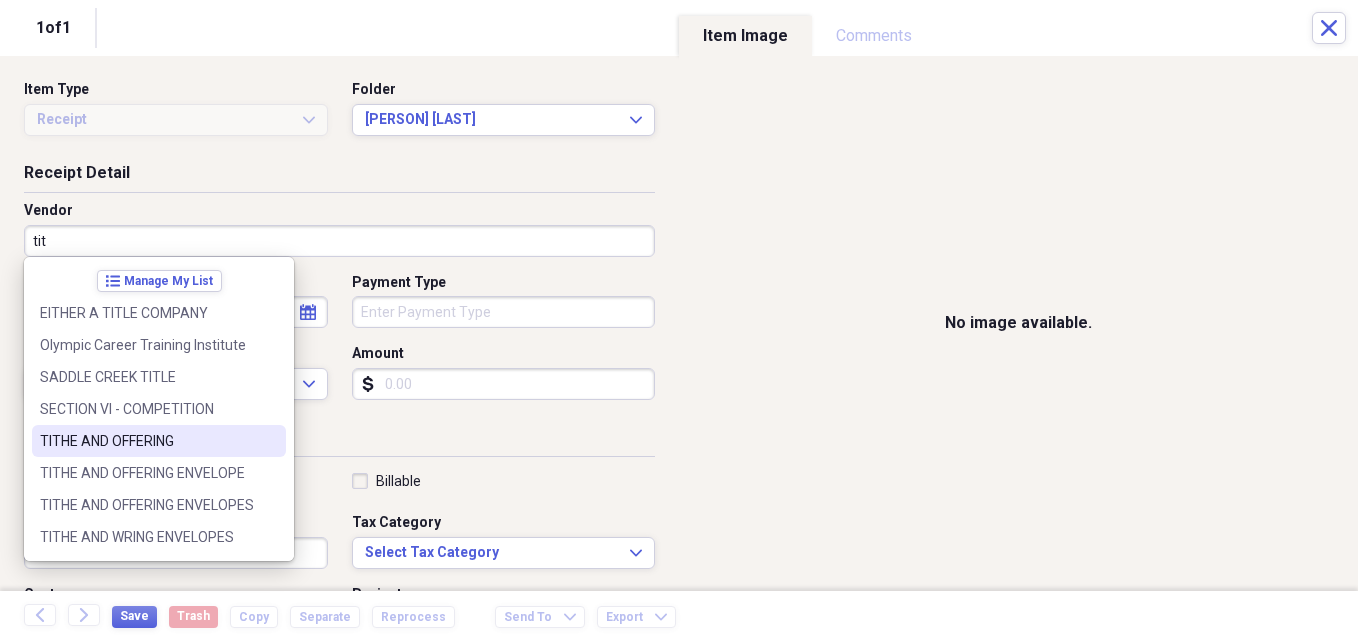click on "TITHE AND OFFERING" at bounding box center (147, 441) 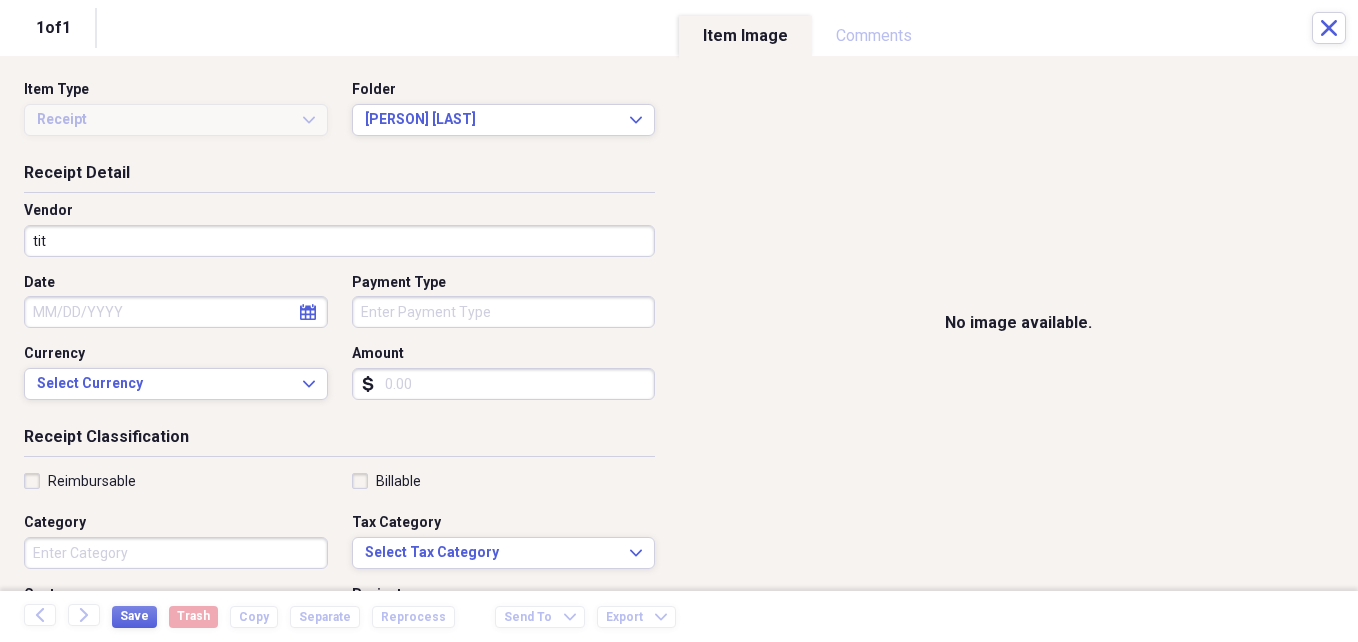 type on "TITHE AND OFFERING" 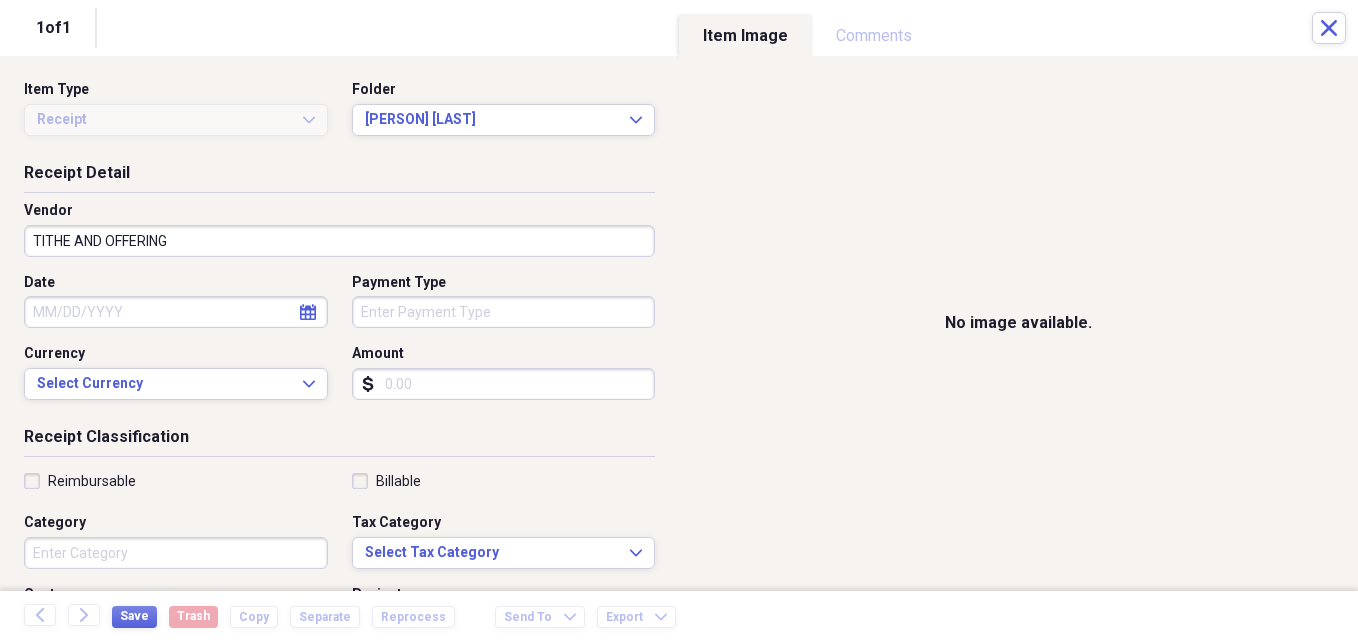 click on "Organize My Files 1 Collapse Unfiled Needs Review 1 Unfiled All Files Unfiled Unfiled Unfiled Saved Reports Collapse My Cabinet My Cabinet Add Folder Folder [NUMBER] [STREET] Add Folder Folder [NUMBER] [STREET] Add Folder Folder [NUMBER] [STREET] #4 Add Folder Folder Addresses and Phone Numbers Add Folder Folder Apprenticeship Add Folder Expand Folder Bank Statements Add Folder Folder Be real get healed Add Folder Folder Beating All Odds Add Folder Folder Bureau of Prisons (BOP)/ National Institute of Corrections (NIC) Directory Add Folder Folder Business Cards Add Folder Folder Business Development Institute Add Folder Folder Business Plan Format Add Folder Folder CCN Add Folder Folder ChIPs Add Folder Collapse Open Folder Church Add Folder Expand Folder Breakfast Ministry Add Folder Folder Documents All Areas Add Folder Expand Folder Free Haircuts Add Folder Collapse Open Folder Tithe envelopes Add Folder Folder 2015 Add Folder Folder 2016 Add Folder Expand Folder 2017 Add Folder Expand Folder 2018 Add Folder Expand" at bounding box center (679, 321) 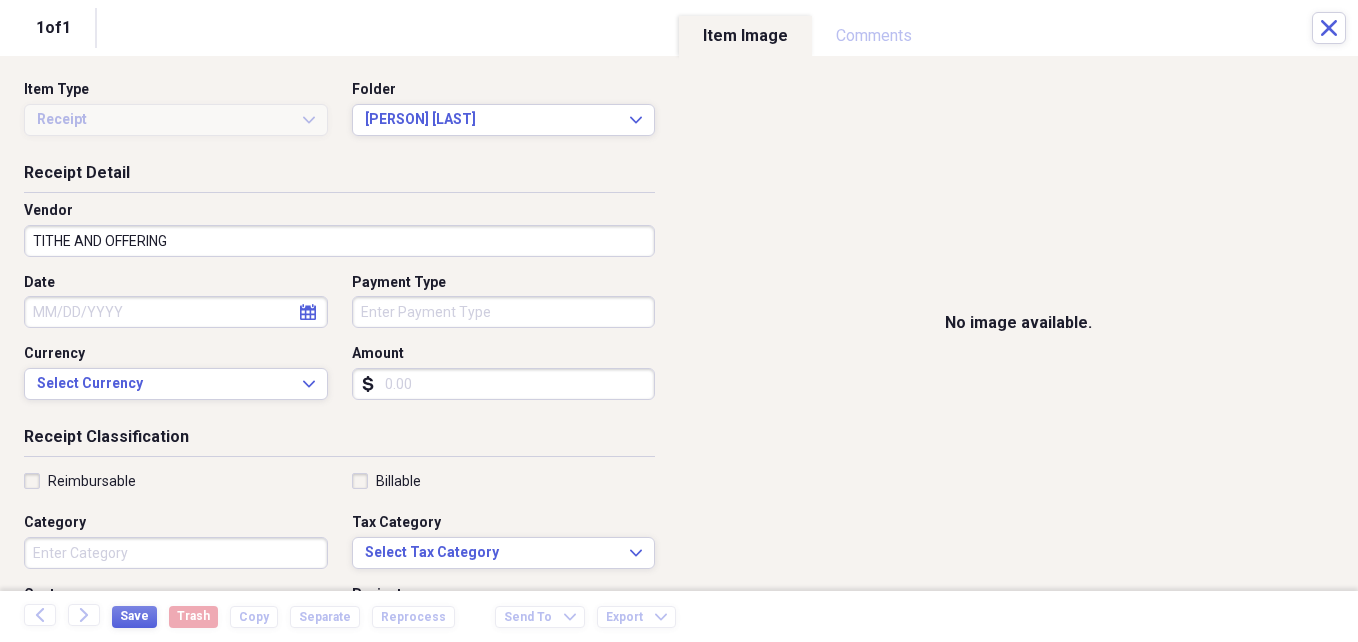 click 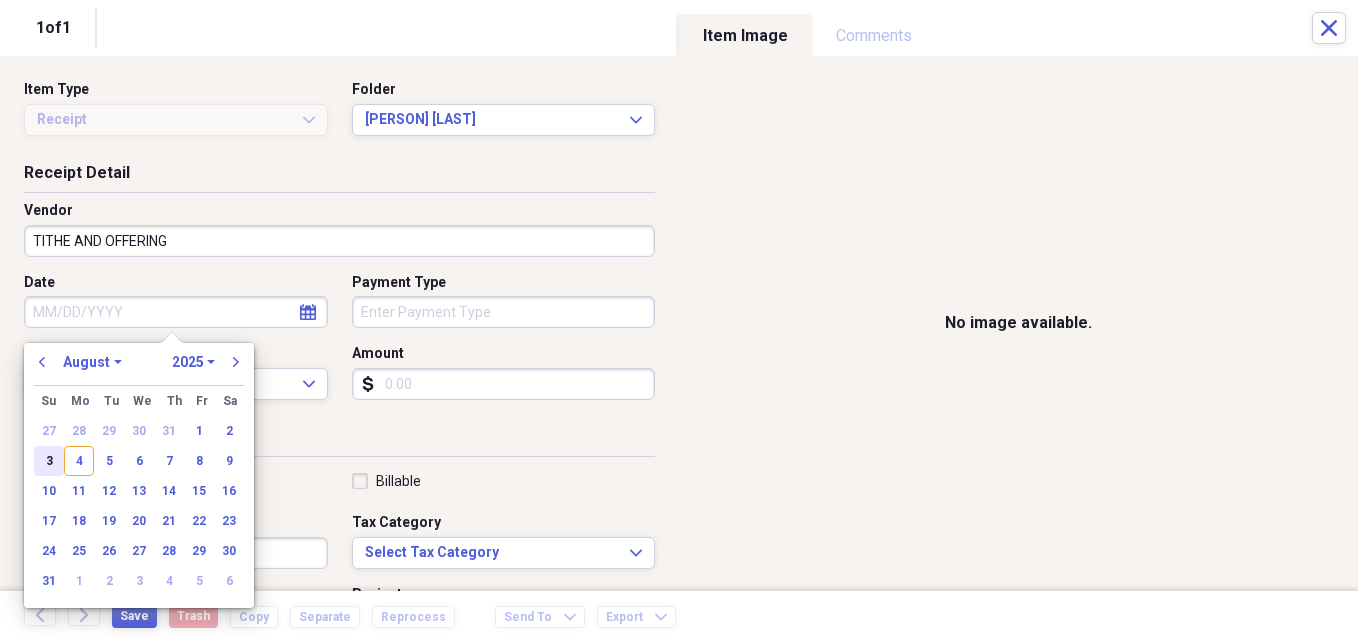 click on "3" at bounding box center (49, 461) 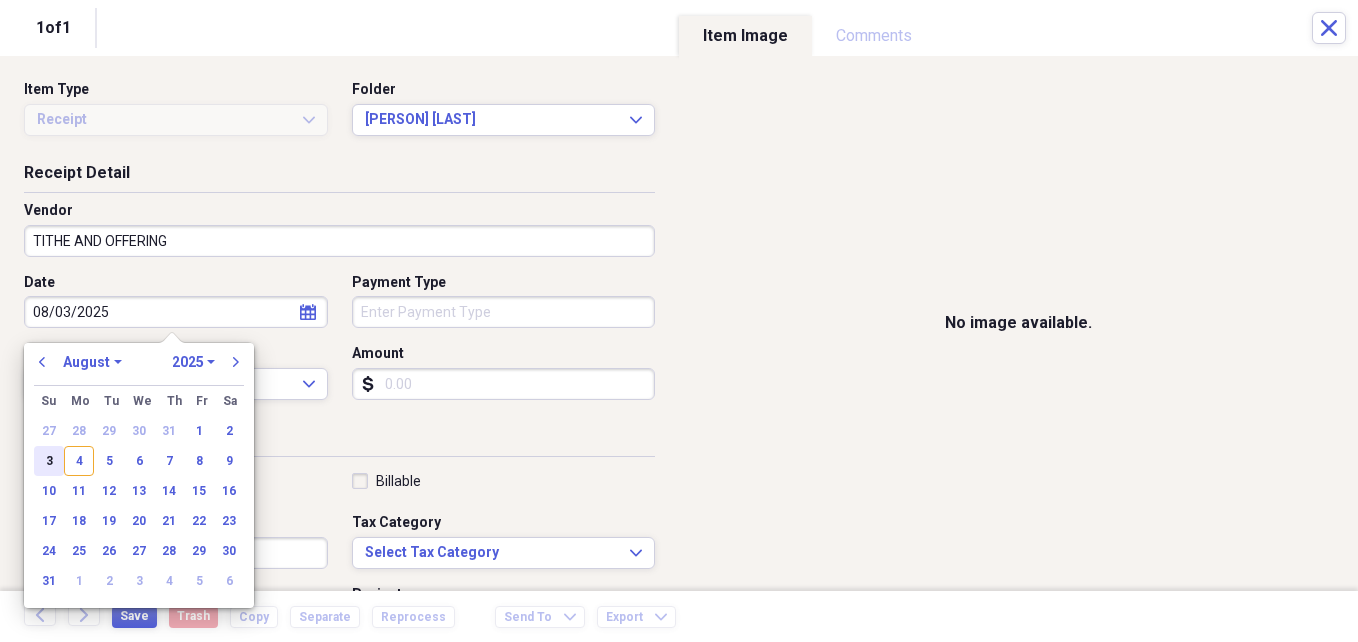 type on "08/03/2025" 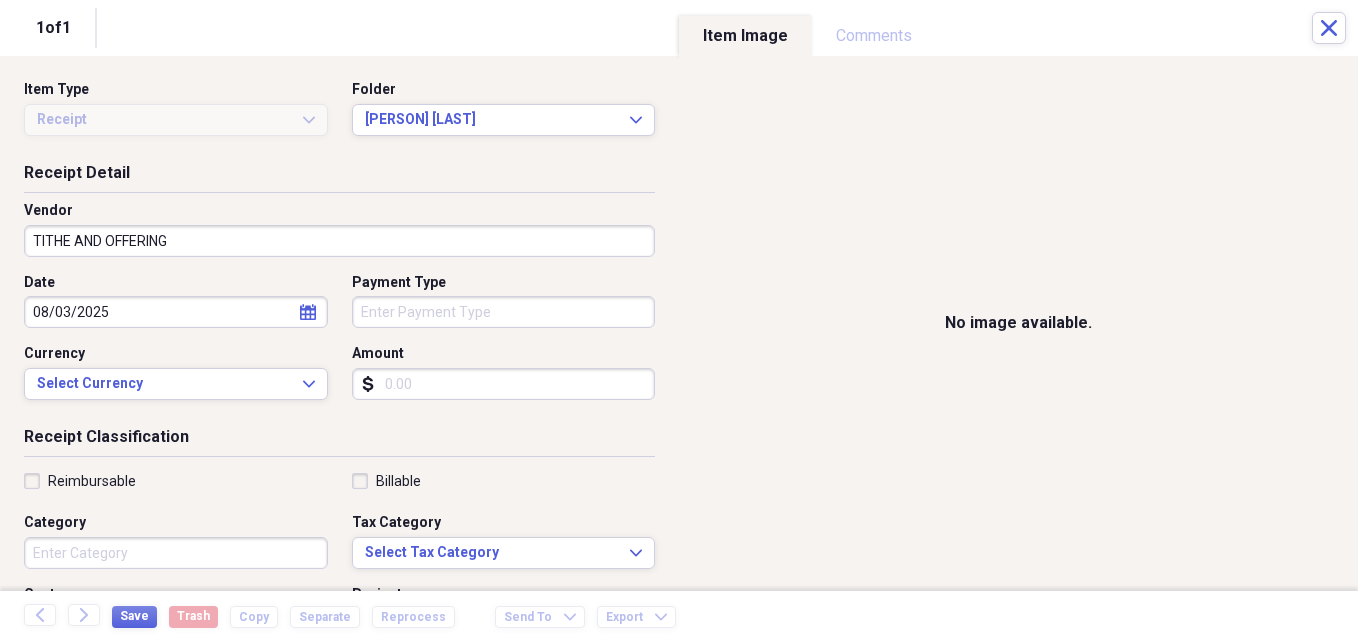 click on "Amount" at bounding box center [504, 384] 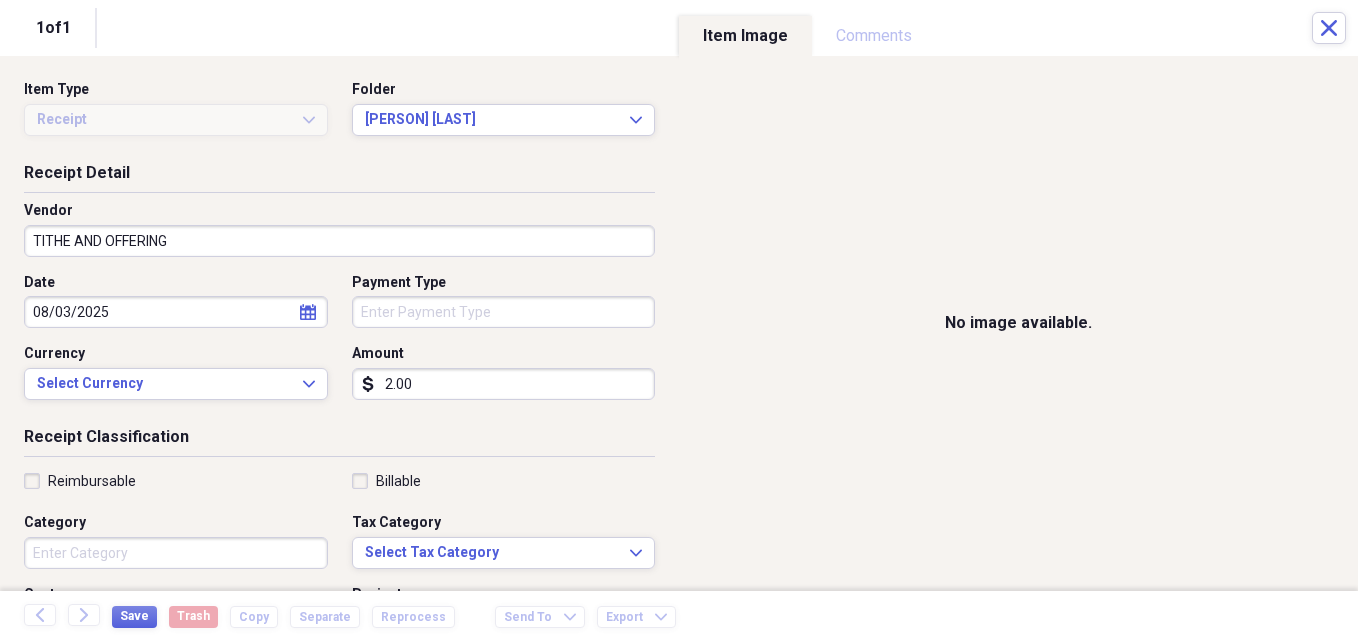 type on "2.00" 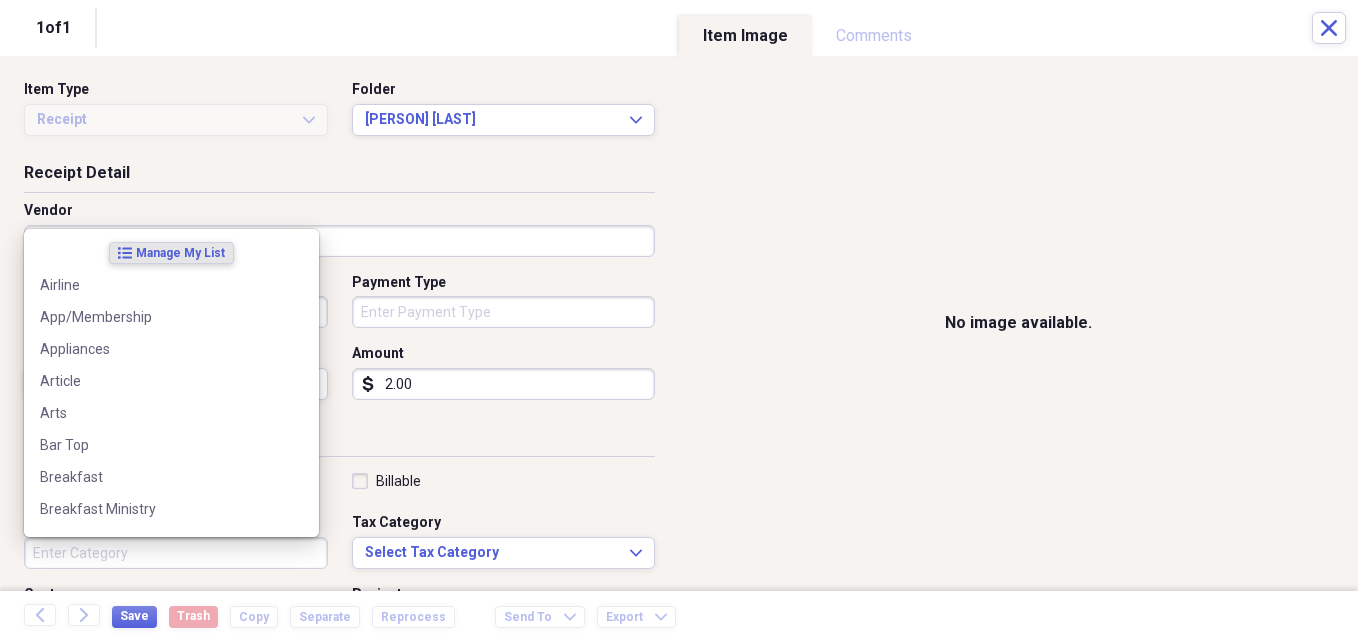 click on "Category" at bounding box center (176, 553) 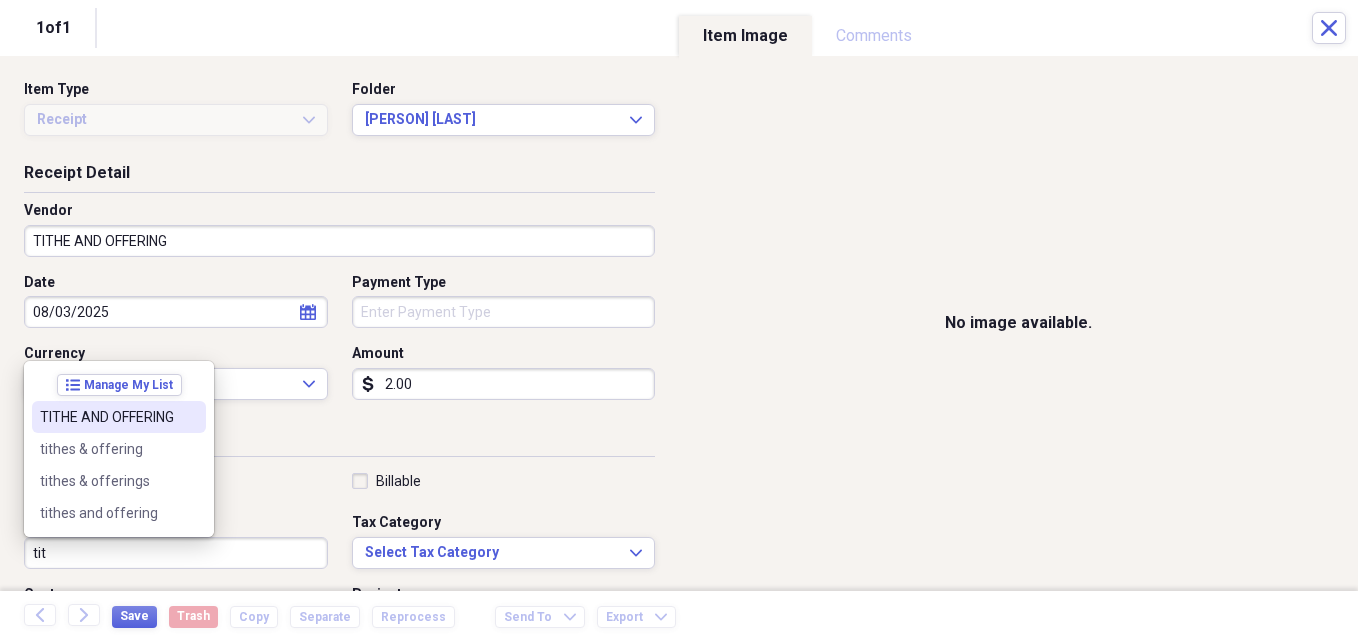 click on "TITHE AND OFFERING" at bounding box center (107, 417) 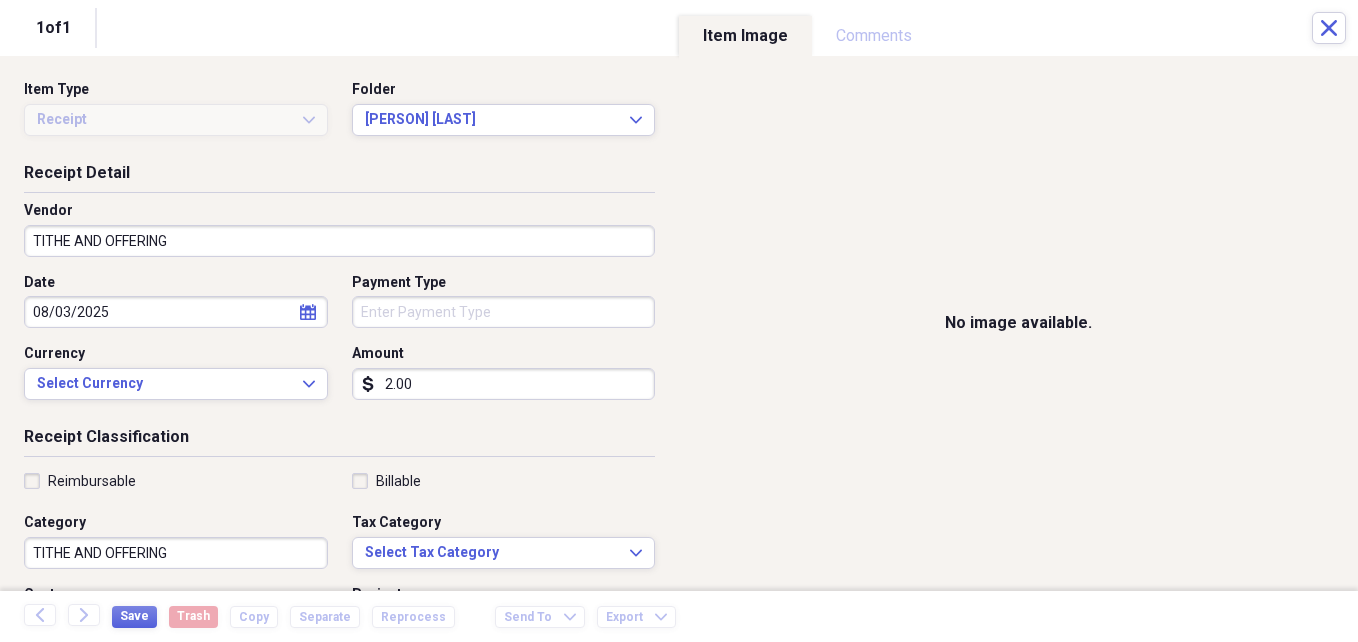 click on "Organize My Files 1 Collapse Unfiled Needs Review 1 Unfiled All Files Unfiled Unfiled Unfiled Saved Reports Collapse My Cabinet My Cabinet Add Folder Folder [NUMBER] [STREET] Add Folder Folder [NUMBER] [STREET] Add Folder Folder [NUMBER] [STREET] #4 Add Folder Folder Addresses and Phone Numbers Add Folder Folder Apprenticeship Add Folder Expand Folder Bank Statements Add Folder Folder Be real get healed Add Folder Folder Beating All Odds Add Folder Folder Bureau of Prisons (BOP)/ National Institute of Corrections (NIC) Directory Add Folder Folder Business Cards Add Folder Folder Business Development Institute Add Folder Folder Business Plan Format Add Folder Folder CCN Add Folder Folder ChIPs Add Folder Collapse Open Folder Church Add Folder Expand Folder Breakfast Ministry Add Folder Folder Documents All Areas Add Folder Expand Folder Free Haircuts Add Folder Collapse Open Folder Tithe envelopes Add Folder Folder 2015 Add Folder Folder 2016 Add Folder Expand Folder 2017 Add Folder Expand Folder 2018 Add Folder Expand" at bounding box center [679, 321] 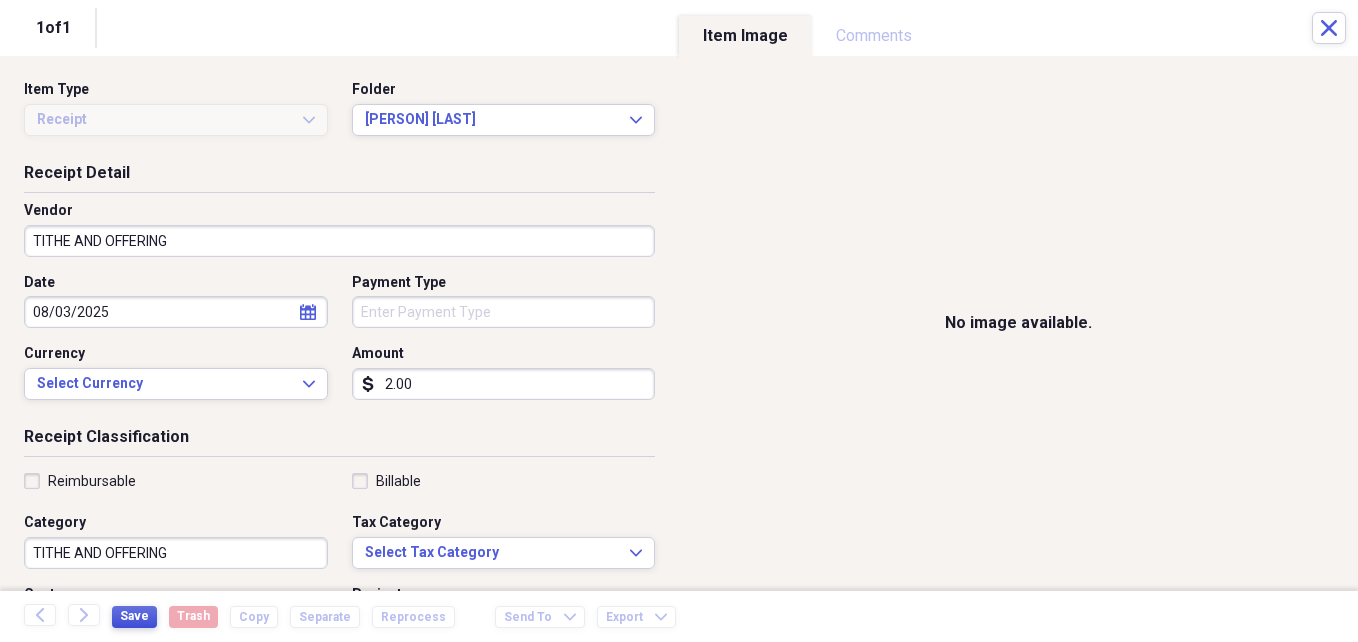 click on "Save" at bounding box center [134, 616] 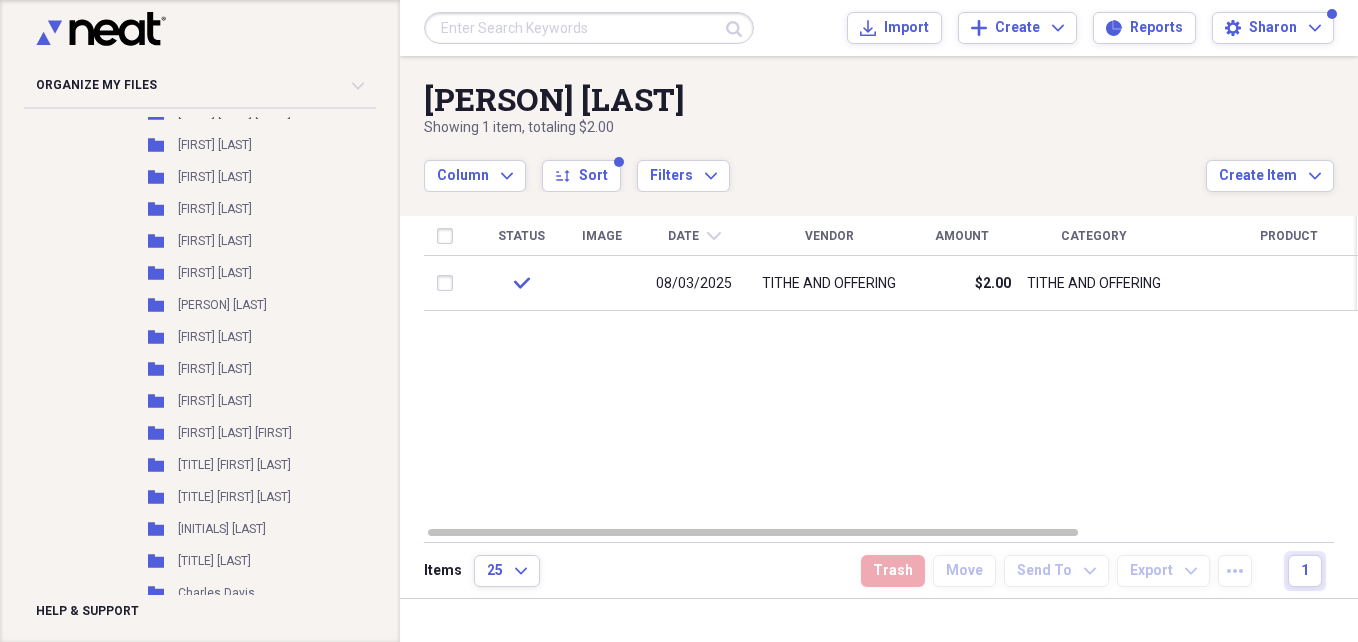 scroll, scrollTop: 1065, scrollLeft: 0, axis: vertical 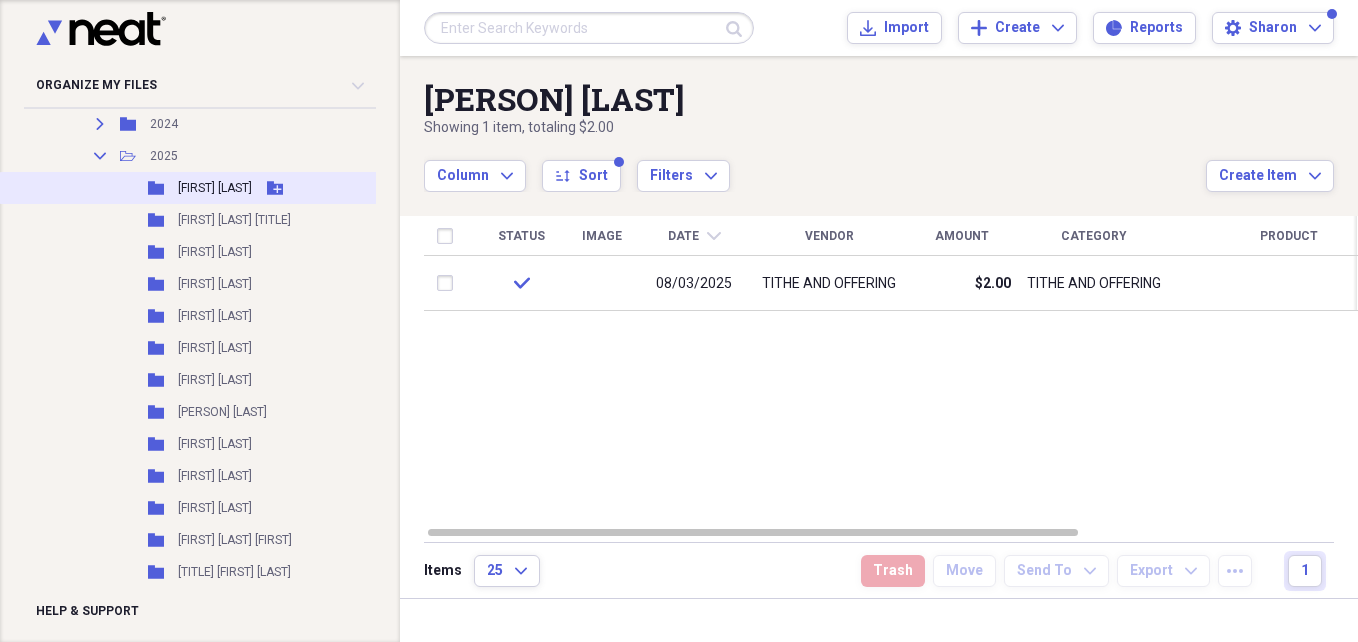 click on "[FIRST] [LAST]" at bounding box center [215, 188] 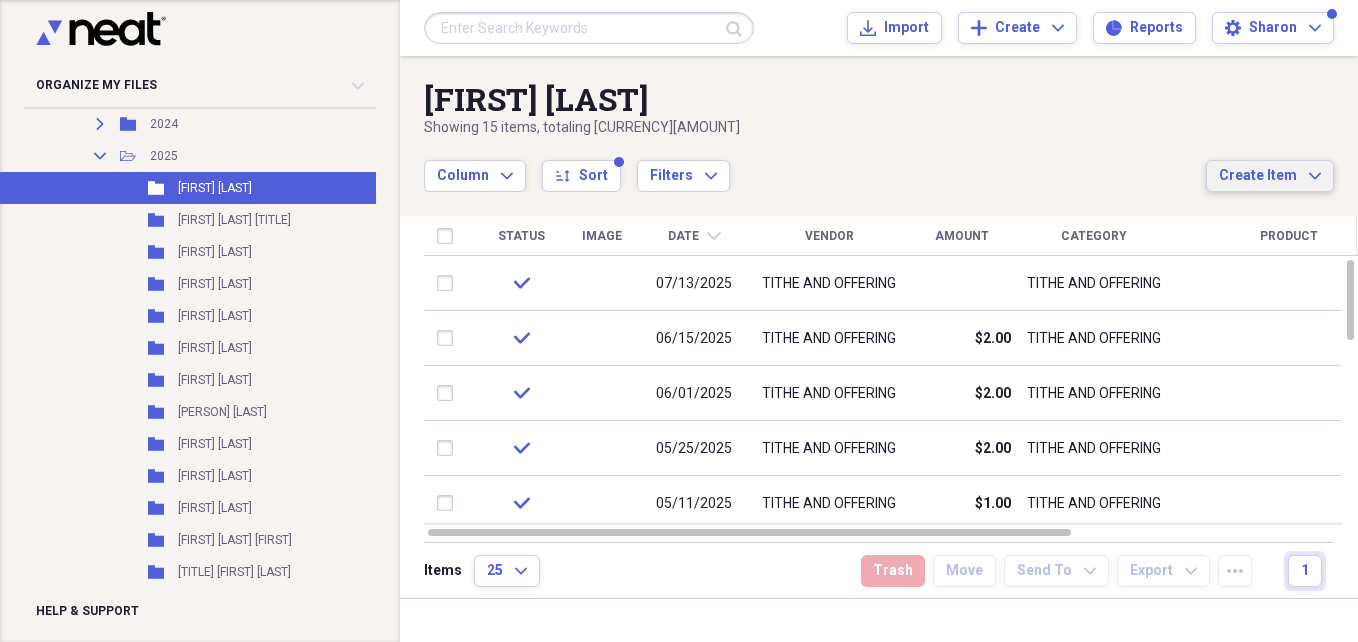 click on "Create Item" at bounding box center [1258, 176] 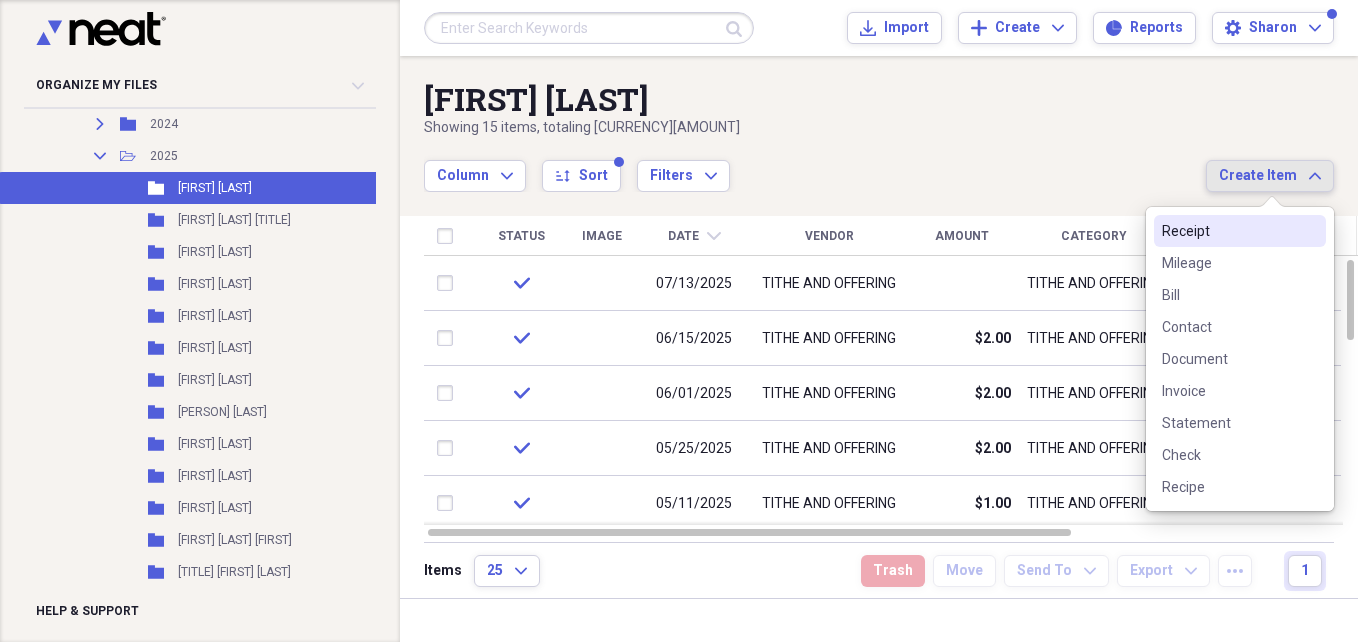 click on "Receipt" at bounding box center [1228, 231] 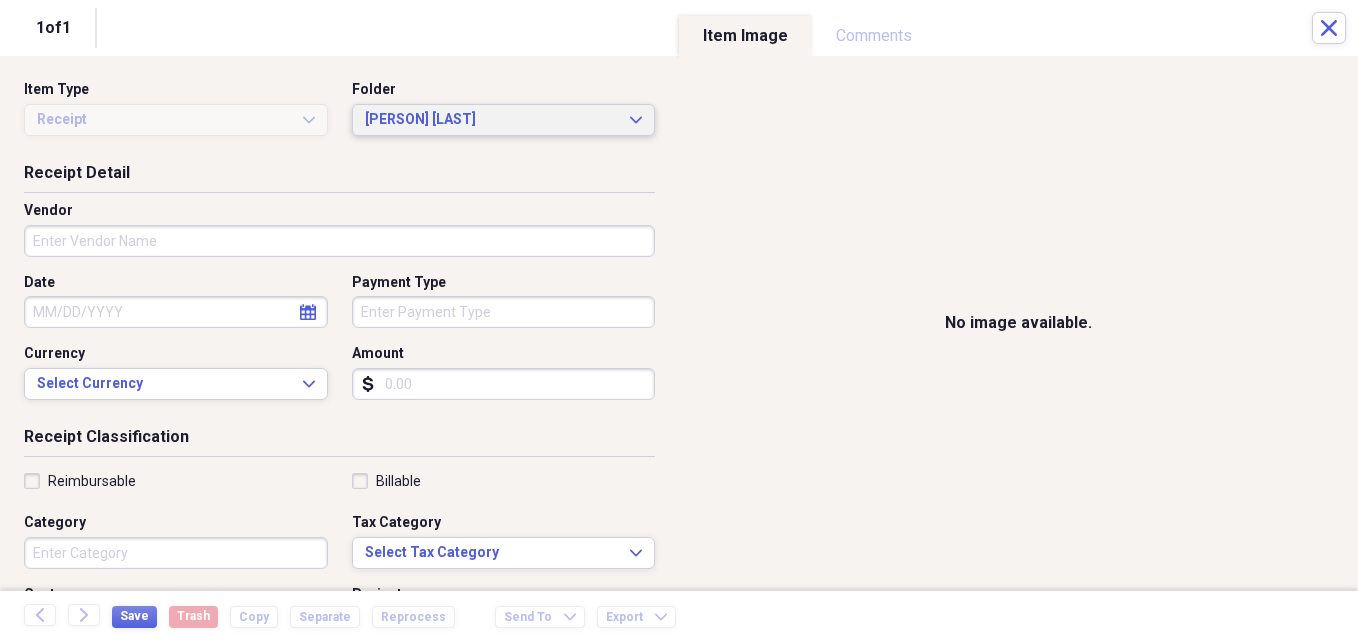 click on "Expand" 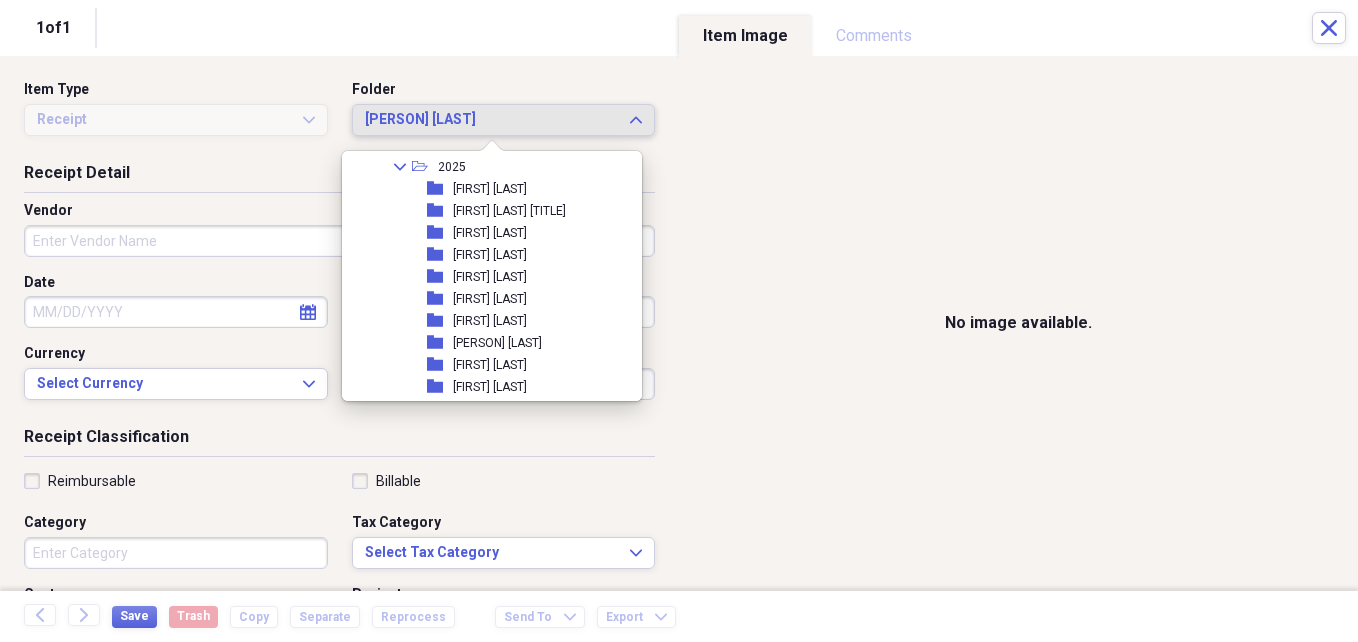 scroll, scrollTop: 684, scrollLeft: 0, axis: vertical 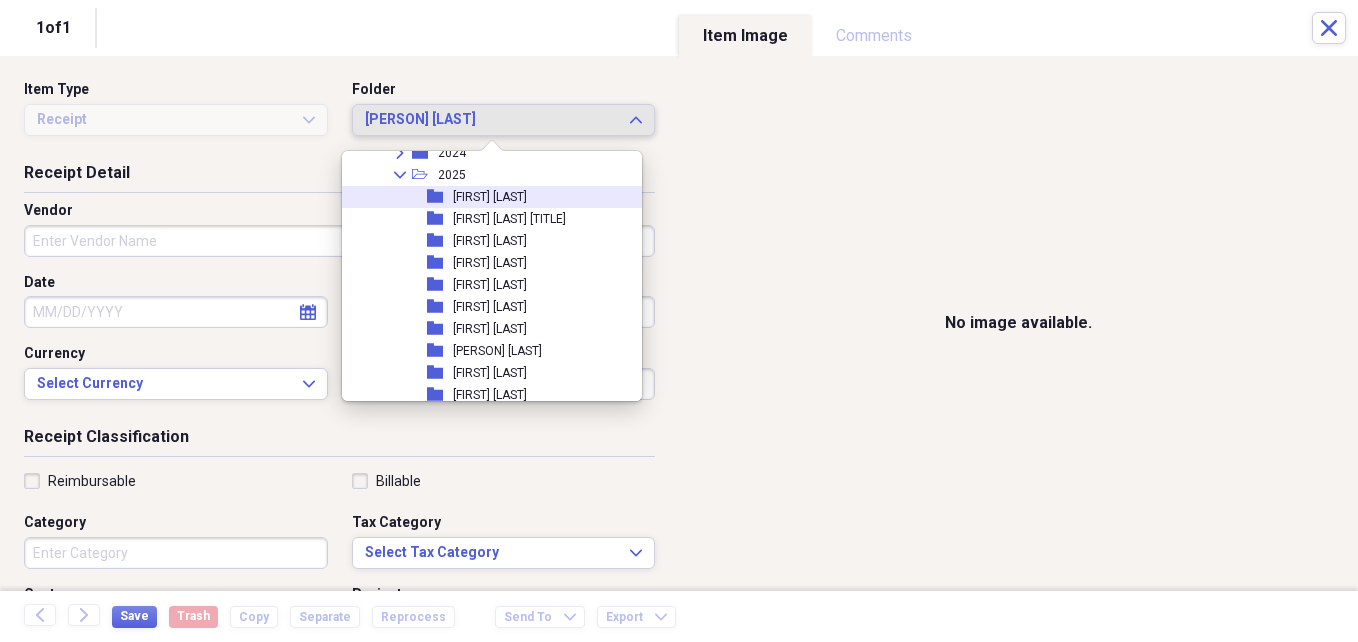click on "[FIRST] [LAST]" at bounding box center (490, 197) 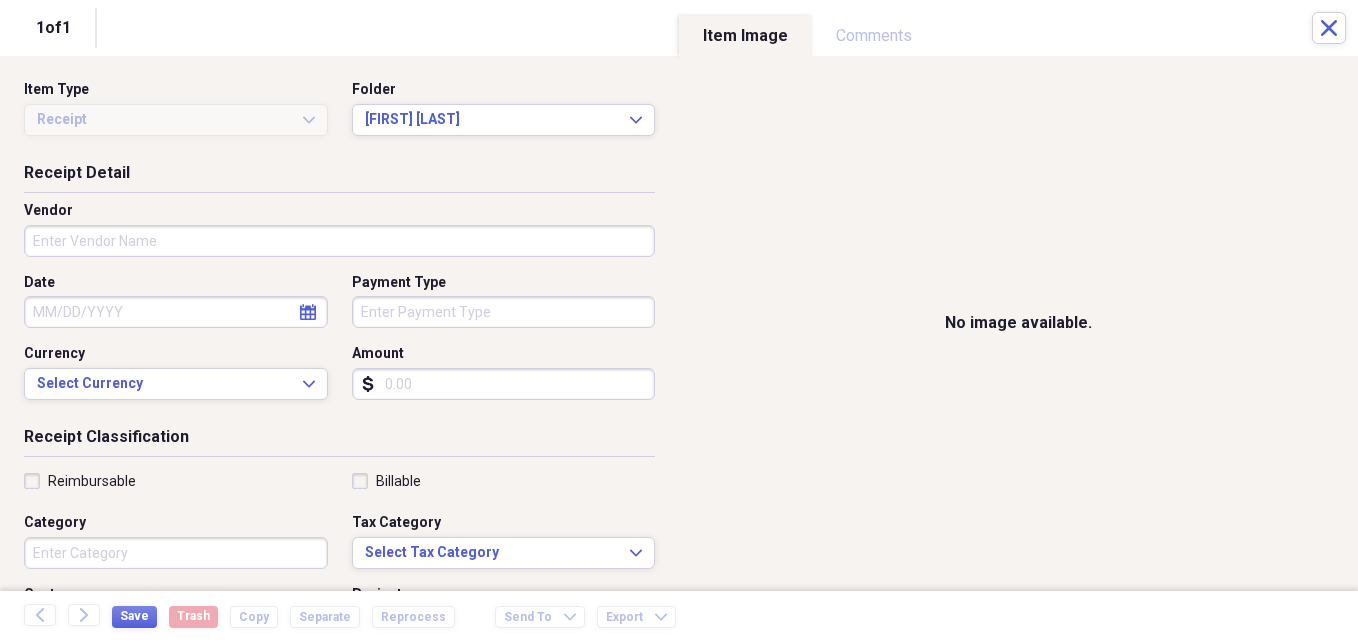 click on "Vendor" at bounding box center (339, 241) 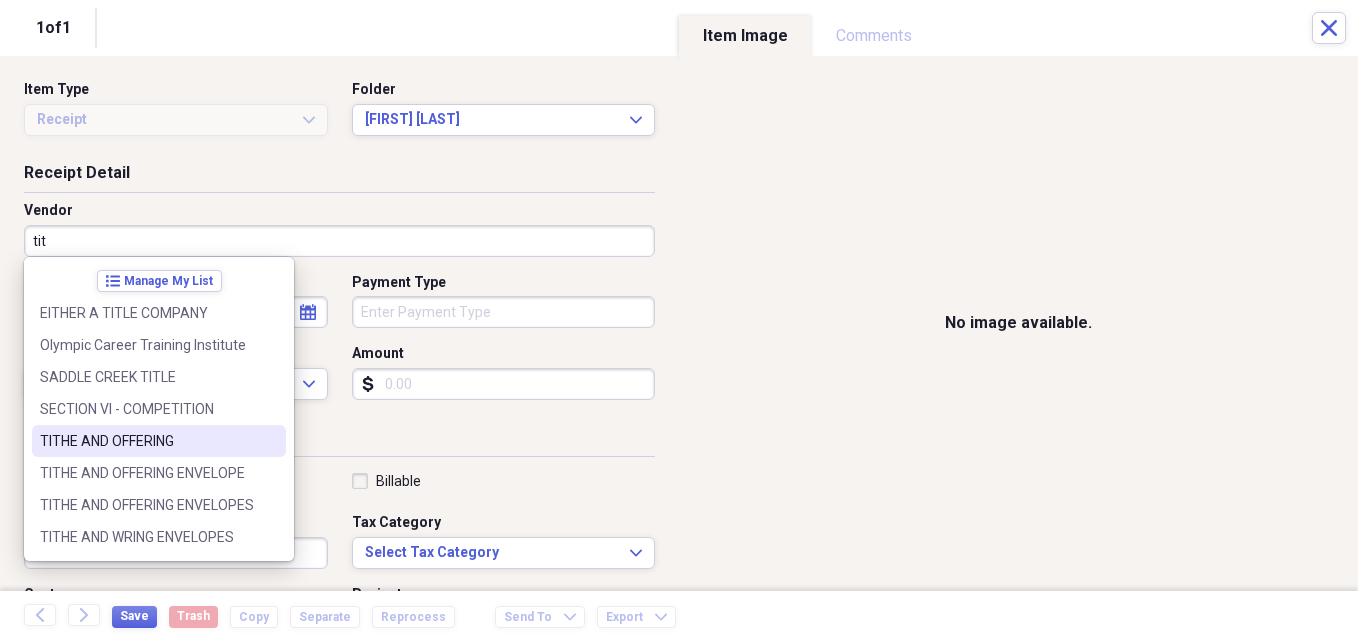 click on "TITHE AND OFFERING" at bounding box center (147, 441) 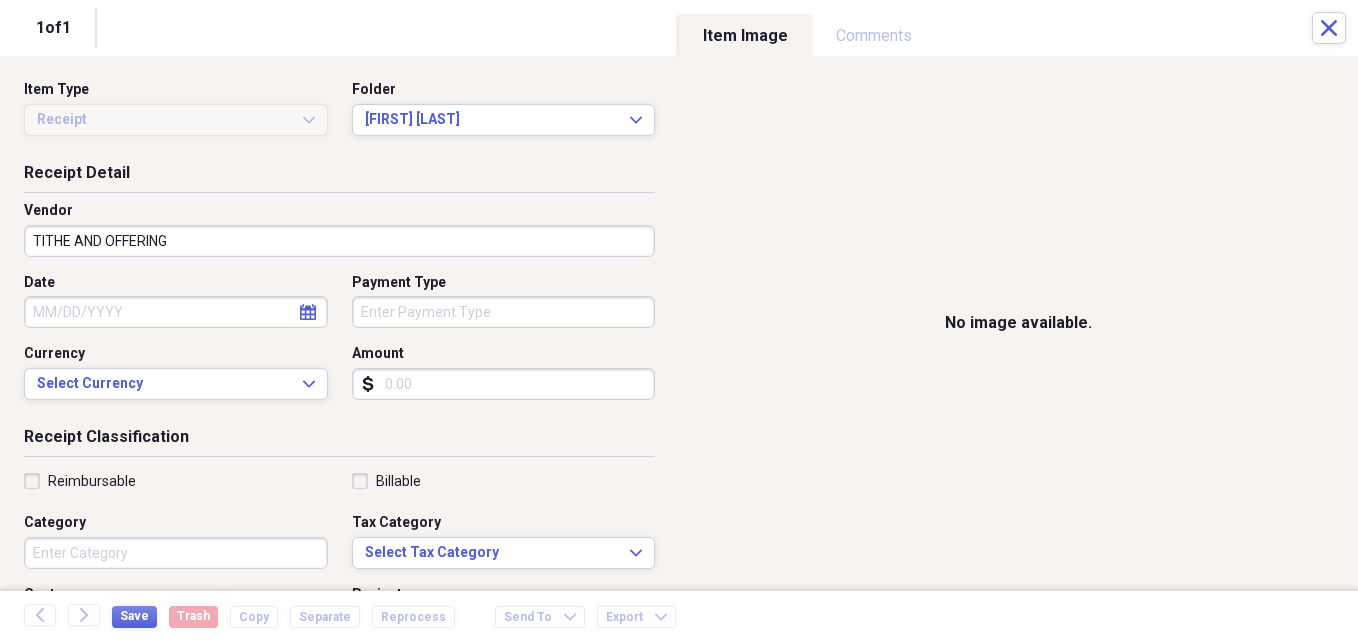 click on "calendar" 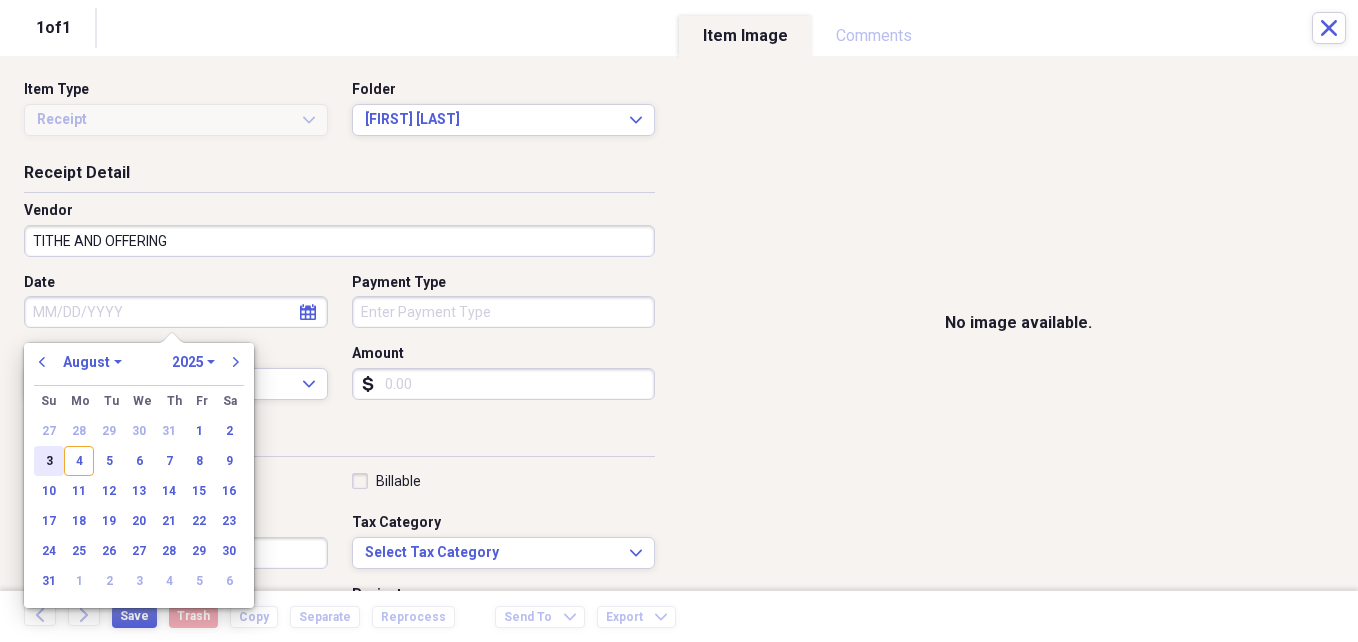 click on "3" at bounding box center (49, 461) 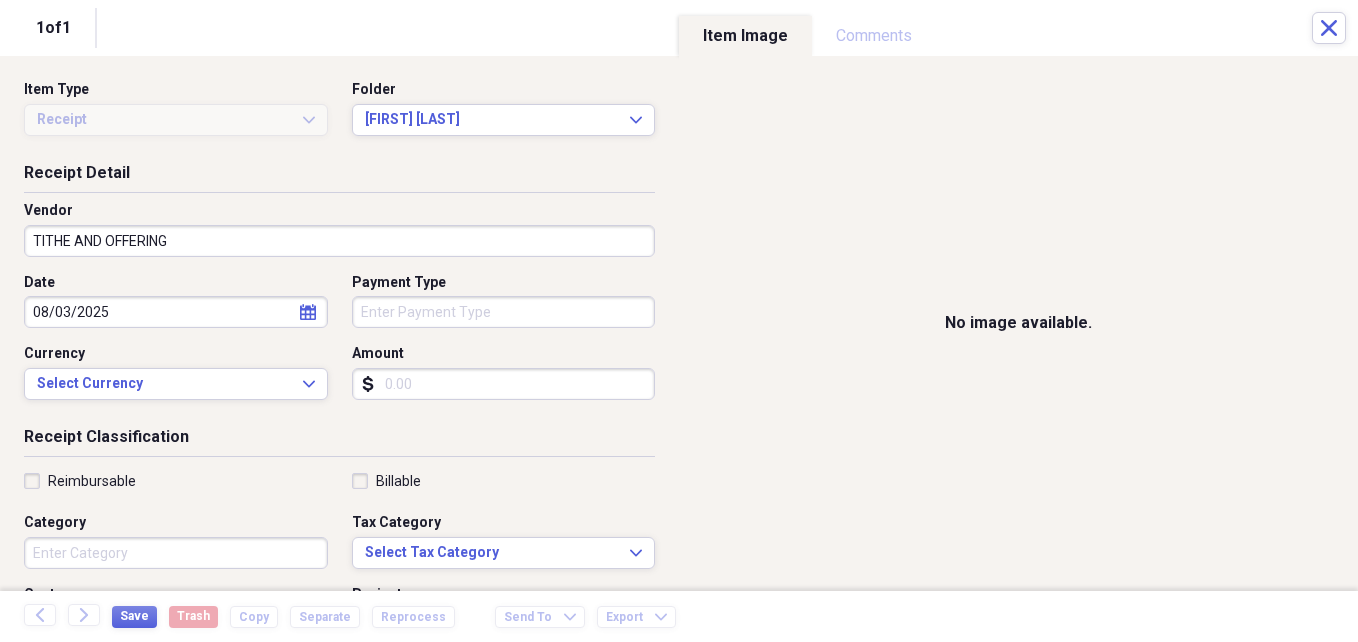 click on "Amount" at bounding box center (504, 384) 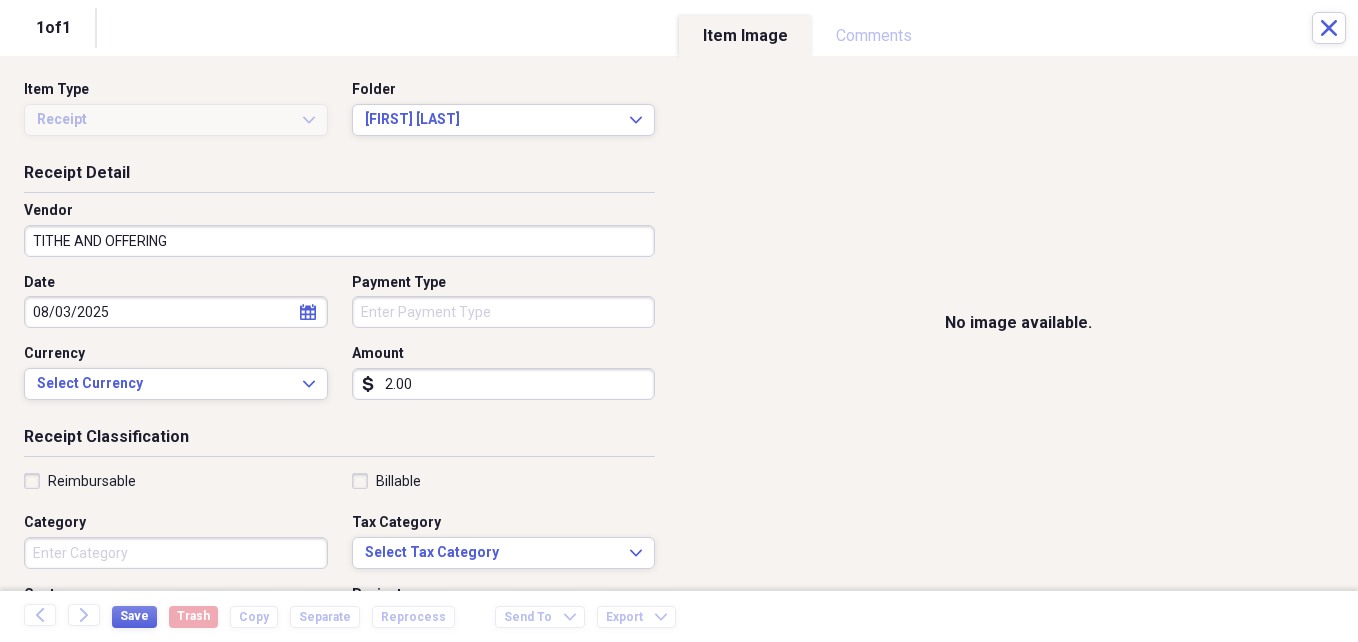 type on "2.00" 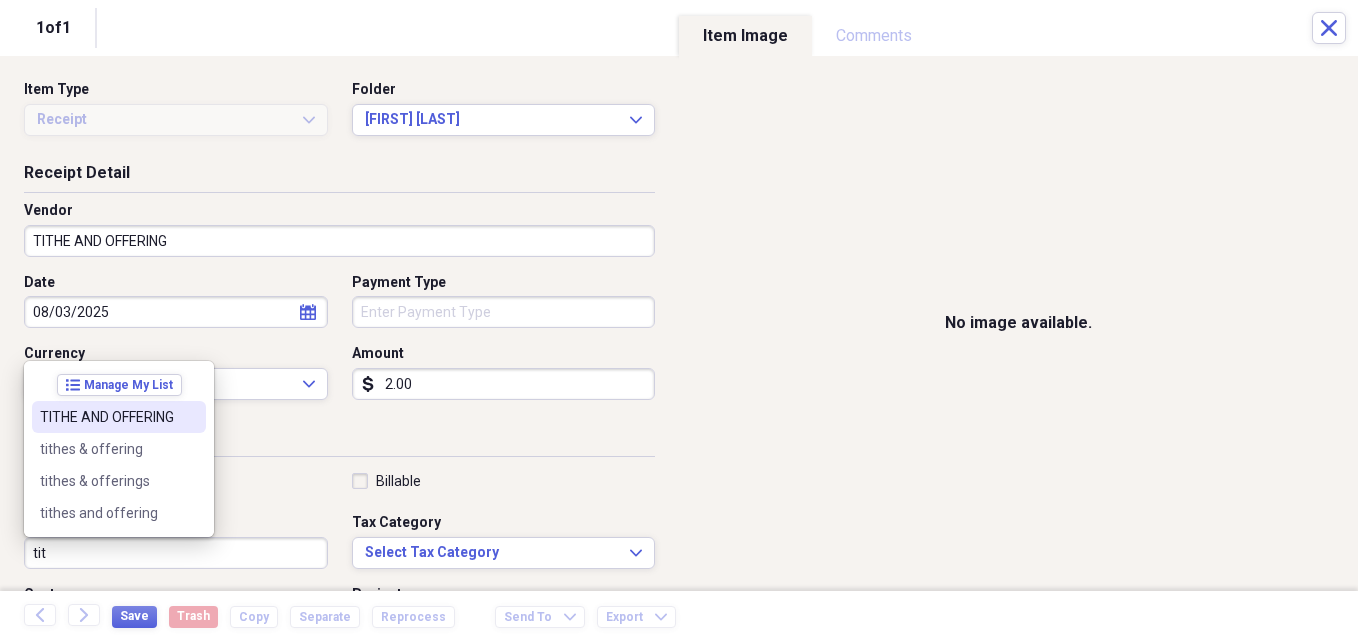 click on "TITHE AND OFFERING" at bounding box center [107, 417] 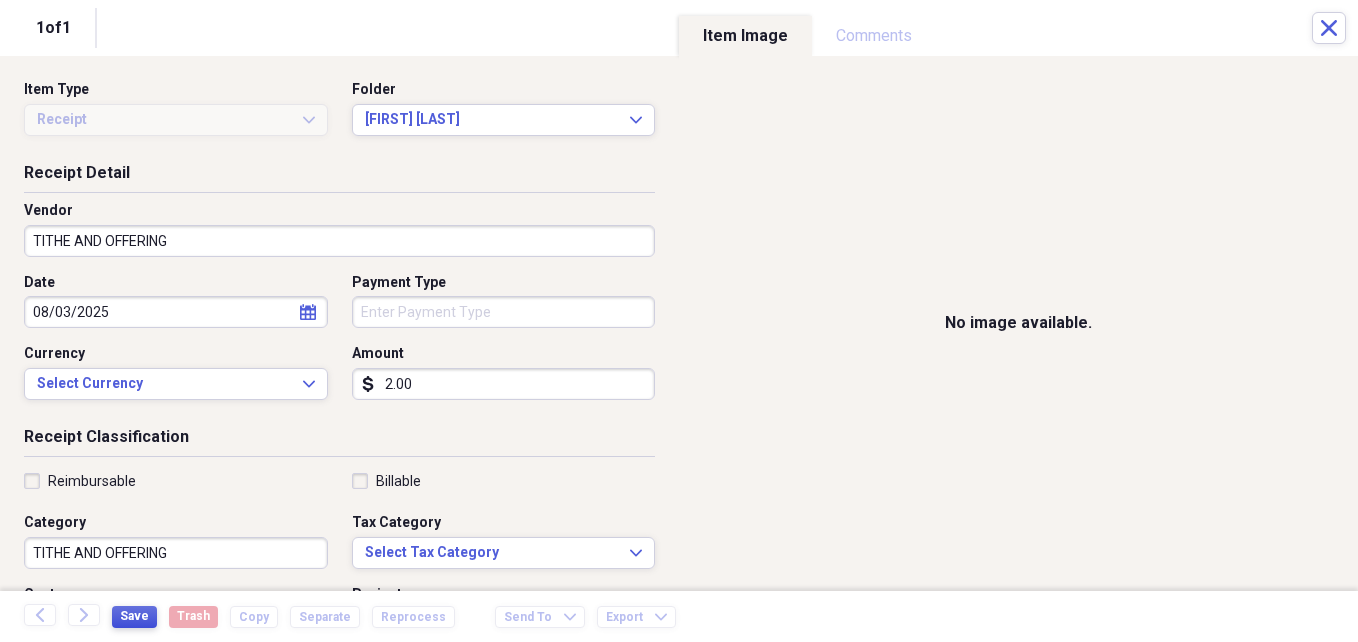 click on "Save" at bounding box center (134, 616) 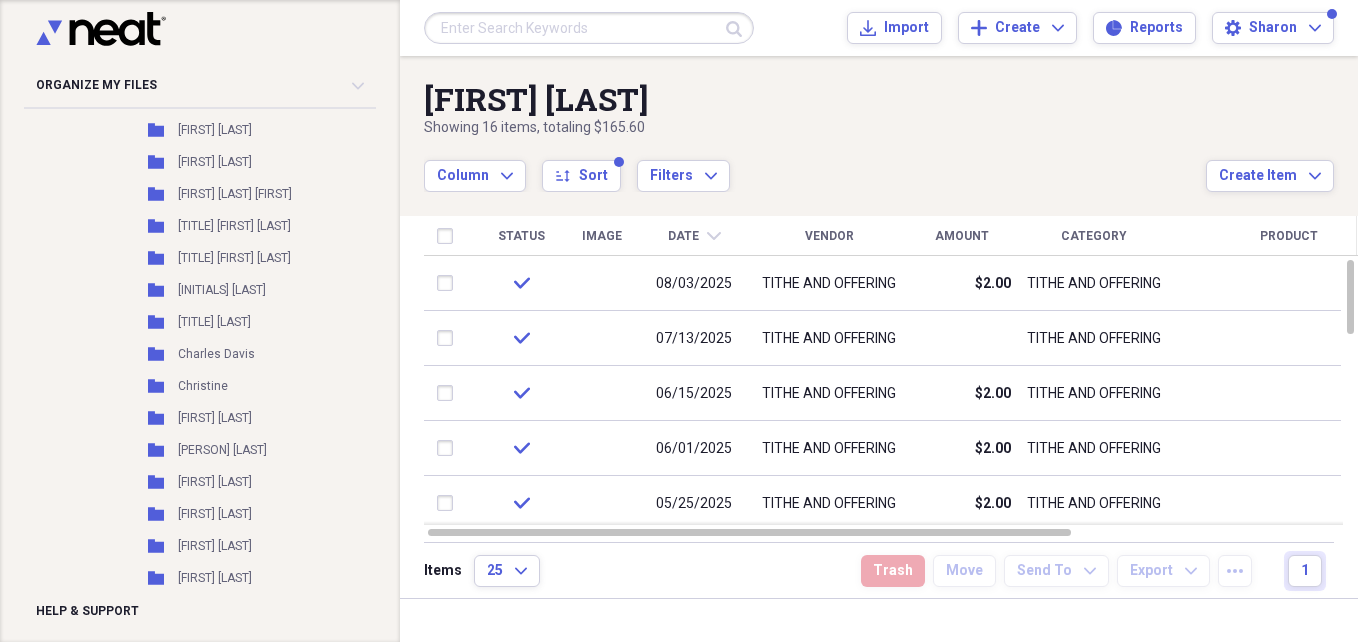 scroll, scrollTop: 1585, scrollLeft: 0, axis: vertical 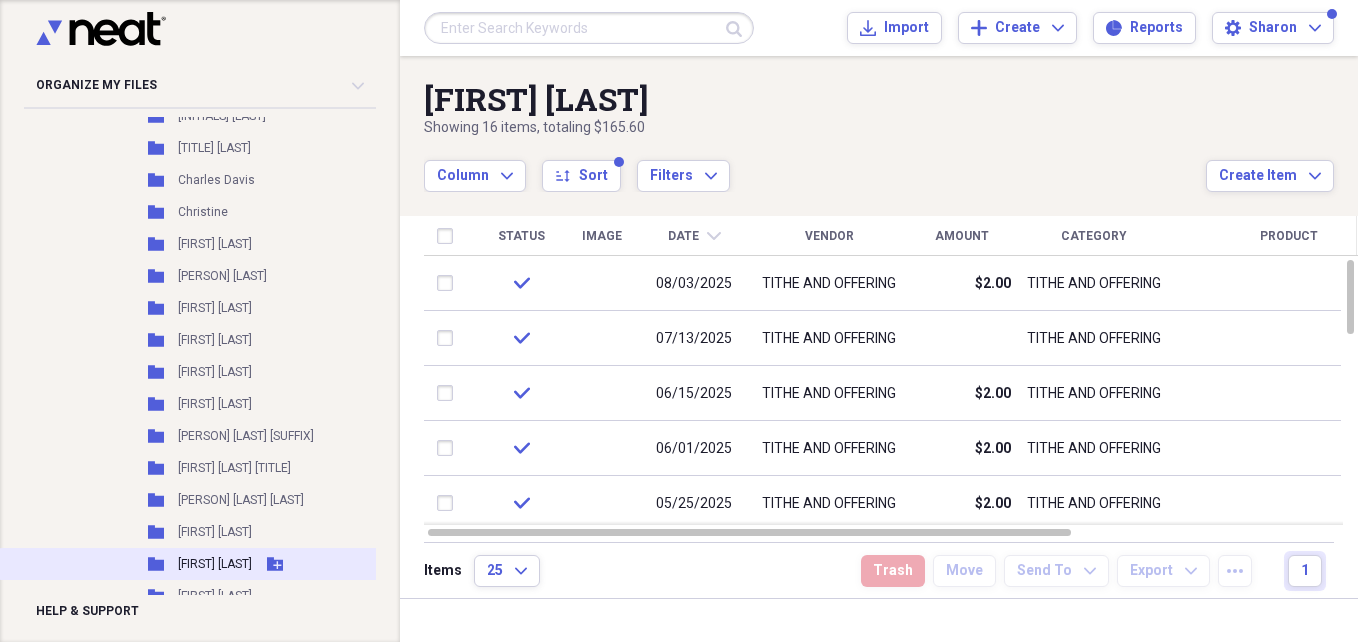 click on "[FIRST] [LAST]" at bounding box center (215, 564) 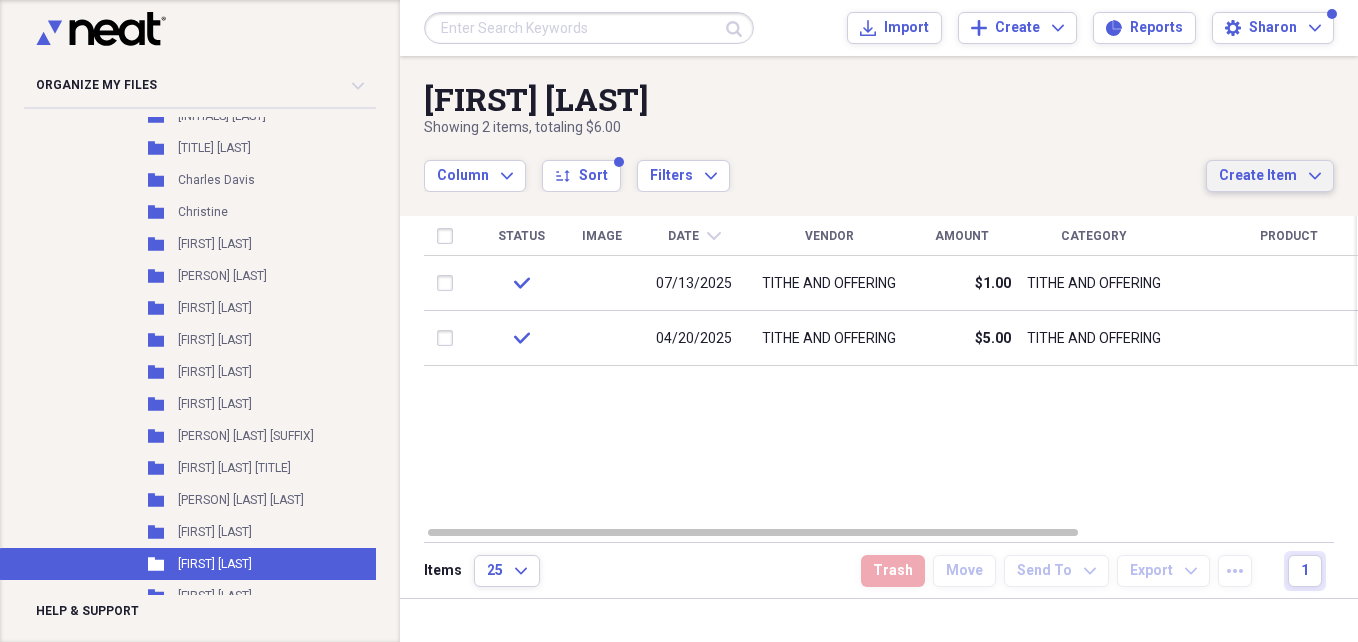 click on "Create Item" at bounding box center (1258, 176) 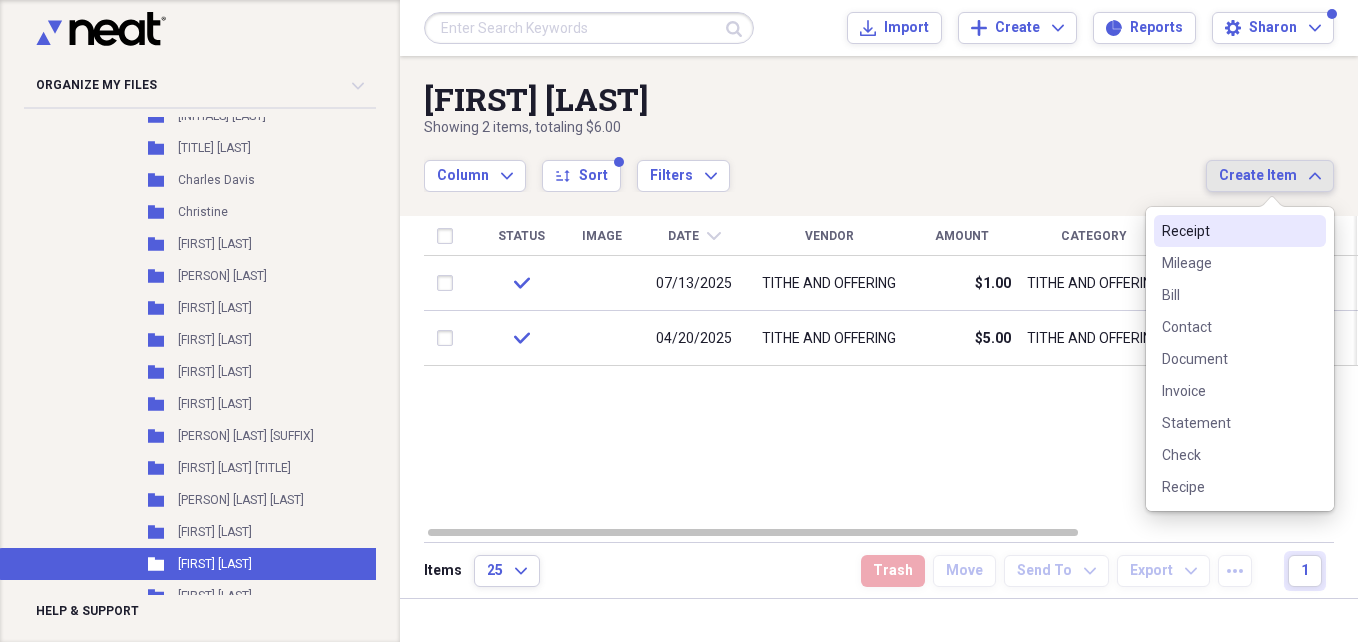 click on "Receipt" at bounding box center (1228, 231) 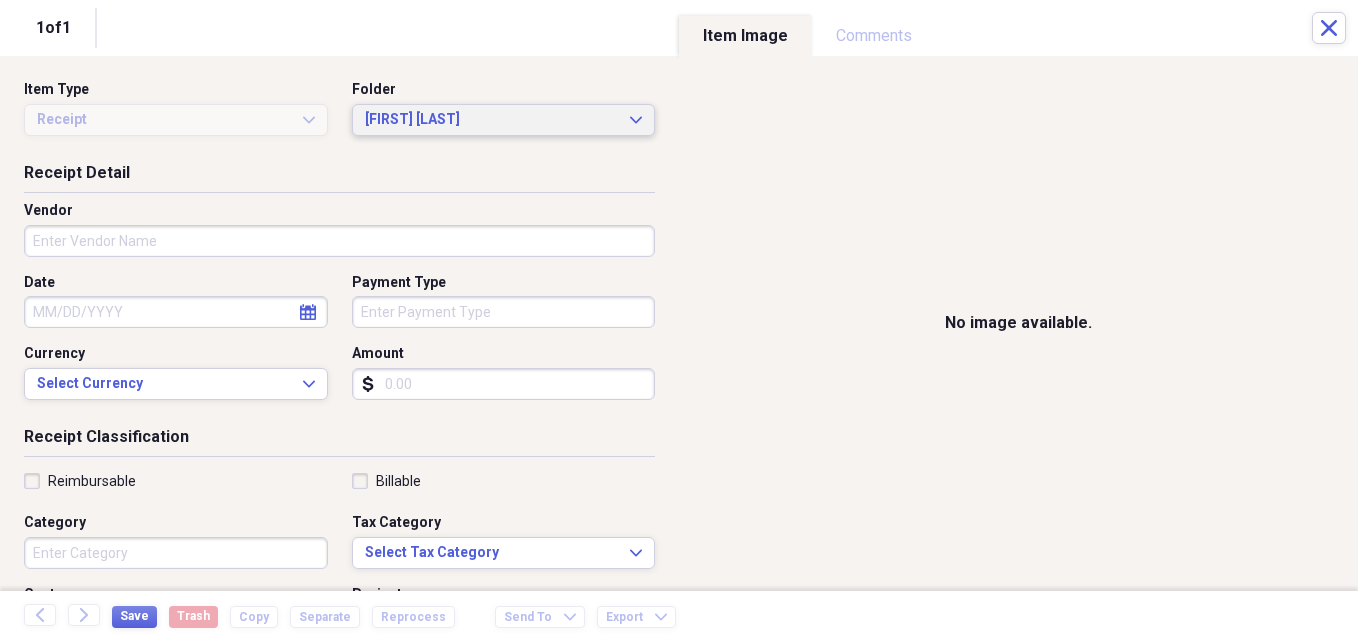 click on "Expand" 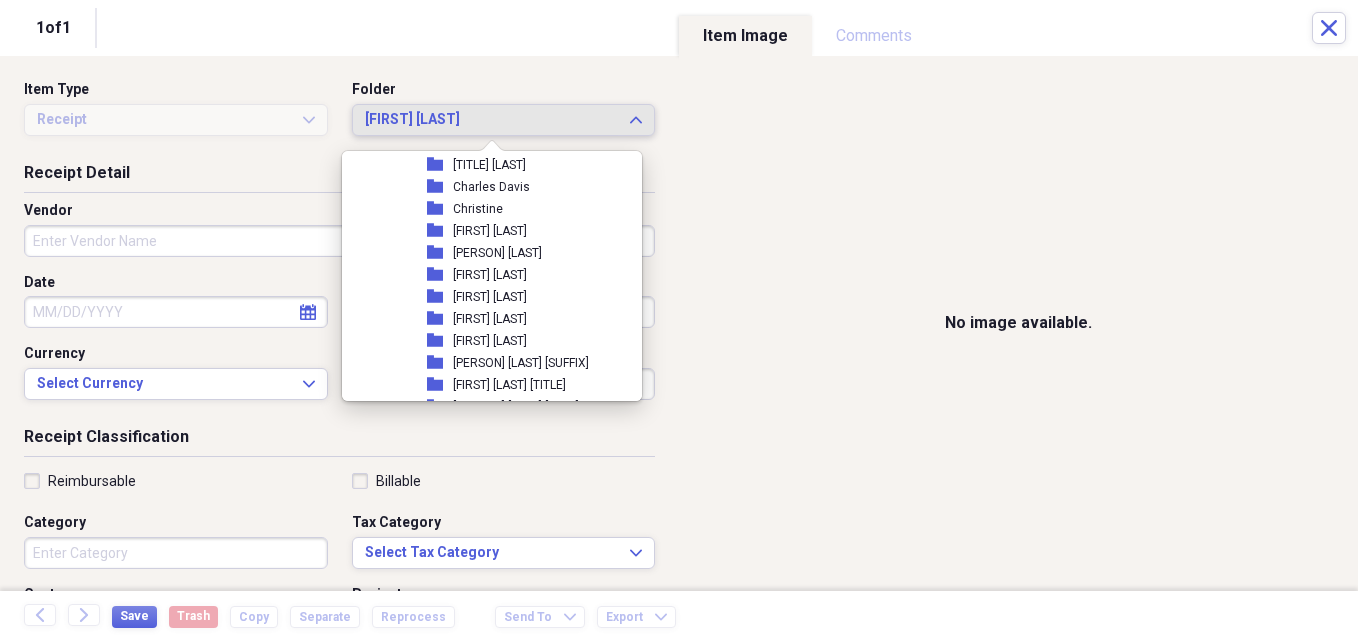 scroll, scrollTop: 1179, scrollLeft: 0, axis: vertical 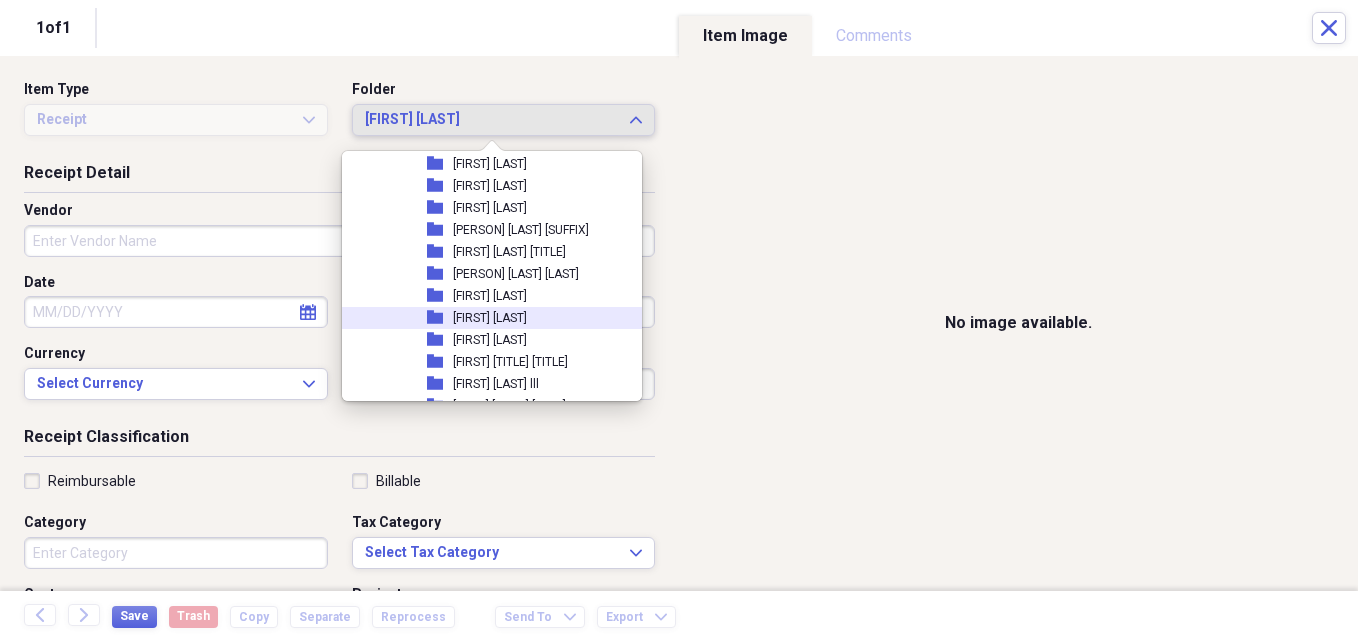 click 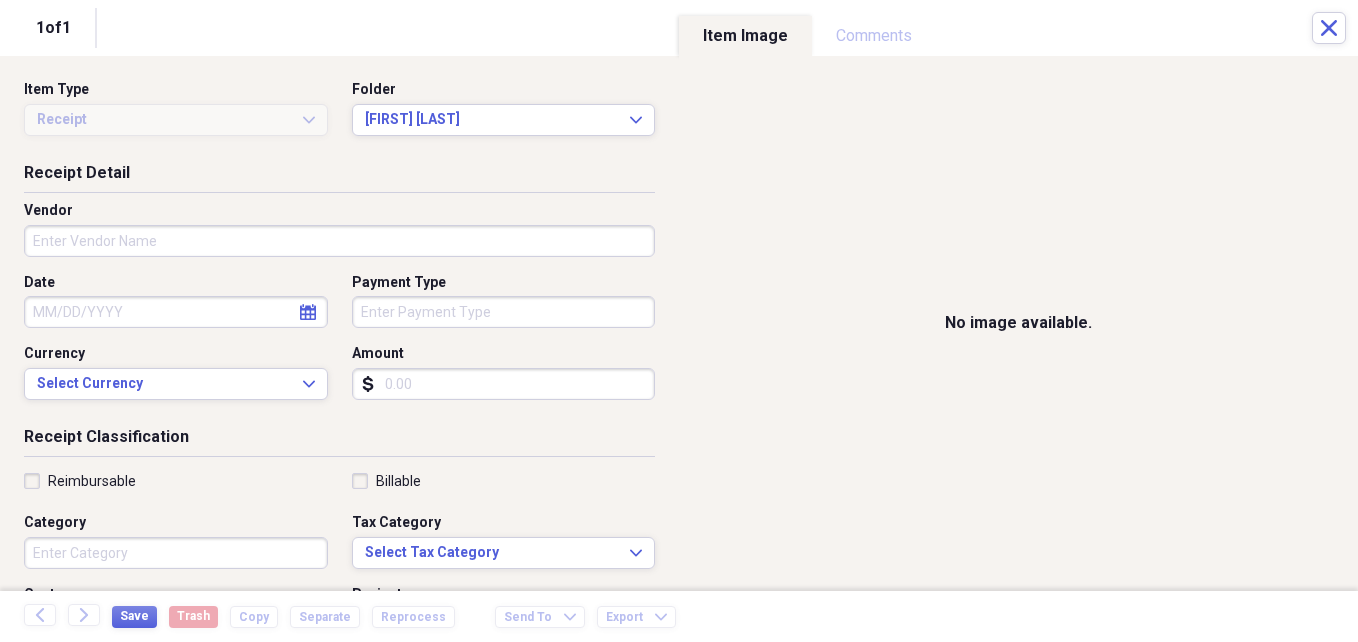 click on "Vendor" at bounding box center (339, 241) 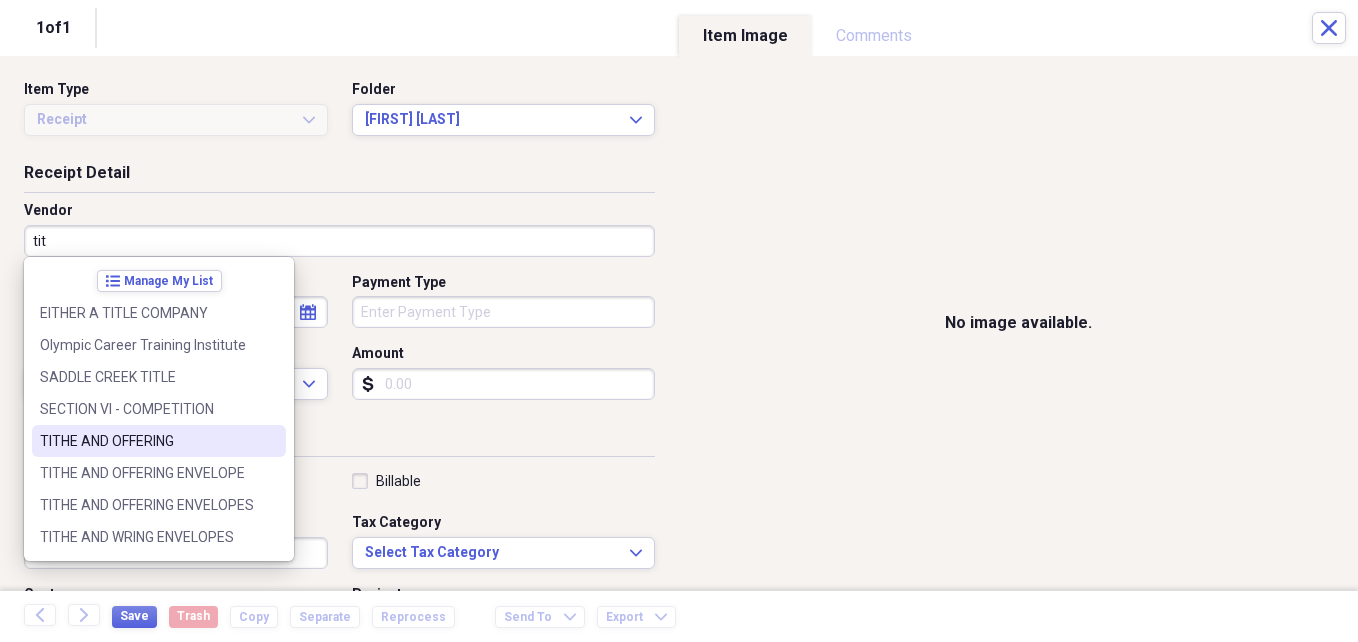 click on "TITHE AND OFFERING" at bounding box center (147, 441) 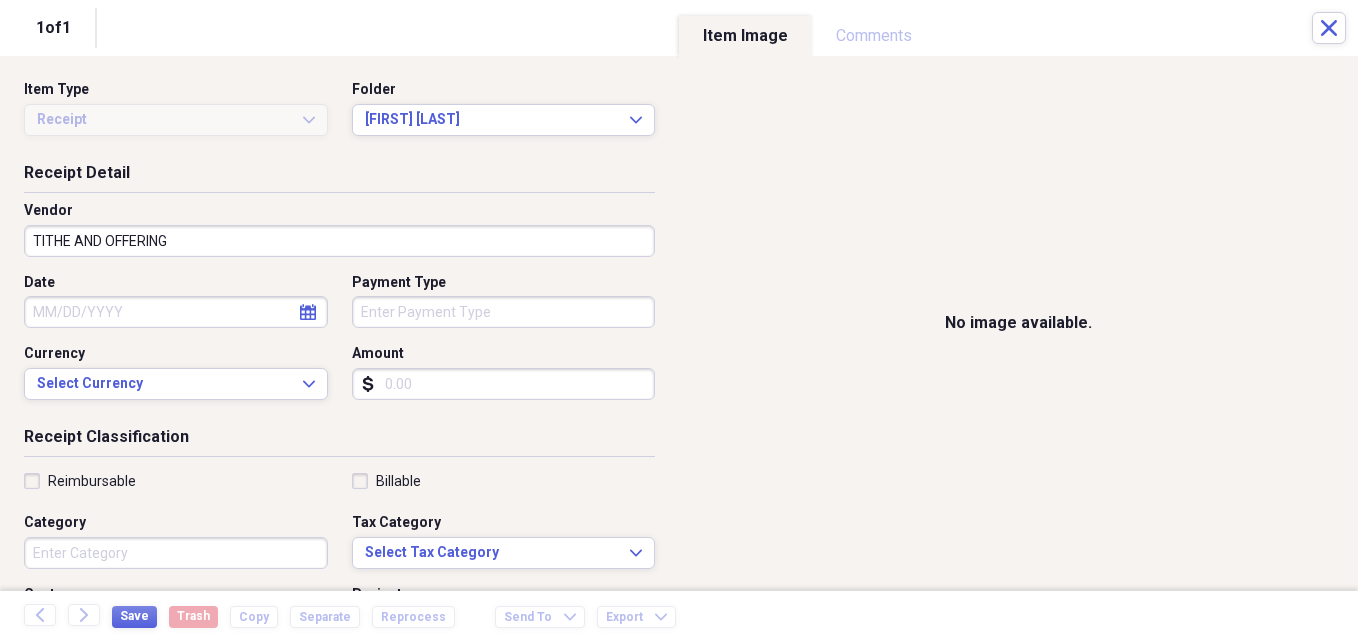 click on "calendar" 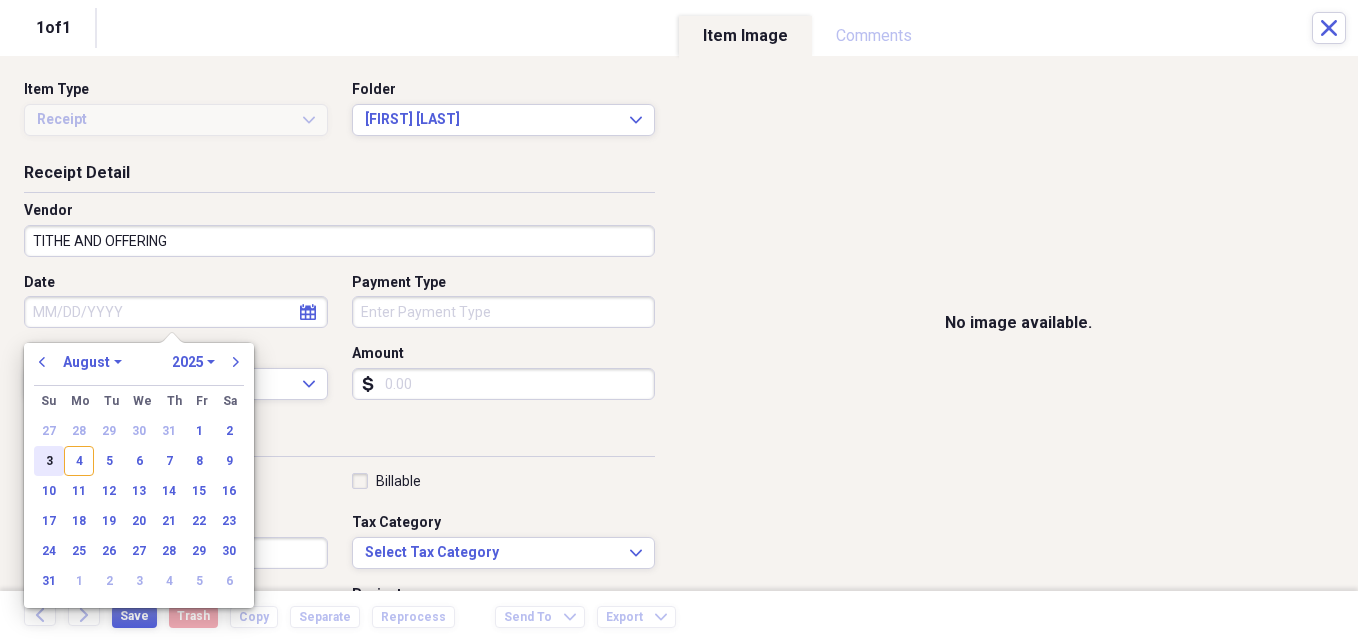 click on "3" at bounding box center [49, 461] 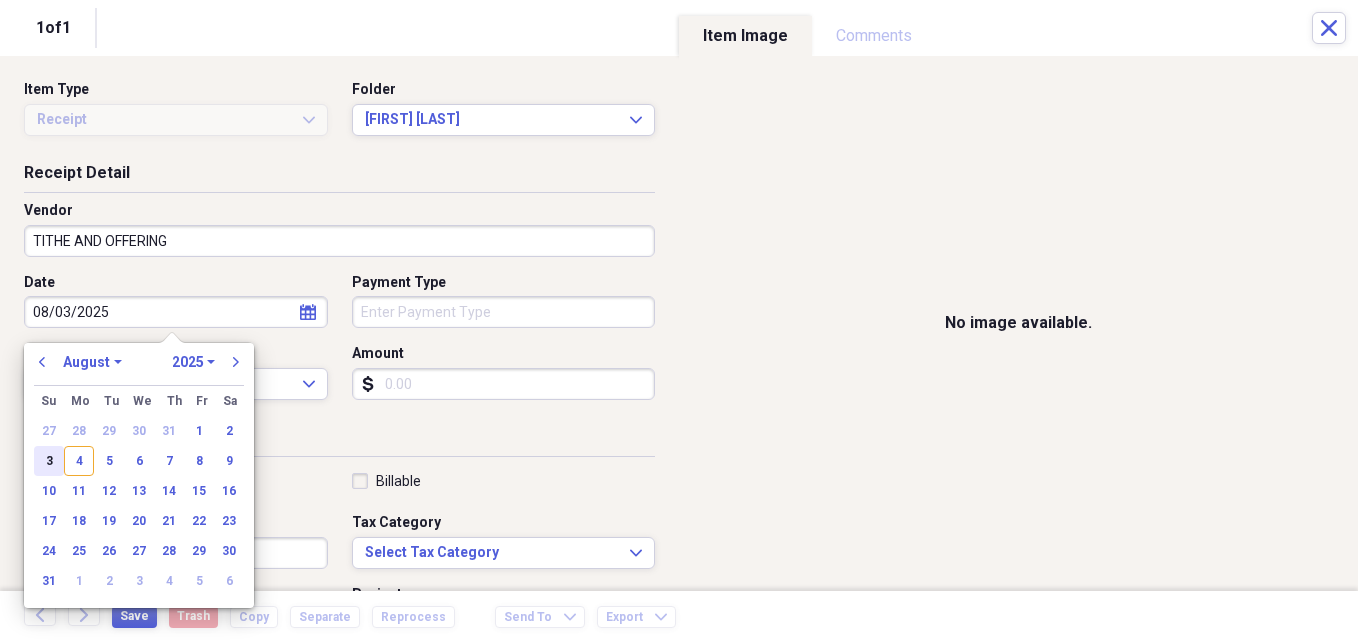 type on "08/03/2025" 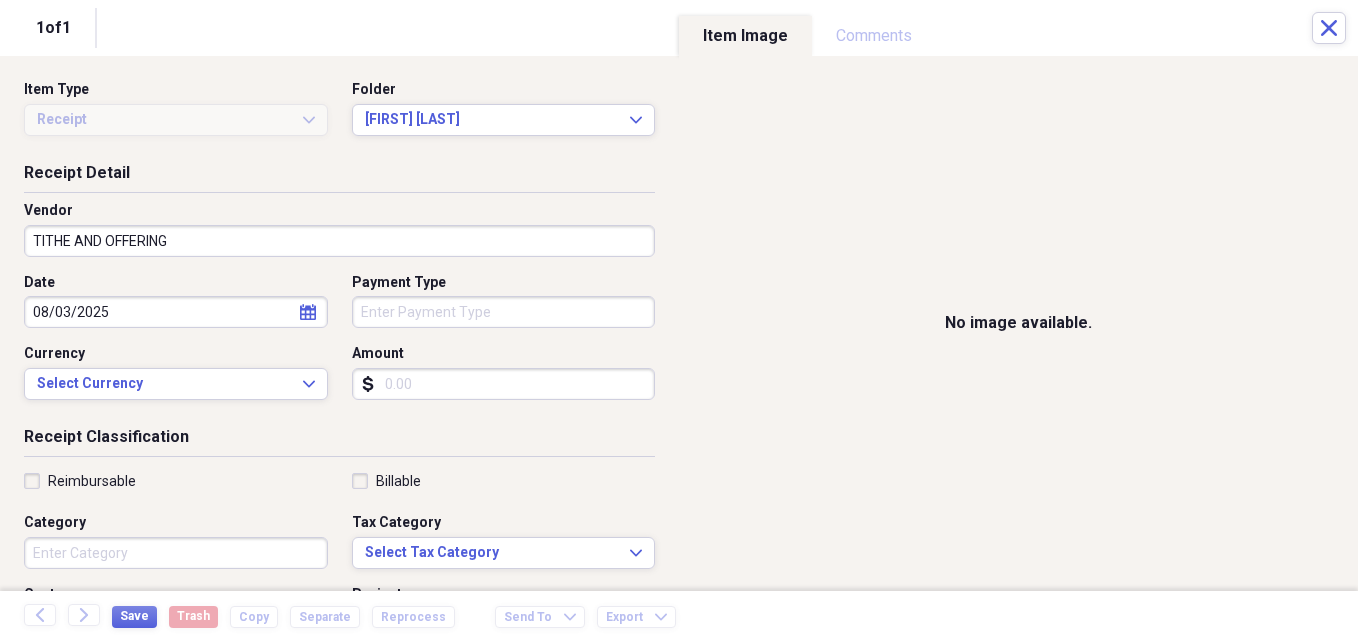 click on "Amount" at bounding box center [504, 384] 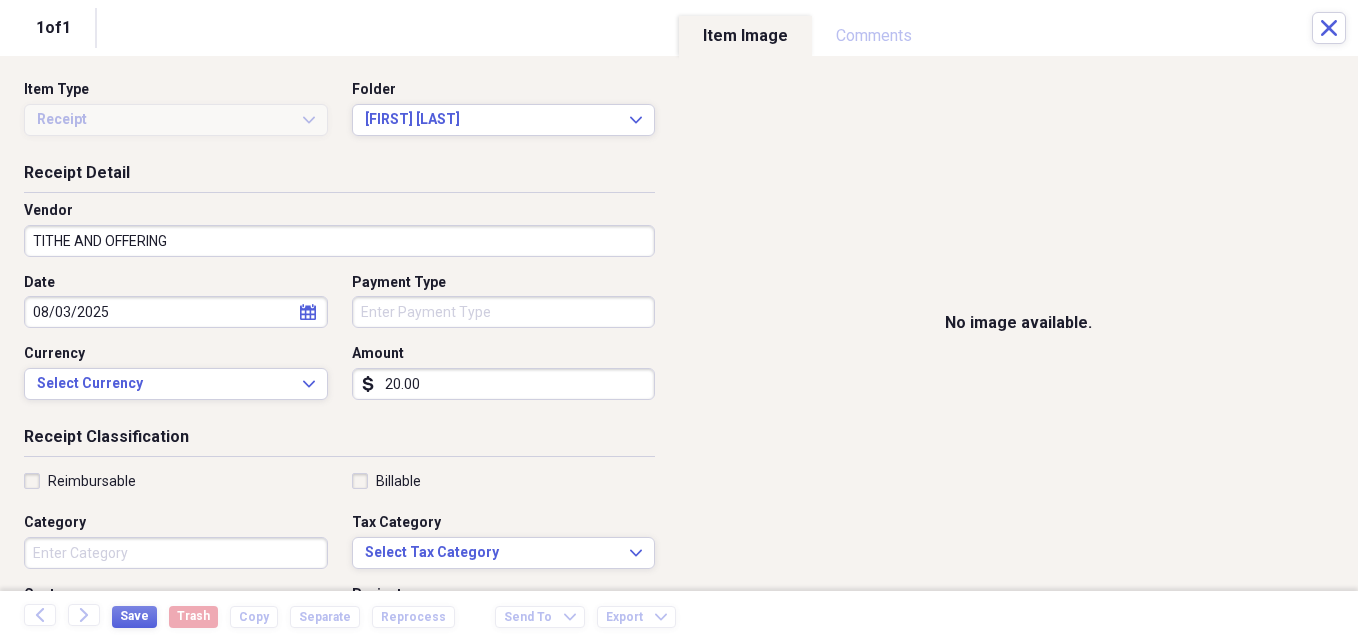 type on "20.00" 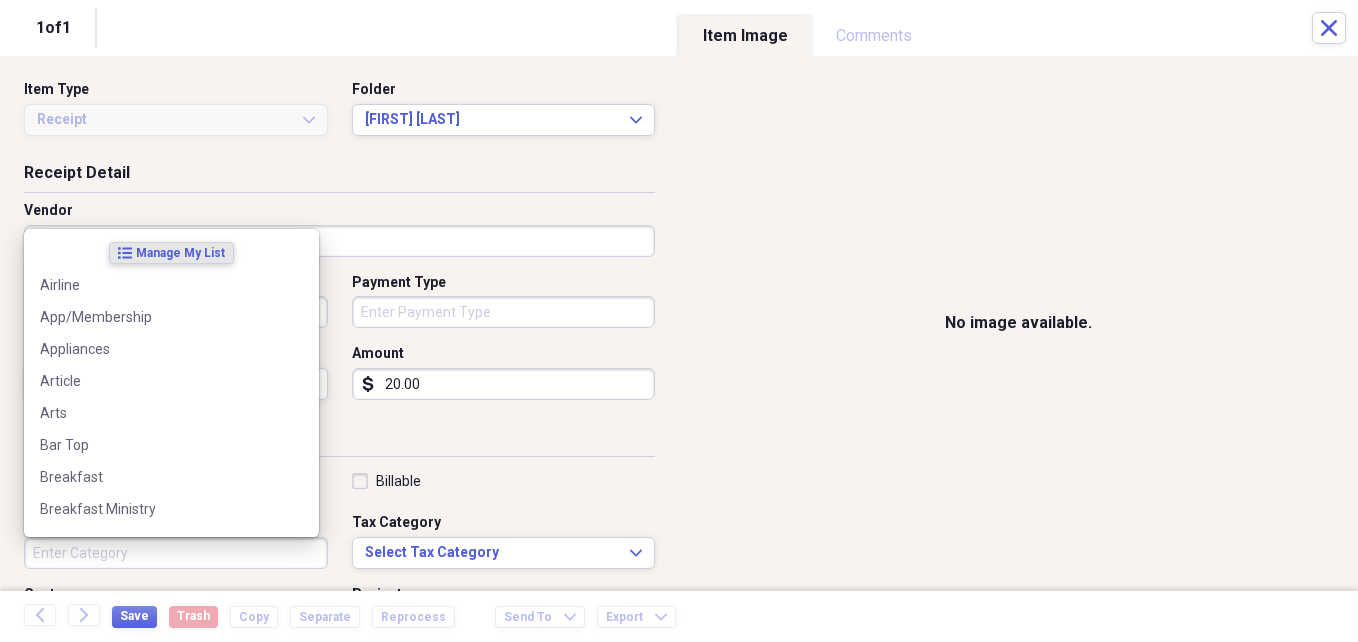 click on "Category" at bounding box center [176, 553] 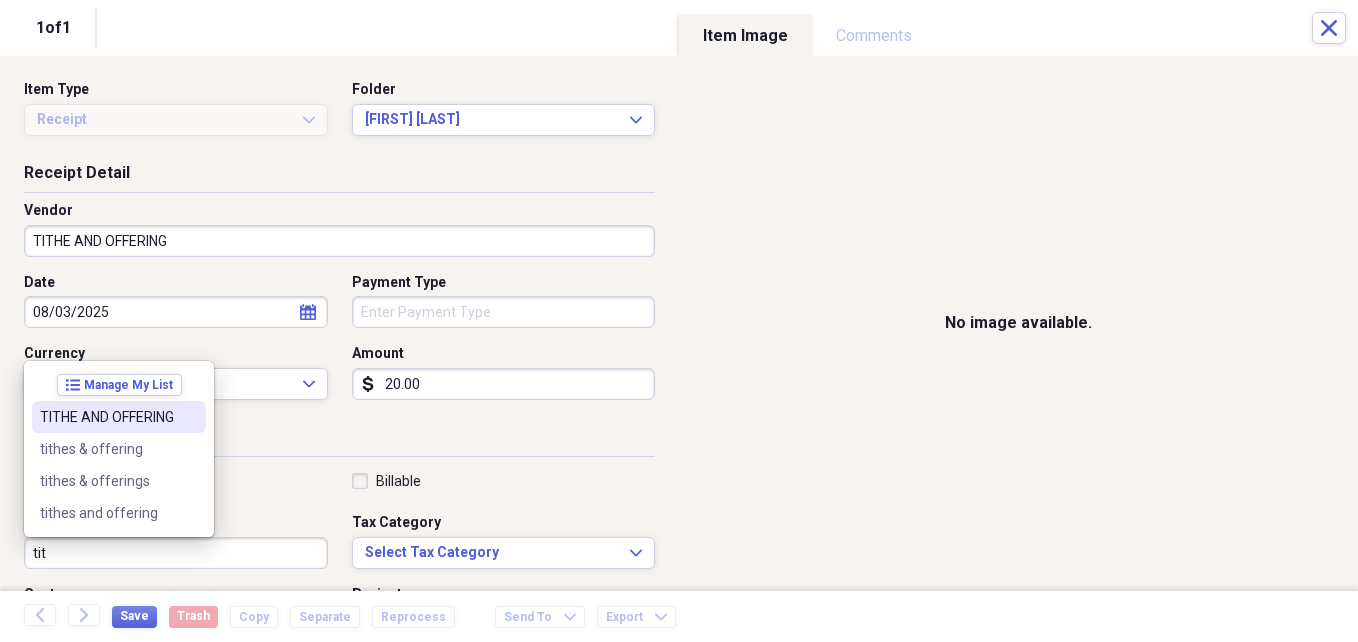 click on "TITHE AND OFFERING" at bounding box center [107, 417] 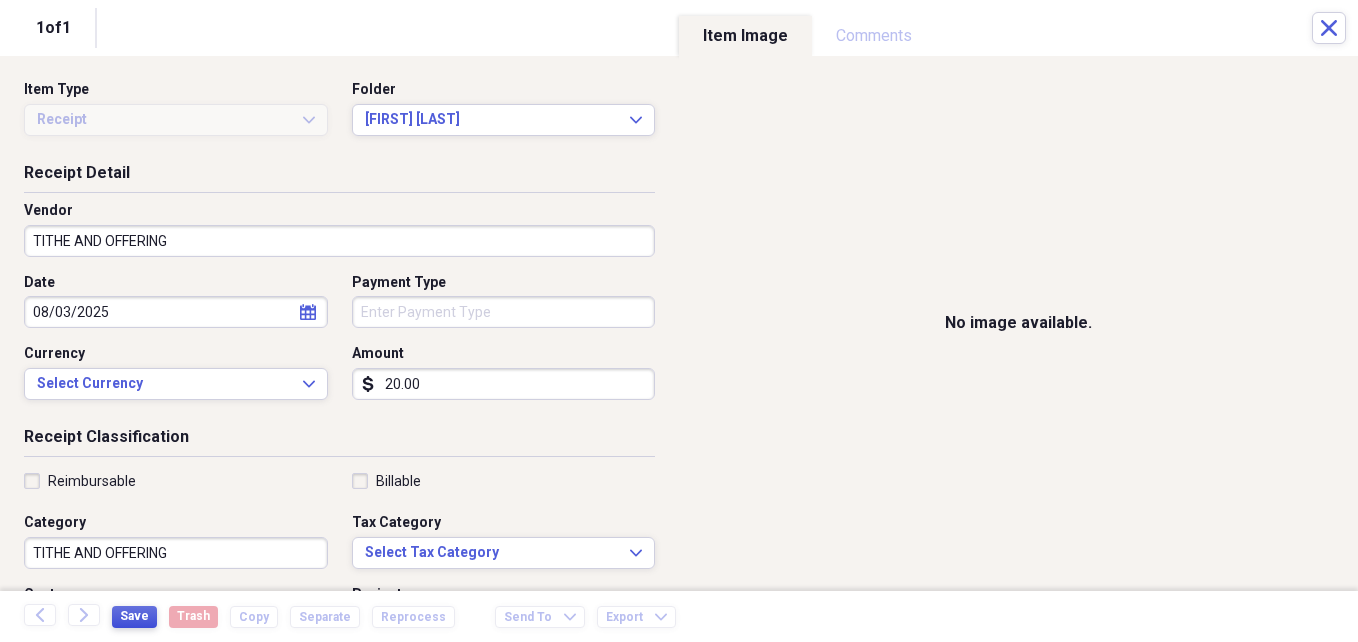 click on "Save" at bounding box center (134, 616) 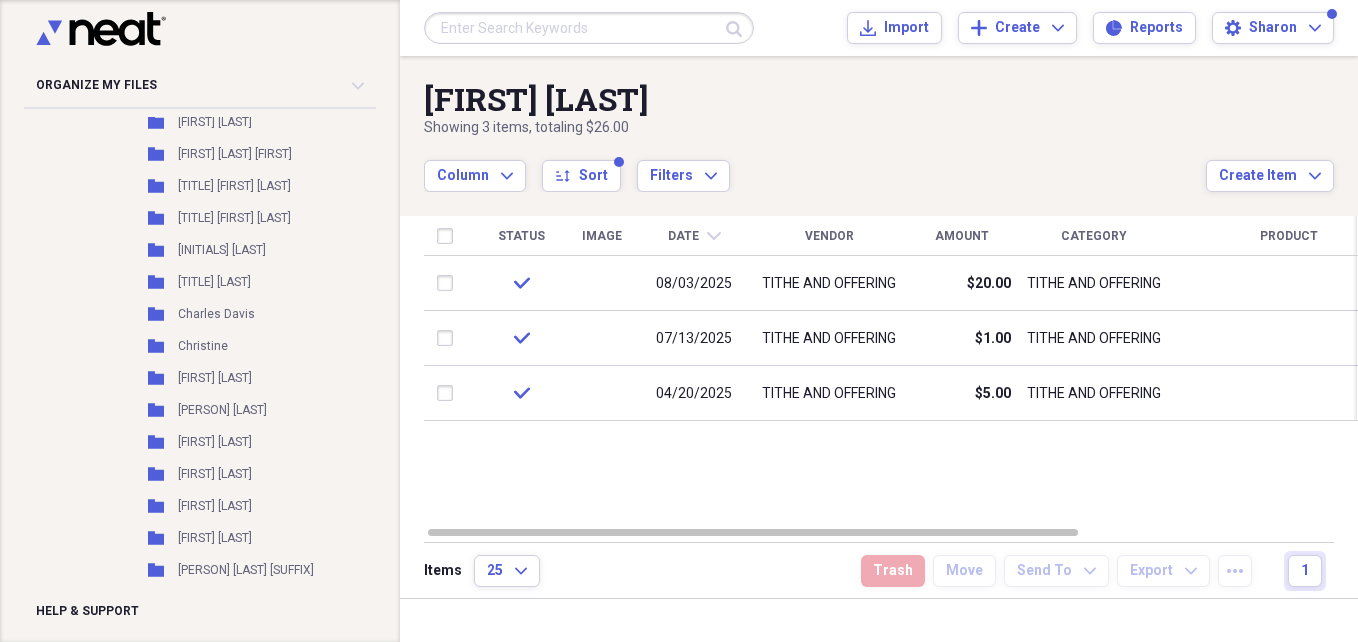 scroll, scrollTop: 1358, scrollLeft: 0, axis: vertical 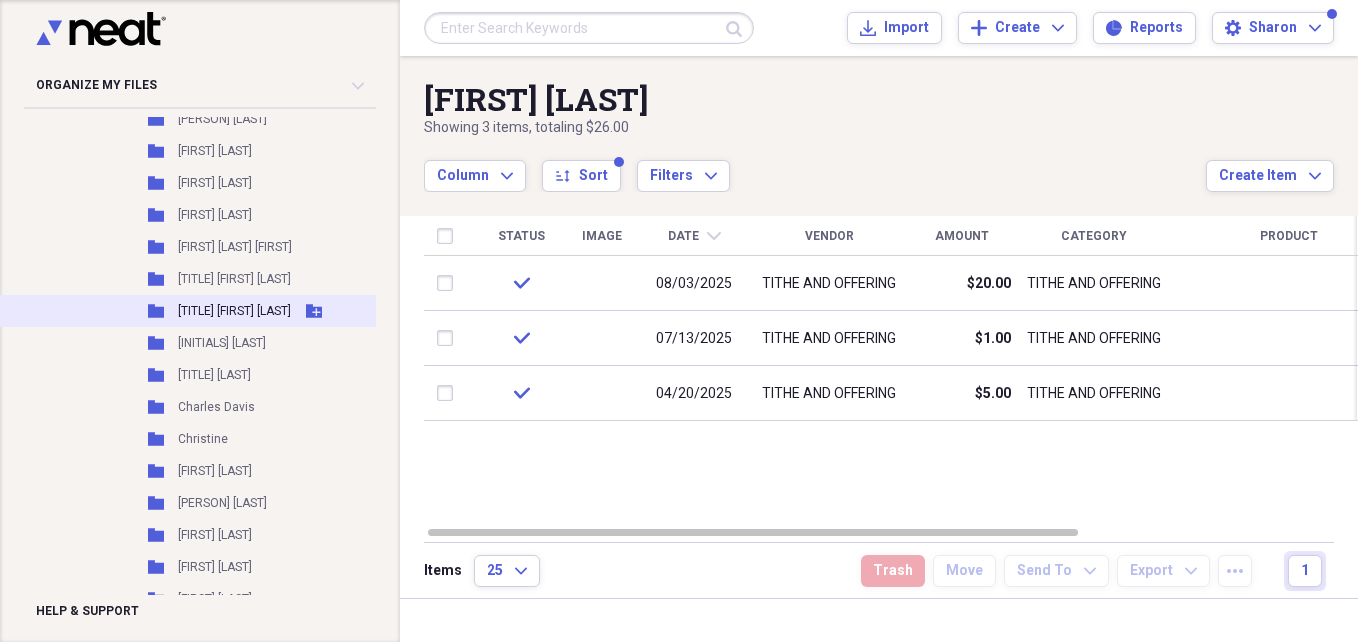 click on "[TITLE] [FIRST] [LAST]" at bounding box center (234, 311) 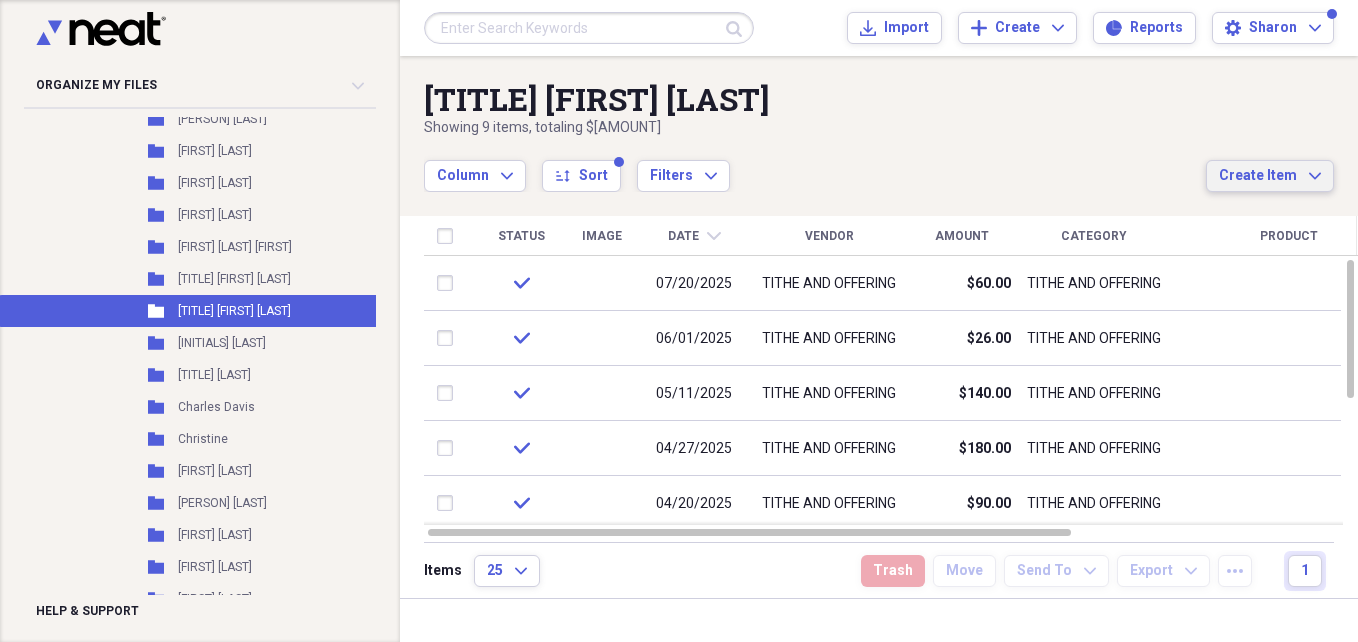 click on "Create Item" at bounding box center (1258, 176) 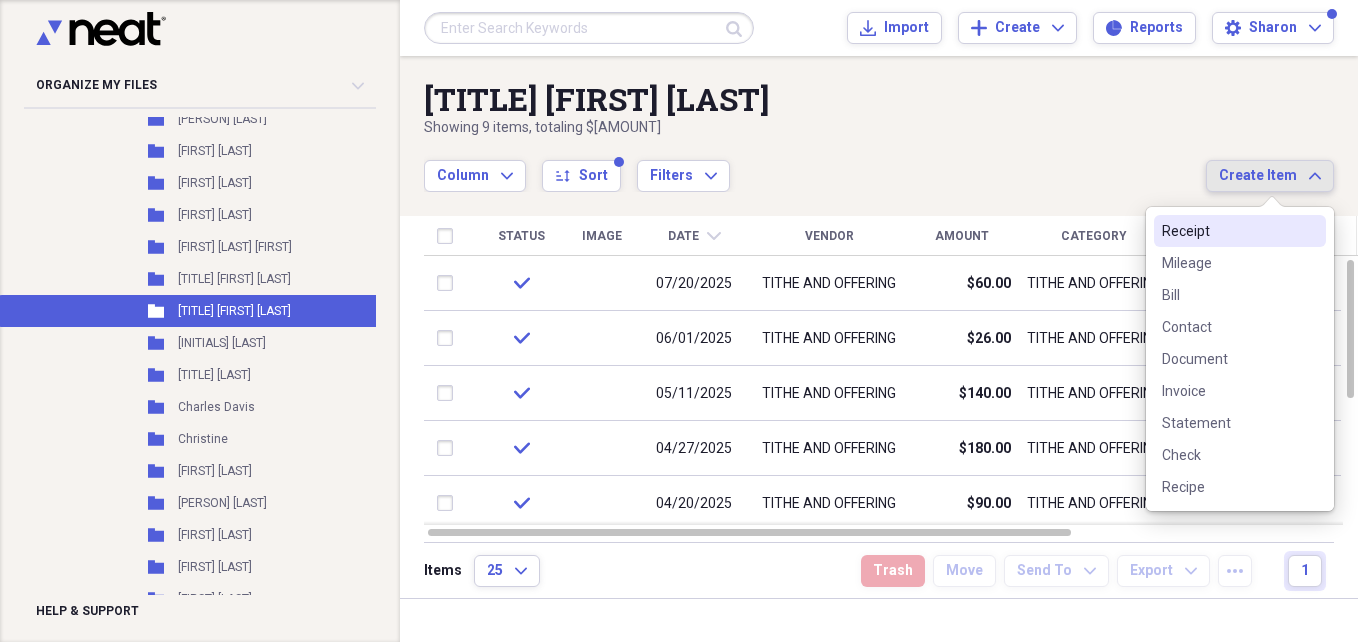 click on "Receipt" at bounding box center [1228, 231] 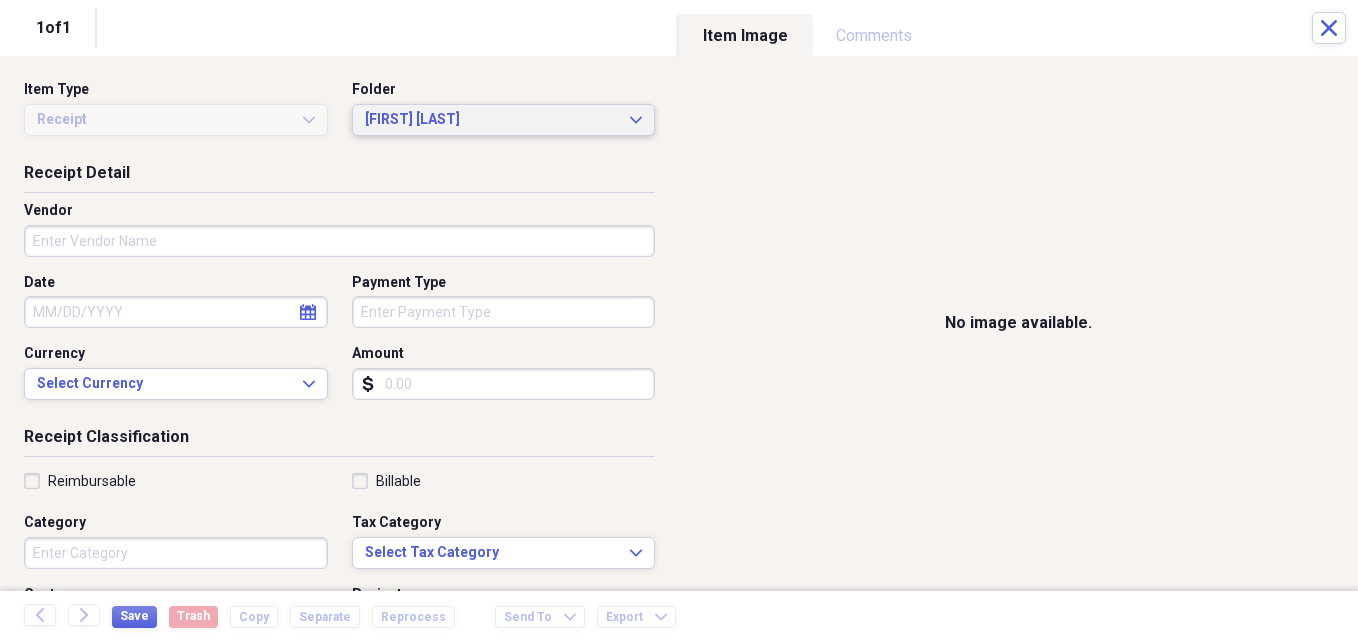 click on "Expand" 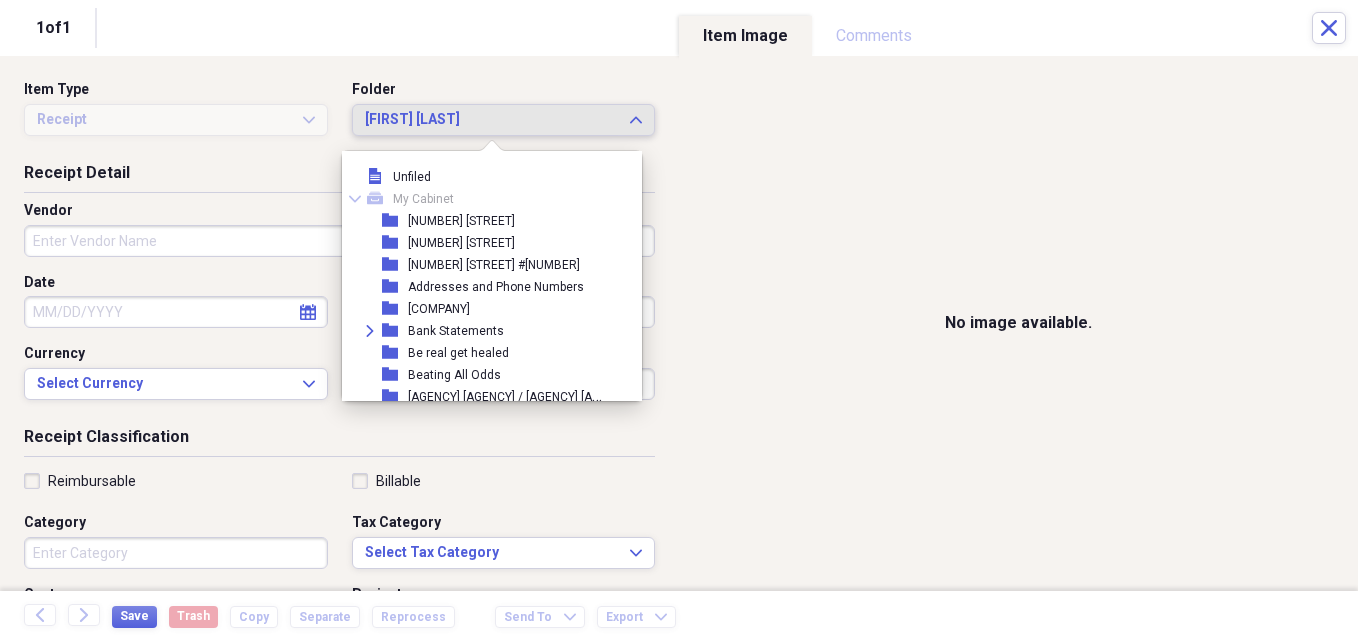 scroll, scrollTop: 1221, scrollLeft: 0, axis: vertical 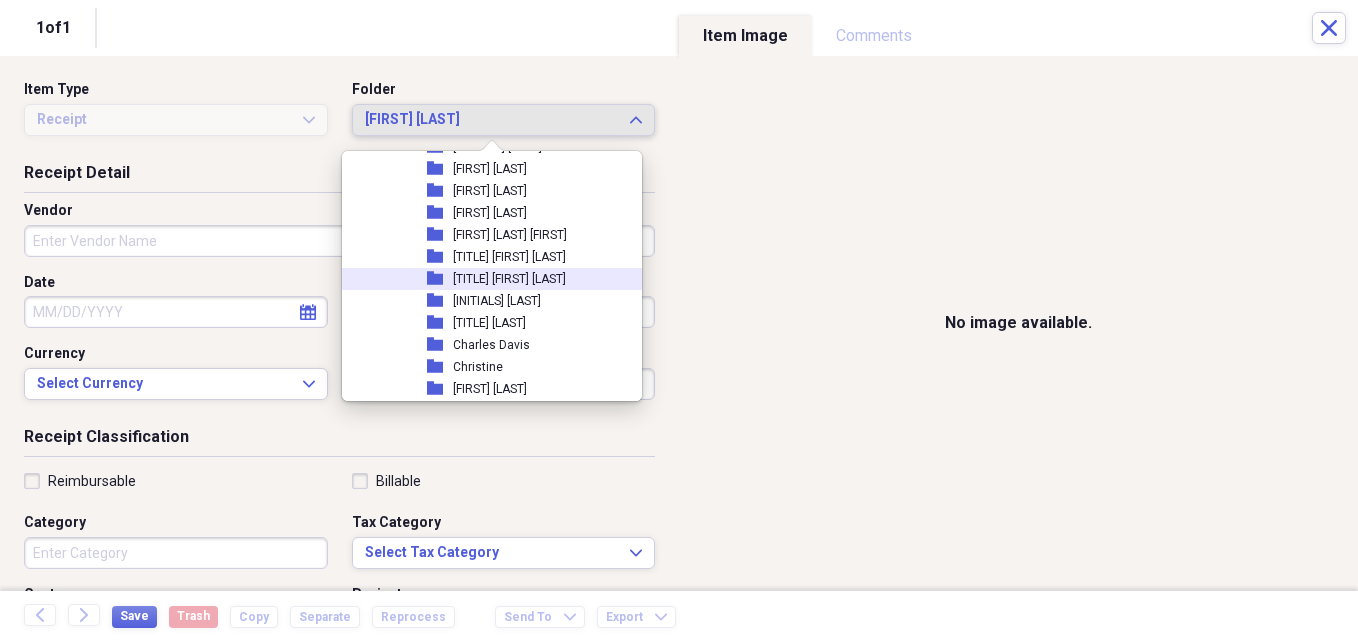 click on "[TITLE] [FIRST] [LAST]" at bounding box center (509, 279) 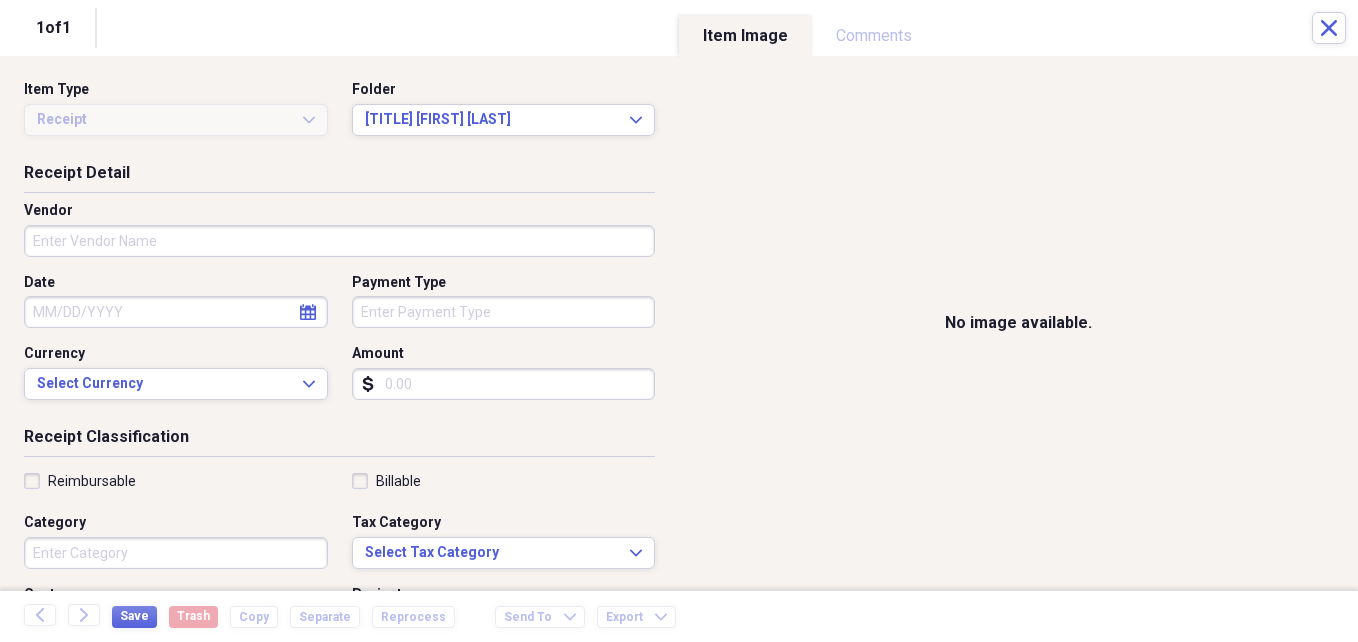 click on "Vendor" at bounding box center (339, 241) 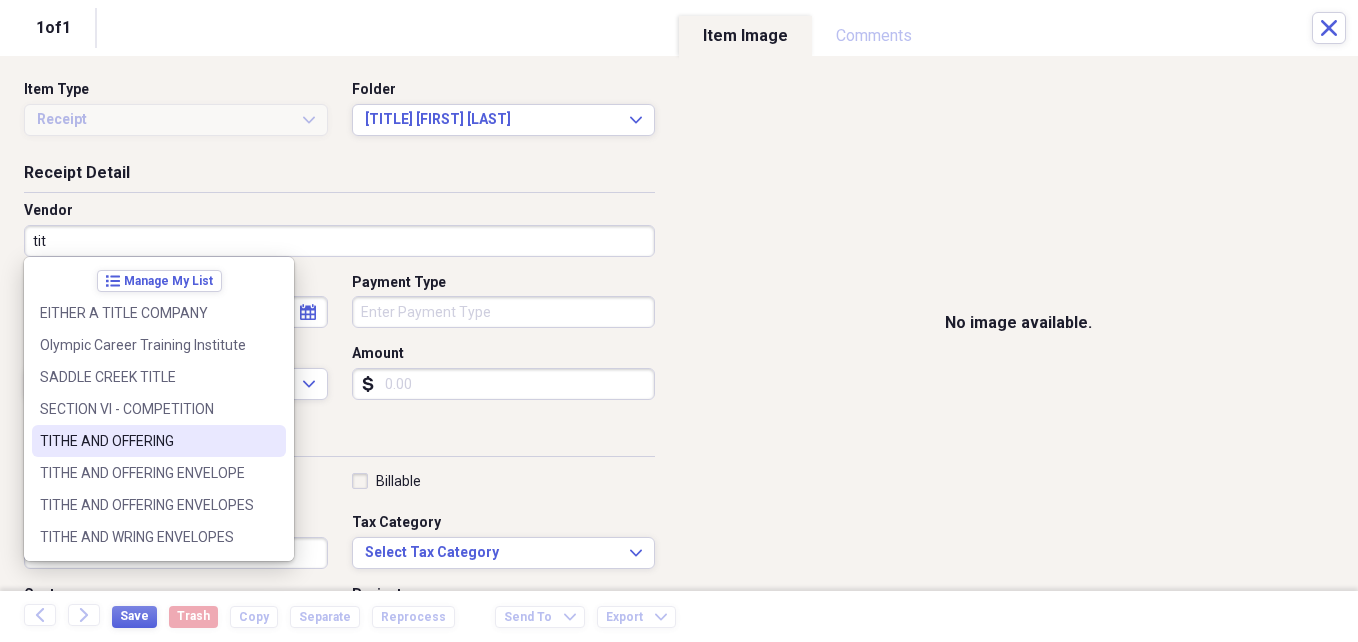 click on "TITHE AND OFFERING" at bounding box center (147, 441) 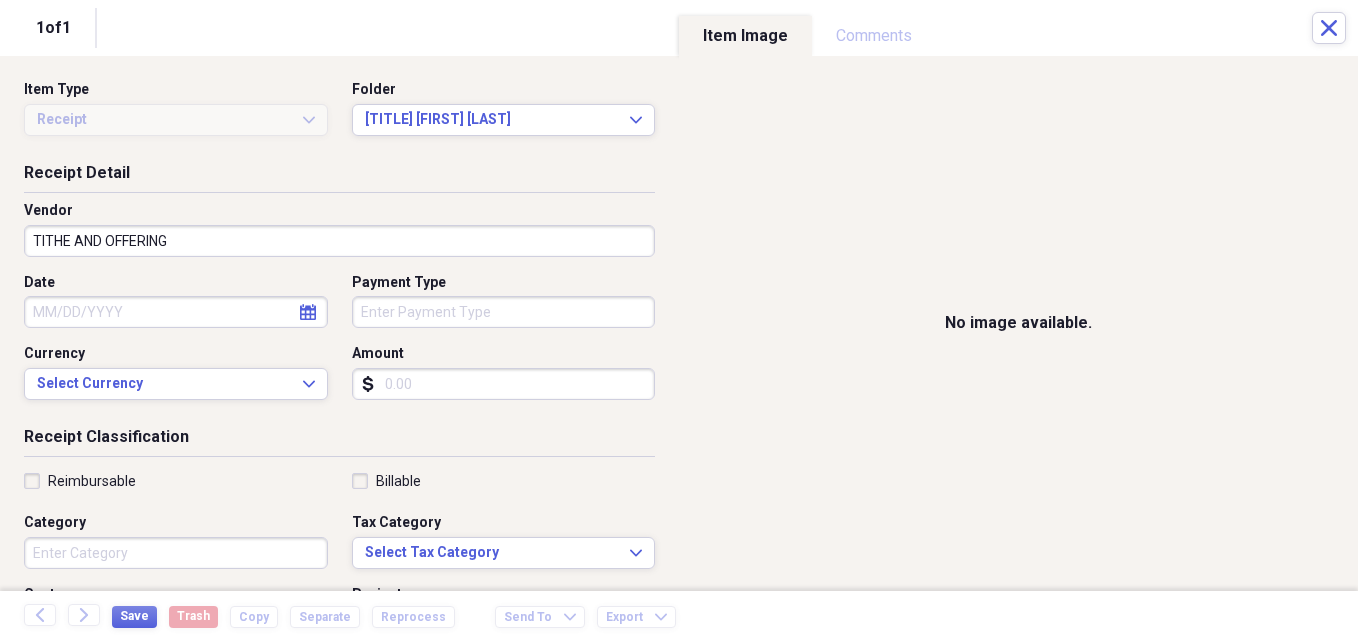 click 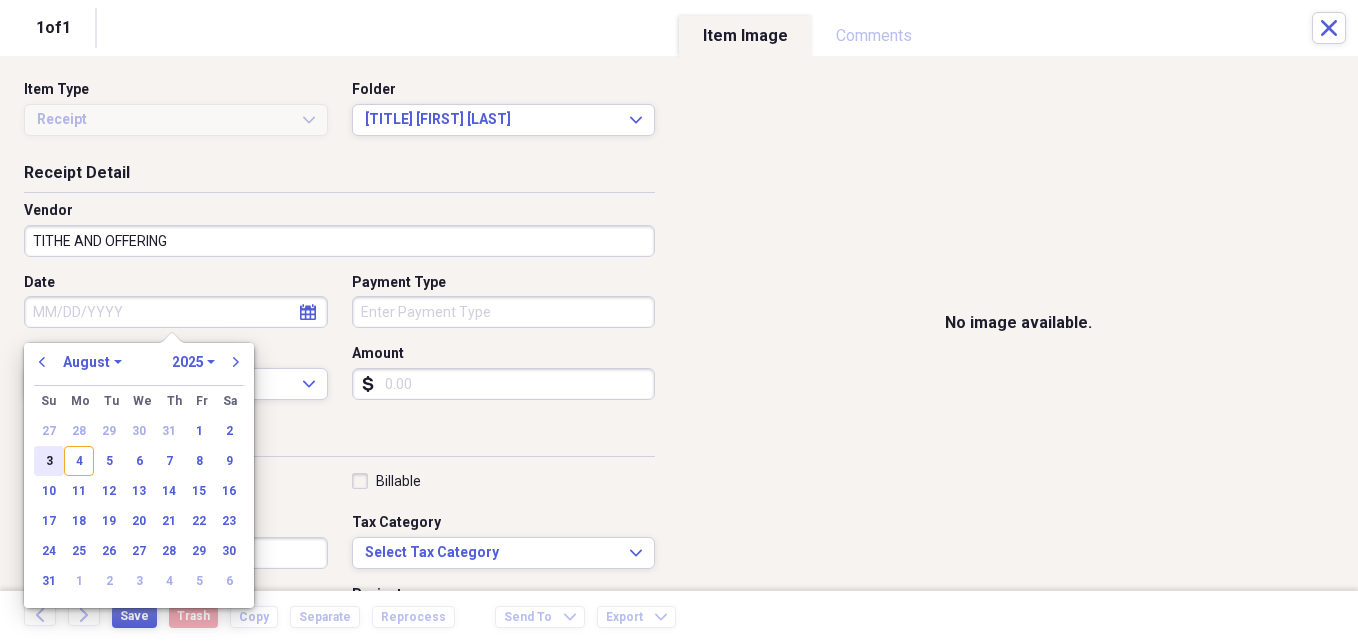 click on "3" at bounding box center (49, 461) 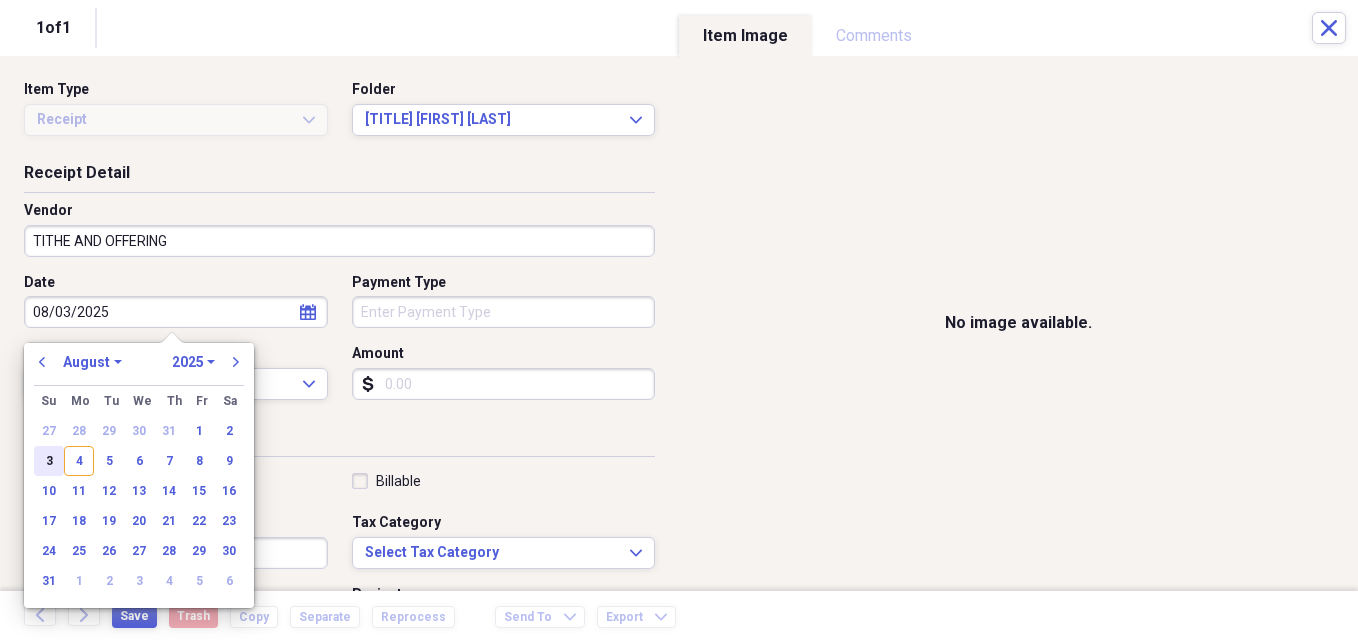 type on "08/03/2025" 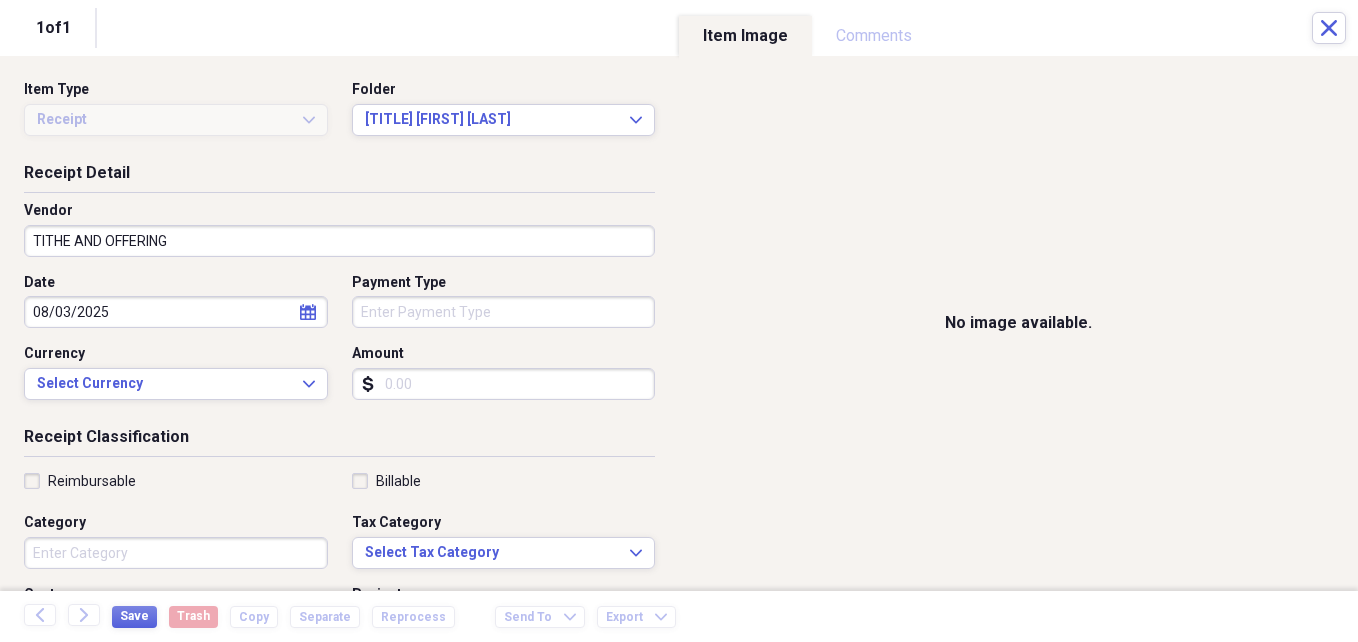 click on "Amount" at bounding box center (504, 384) 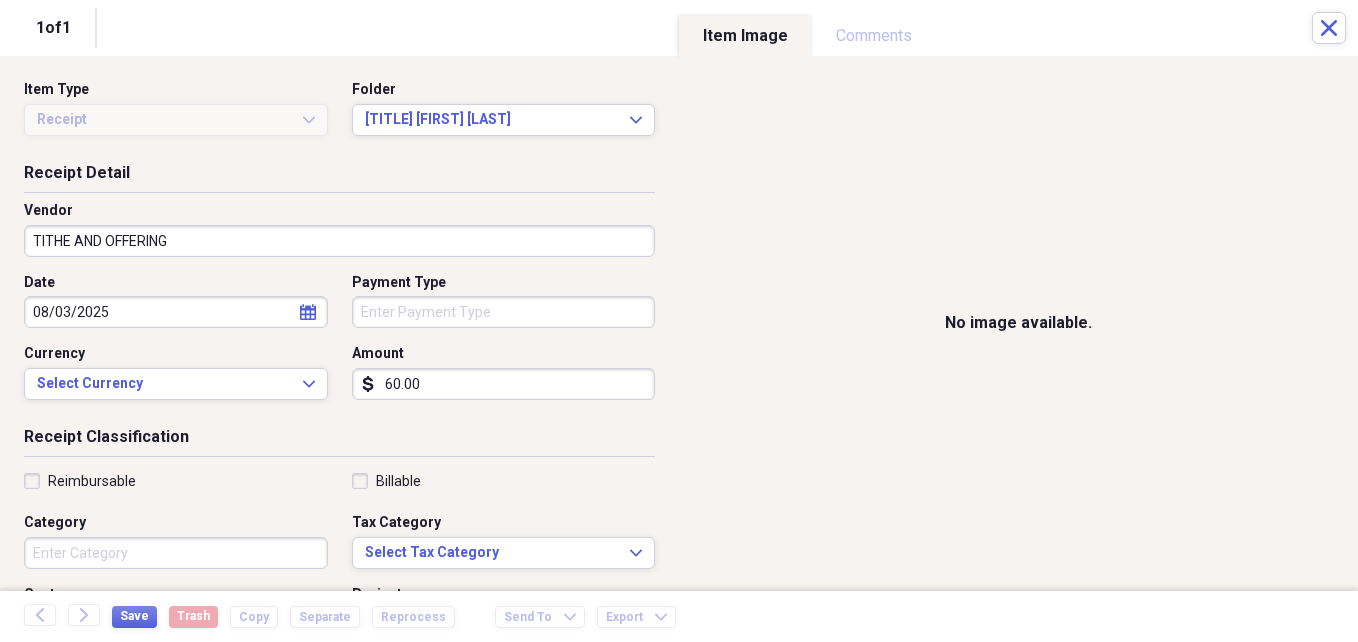 type on "60.00" 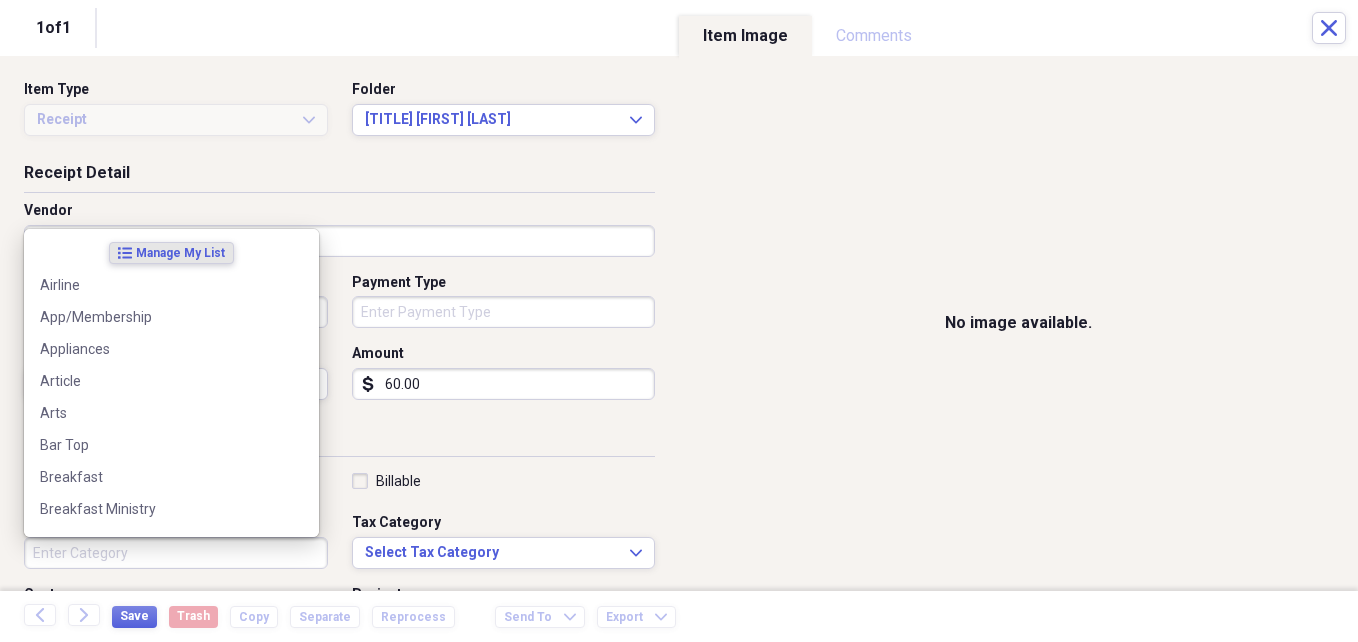 click on "Category" at bounding box center (176, 553) 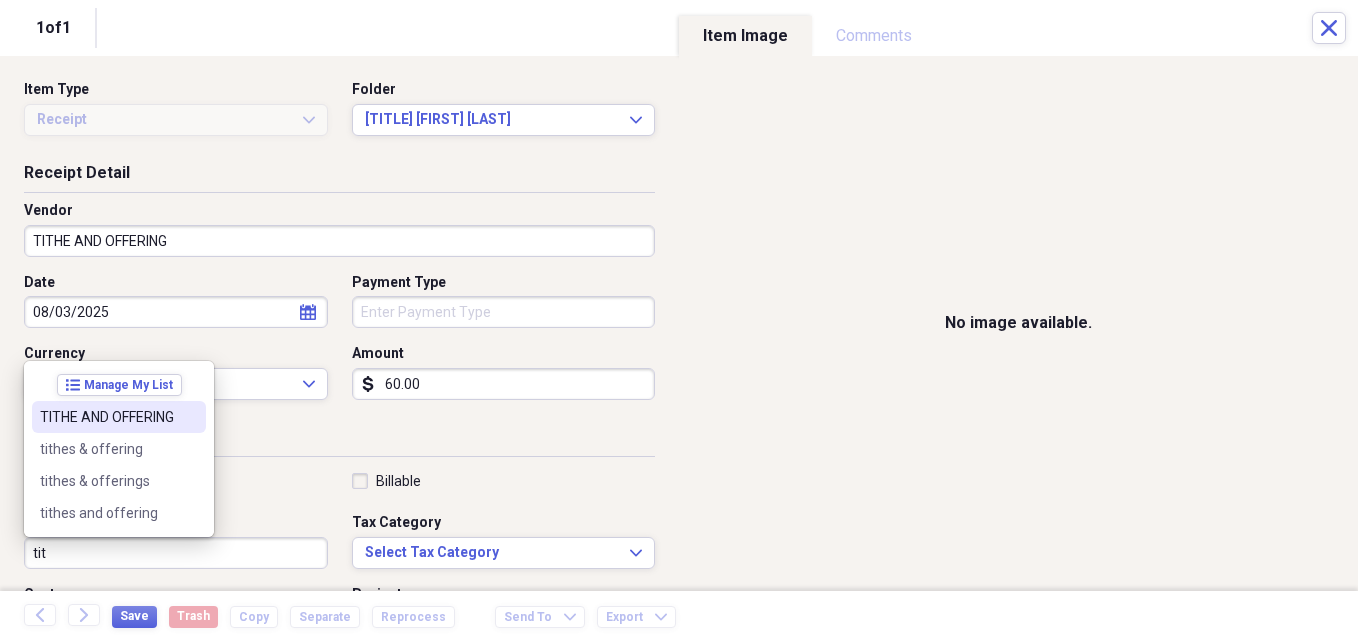 click on "TITHE AND OFFERING" at bounding box center [107, 417] 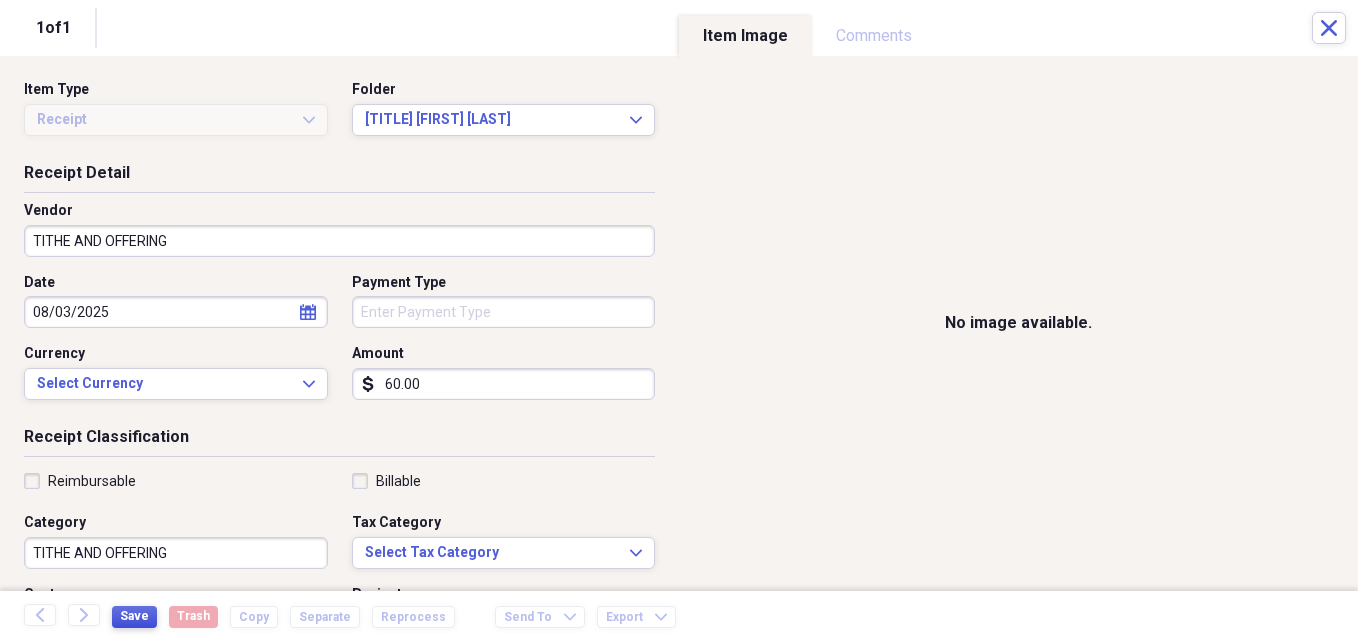 click on "Save" at bounding box center [134, 616] 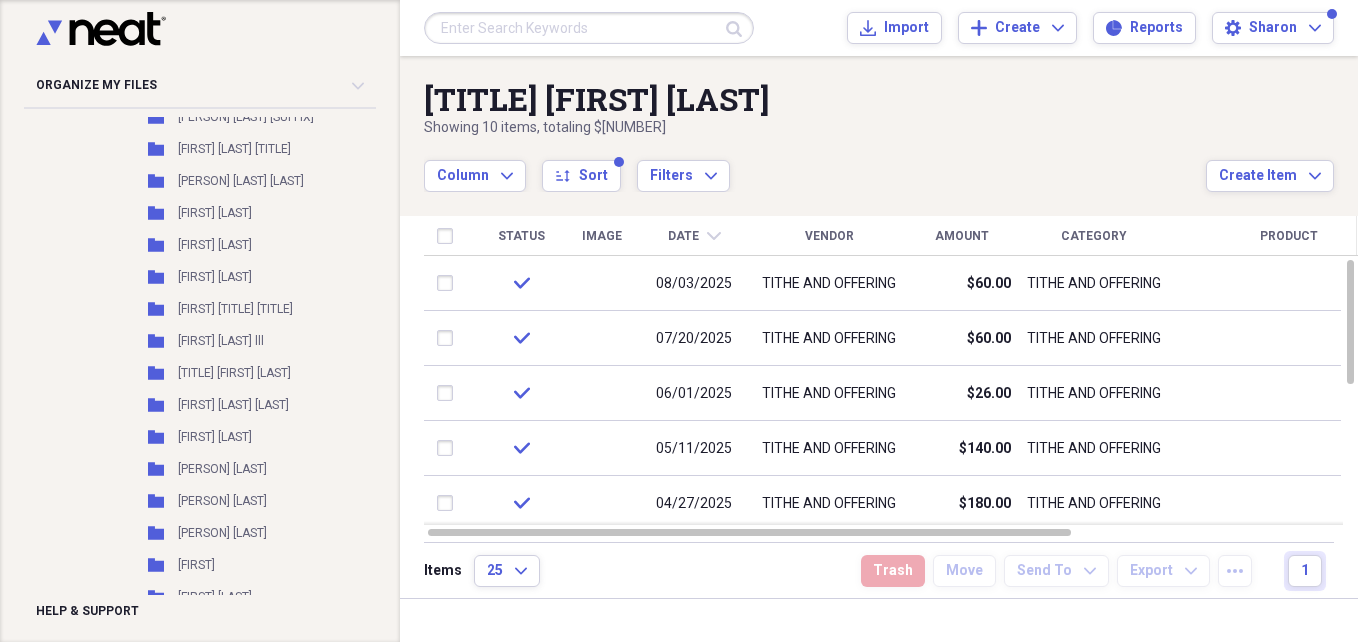 scroll, scrollTop: 1930, scrollLeft: 0, axis: vertical 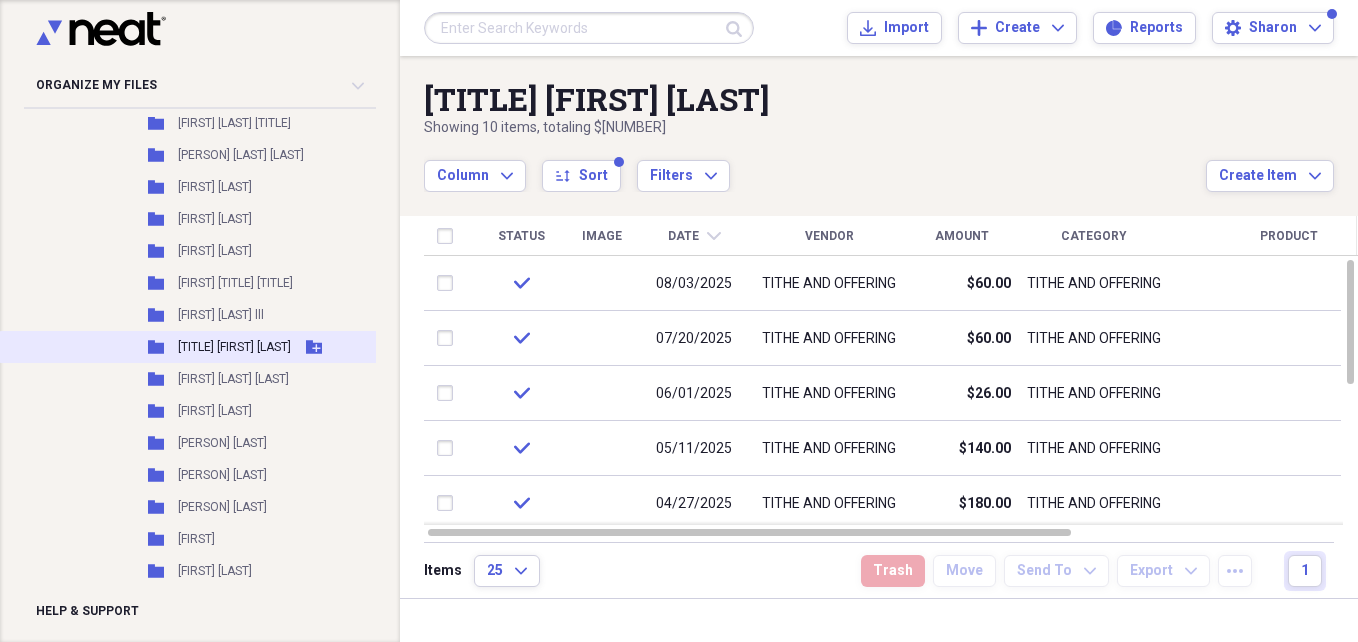 click on "[TITLE] [FIRST] [LAST]" at bounding box center (234, 347) 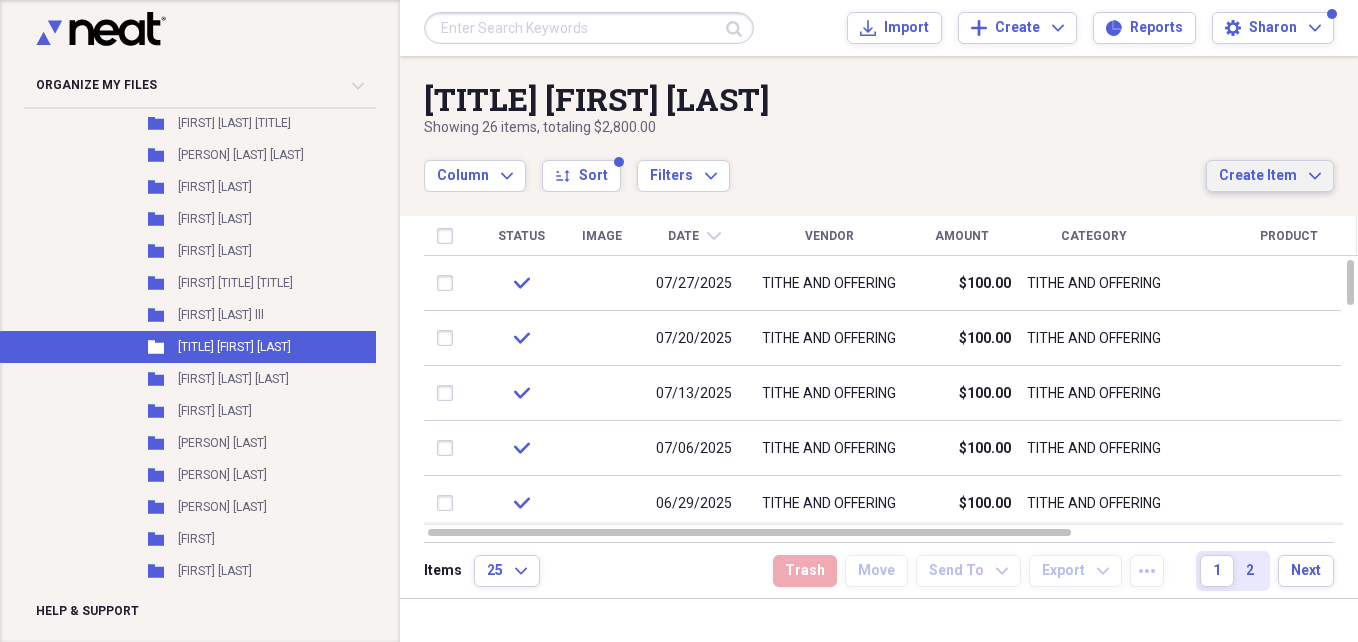click on "Create Item" at bounding box center [1258, 176] 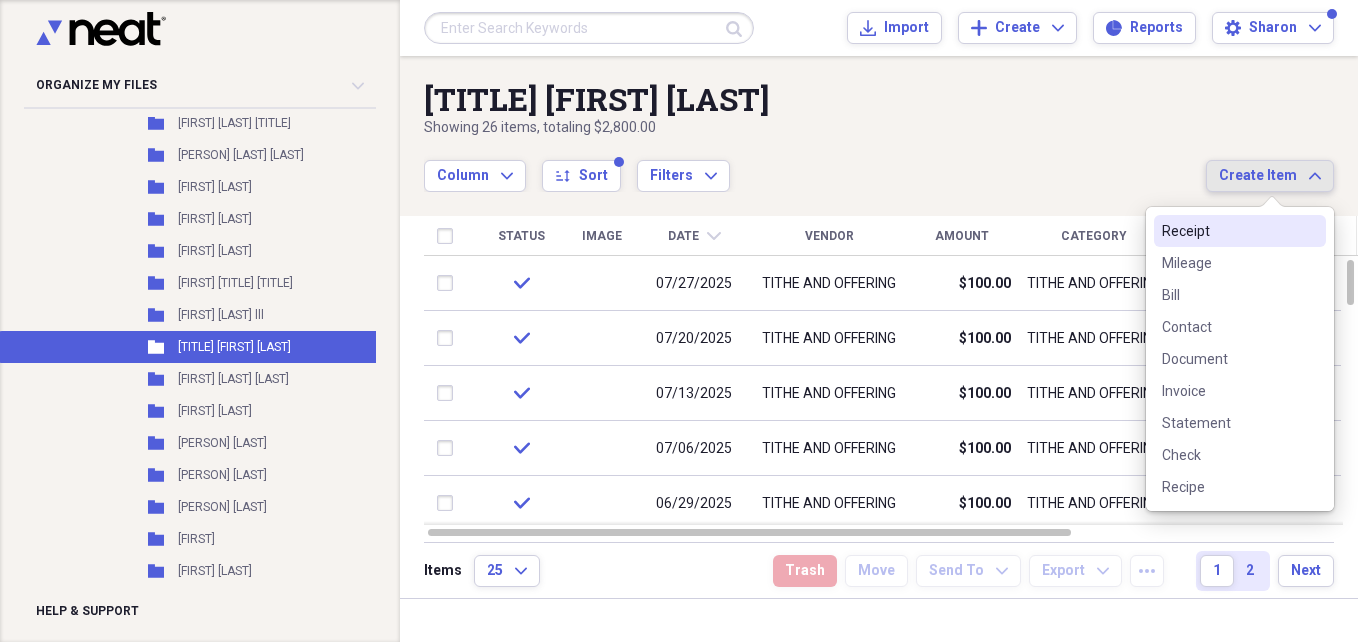 click on "Receipt" at bounding box center (1228, 231) 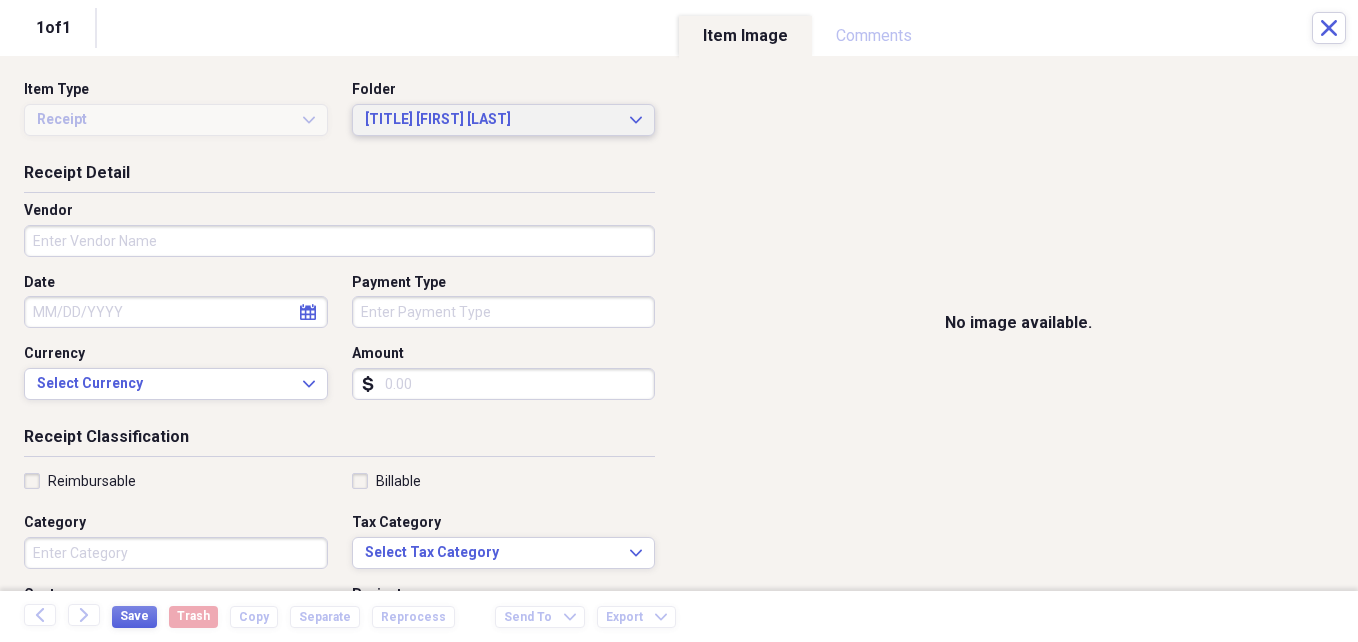 click on "Expand" 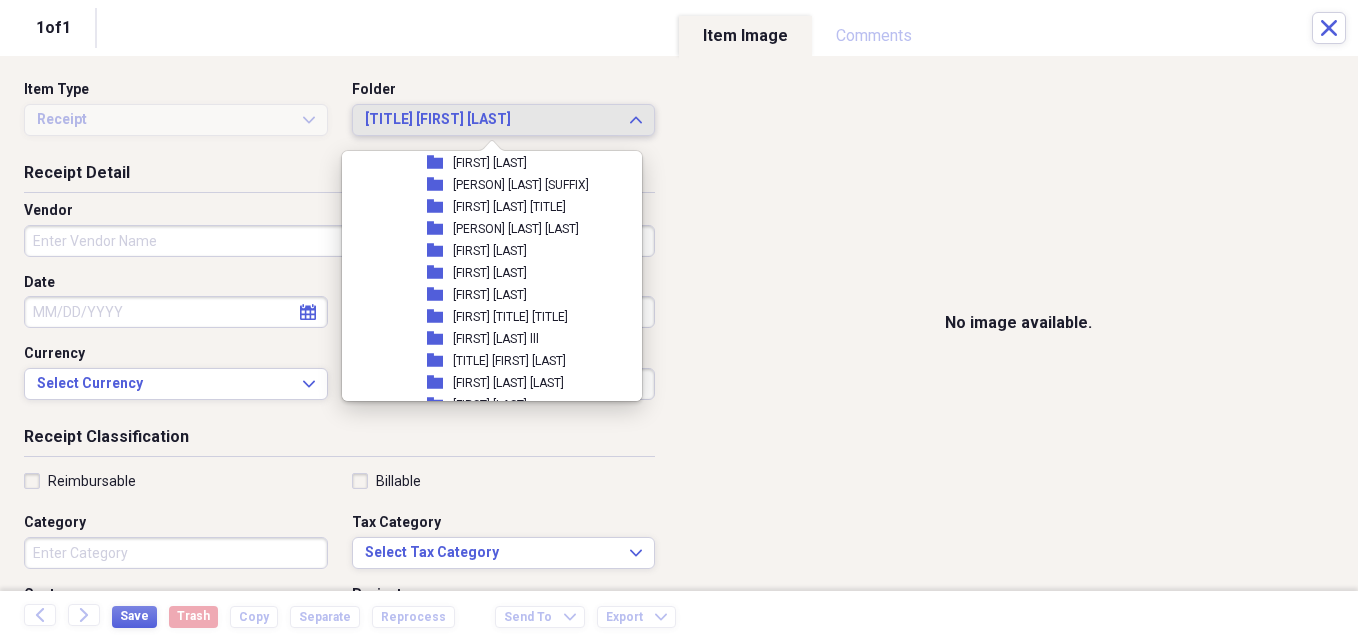 scroll, scrollTop: 1264, scrollLeft: 0, axis: vertical 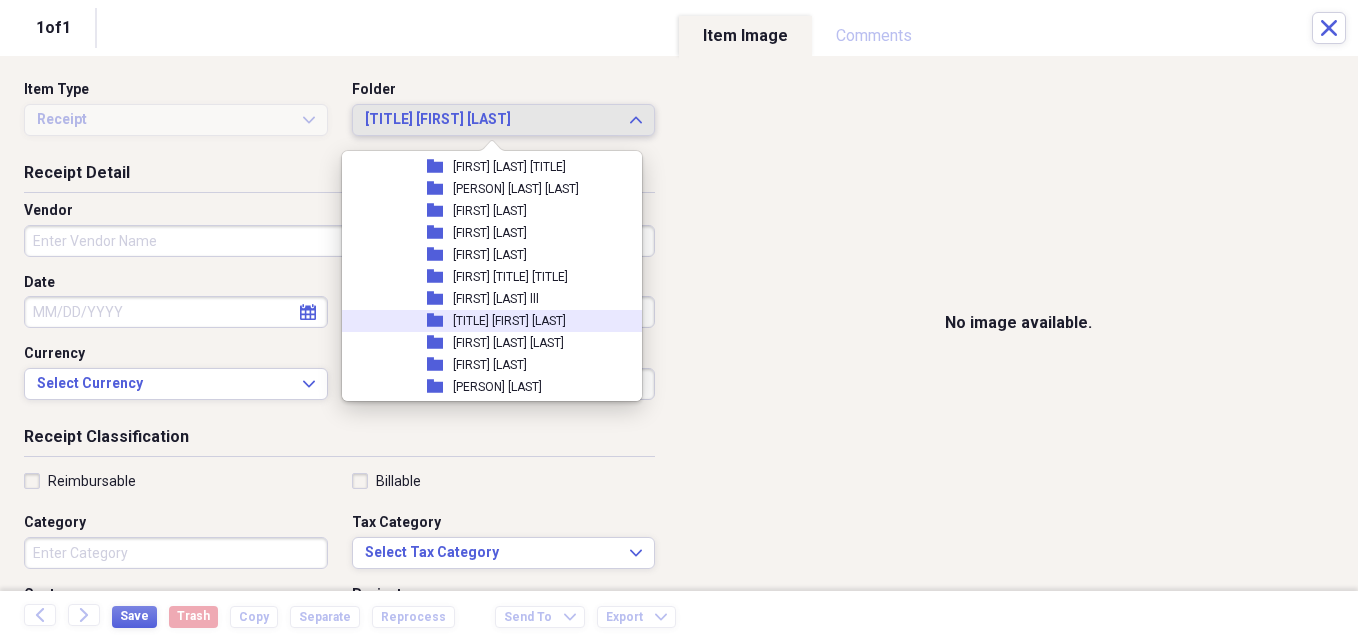click 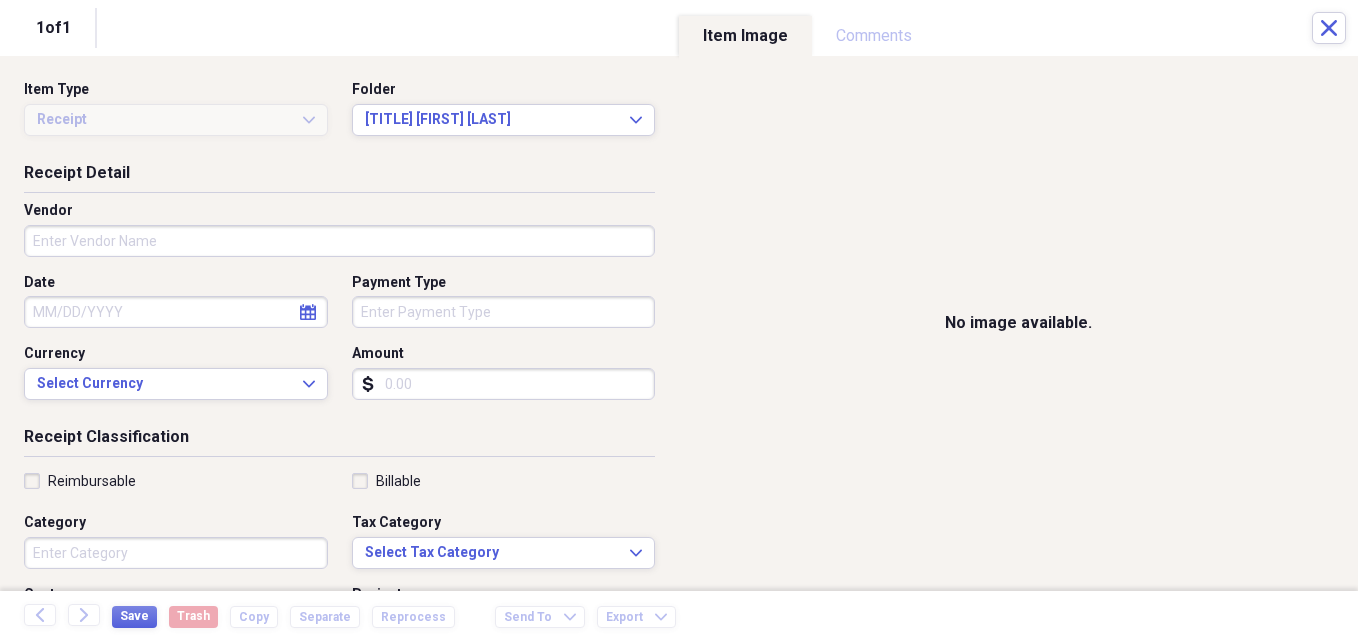 click on "Vendor" at bounding box center (339, 241) 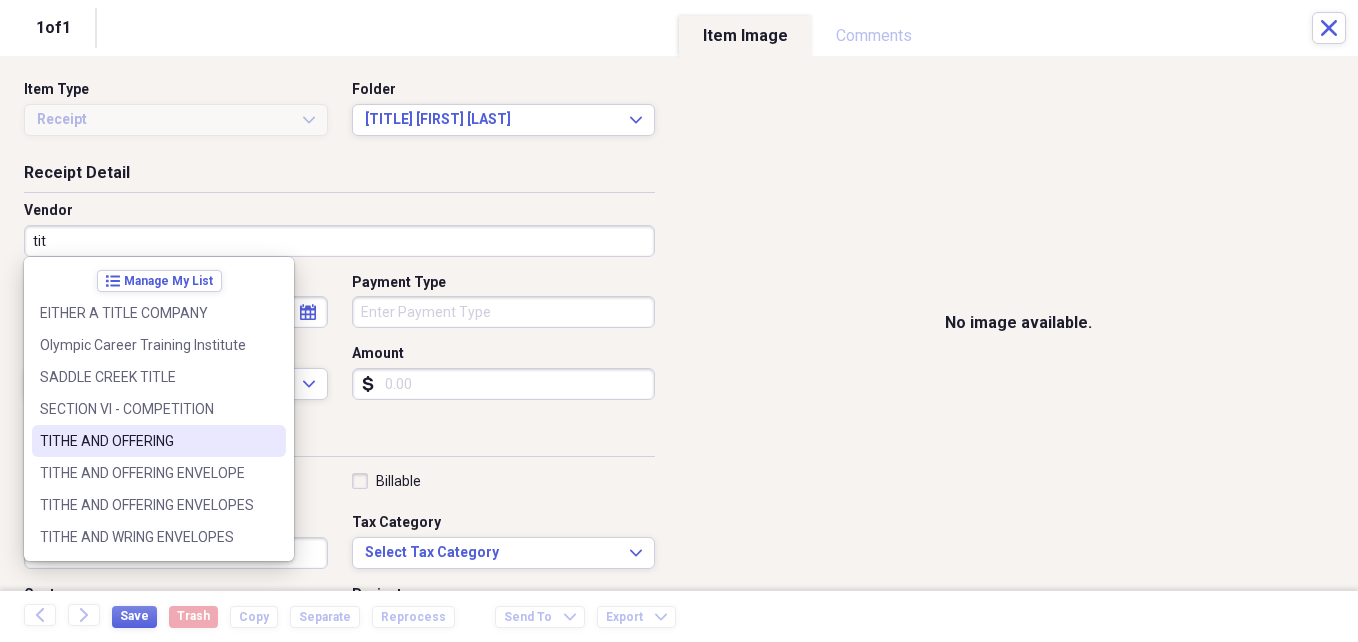 click on "TITHE AND OFFERING" at bounding box center [147, 441] 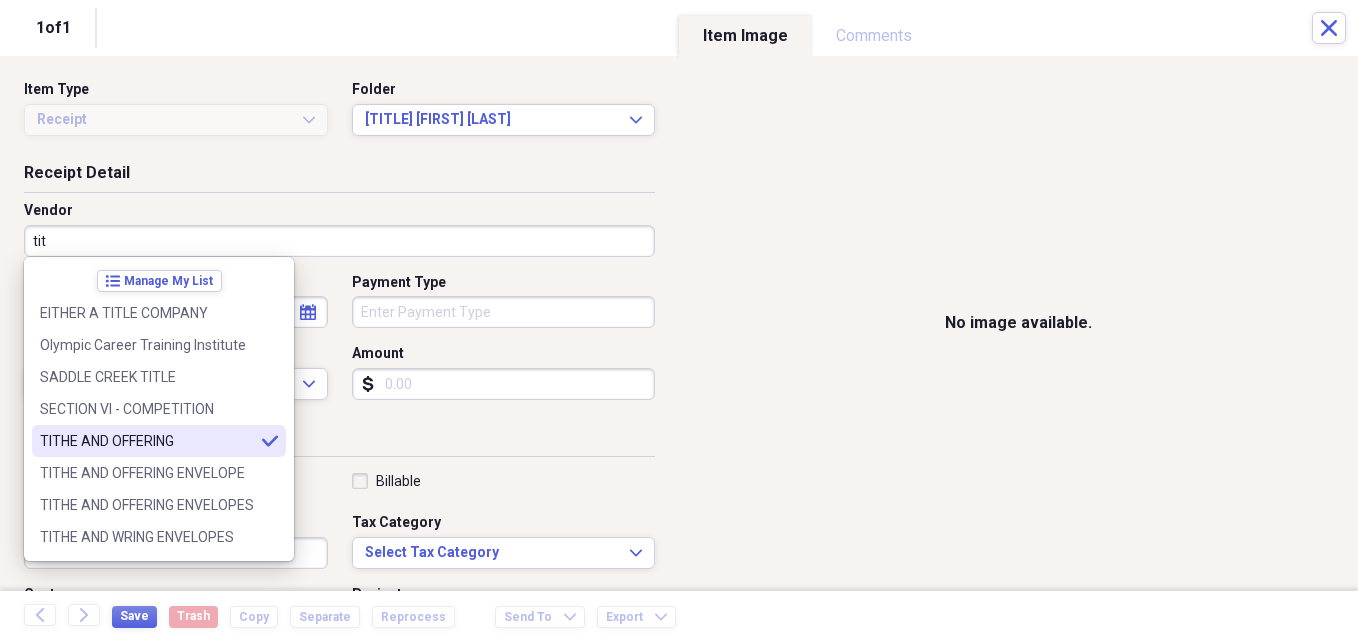 type on "TITHE AND OFFERING" 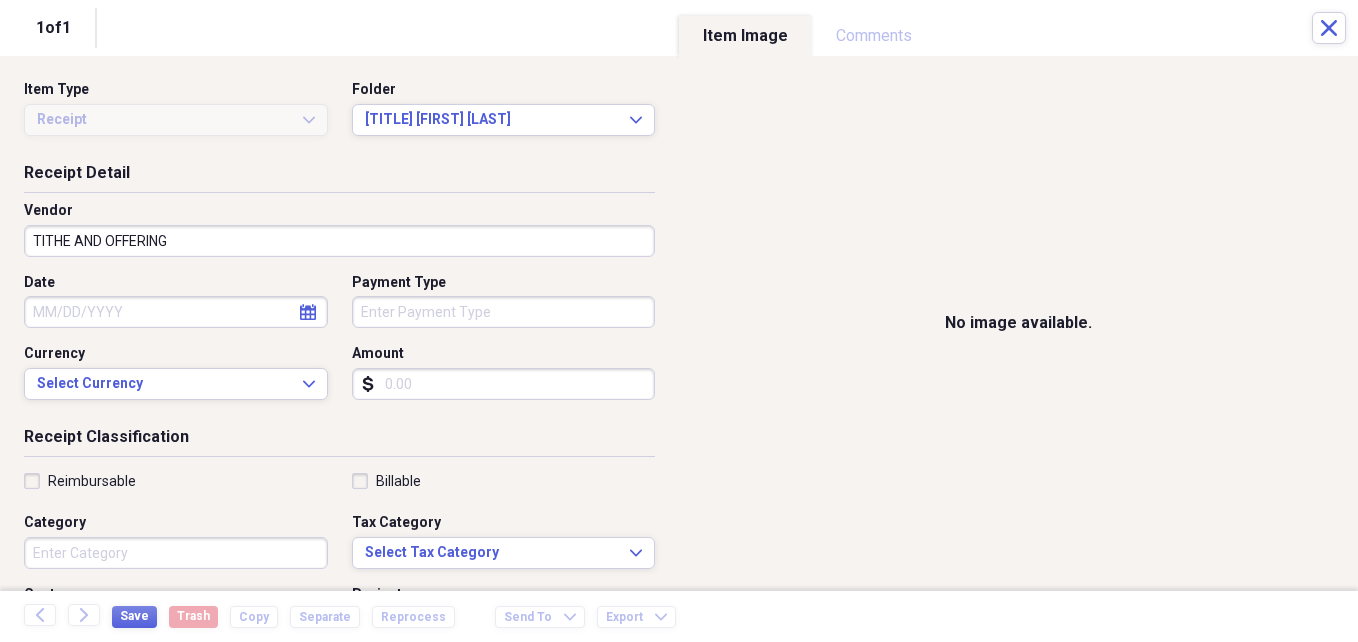 click on "calendar" 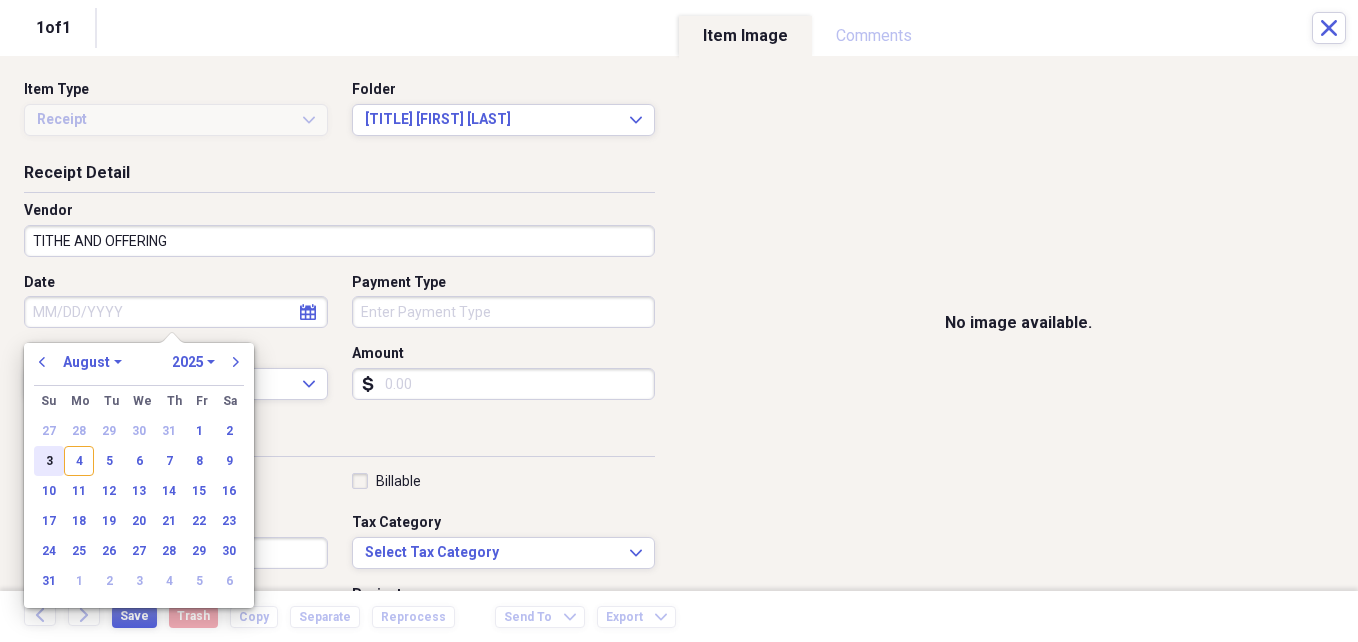 click on "3" at bounding box center [49, 461] 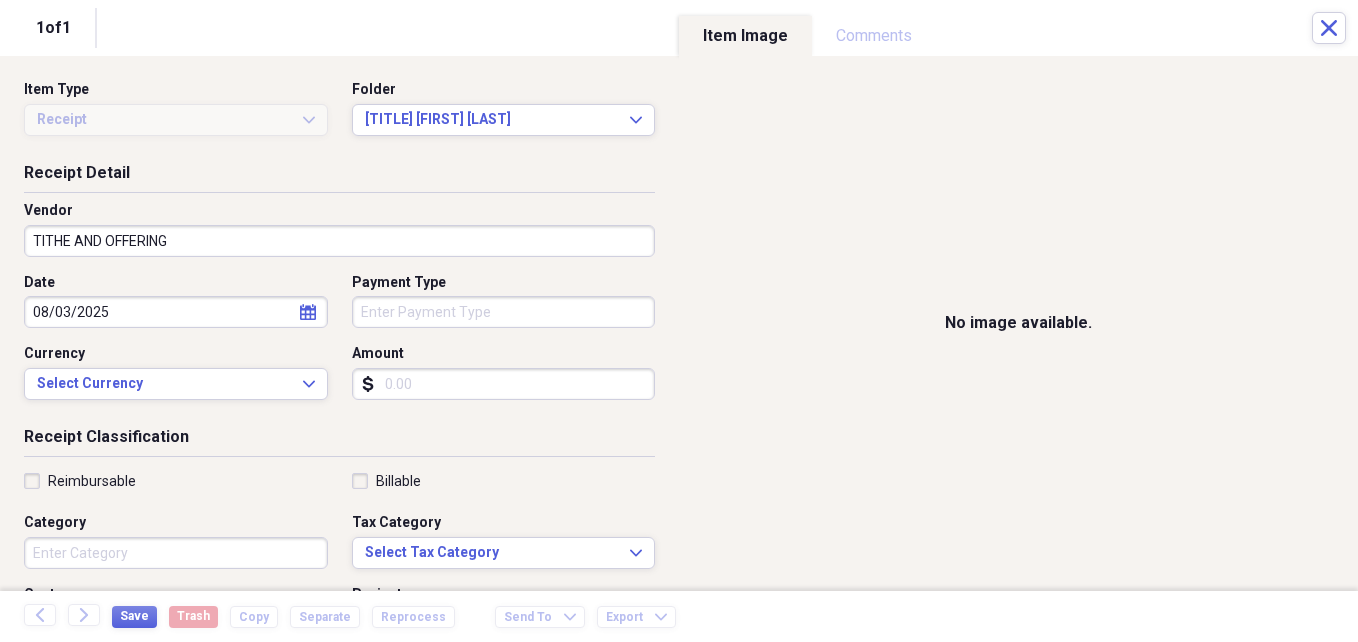 click on "Amount" at bounding box center [504, 384] 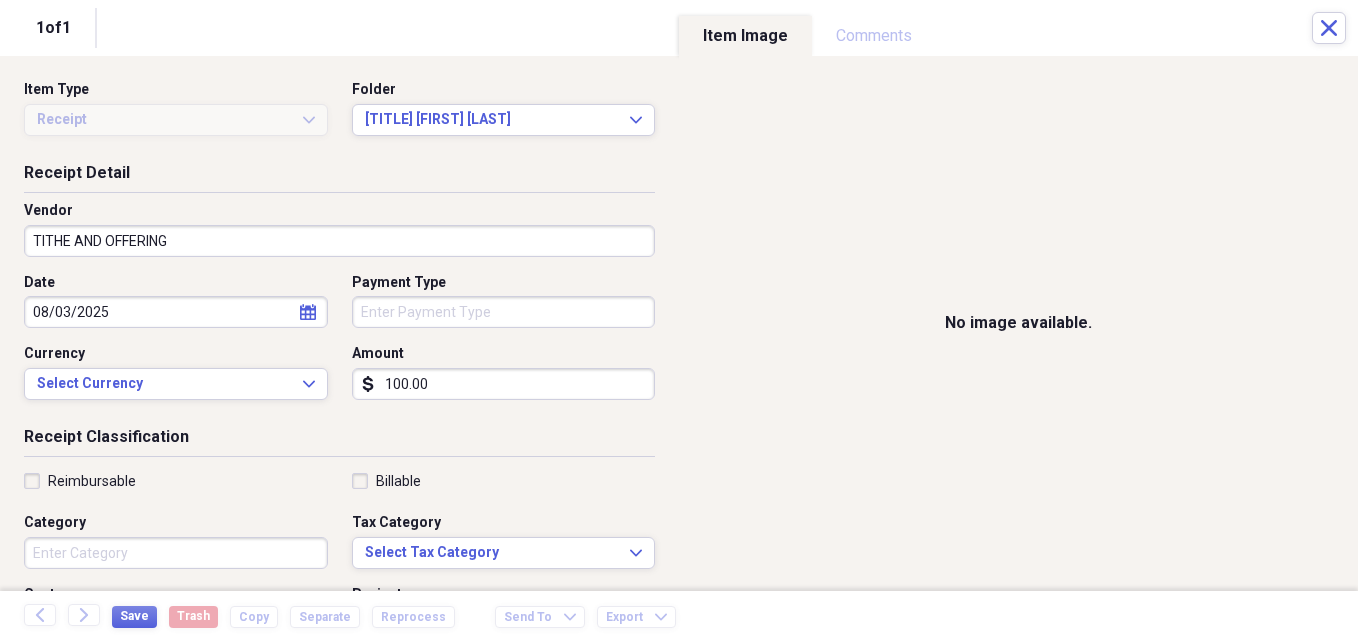 type on "100.00" 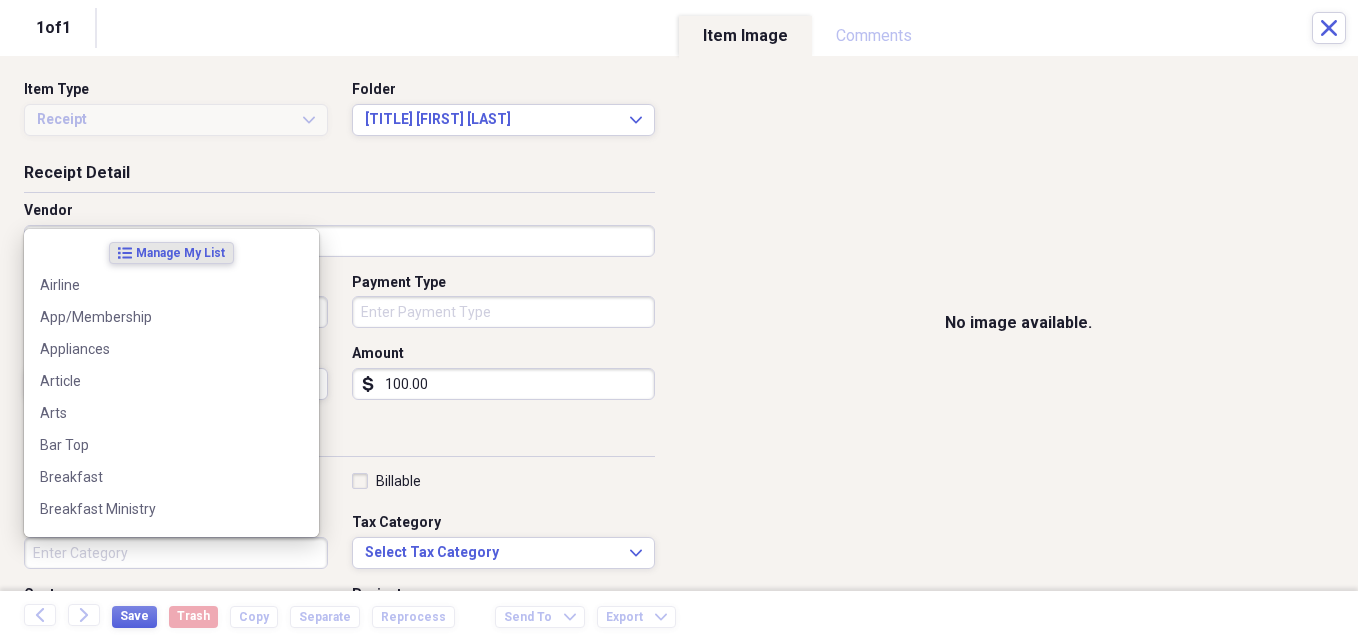 click on "Category" at bounding box center [176, 553] 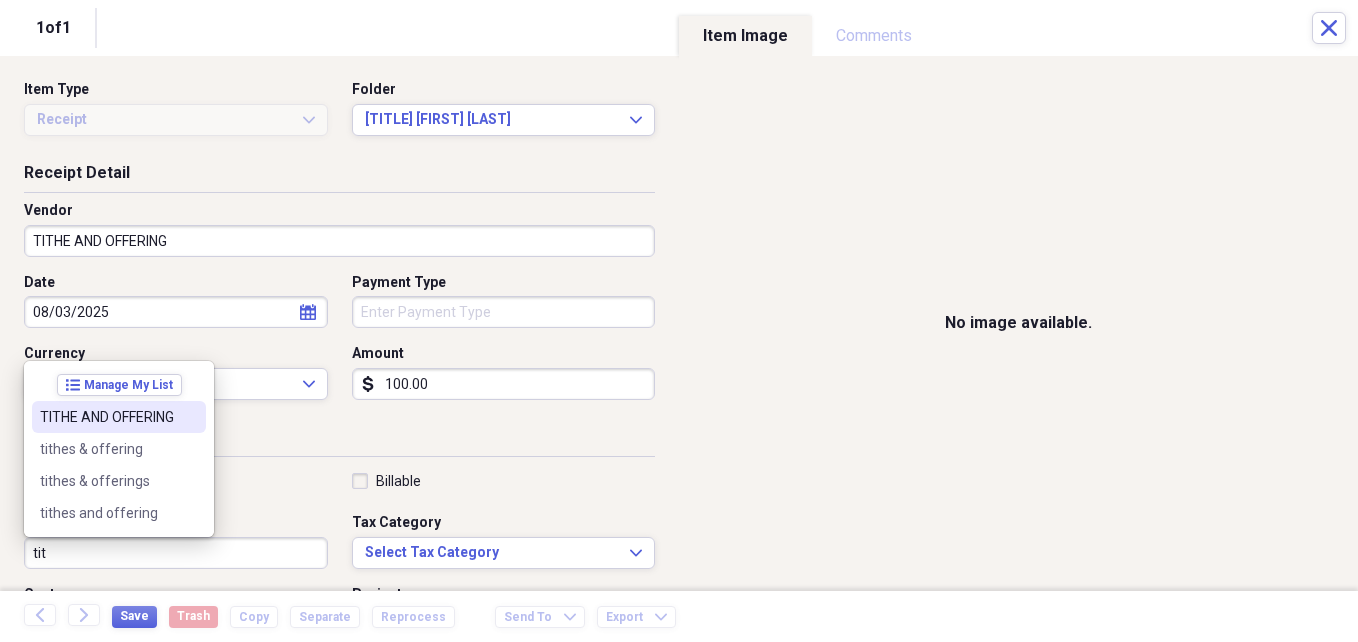 click on "TITHE AND OFFERING" at bounding box center (119, 417) 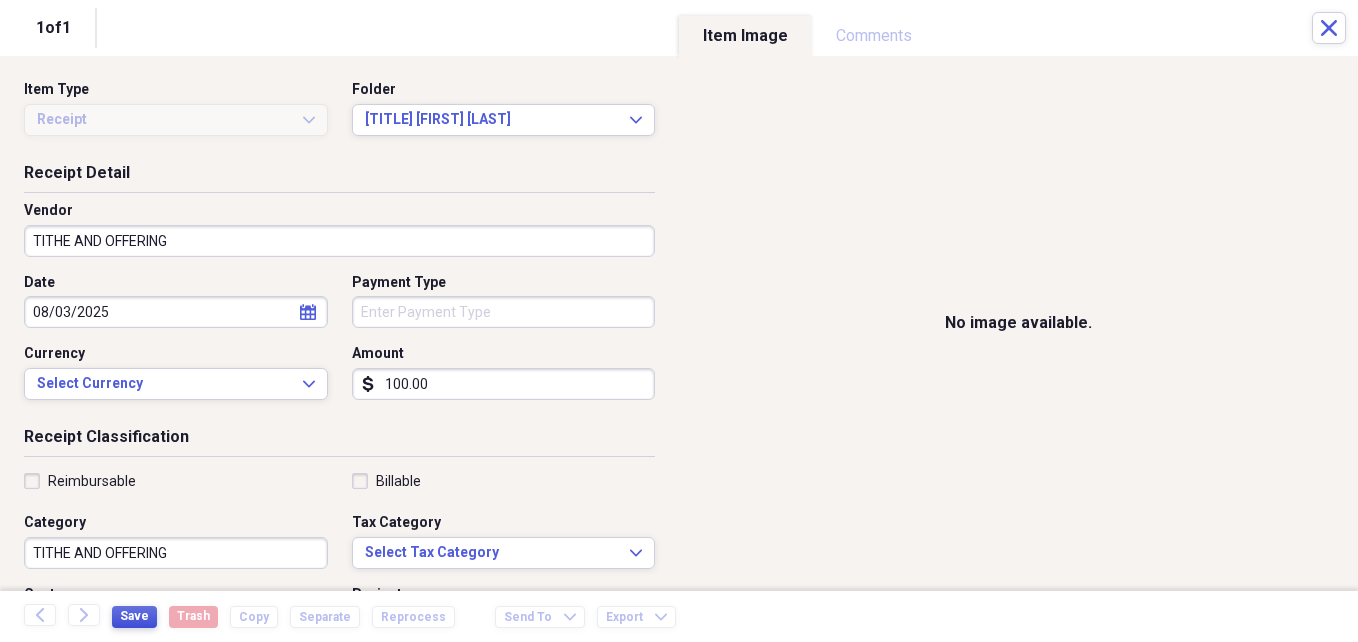 click on "Save" at bounding box center (134, 616) 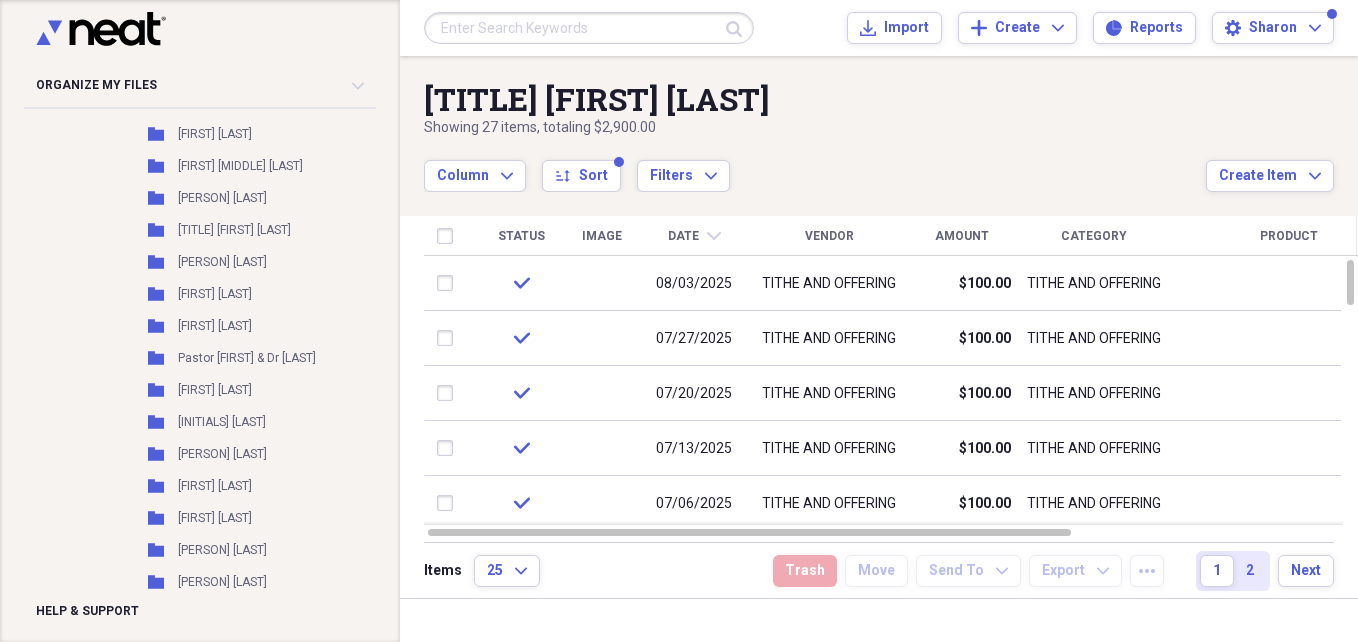 scroll, scrollTop: 3156, scrollLeft: 0, axis: vertical 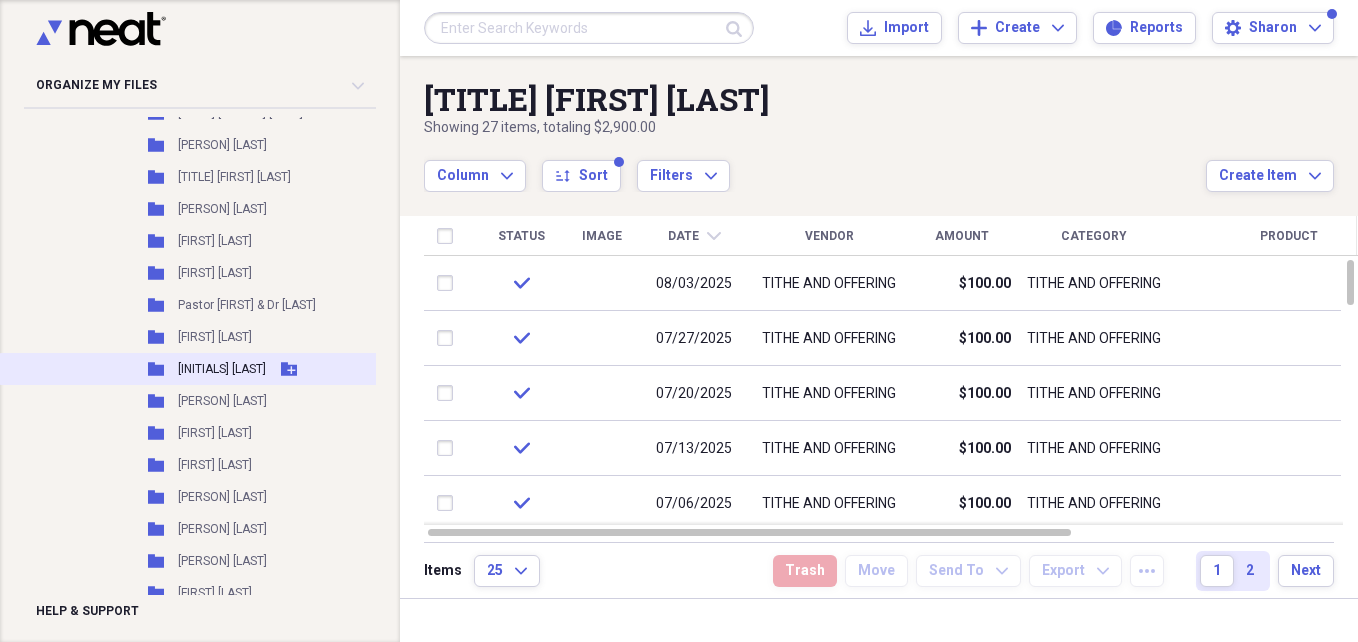 click 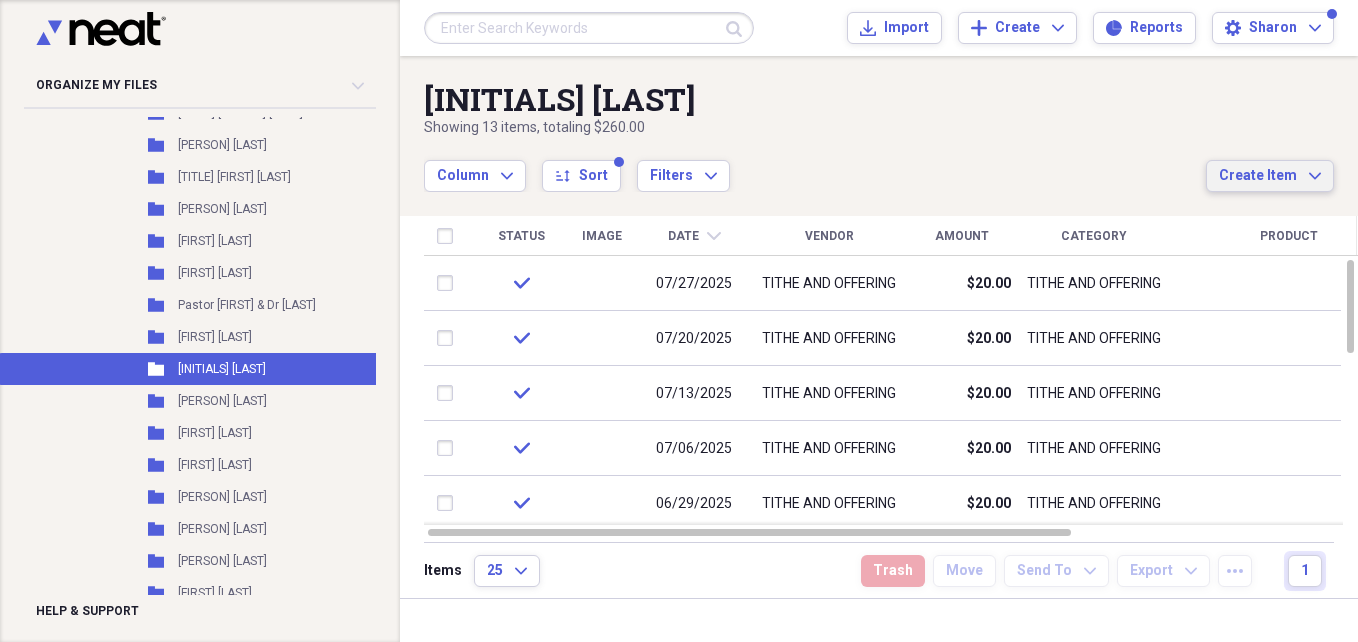 click on "Create Item" at bounding box center (1258, 176) 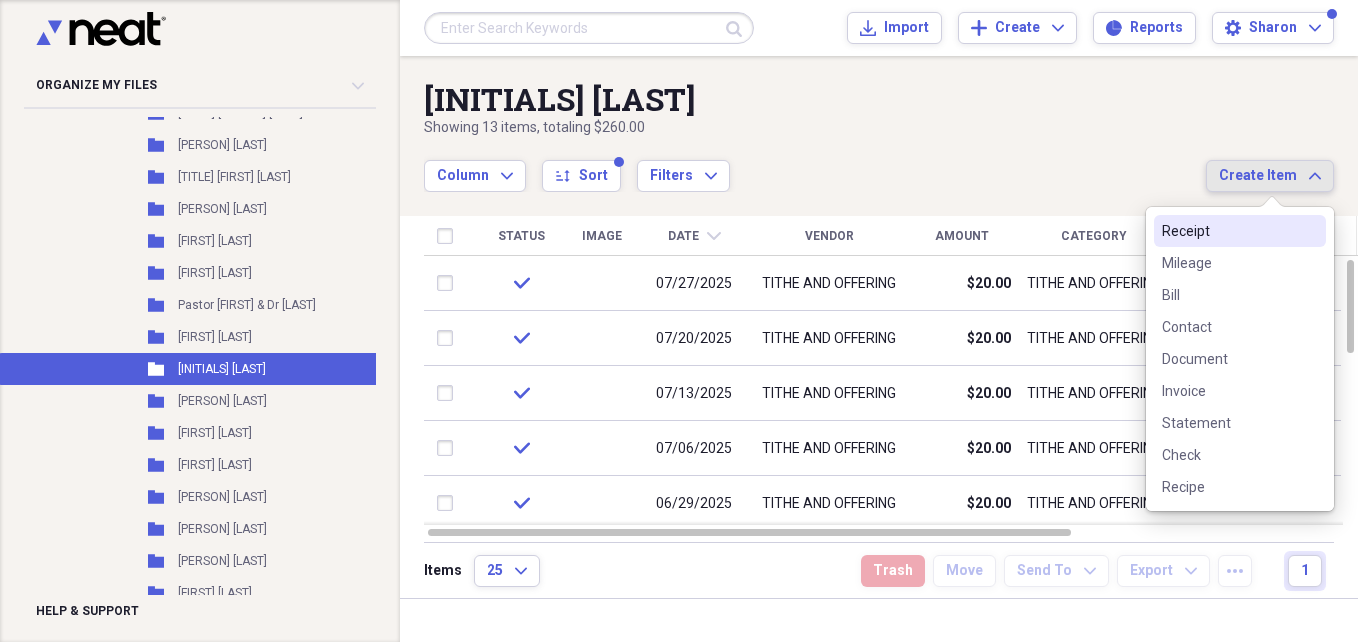 click on "Receipt" at bounding box center (1228, 231) 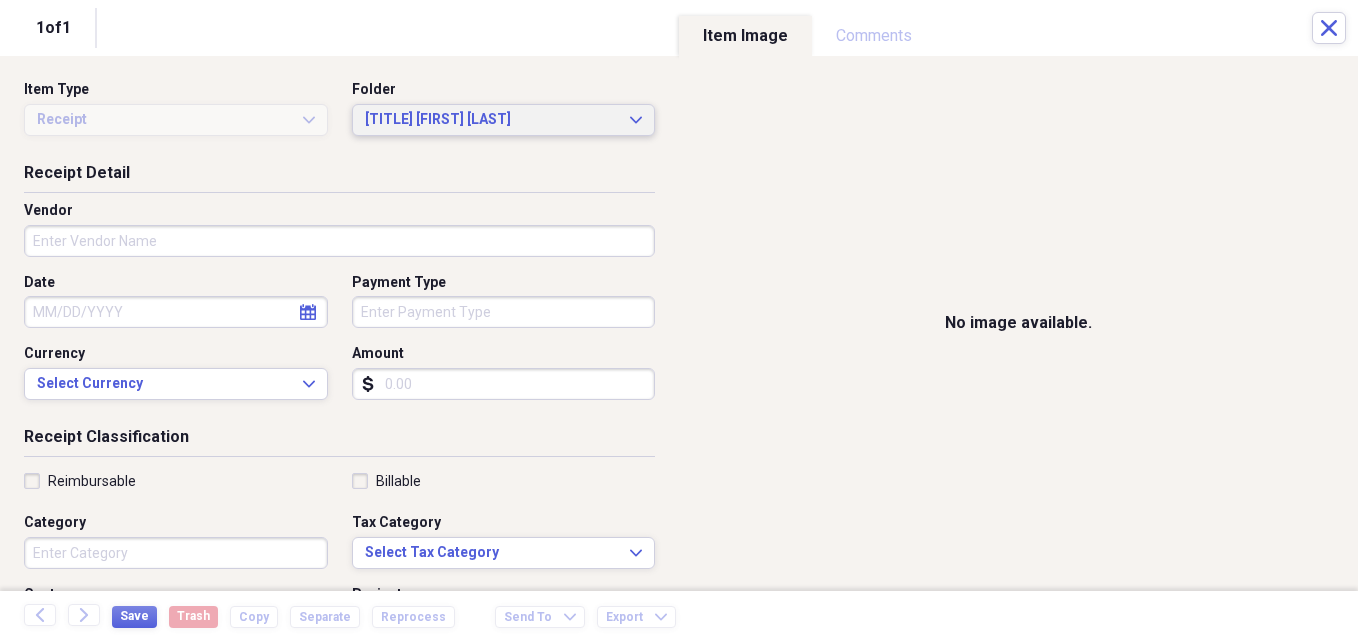 click on "Expand" 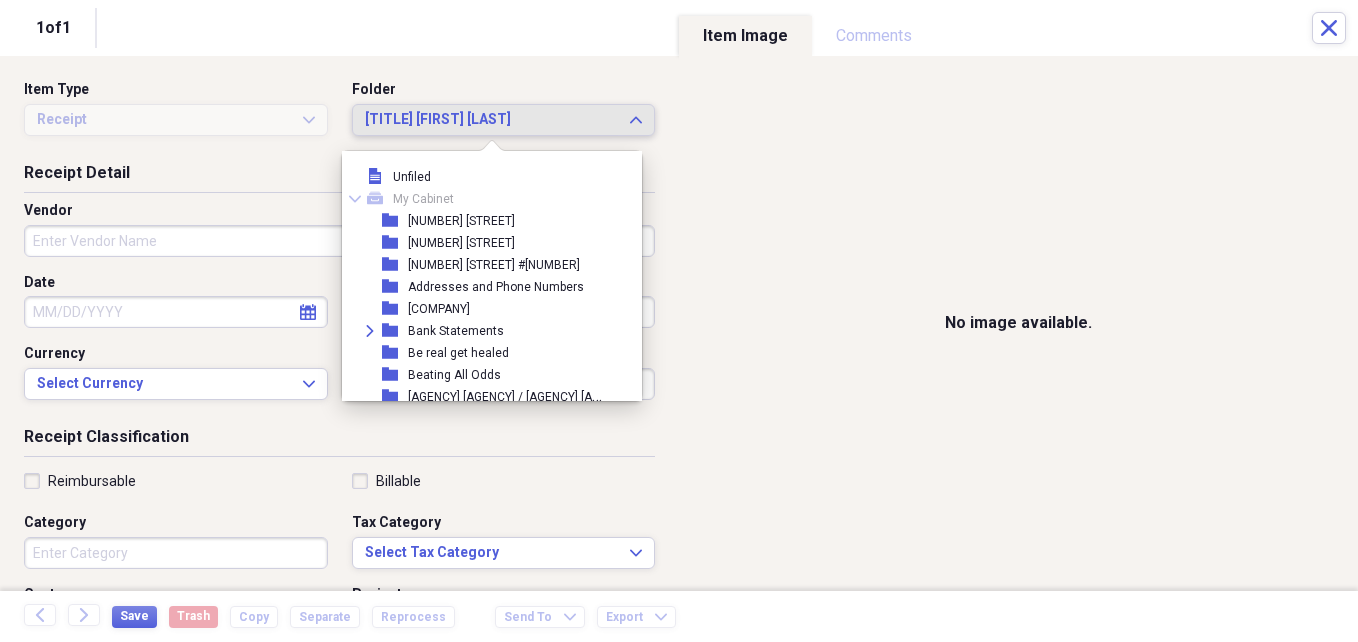 scroll, scrollTop: 1309, scrollLeft: 0, axis: vertical 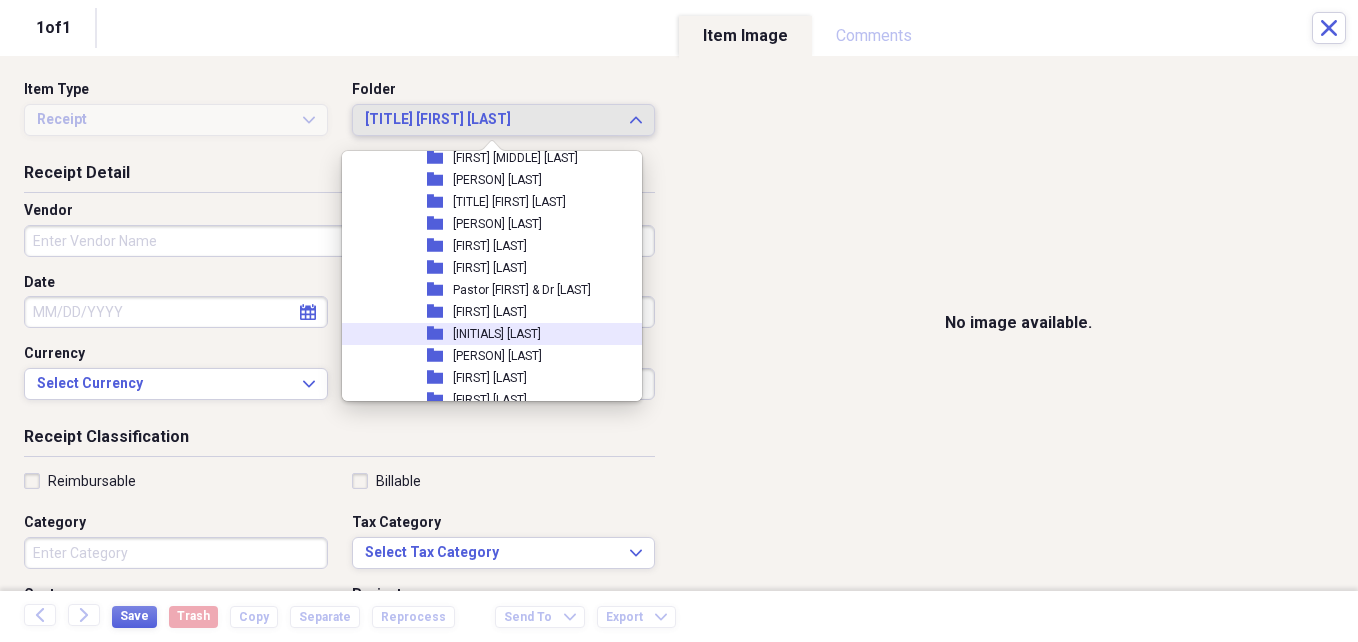 click 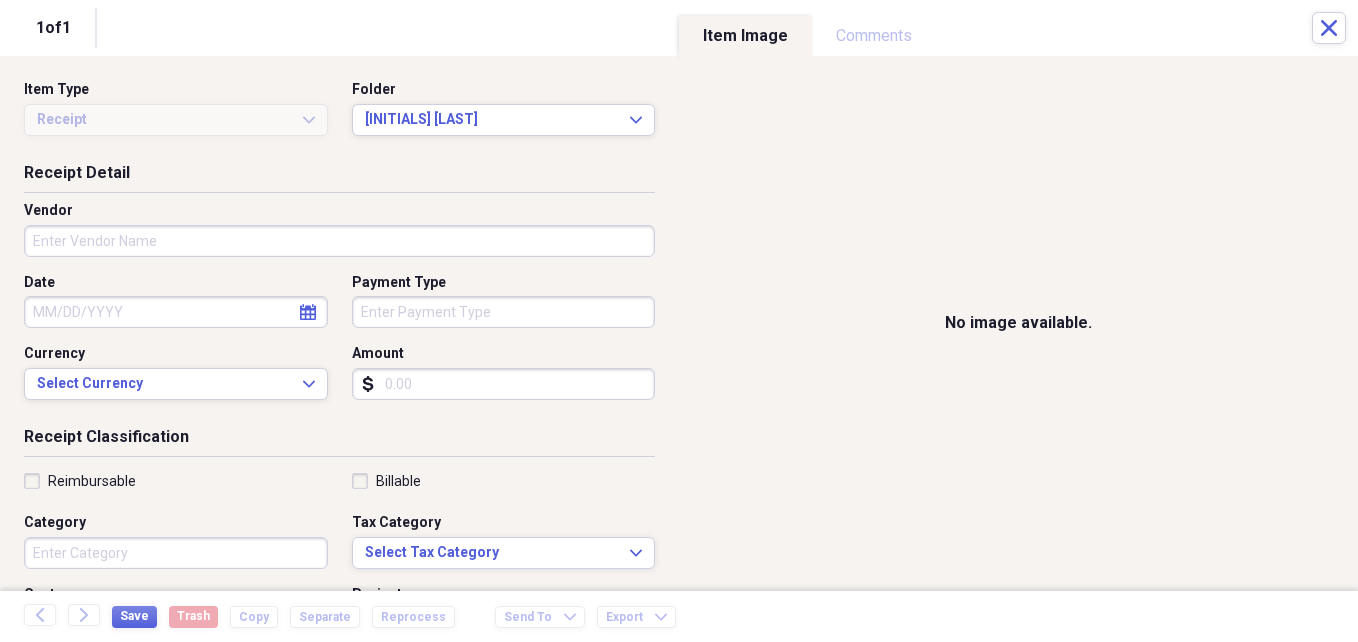 click on "Vendor" at bounding box center [339, 241] 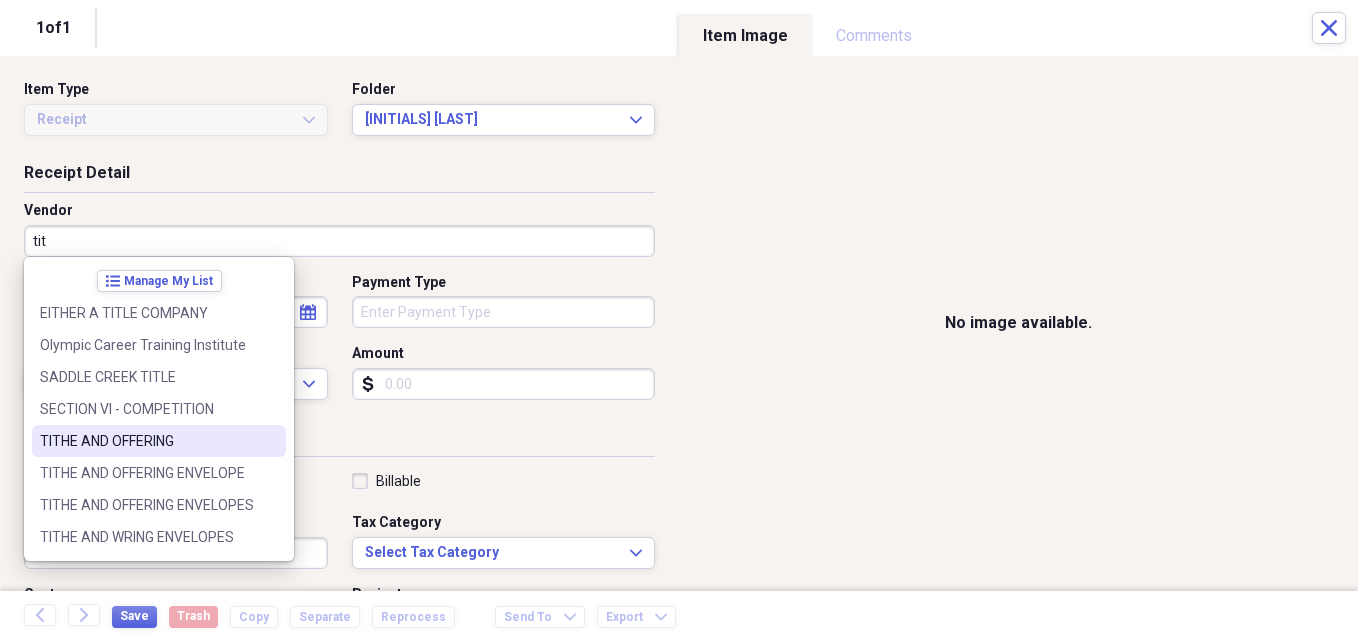 click on "TITHE AND OFFERING" at bounding box center [147, 441] 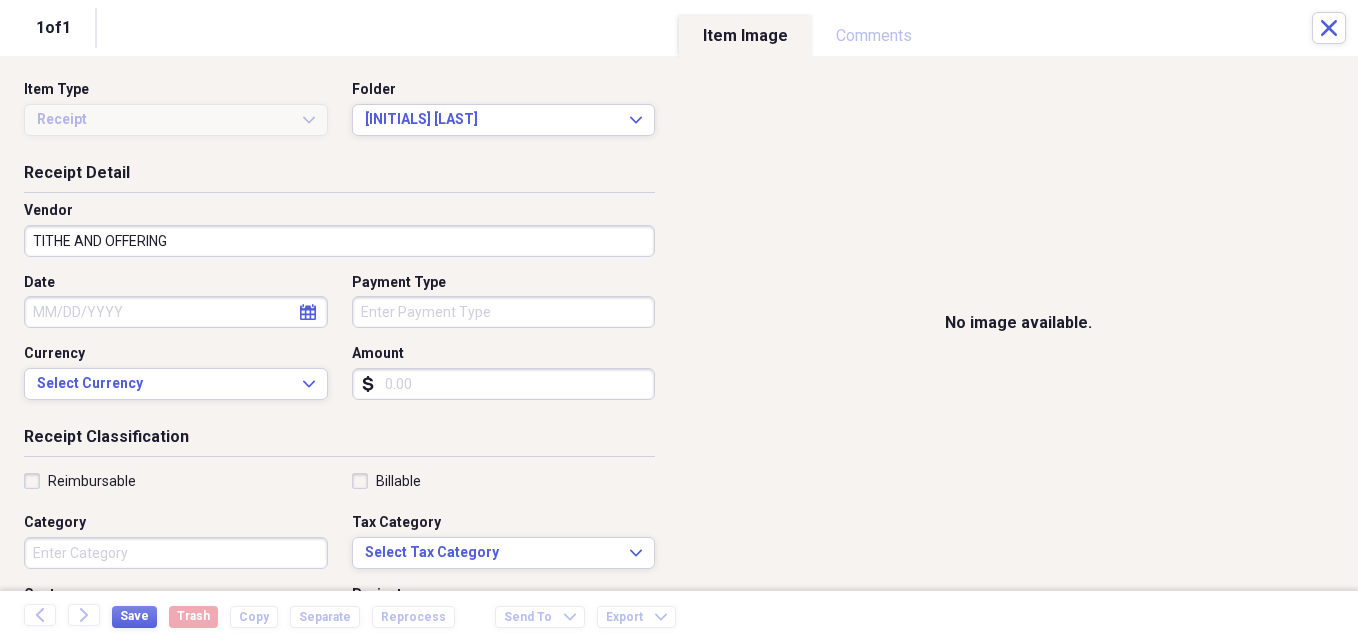 click 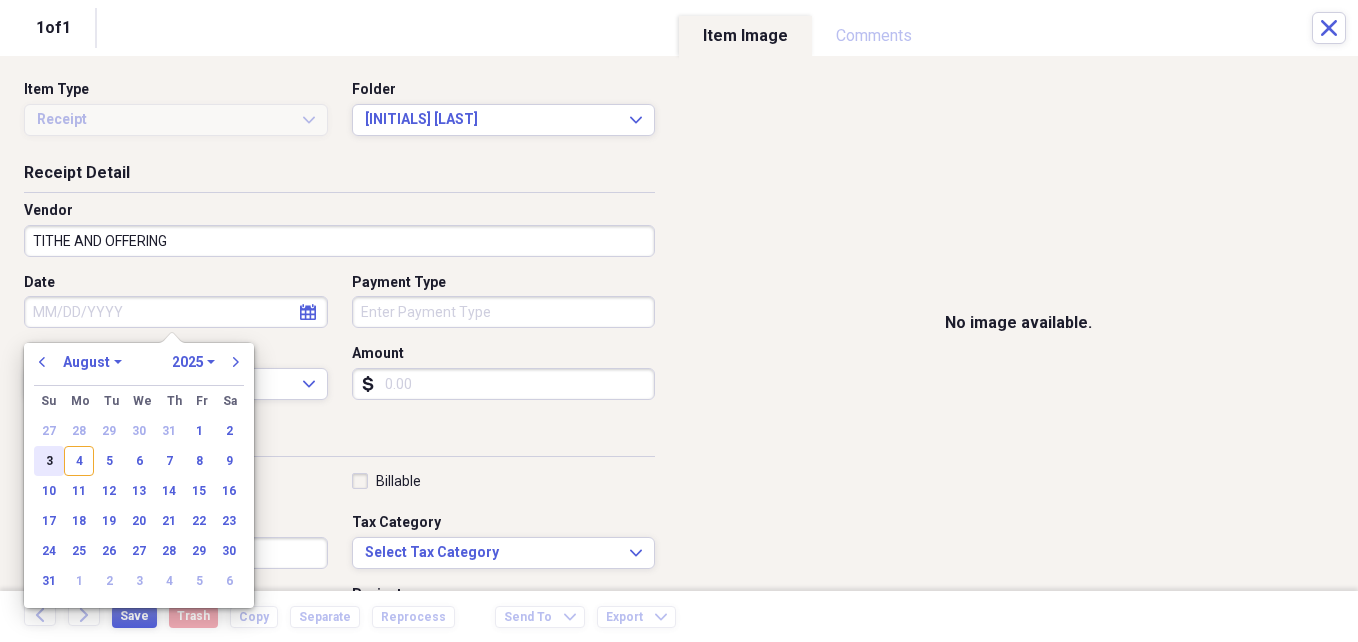 click on "3" at bounding box center [49, 461] 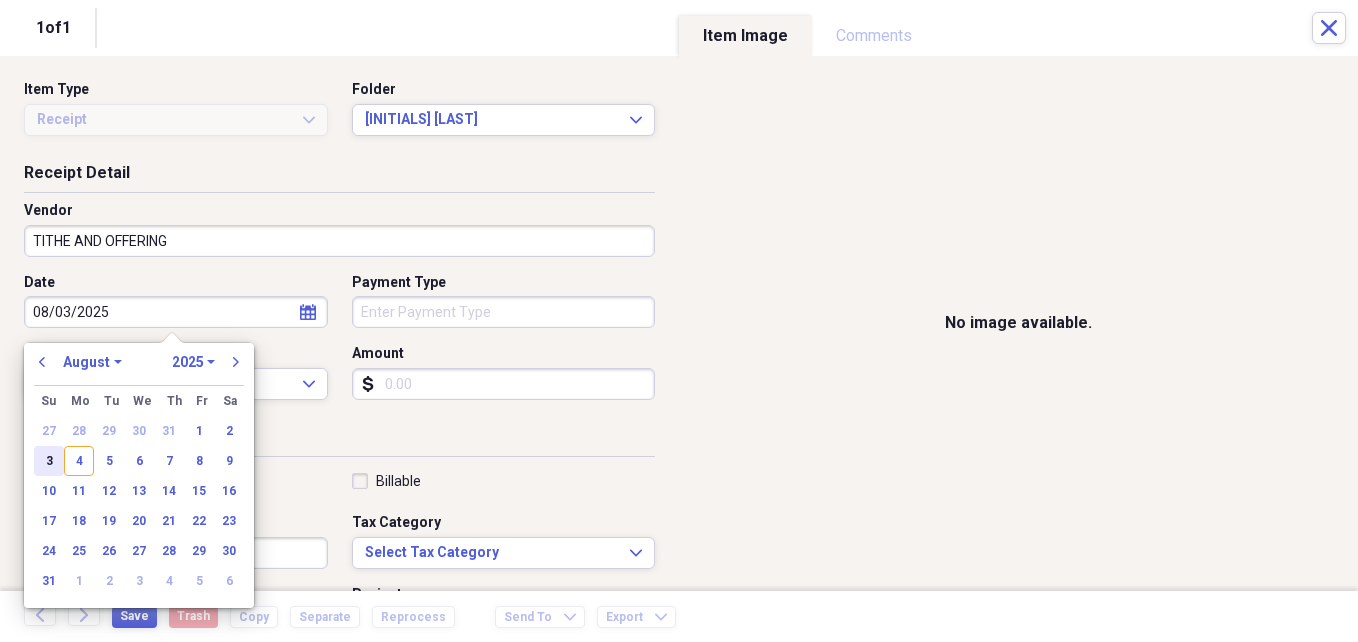 type on "08/03/2025" 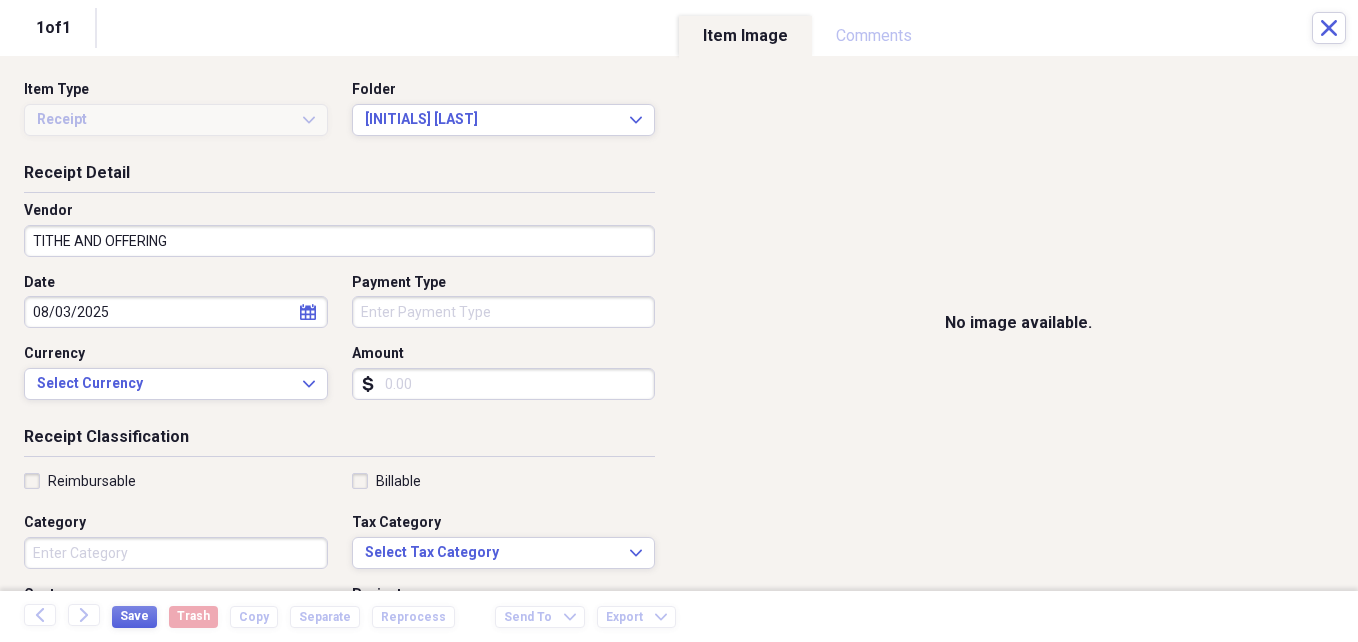 click on "Amount" at bounding box center [504, 384] 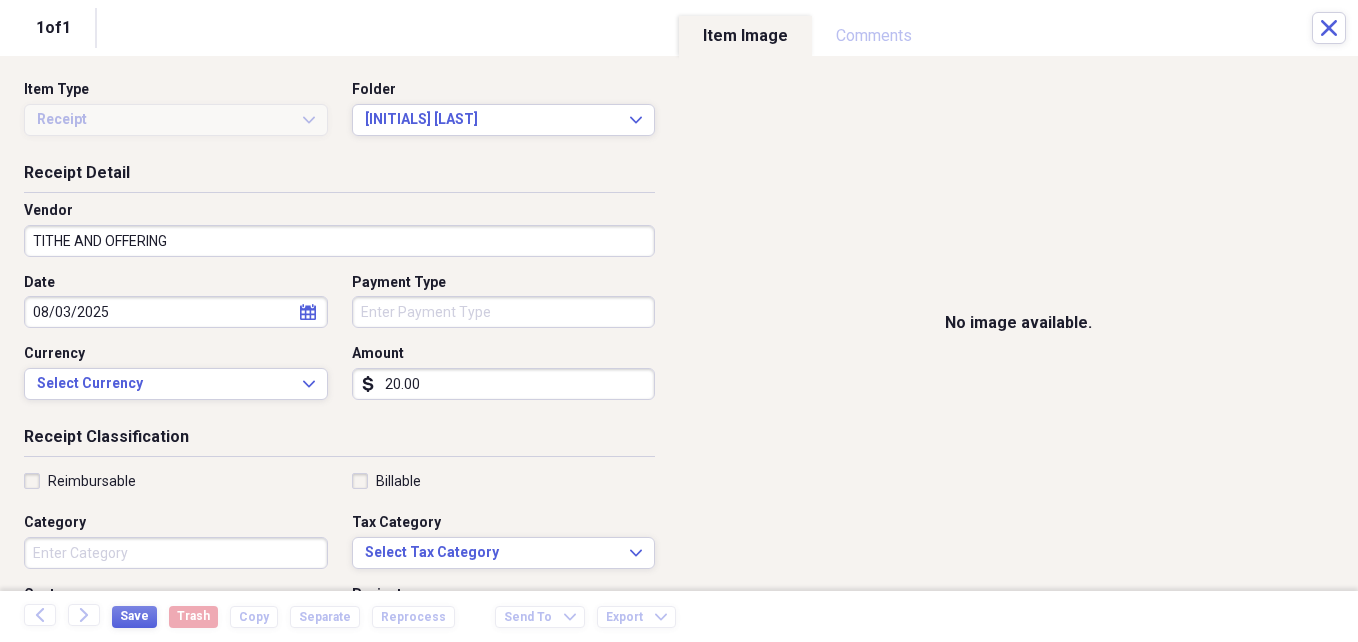 type on "20.00" 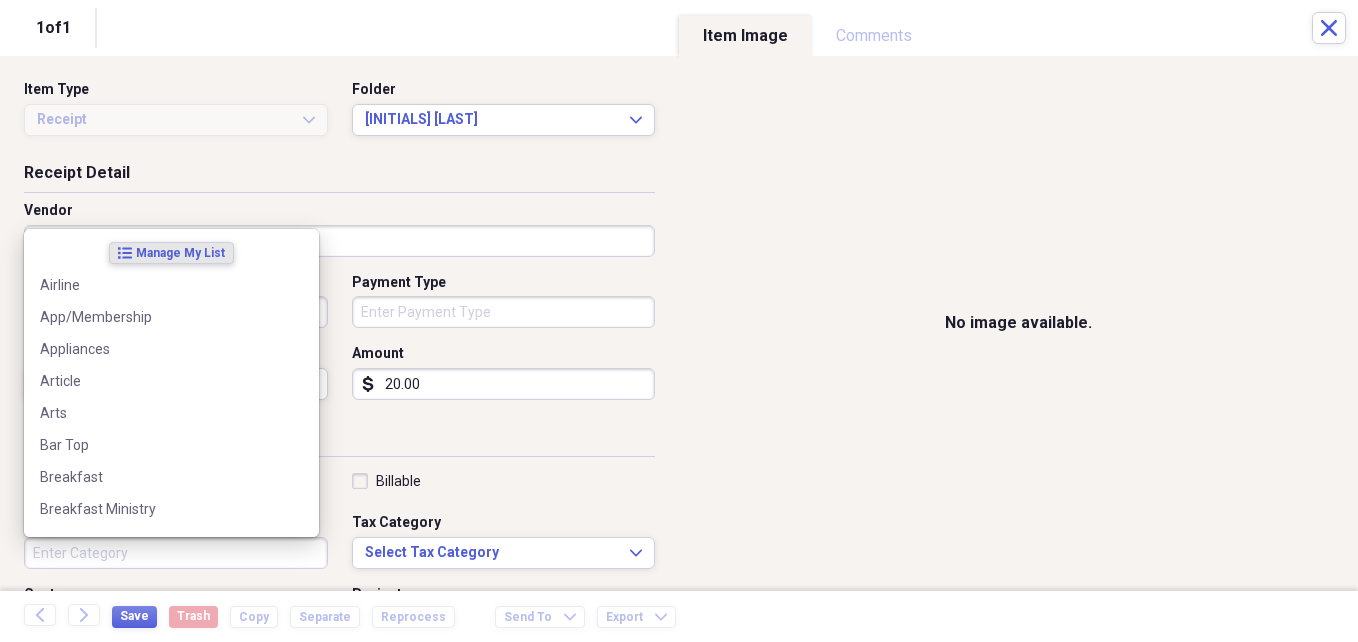 click on "Category" at bounding box center [176, 553] 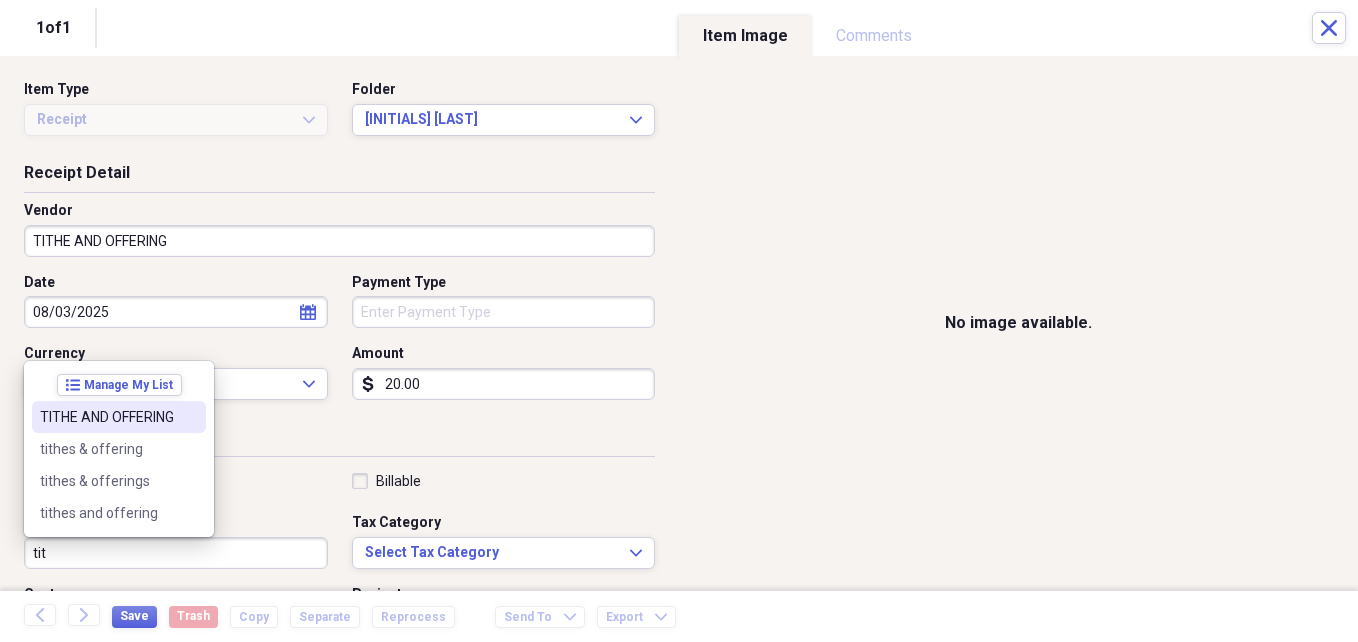 click on "TITHE AND OFFERING" at bounding box center [107, 417] 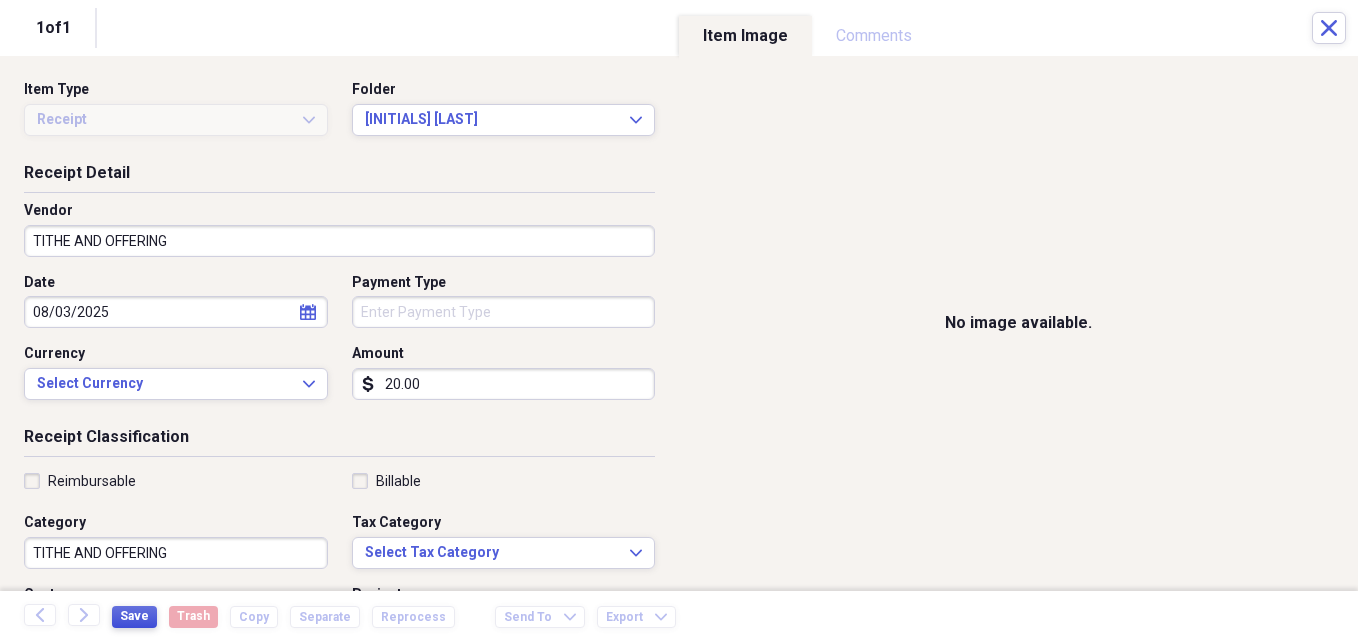 click on "Save" at bounding box center (134, 616) 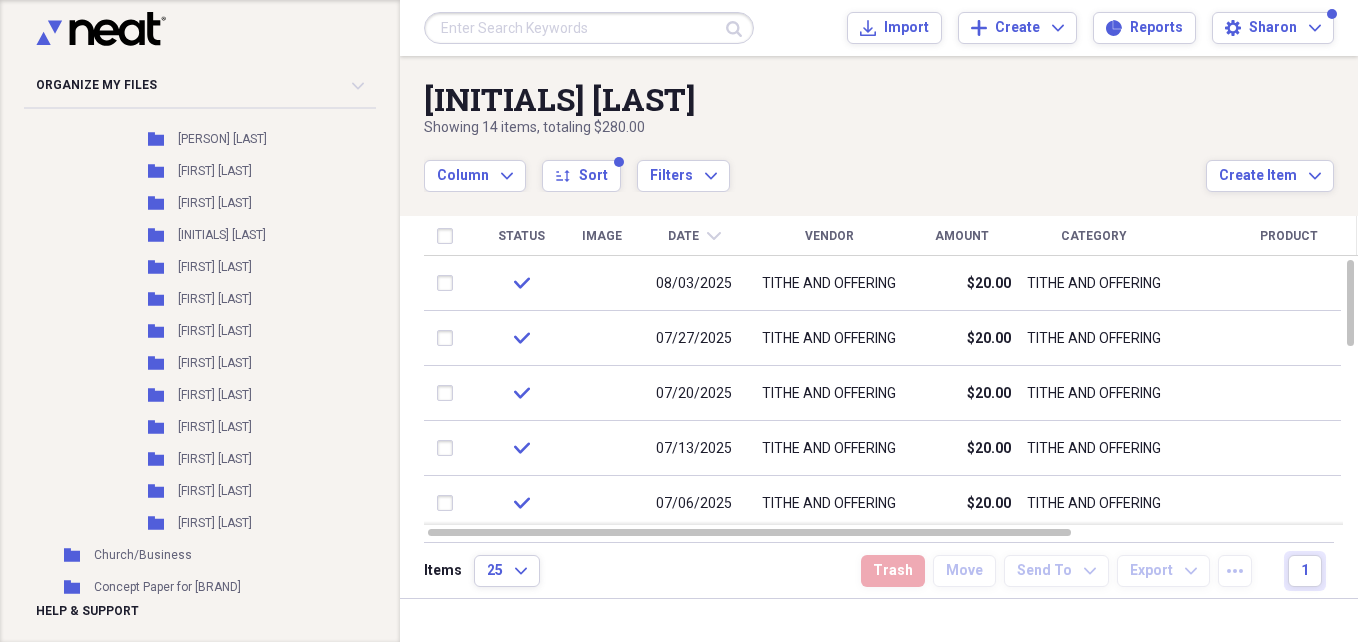 scroll, scrollTop: 3596, scrollLeft: 0, axis: vertical 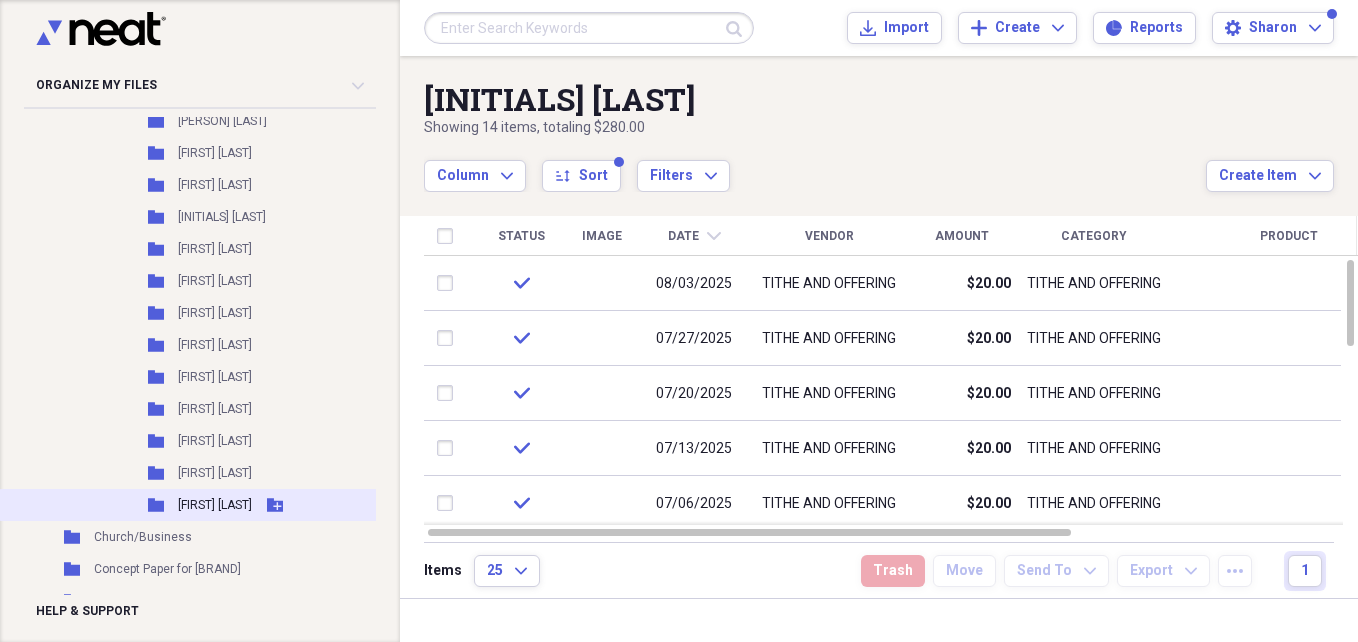 click on "[FIRST] [LAST]" at bounding box center (215, 505) 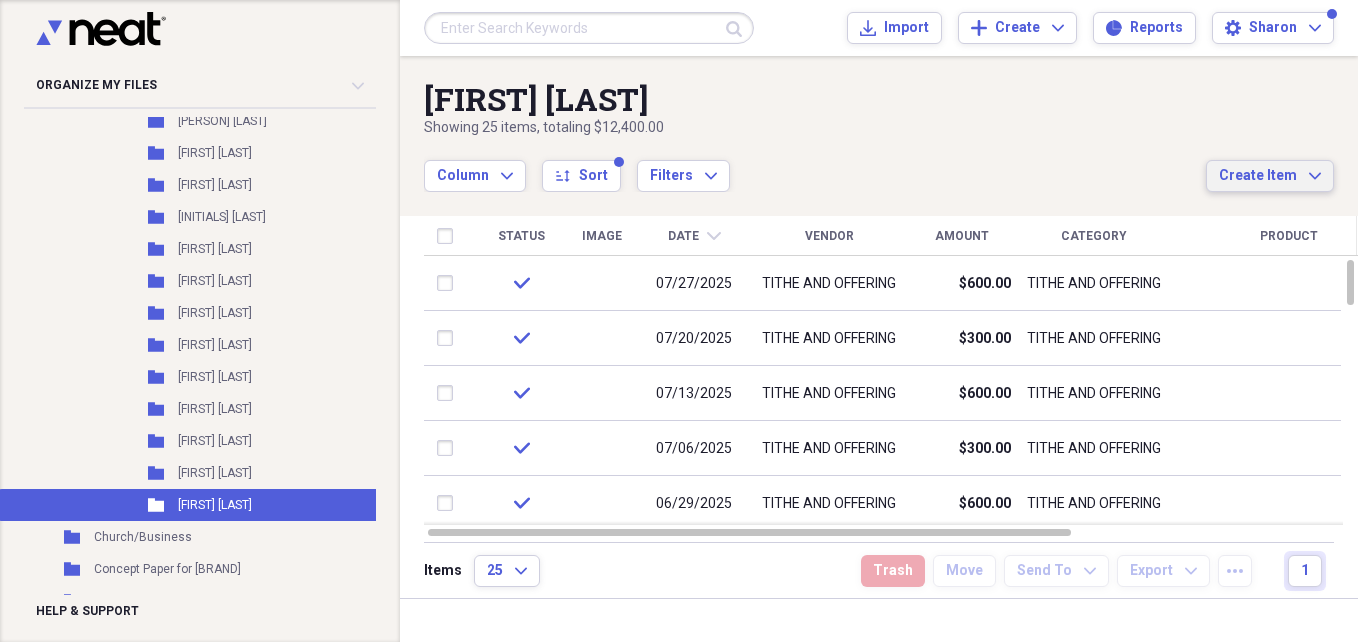 click on "Create Item" at bounding box center (1258, 176) 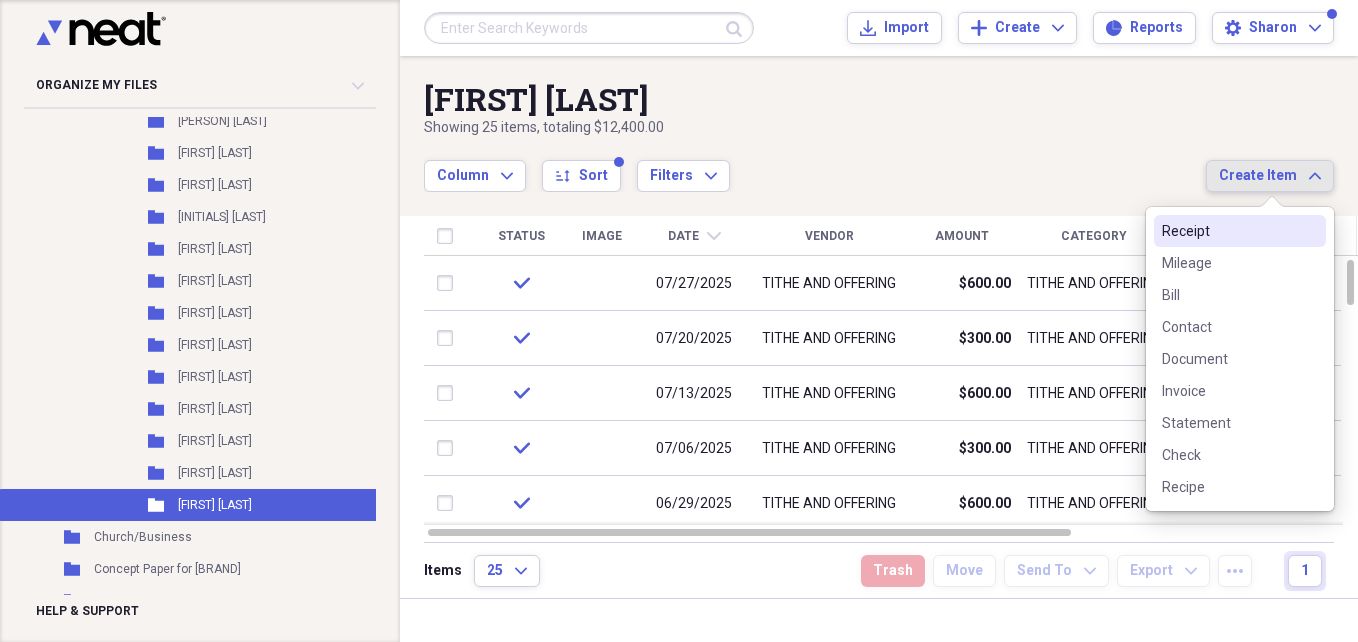 click on "Receipt" at bounding box center [1228, 231] 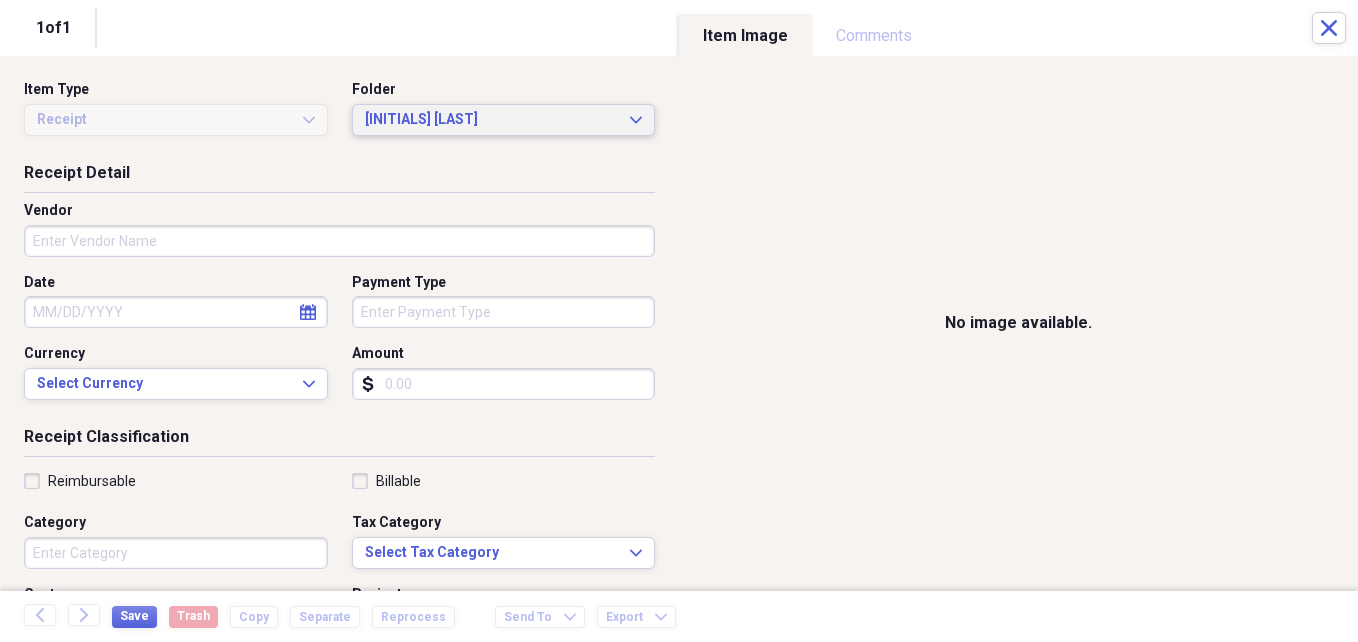 click on "Expand" 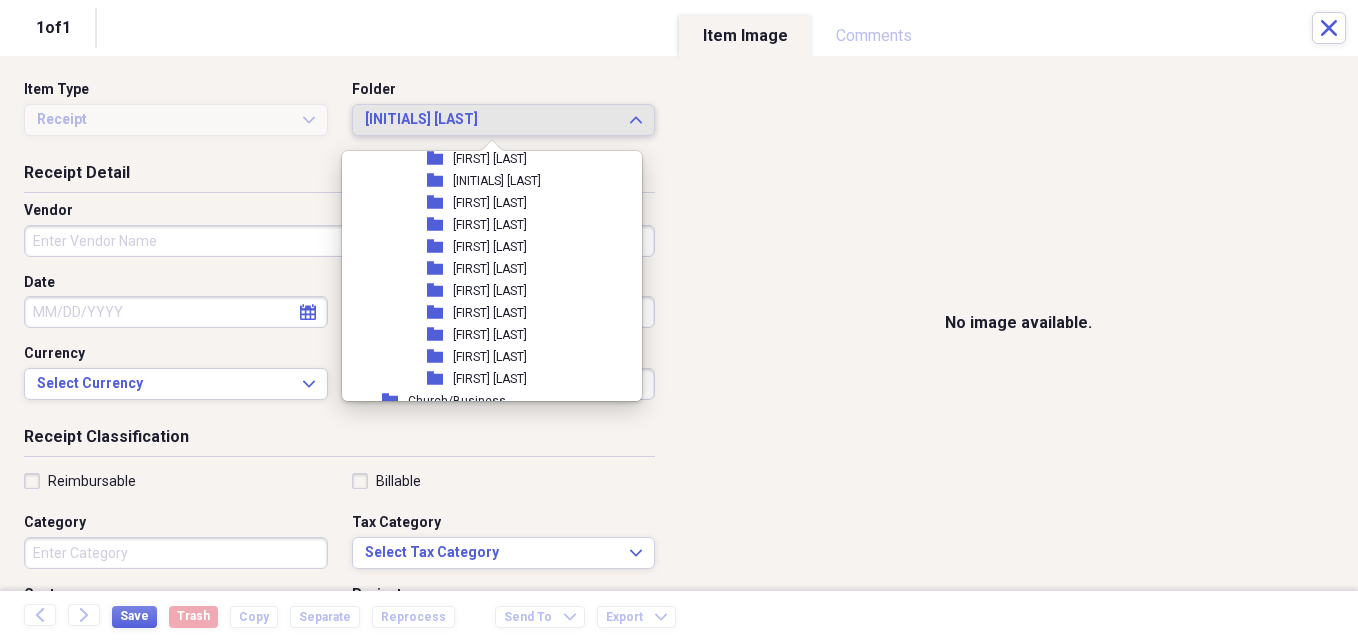 scroll, scrollTop: 2553, scrollLeft: 0, axis: vertical 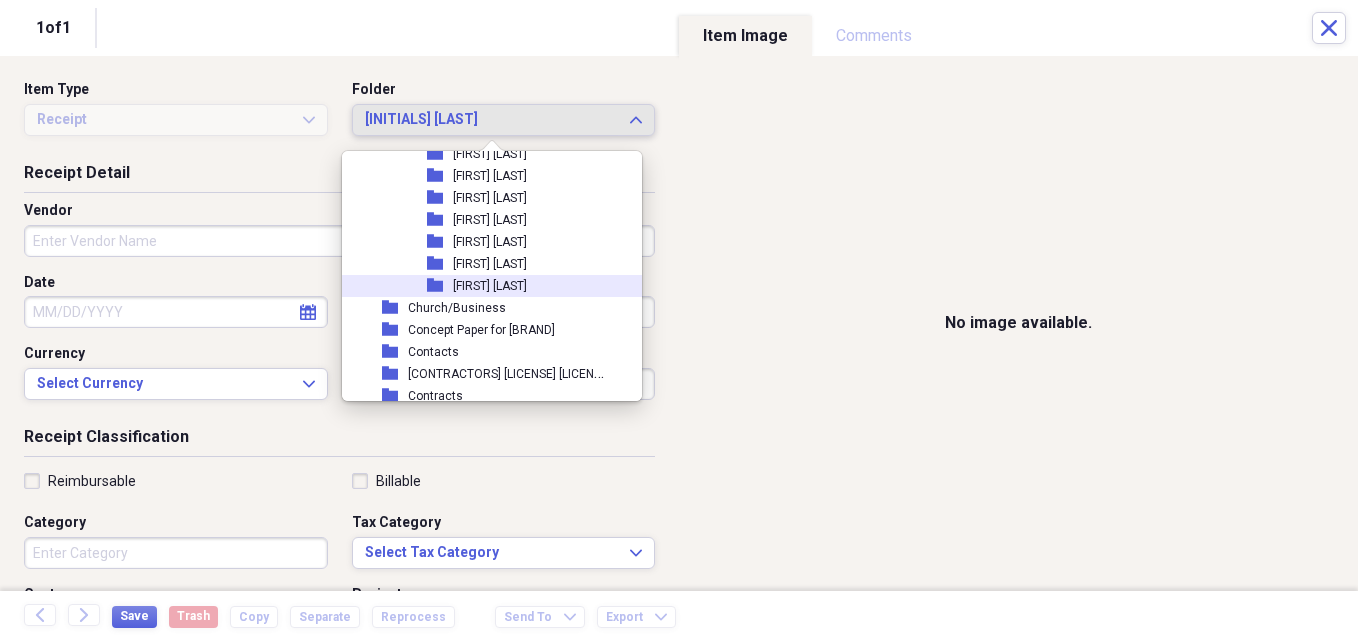 click on "[FIRST] [LAST]" at bounding box center [490, 286] 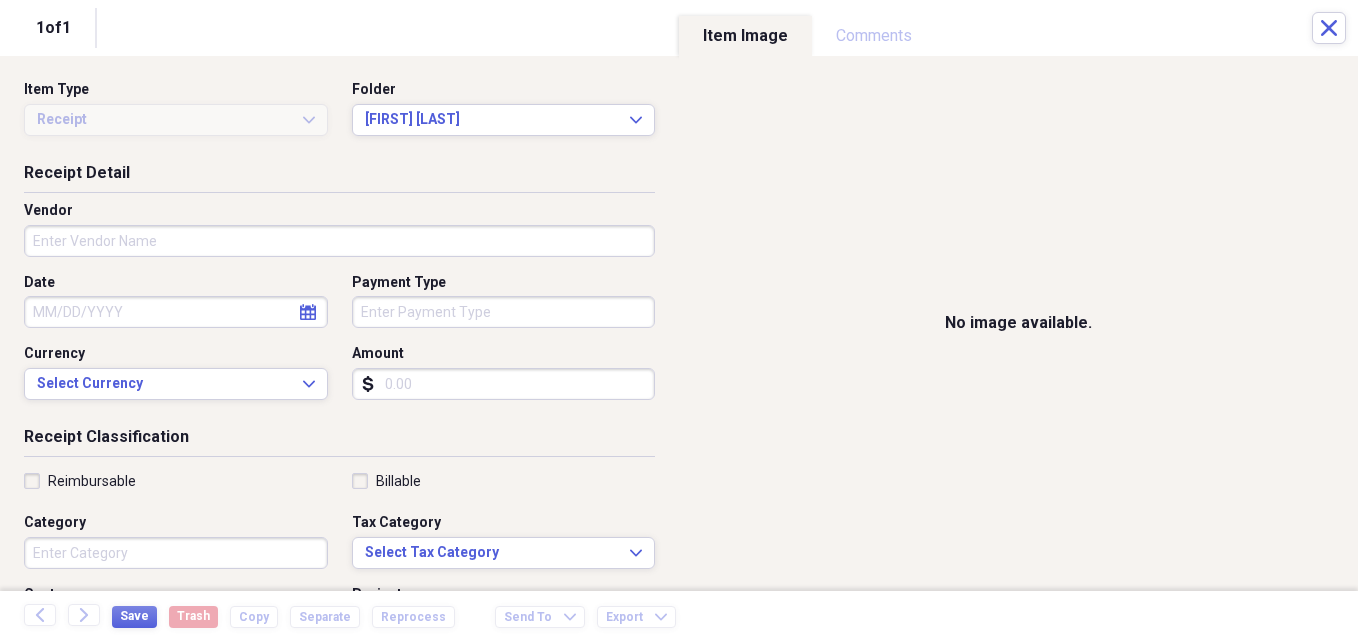 click on "Vendor" at bounding box center (339, 241) 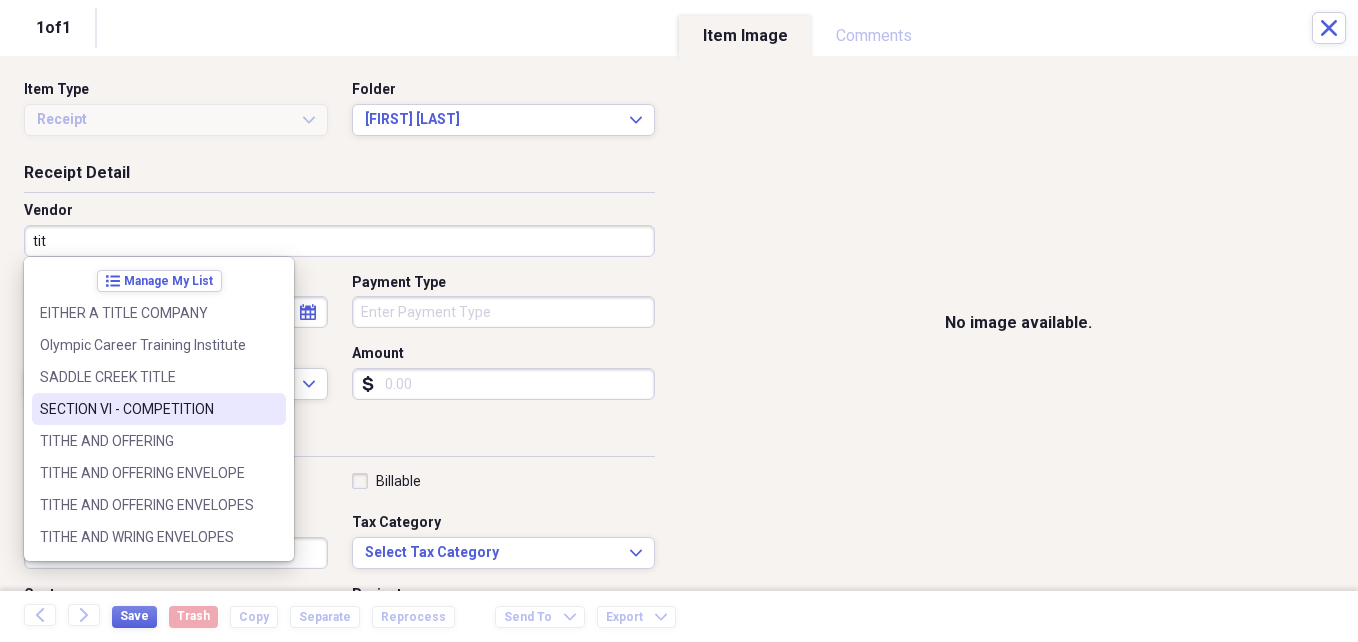 click on "SECTION  VI  -  COMPETITION" at bounding box center (147, 409) 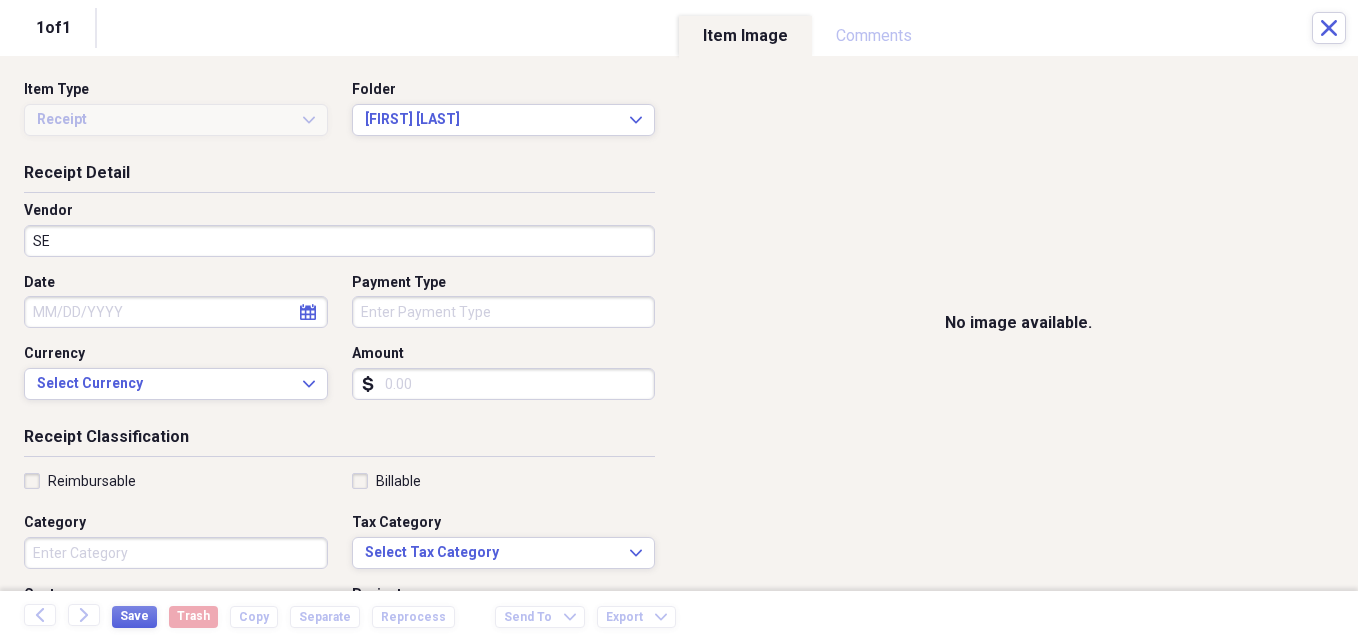 type on "S" 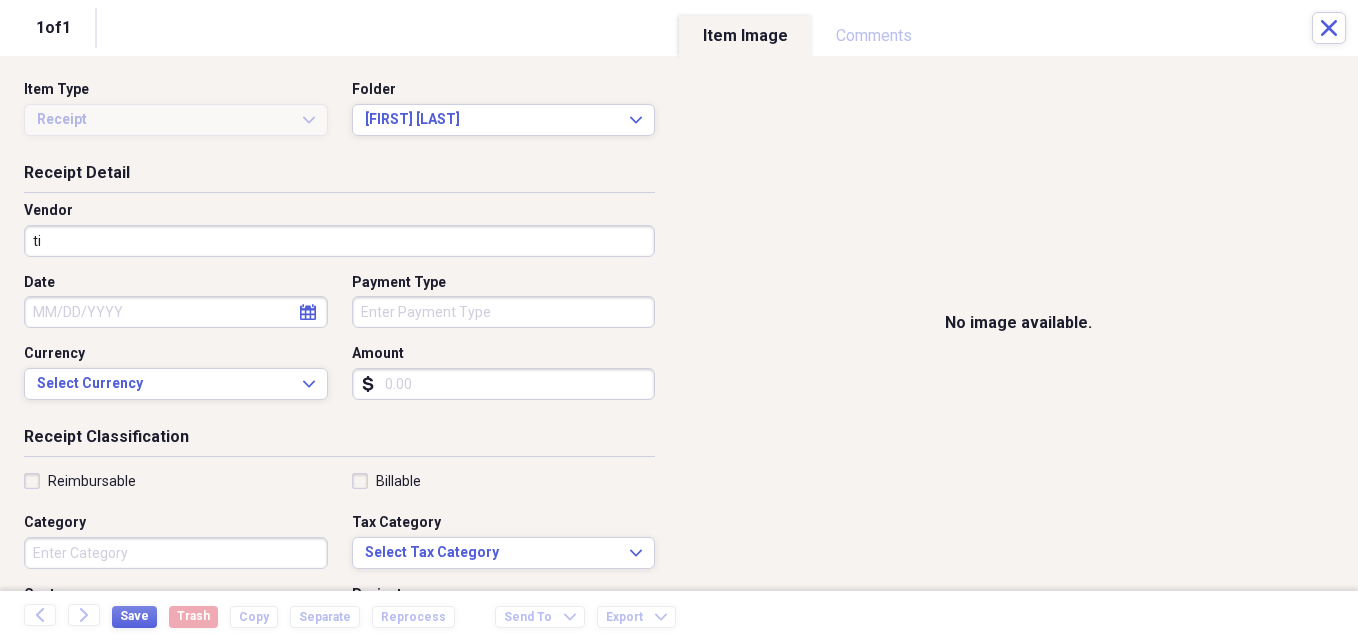 type on "t" 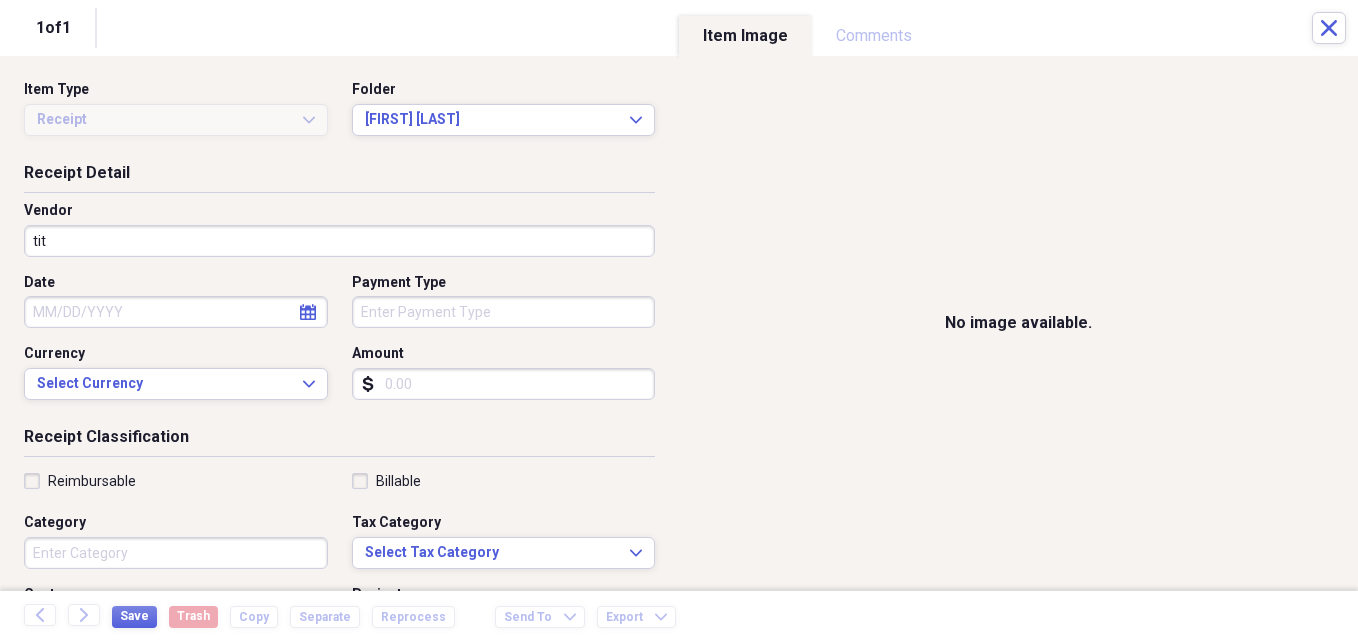 type on "tit" 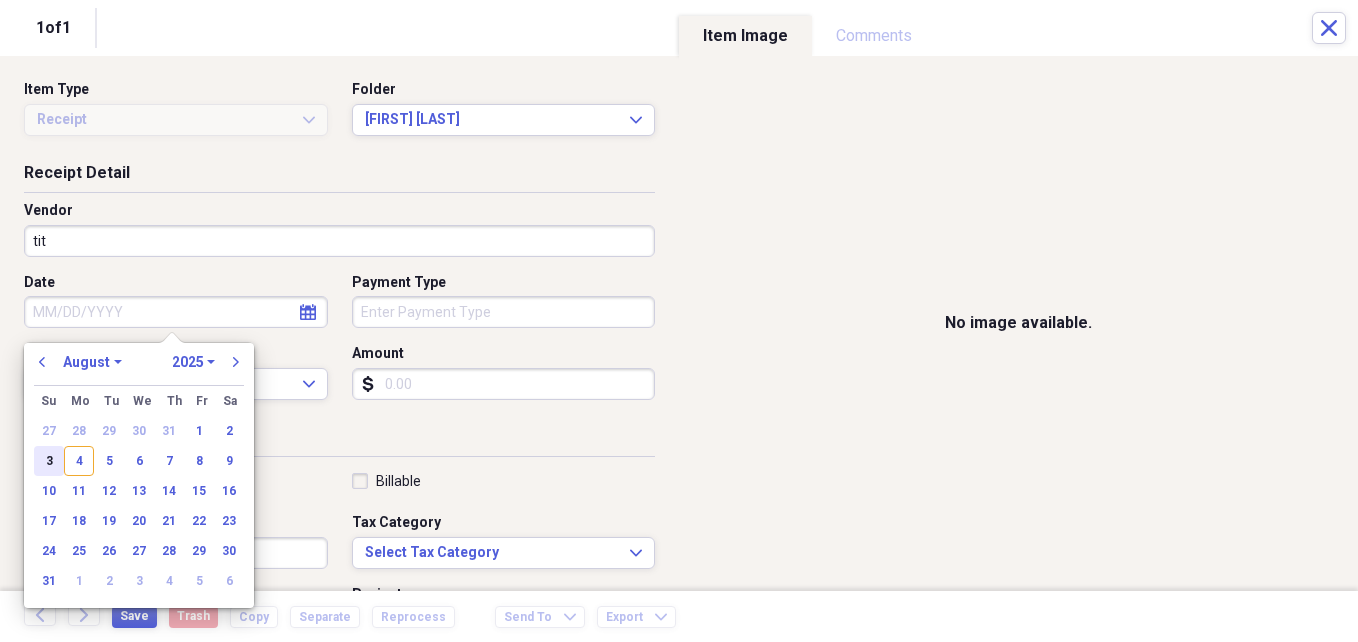 click on "3" at bounding box center (49, 461) 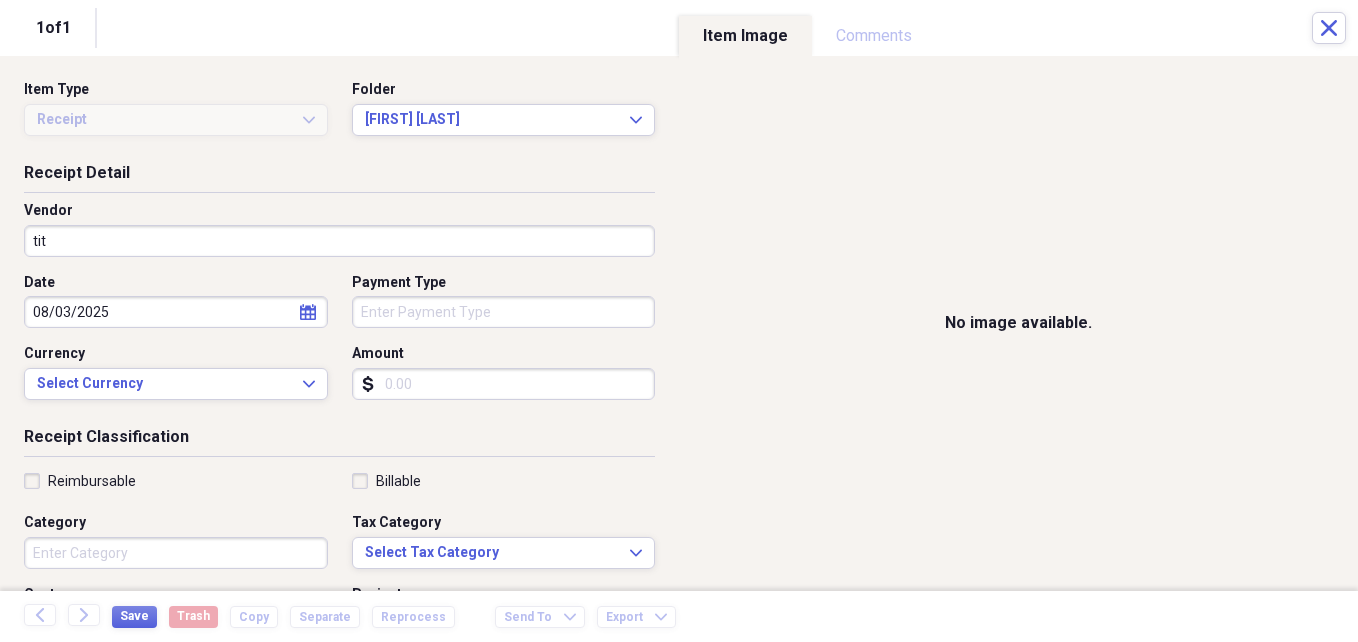 click on "Category" at bounding box center (176, 553) 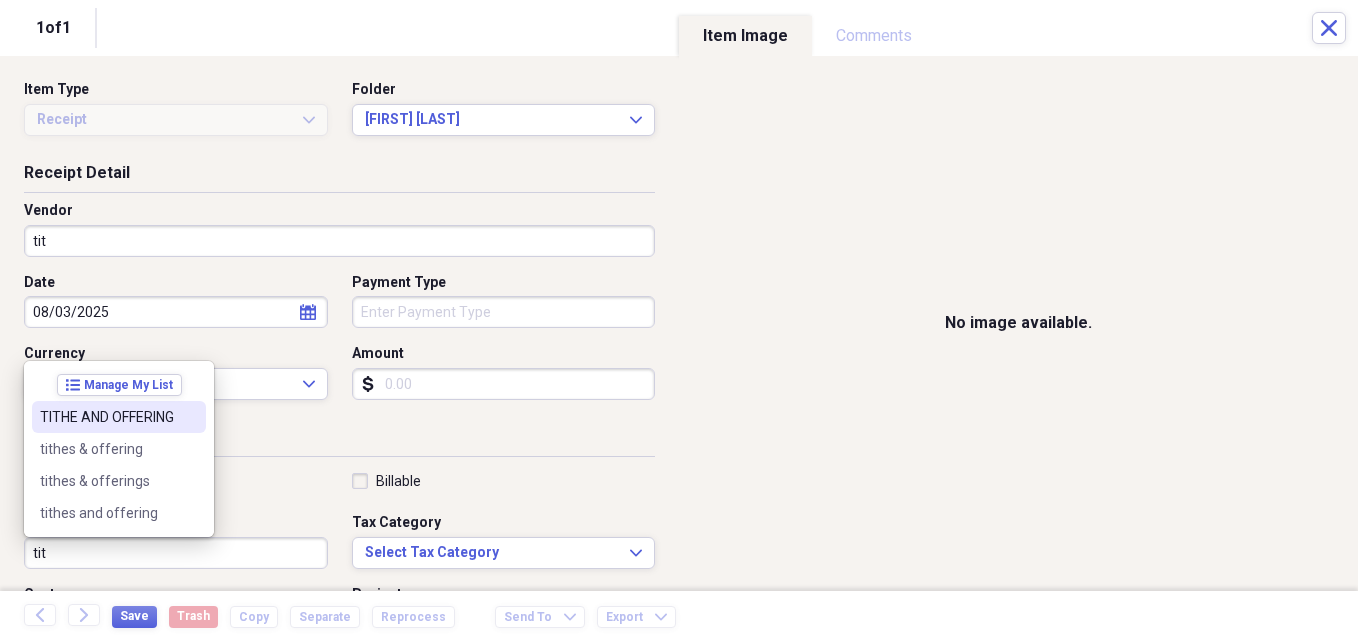 click on "TITHE AND OFFERING" at bounding box center [107, 417] 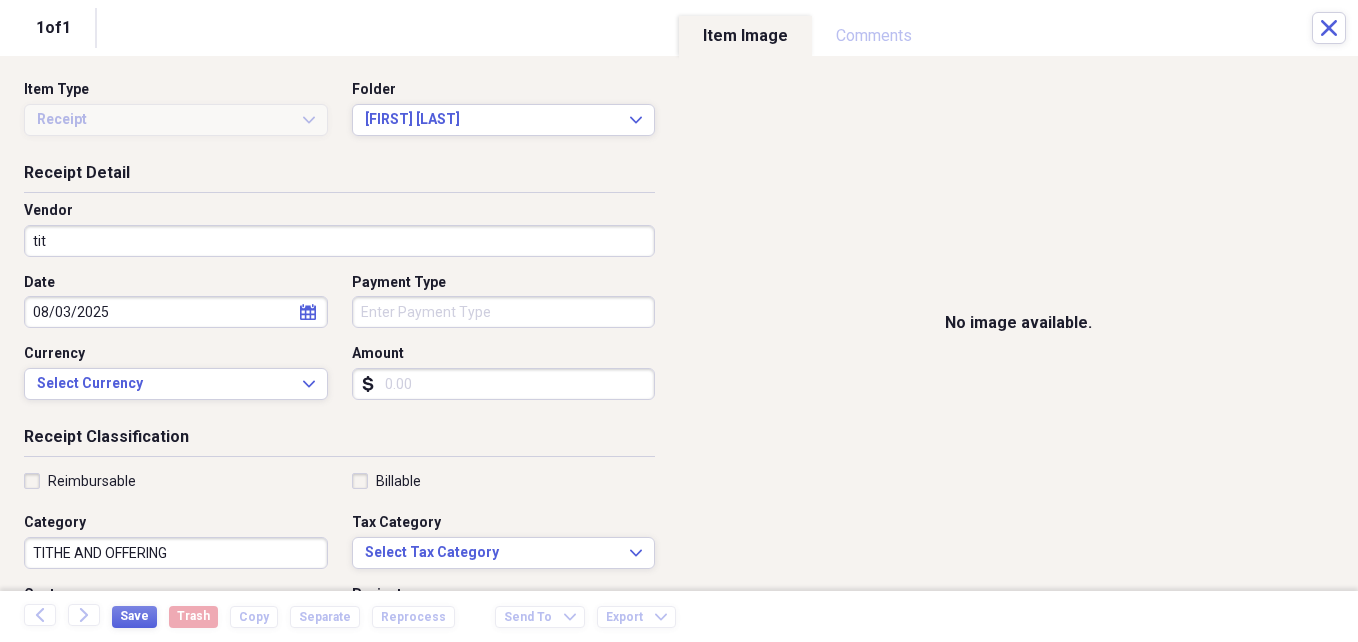 click on "tit" at bounding box center (339, 241) 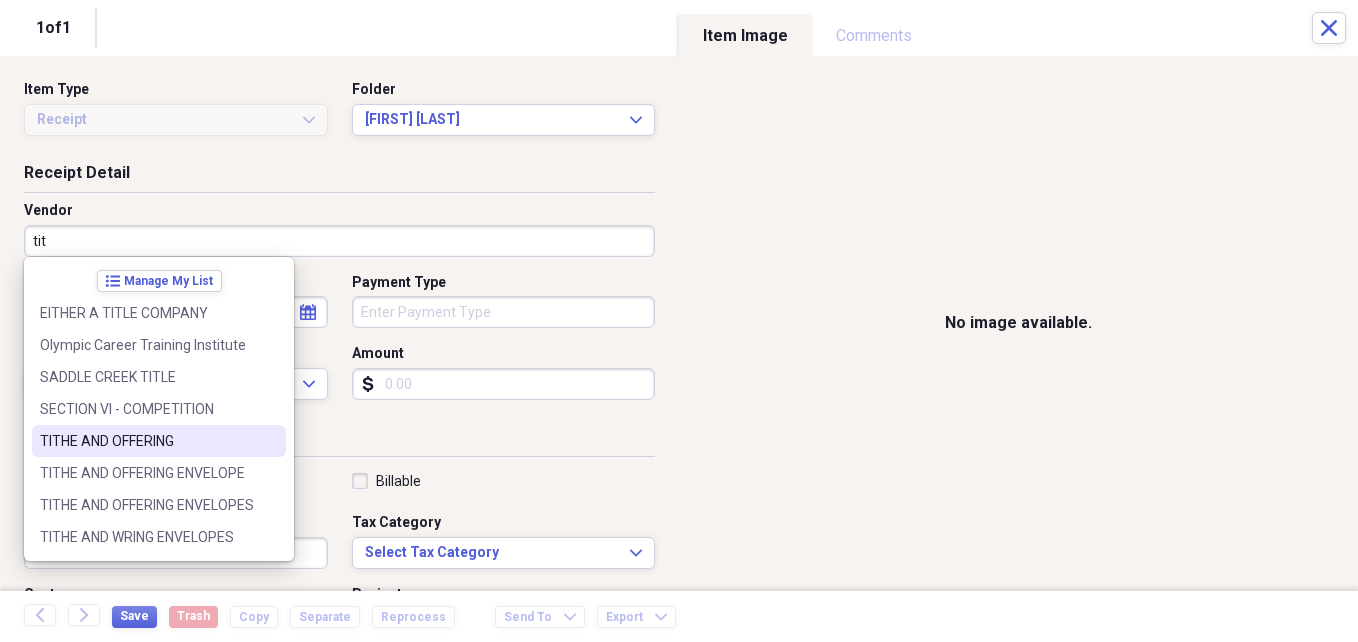 click on "TITHE AND OFFERING" at bounding box center [147, 441] 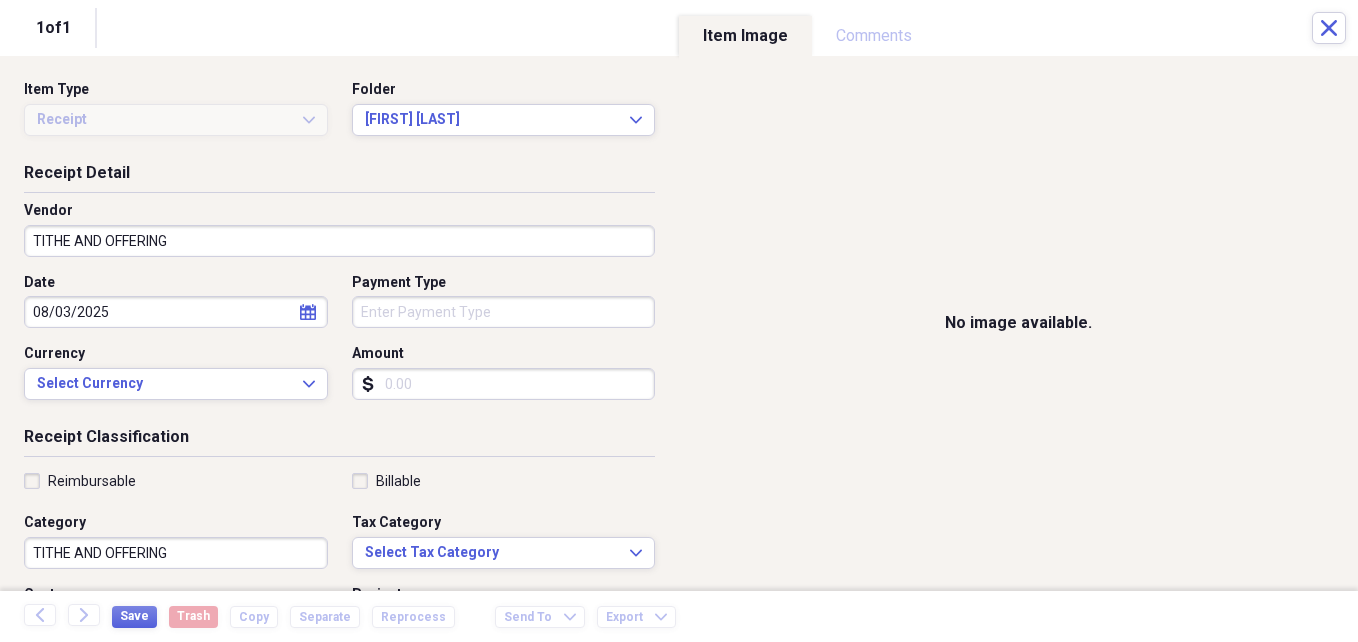 click on "Amount" at bounding box center [504, 384] 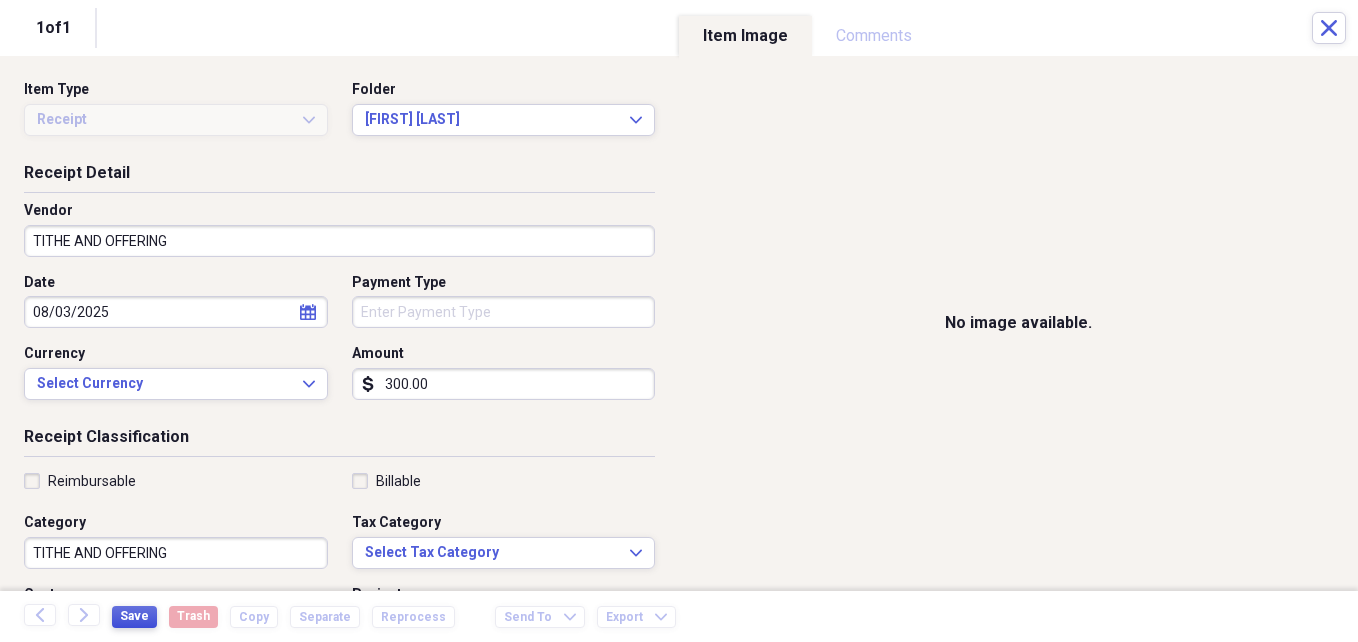 type on "300.00" 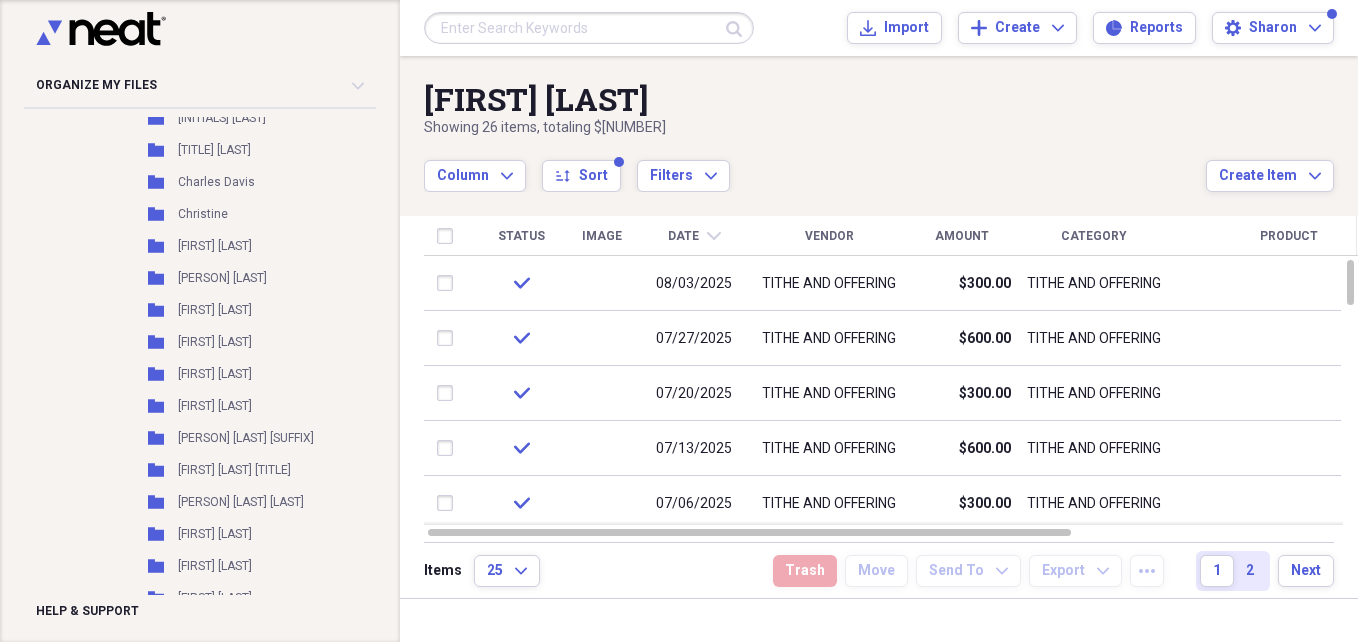 scroll, scrollTop: 1516, scrollLeft: 0, axis: vertical 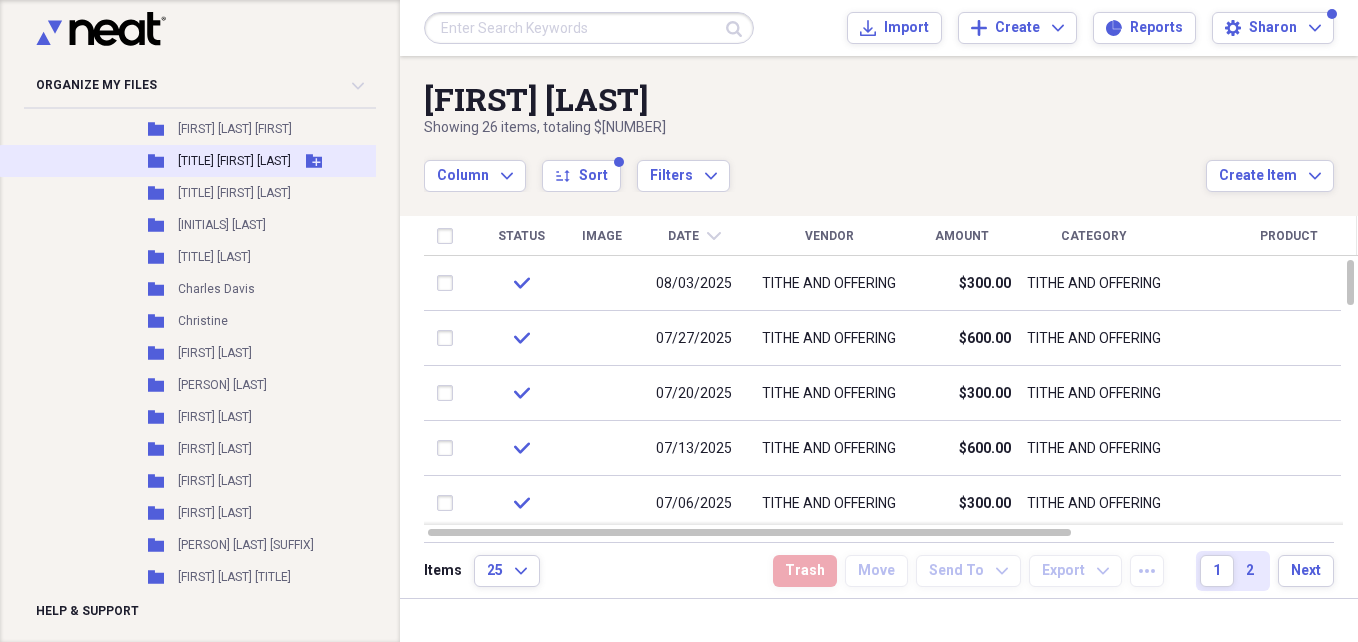 click on "[TITLE] [FIRST] [LAST]" at bounding box center [234, 161] 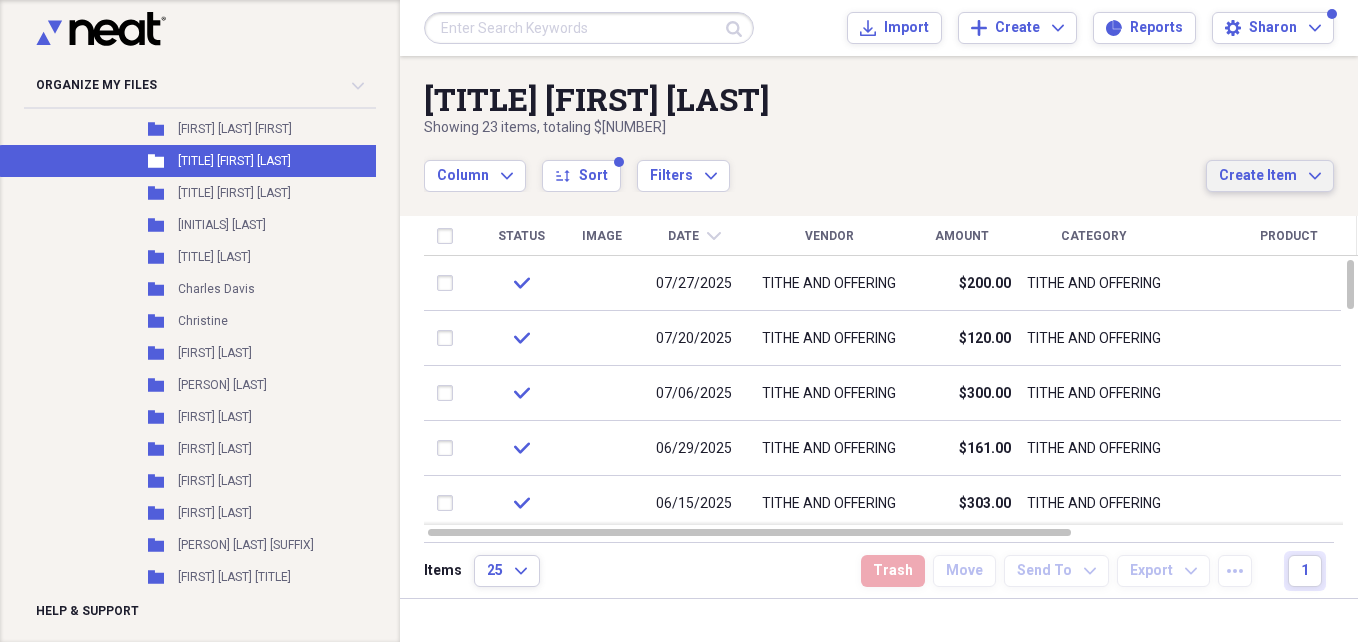 click on "Create Item" at bounding box center (1258, 176) 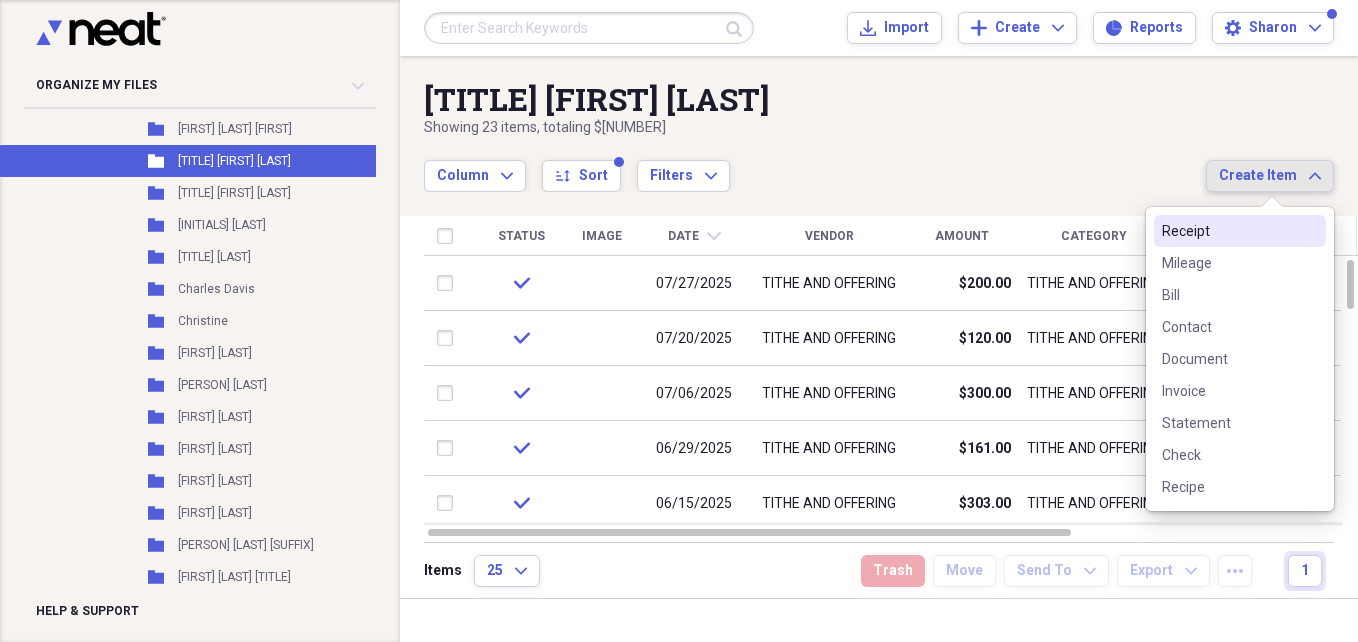 click on "Receipt" at bounding box center [1228, 231] 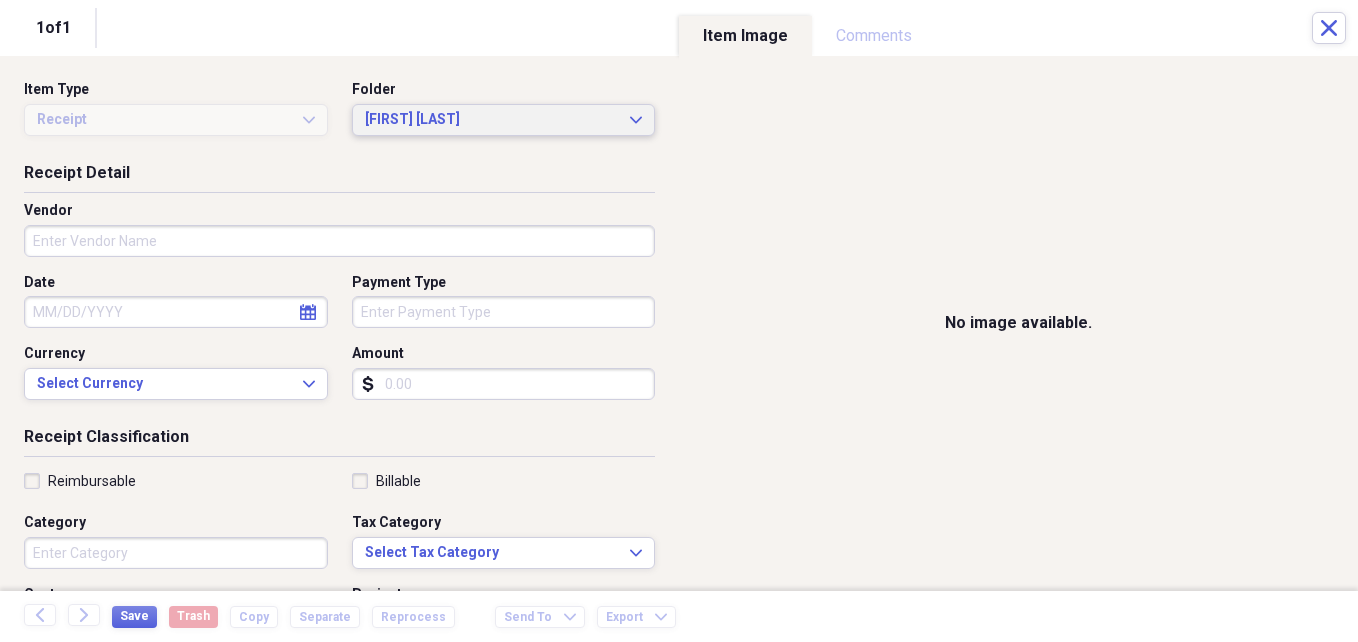 click on "Expand" 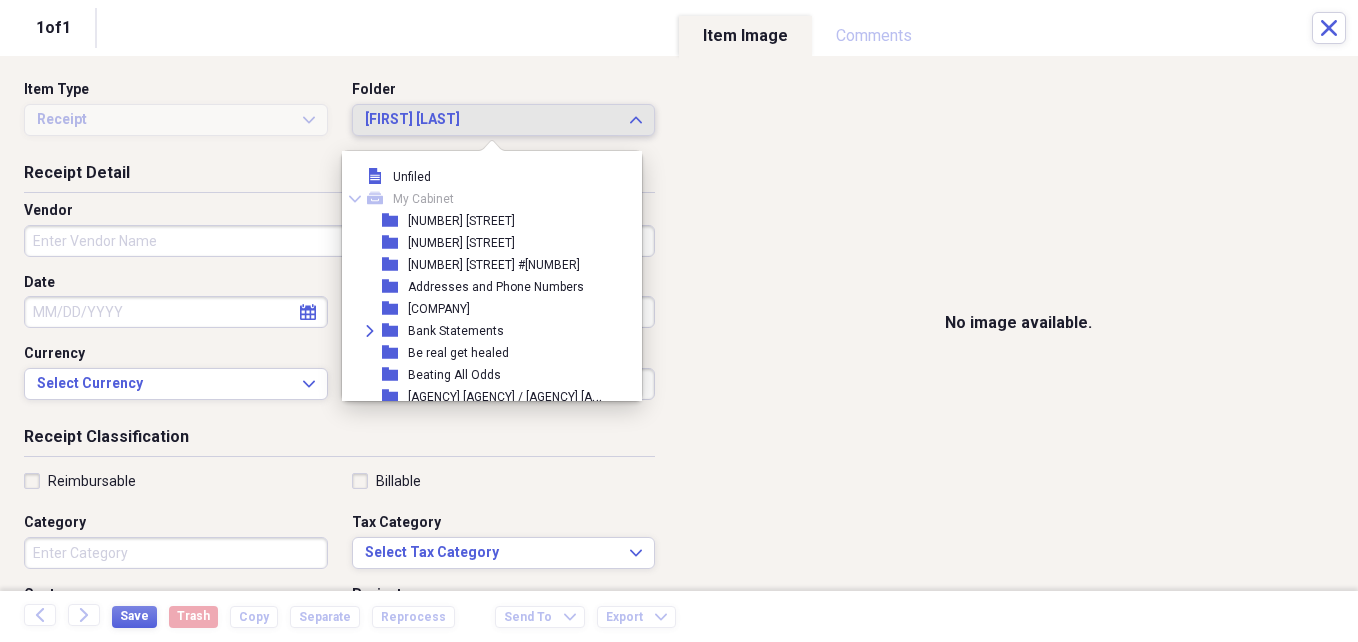 scroll, scrollTop: 2563, scrollLeft: 0, axis: vertical 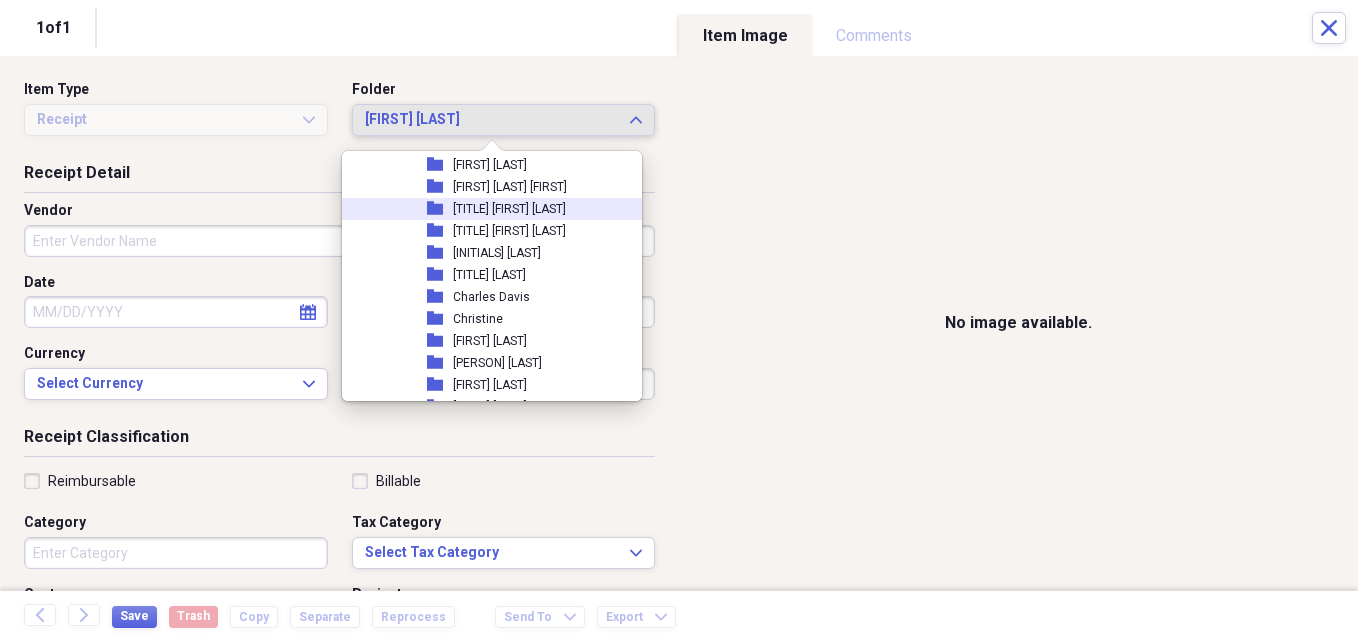 click on "[TITLE] [FIRST] [LAST]" at bounding box center [509, 209] 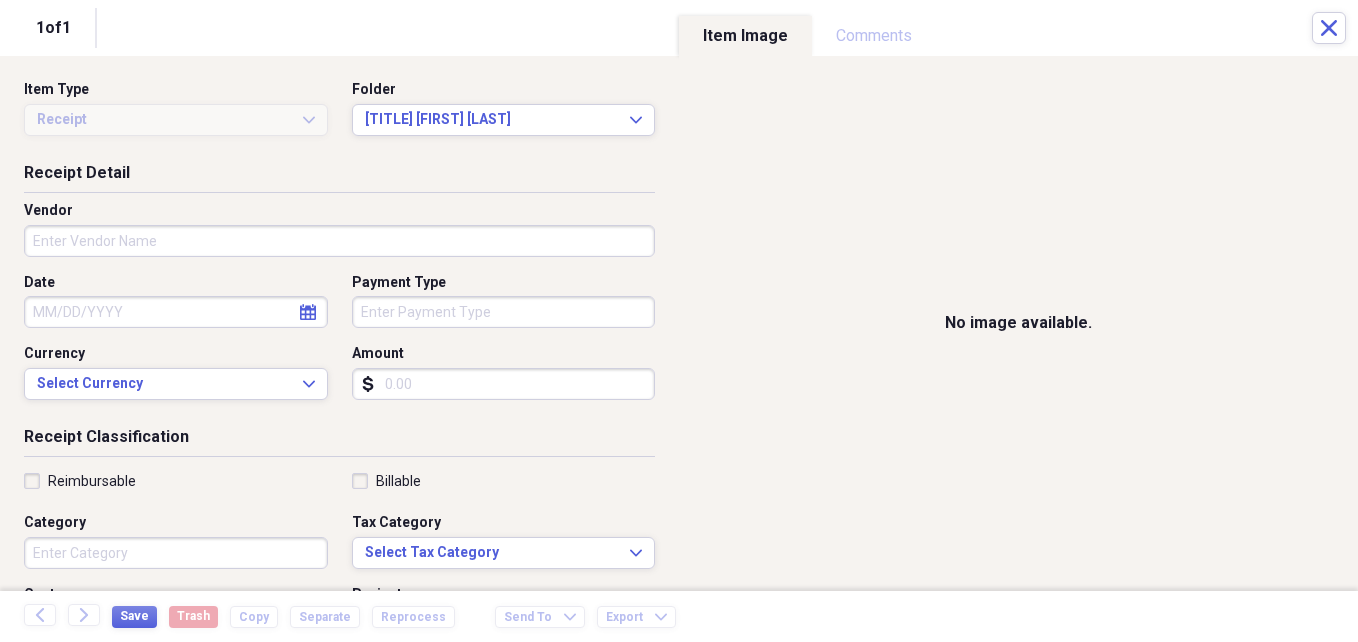 click on "Vendor" at bounding box center (339, 241) 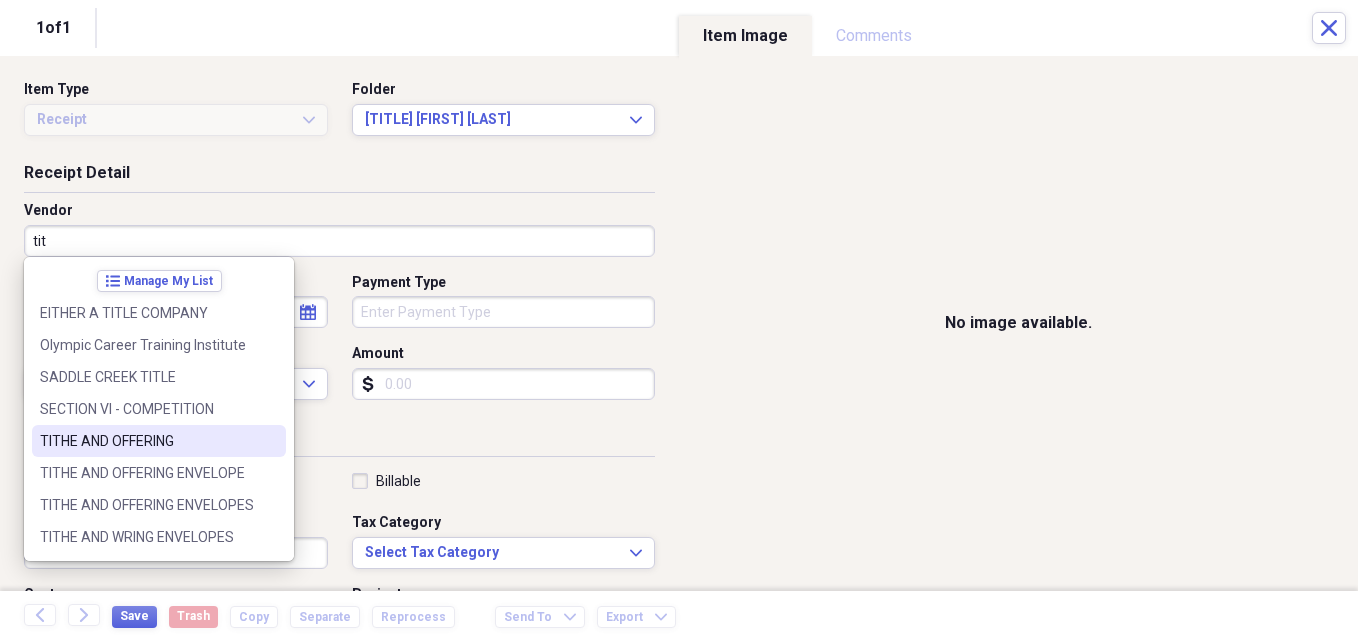 click on "TITHE AND OFFERING" at bounding box center (147, 441) 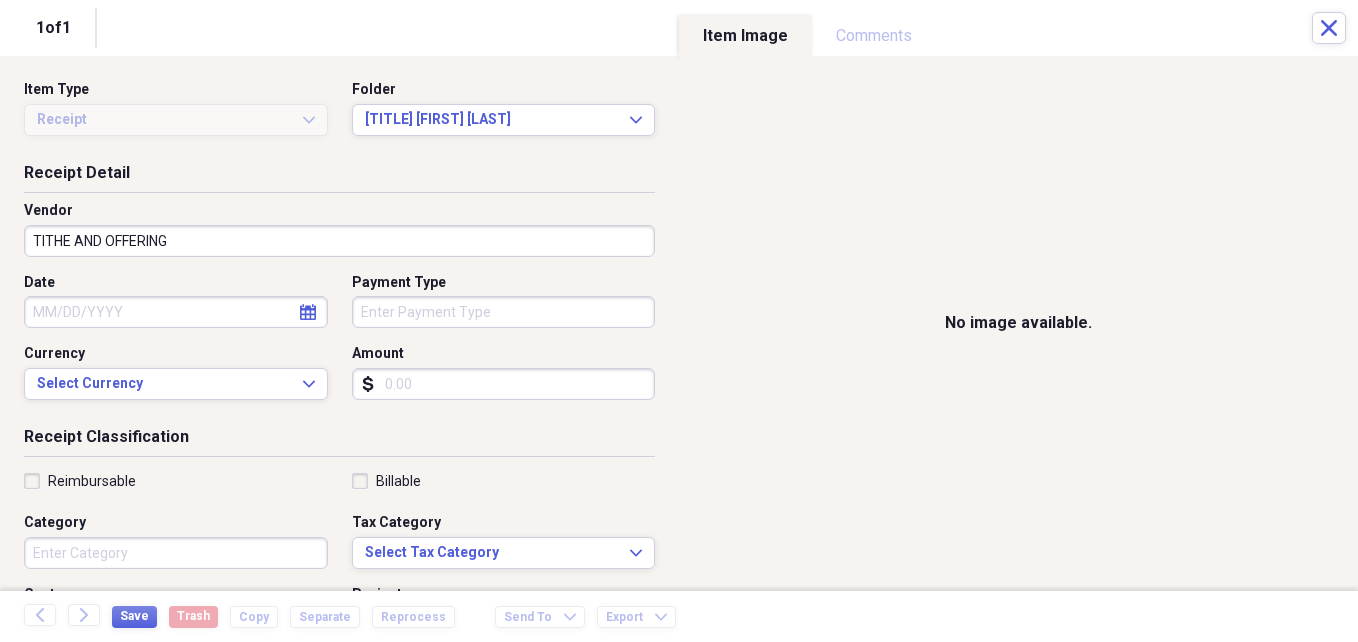 click 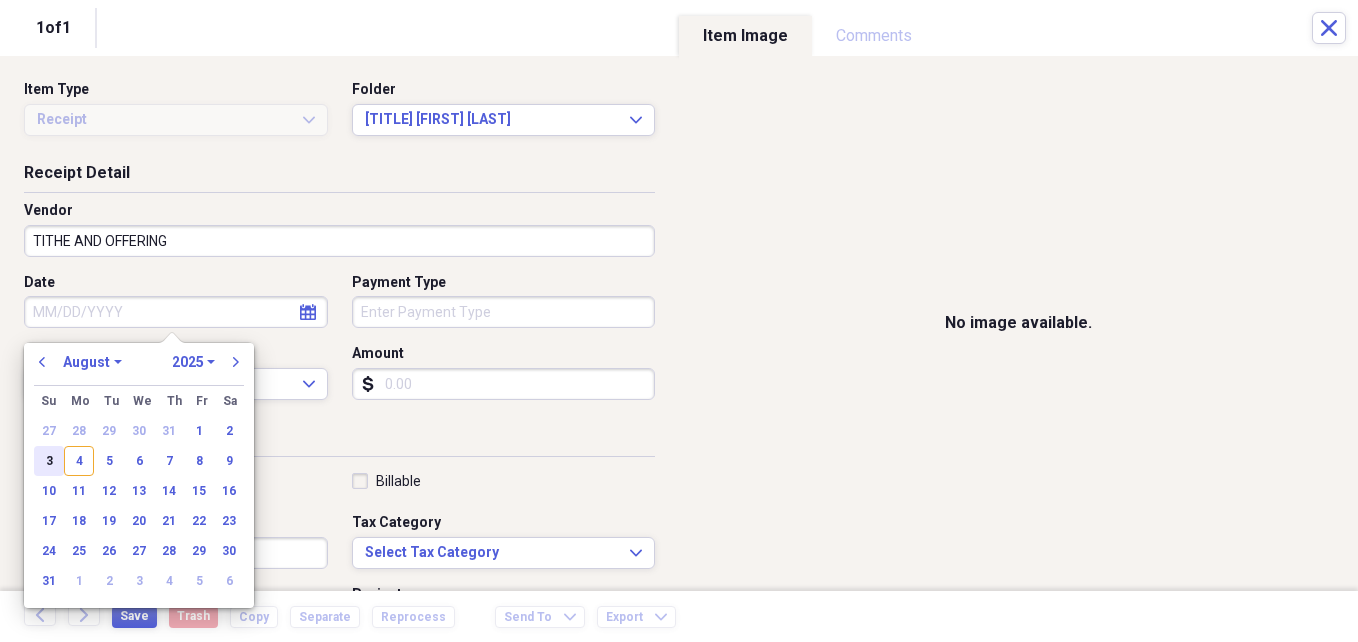 click on "3" at bounding box center (49, 461) 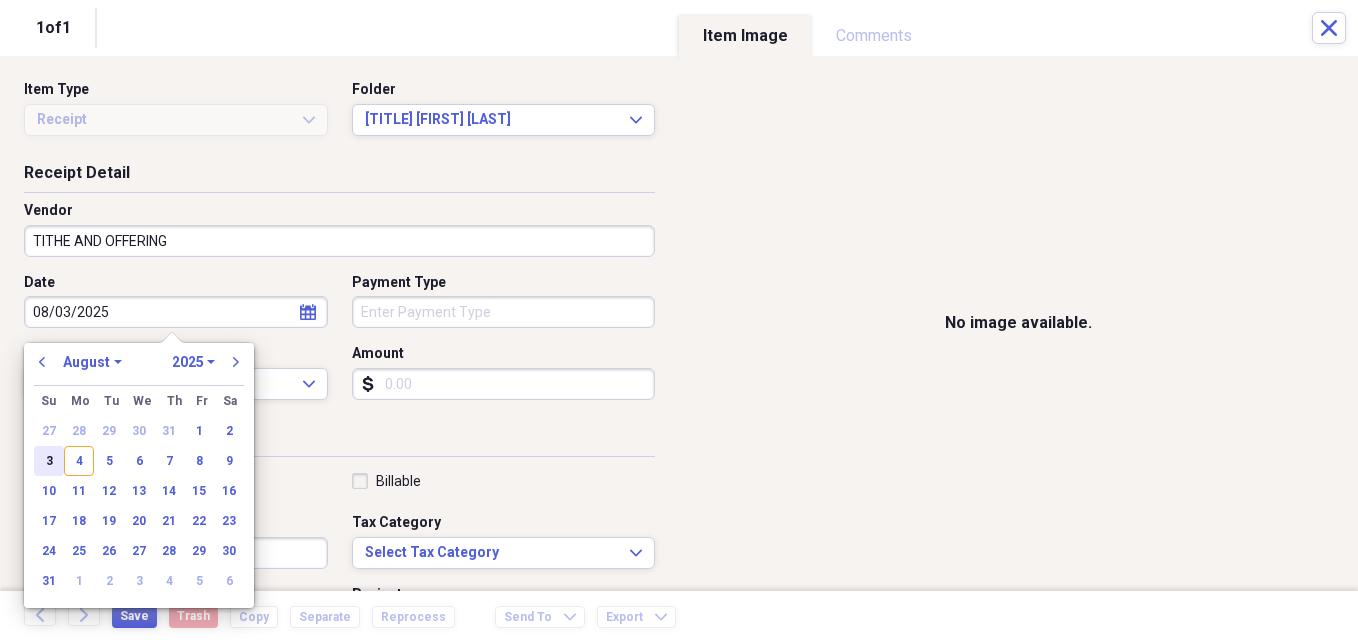 type on "08/03/2025" 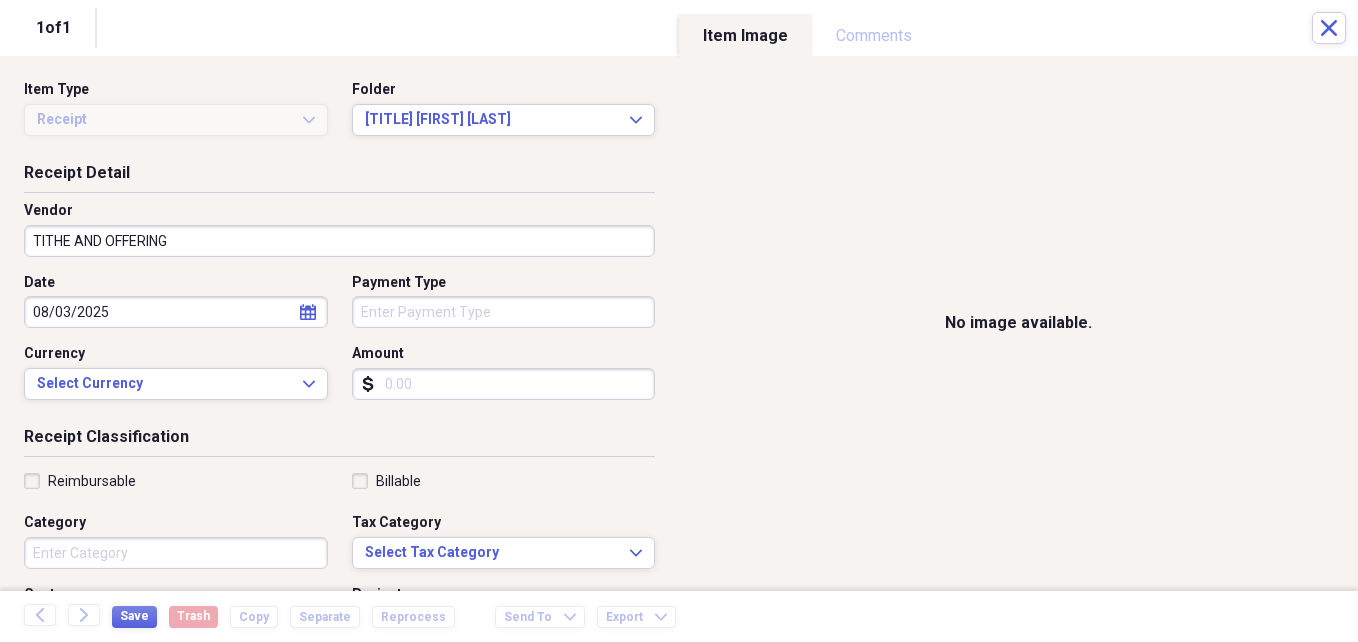 click on "Amount" at bounding box center (504, 384) 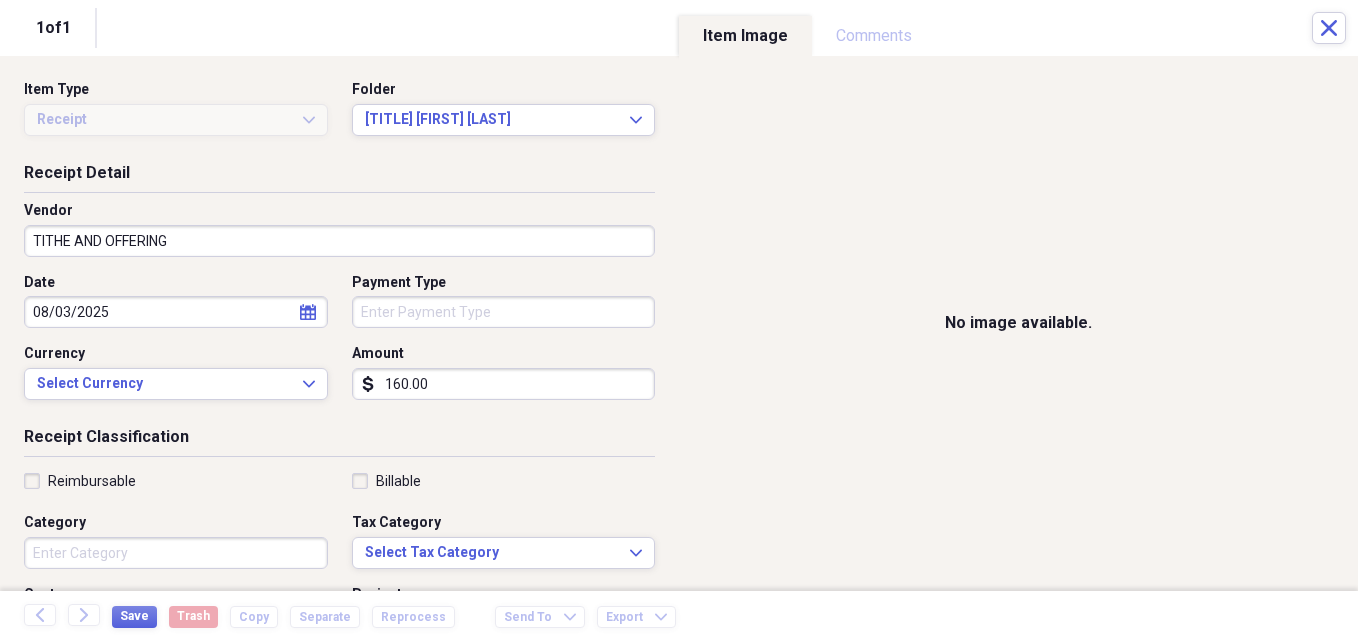 type on "160.00" 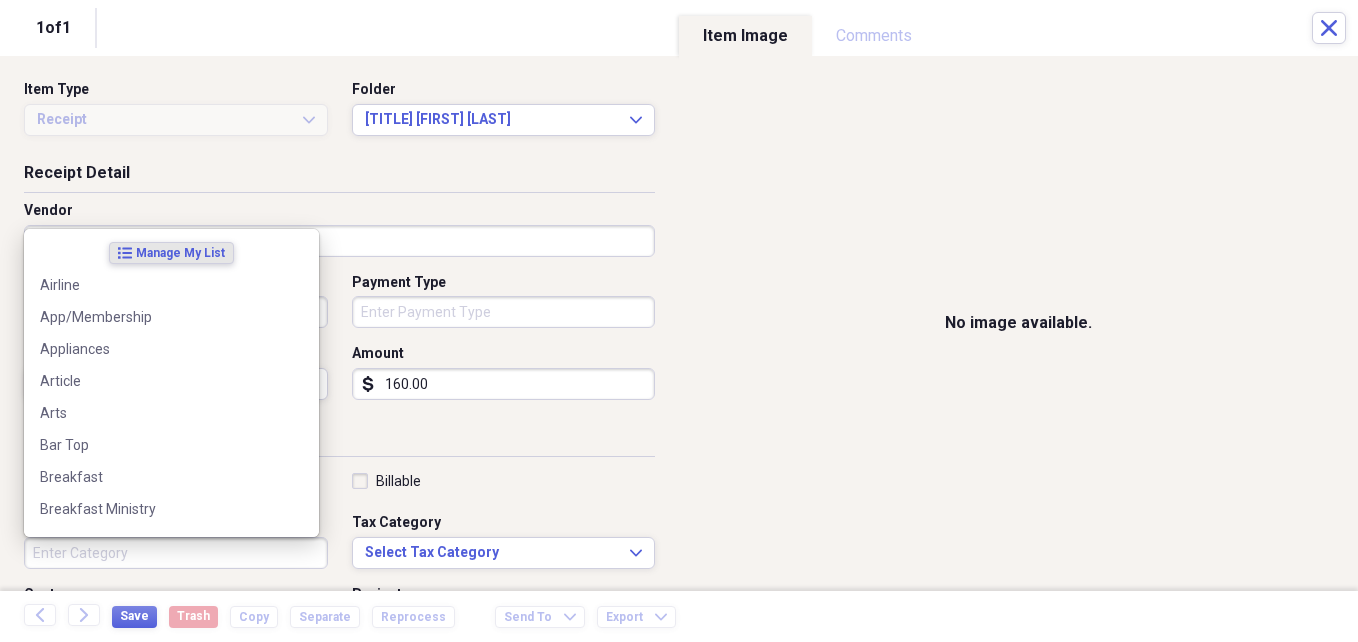 click on "Category" at bounding box center (176, 553) 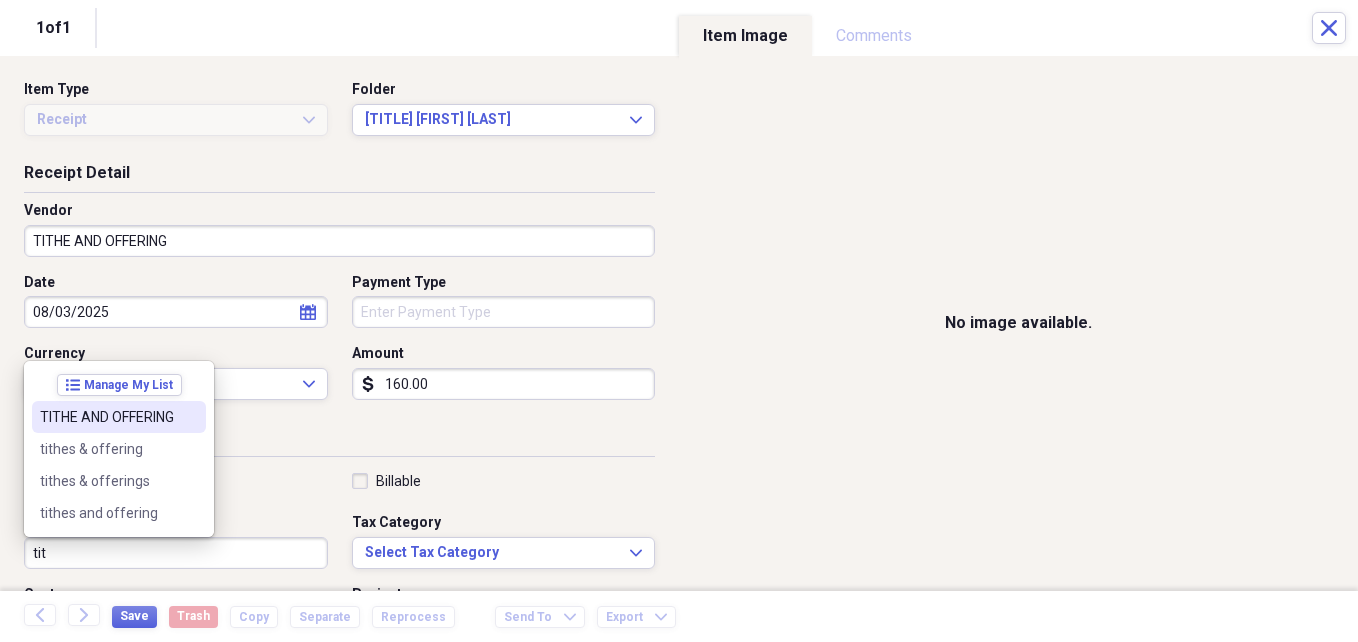 click on "TITHE AND OFFERING" at bounding box center (107, 417) 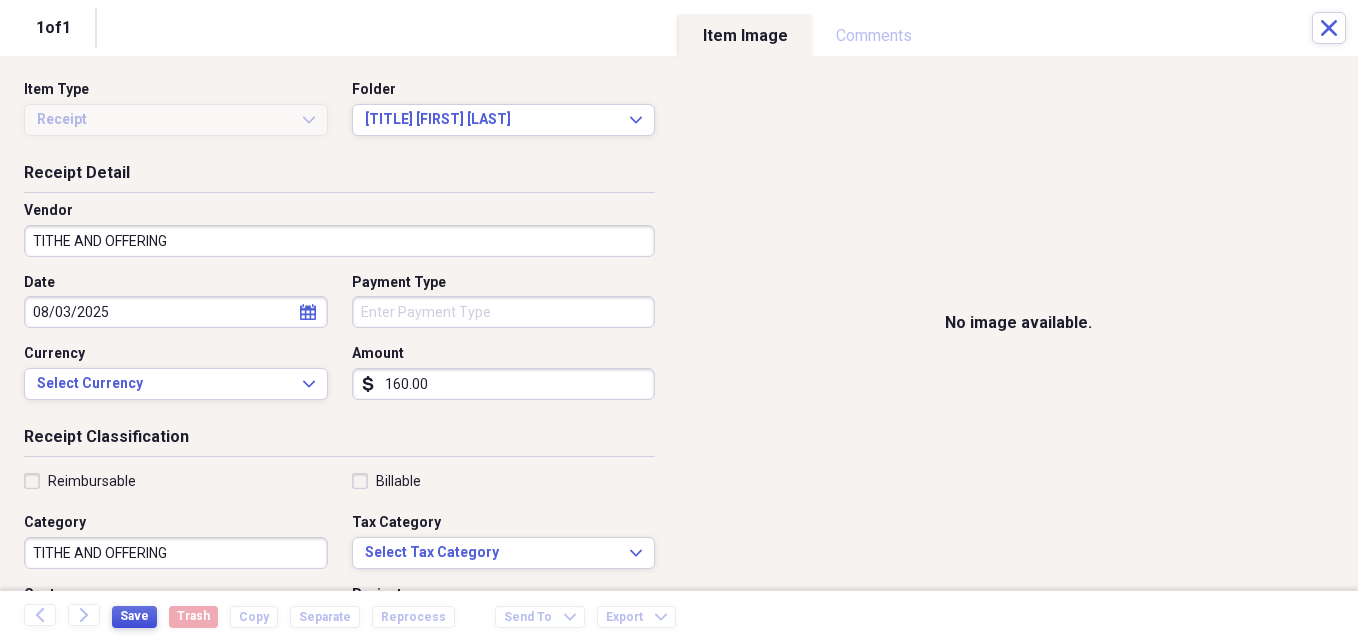 click on "Save" at bounding box center [134, 616] 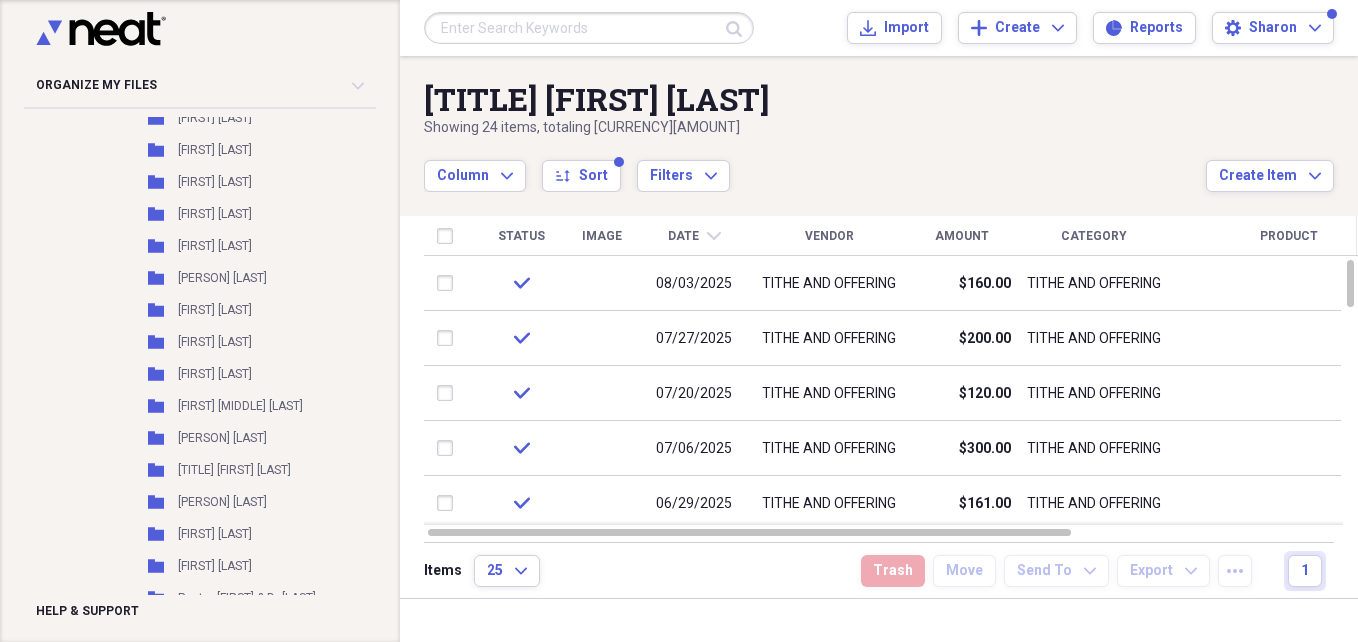 scroll, scrollTop: 2996, scrollLeft: 0, axis: vertical 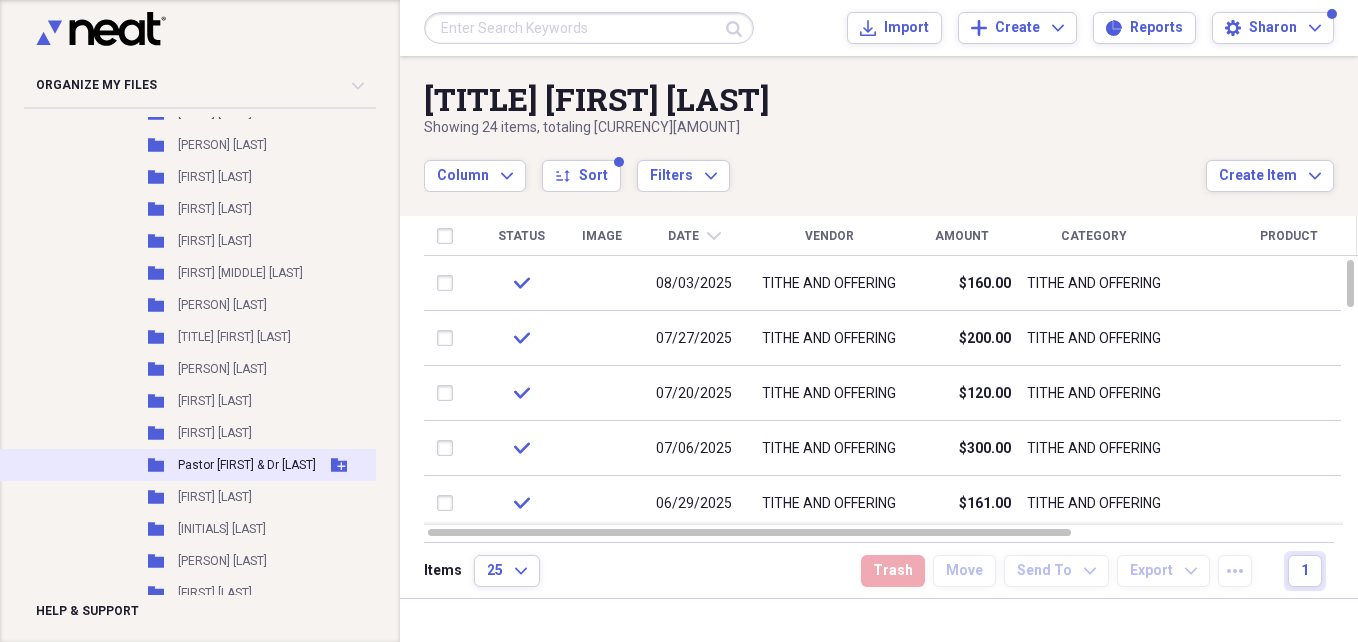 click on "Folder Pastor [FIRST] & Dr [LAST] Add Folder" at bounding box center [254, 465] 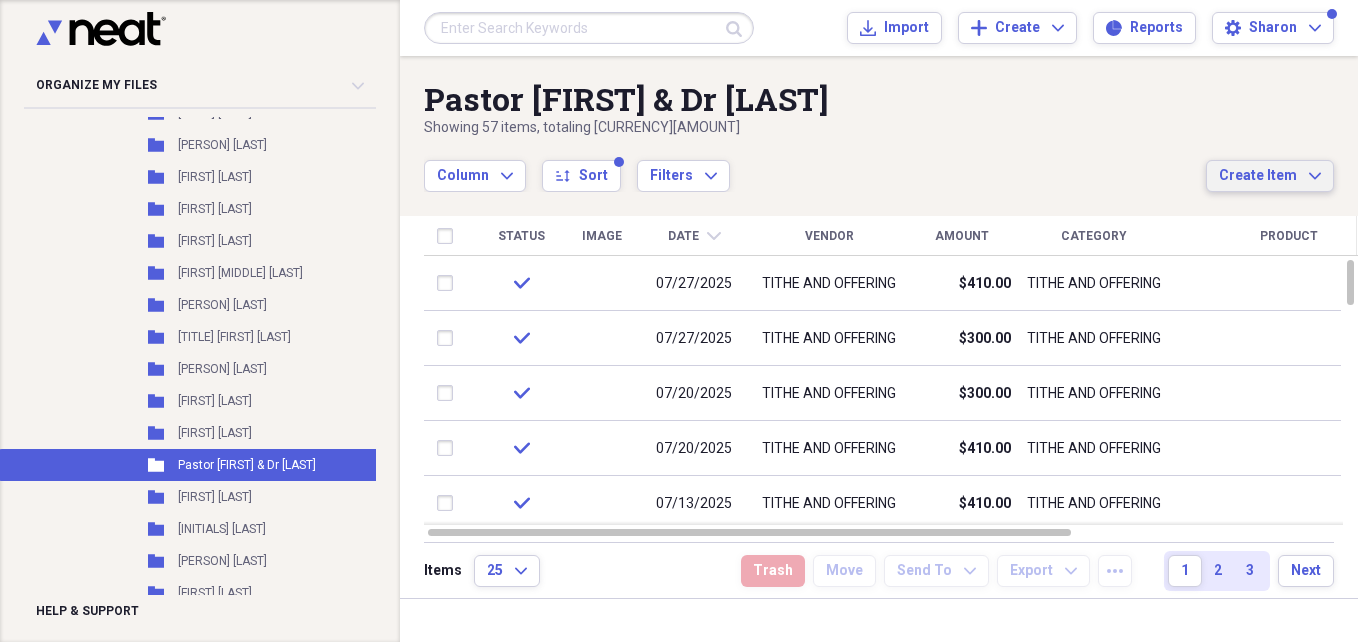 click on "Create Item" at bounding box center (1258, 176) 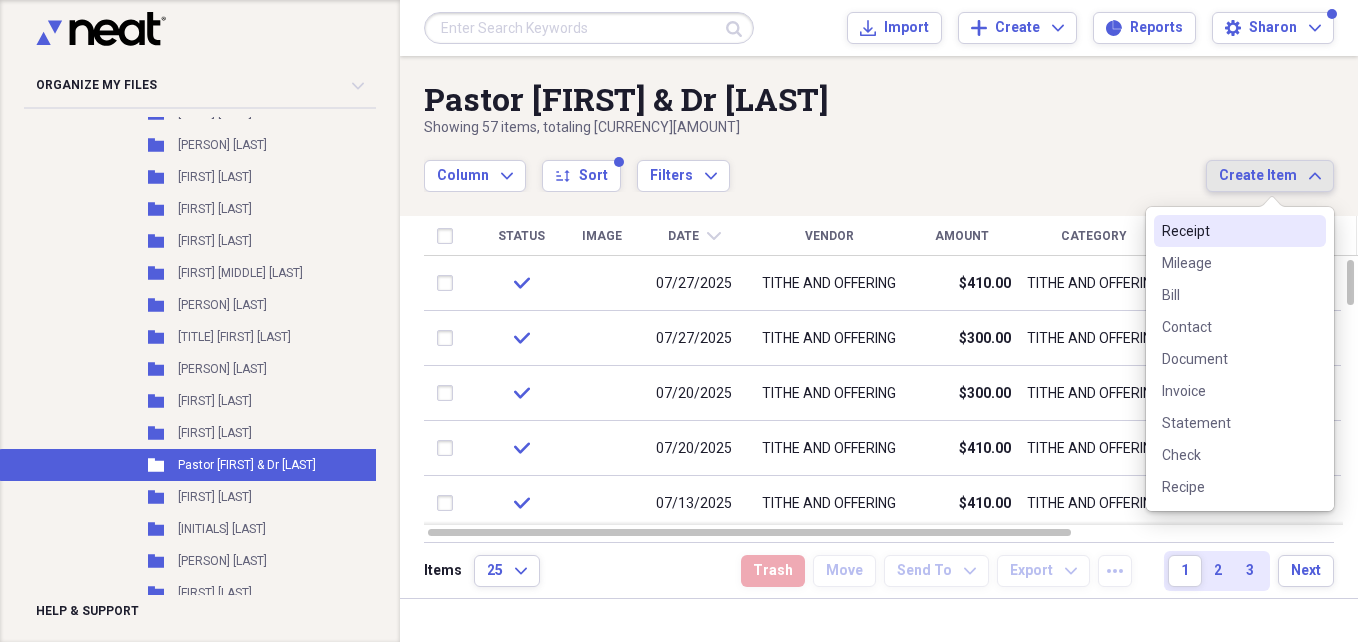 click on "Receipt" at bounding box center (1228, 231) 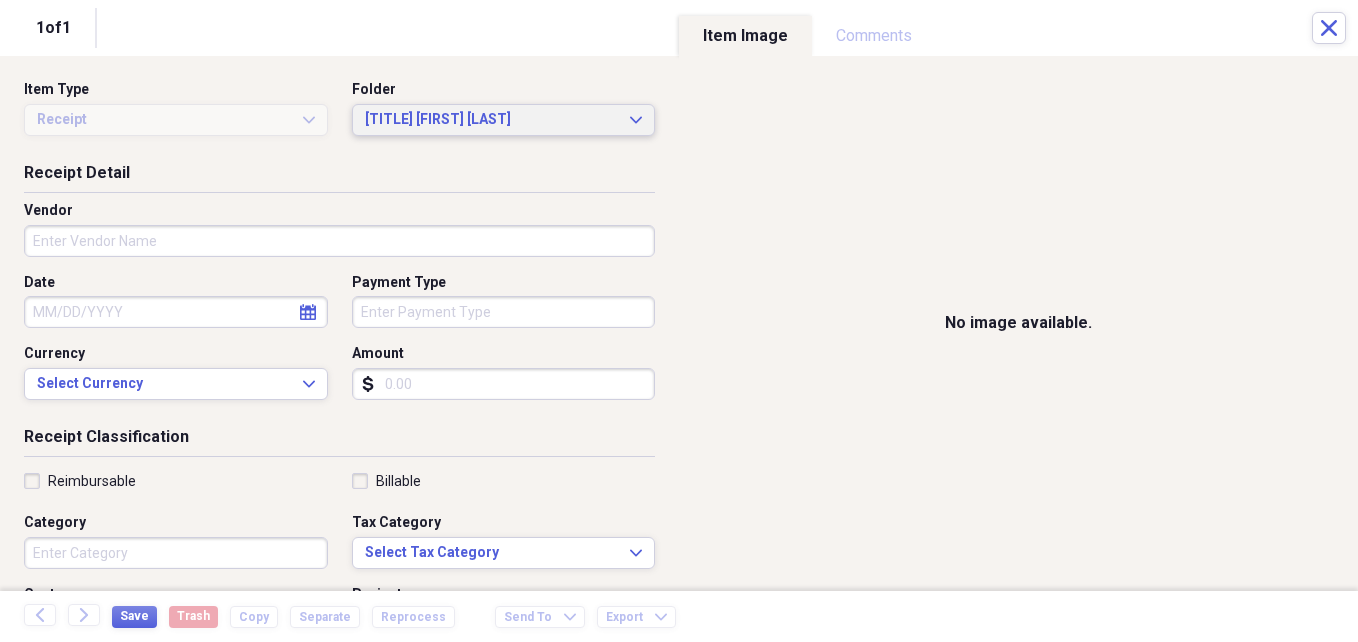click on "Expand" 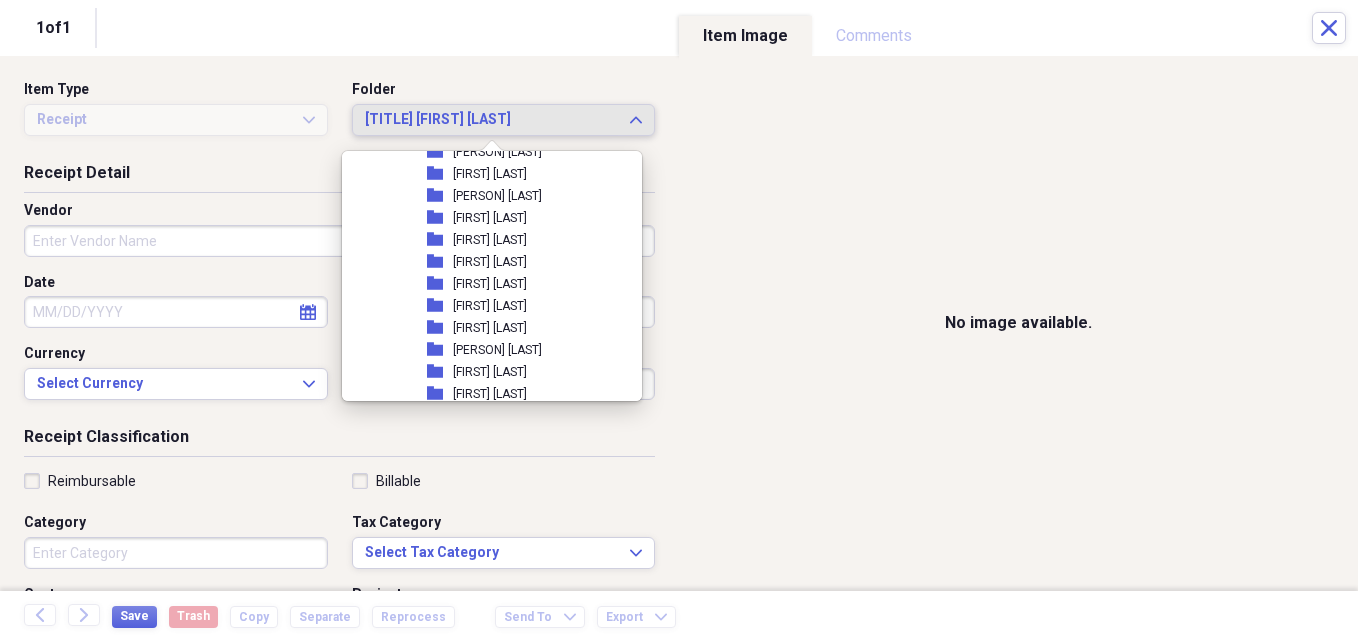 scroll, scrollTop: 2029, scrollLeft: 0, axis: vertical 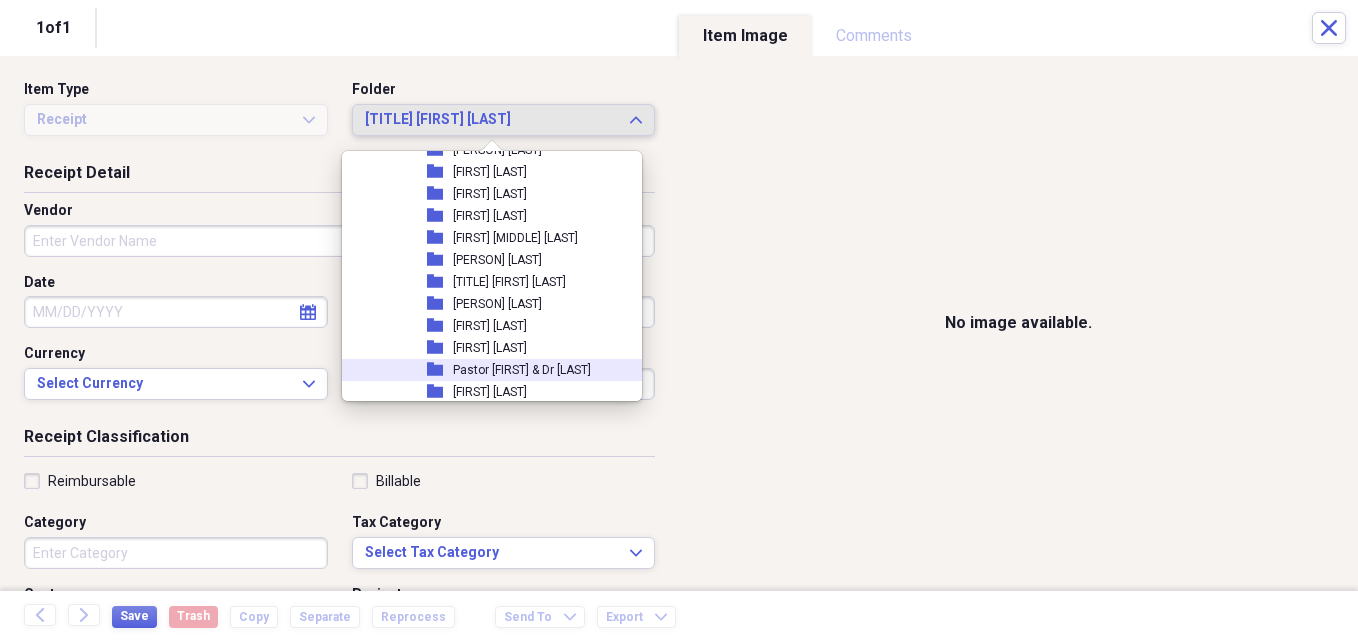 click on "Pastor [FIRST] & Dr [LAST]" at bounding box center (522, 370) 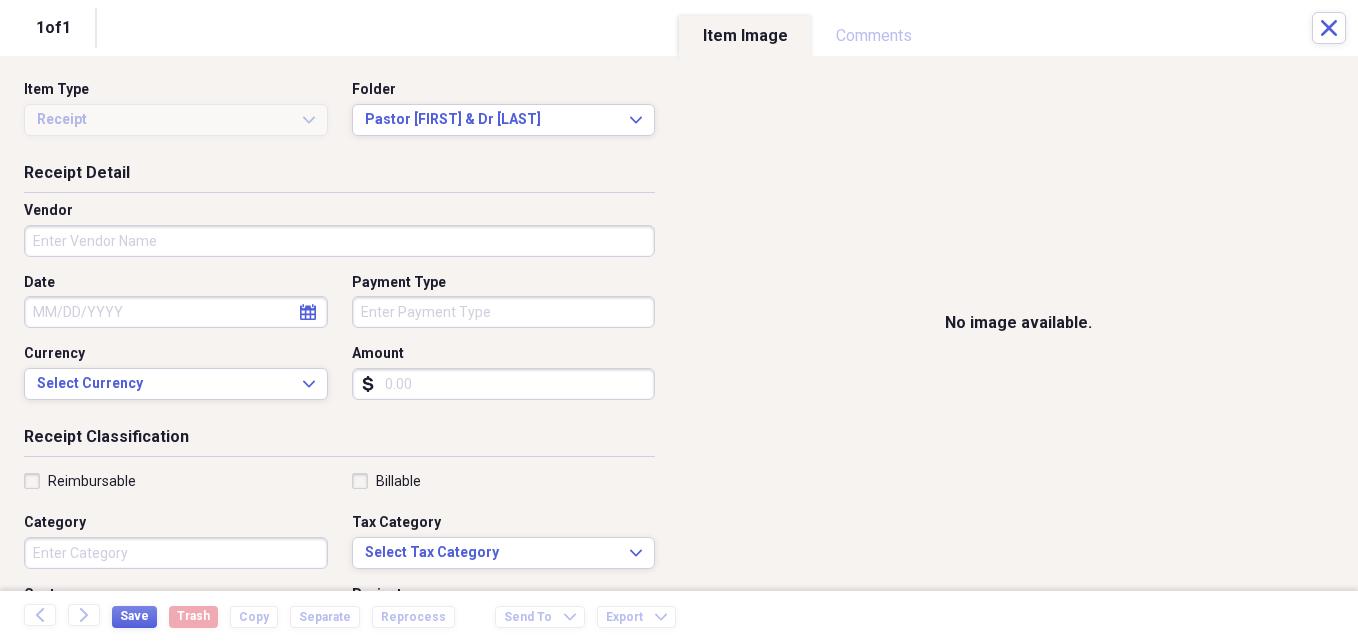 click on "Vendor" at bounding box center [339, 241] 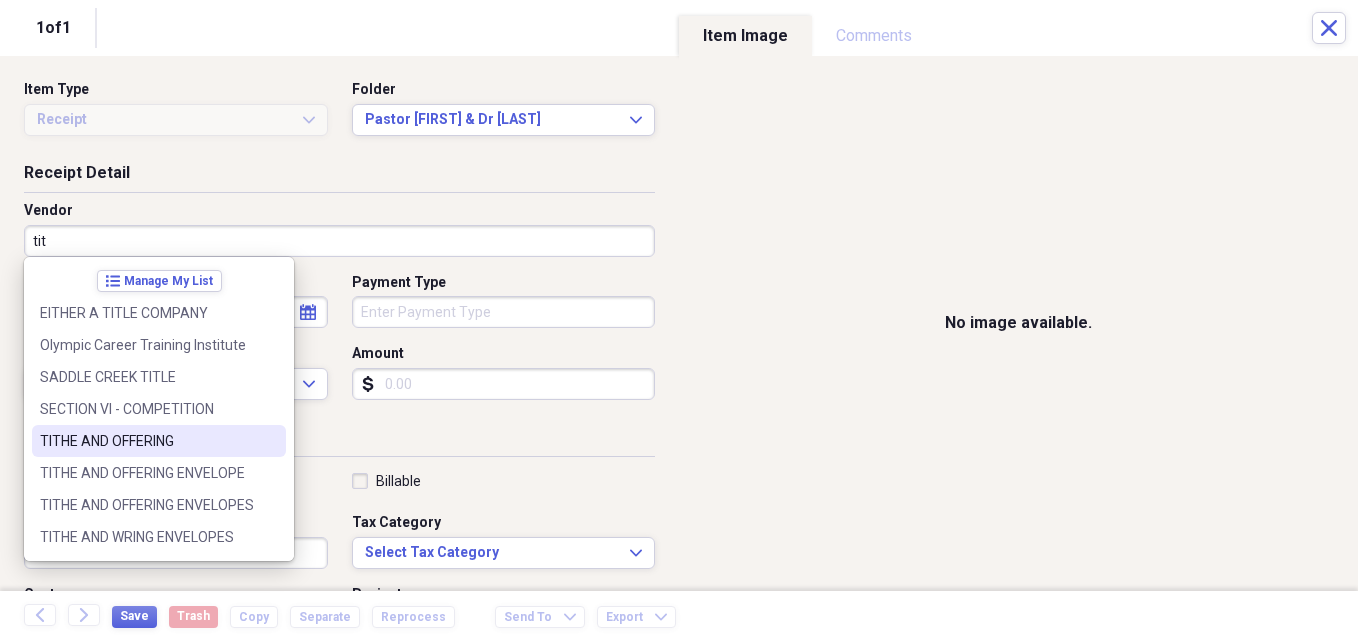 click on "TITHE AND OFFERING" at bounding box center [159, 441] 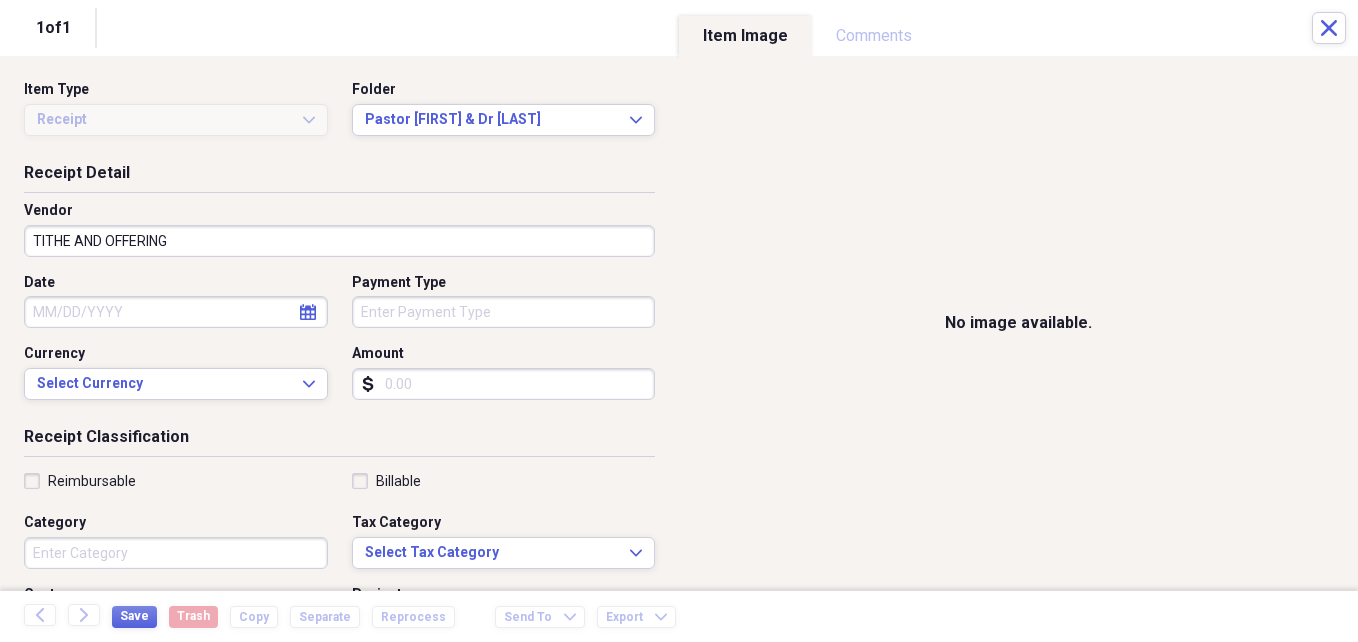 click 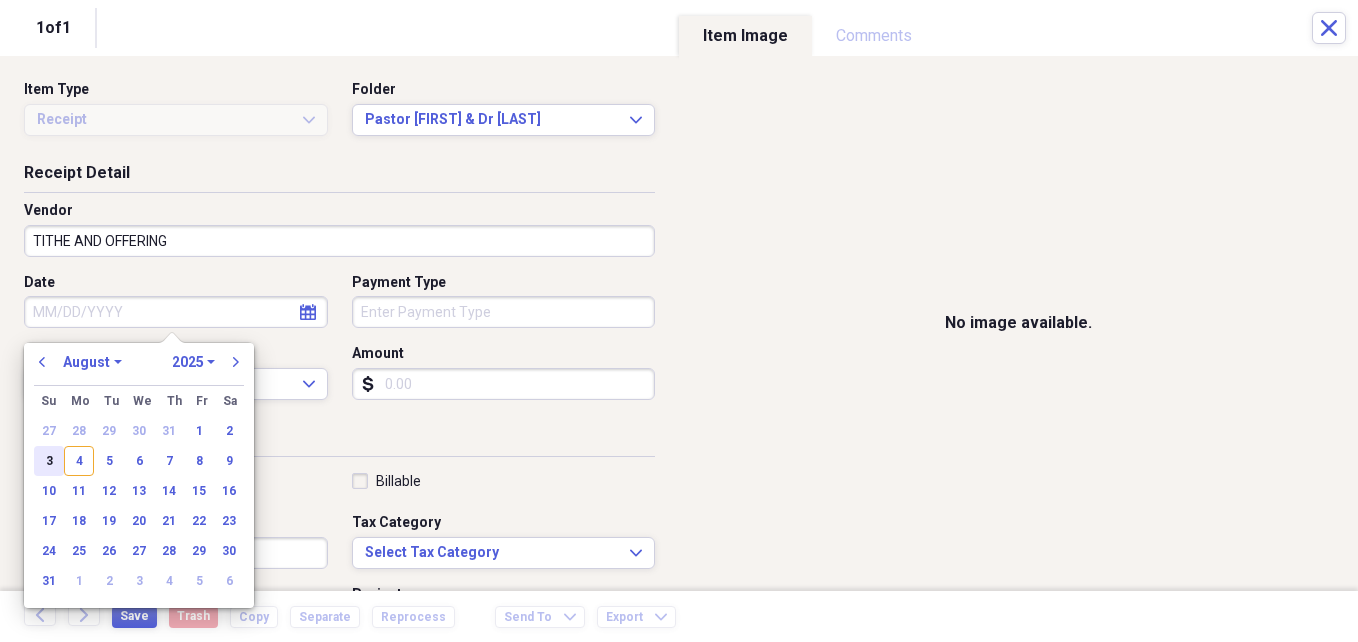 click on "3" at bounding box center (49, 461) 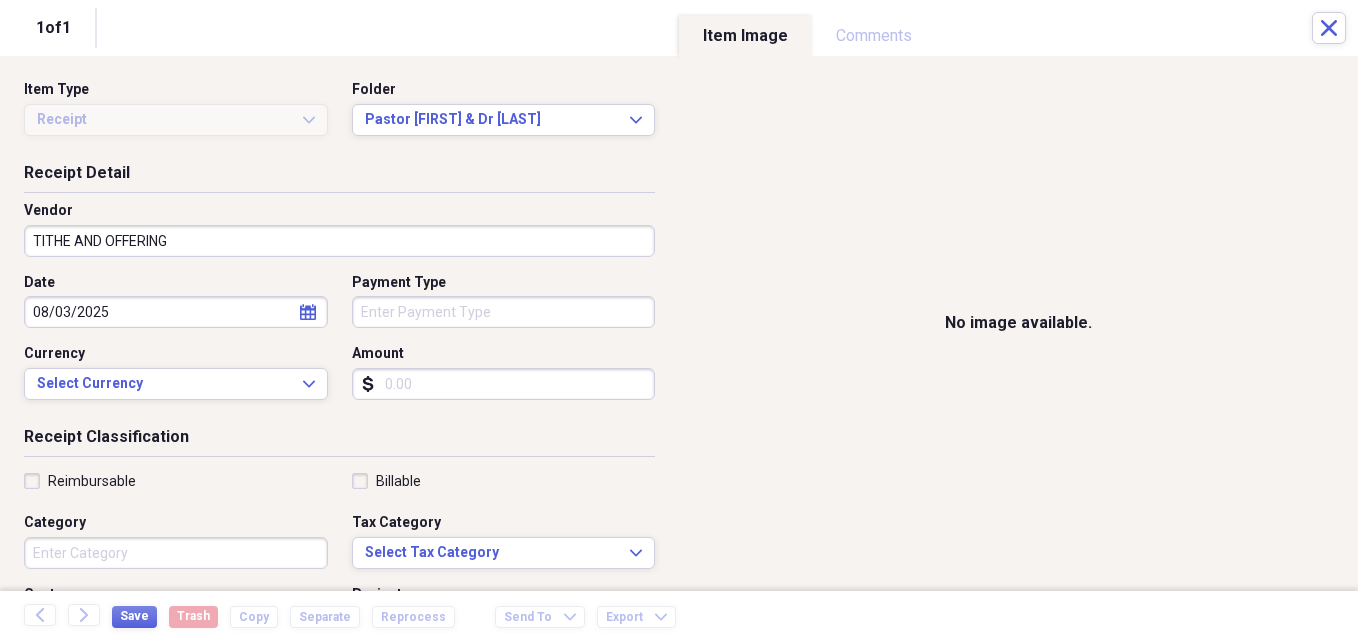 click on "Amount" at bounding box center [504, 384] 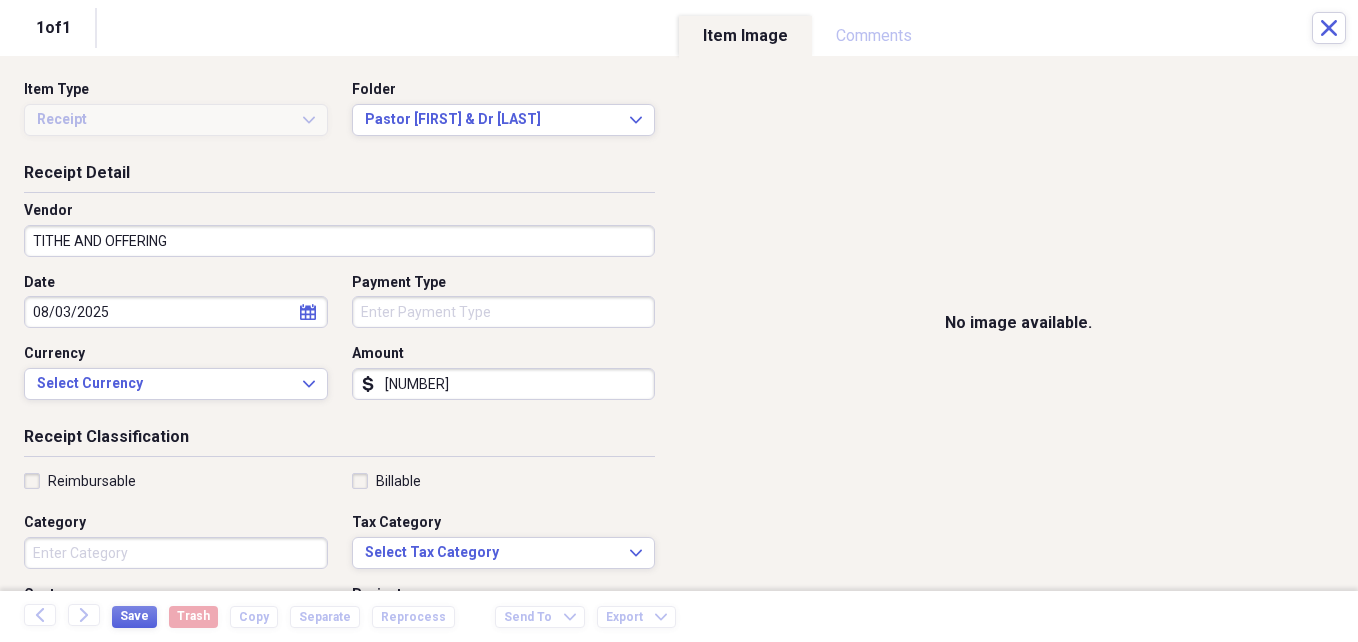 type on "[NUMBER]" 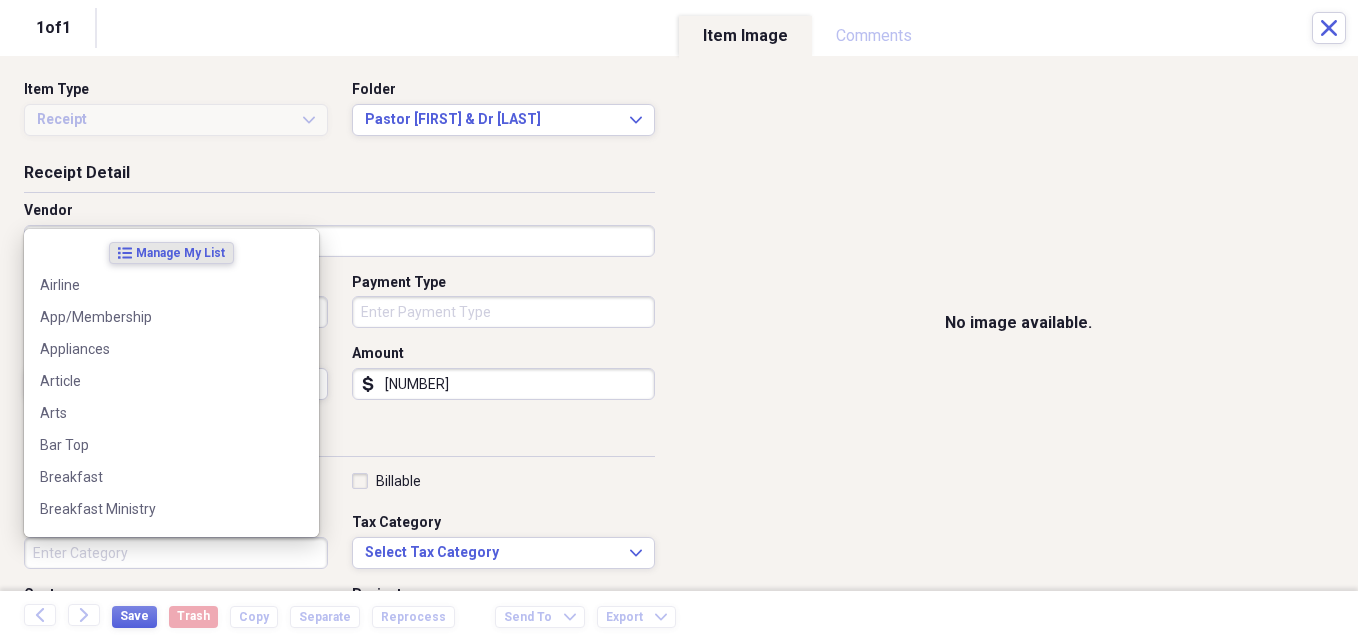 click on "Category" at bounding box center [176, 553] 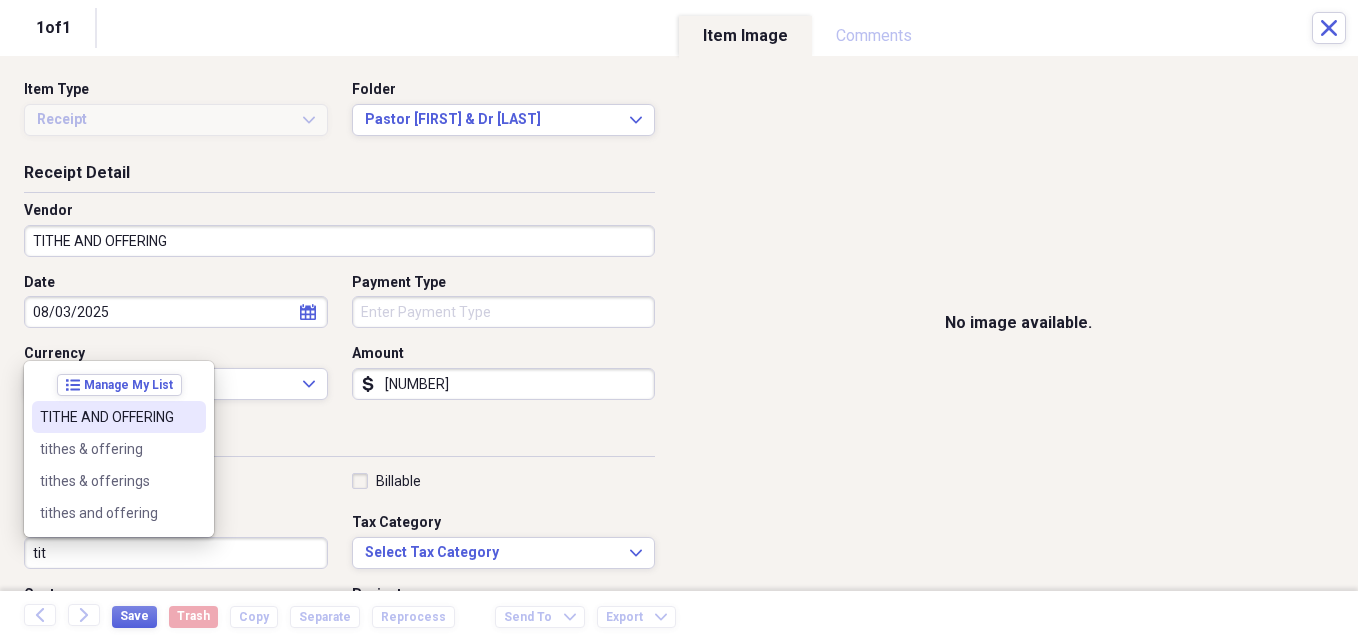 click on "TITHE AND OFFERING" at bounding box center (107, 417) 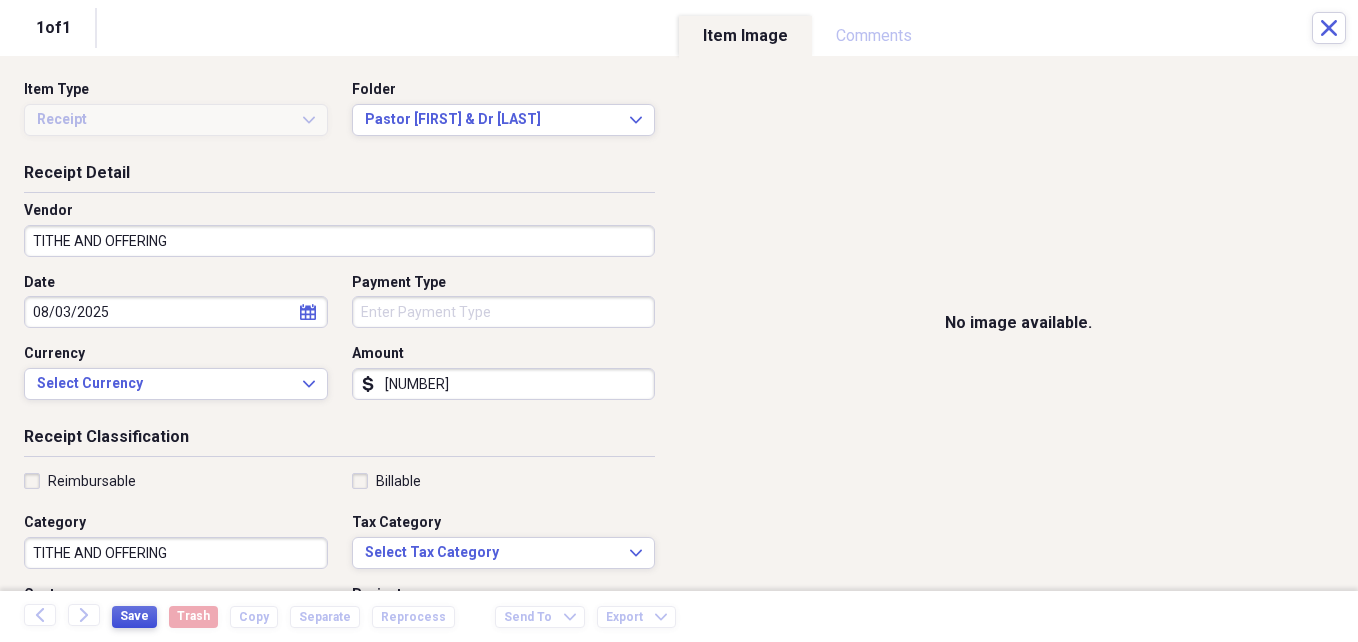 click on "Save" at bounding box center (134, 616) 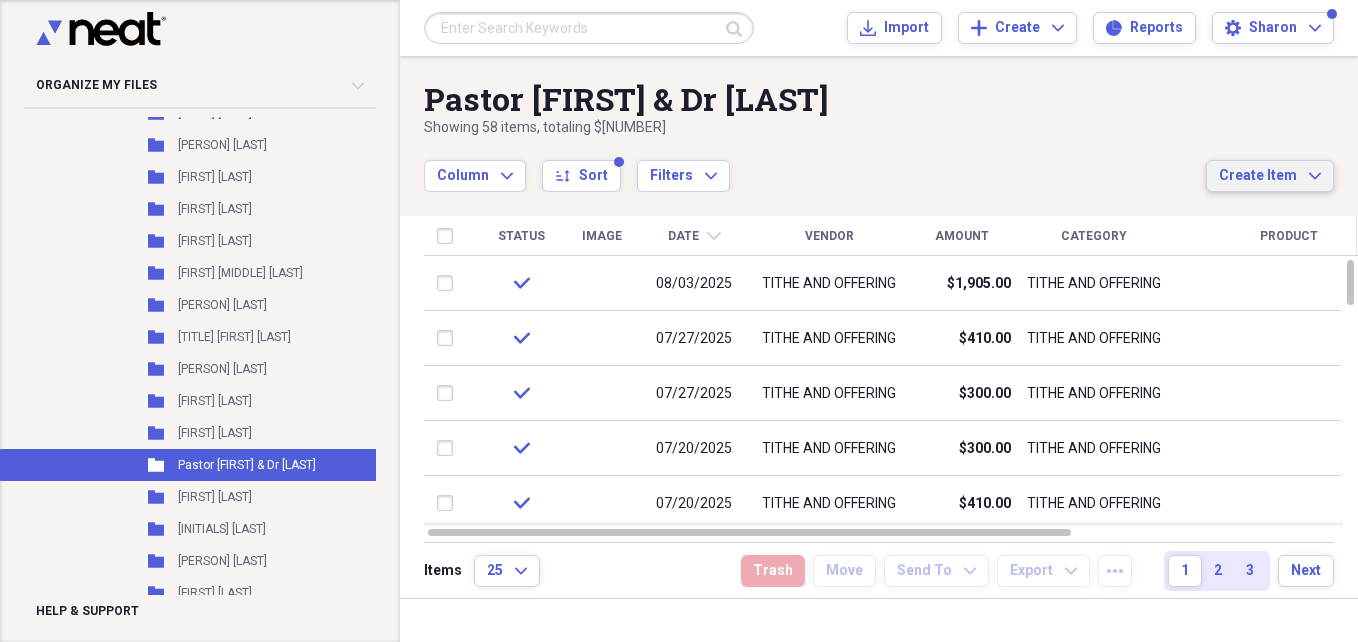 click on "Create Item" at bounding box center [1258, 176] 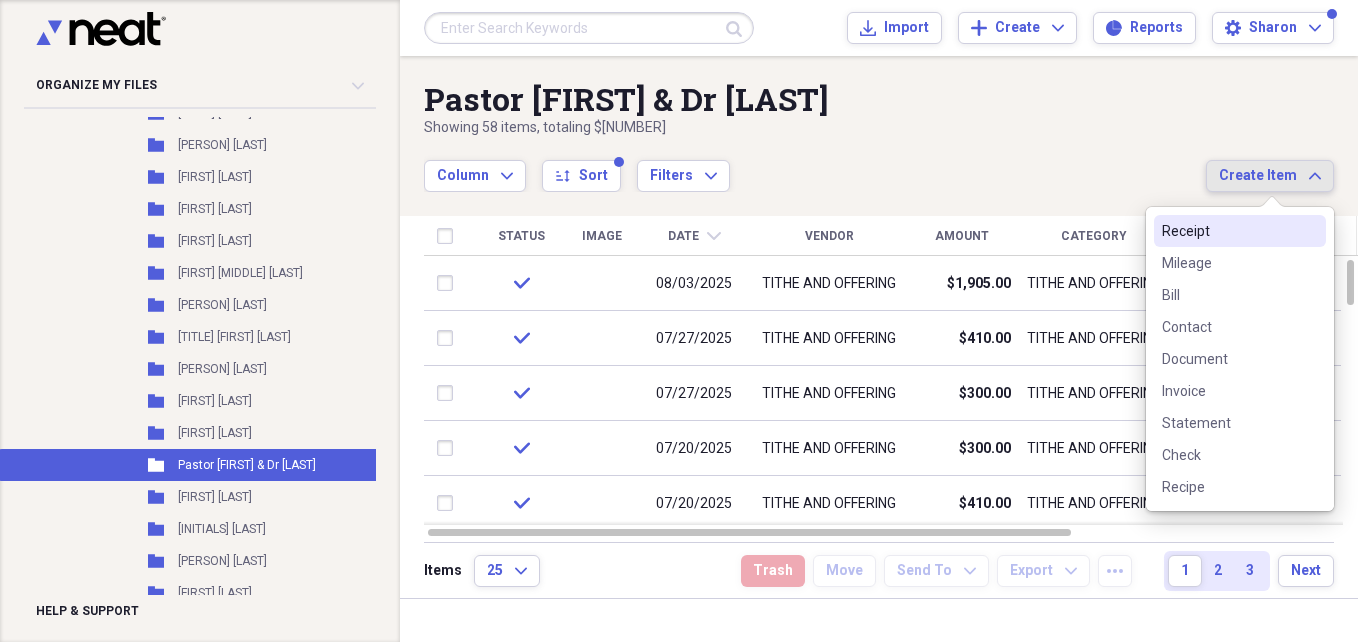 click on "Receipt" at bounding box center [1228, 231] 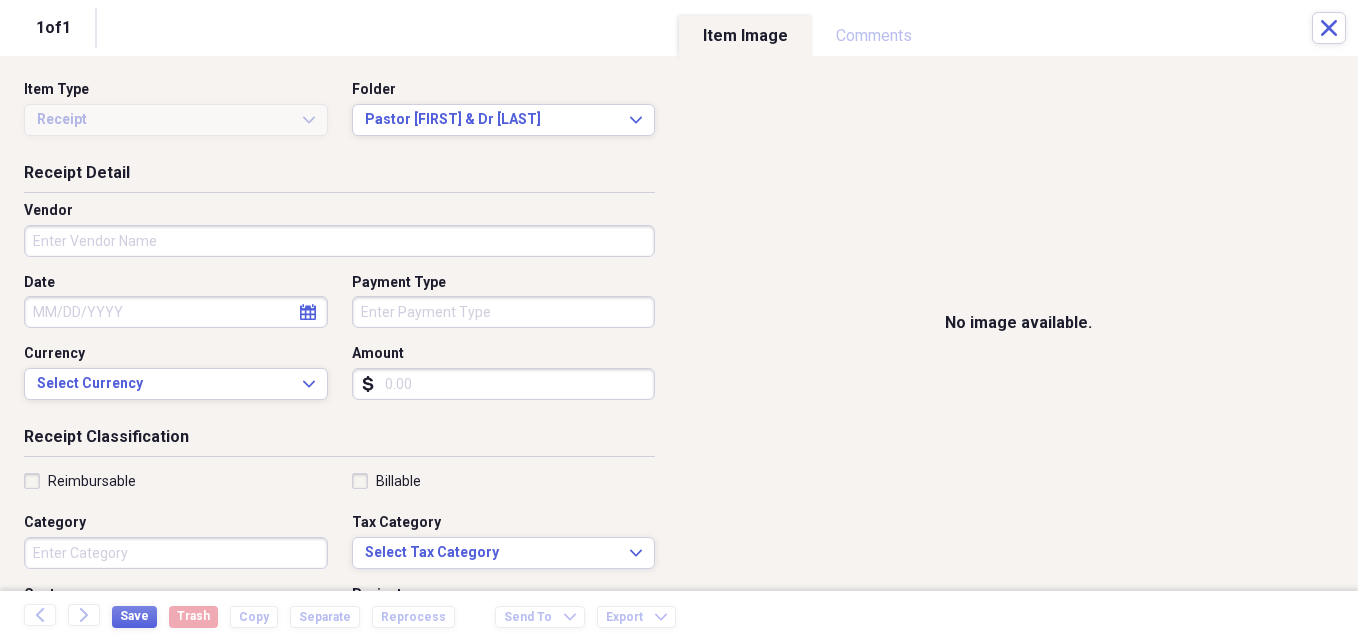 click on "Vendor" at bounding box center (339, 241) 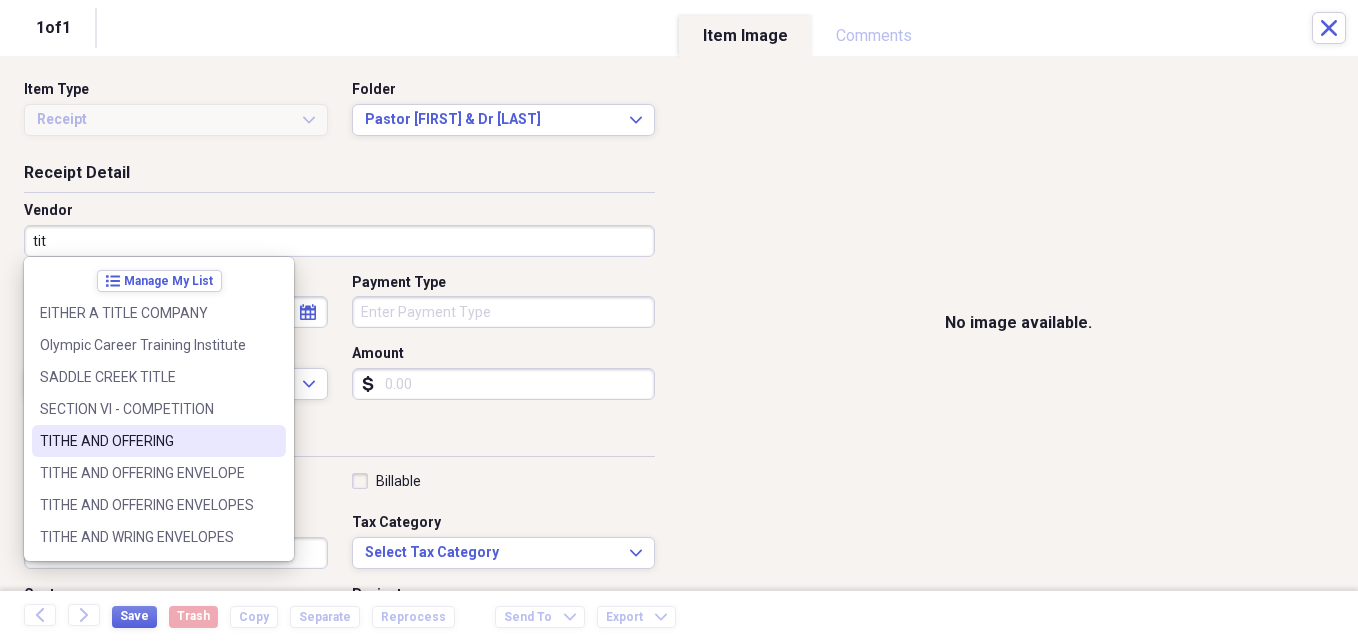 click on "TITHE AND OFFERING" at bounding box center [147, 441] 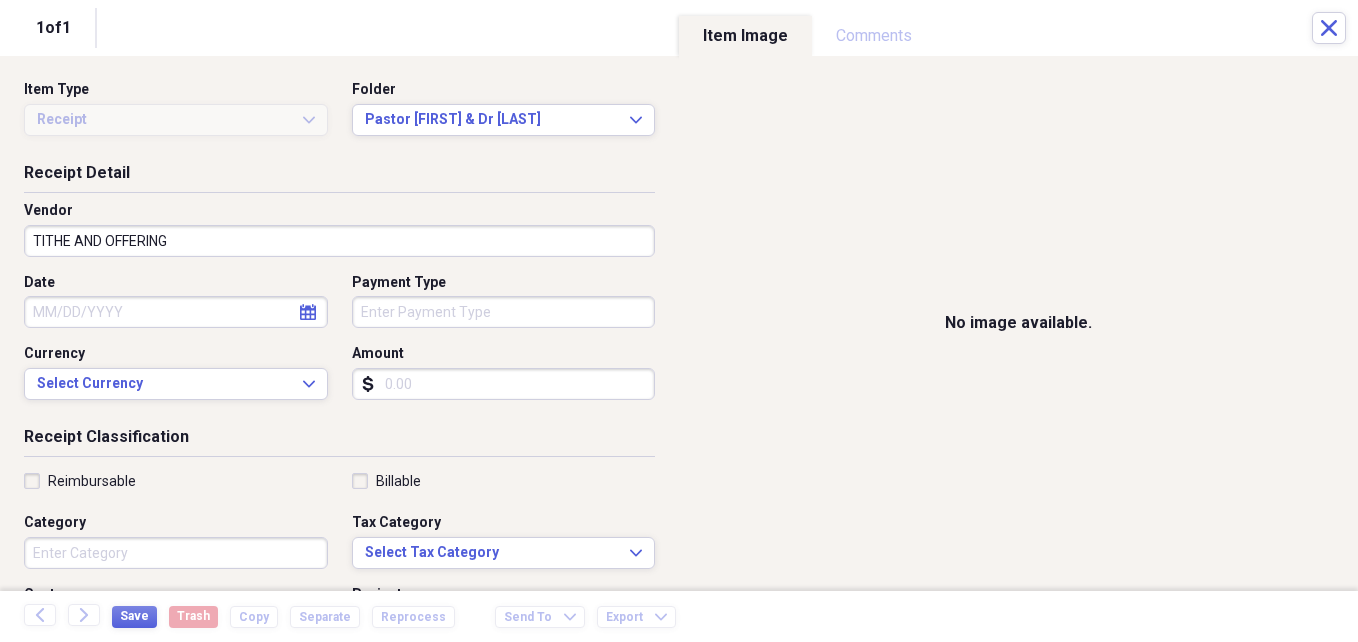 click 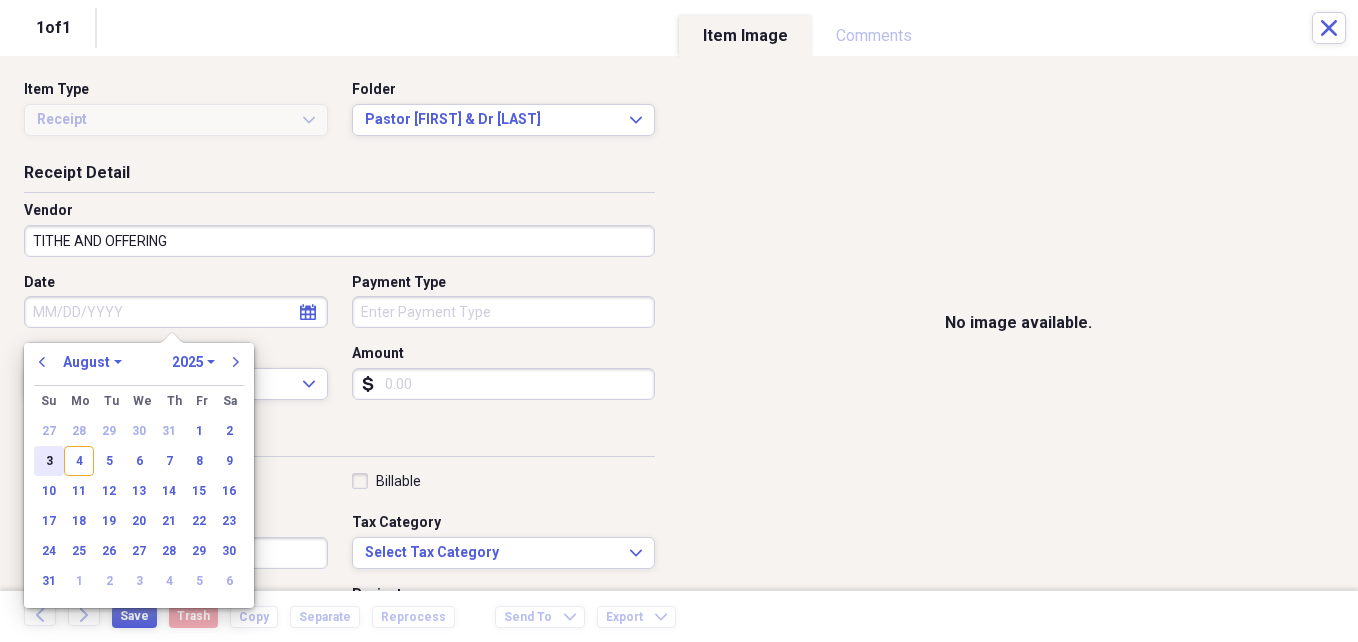 click on "3" at bounding box center (49, 461) 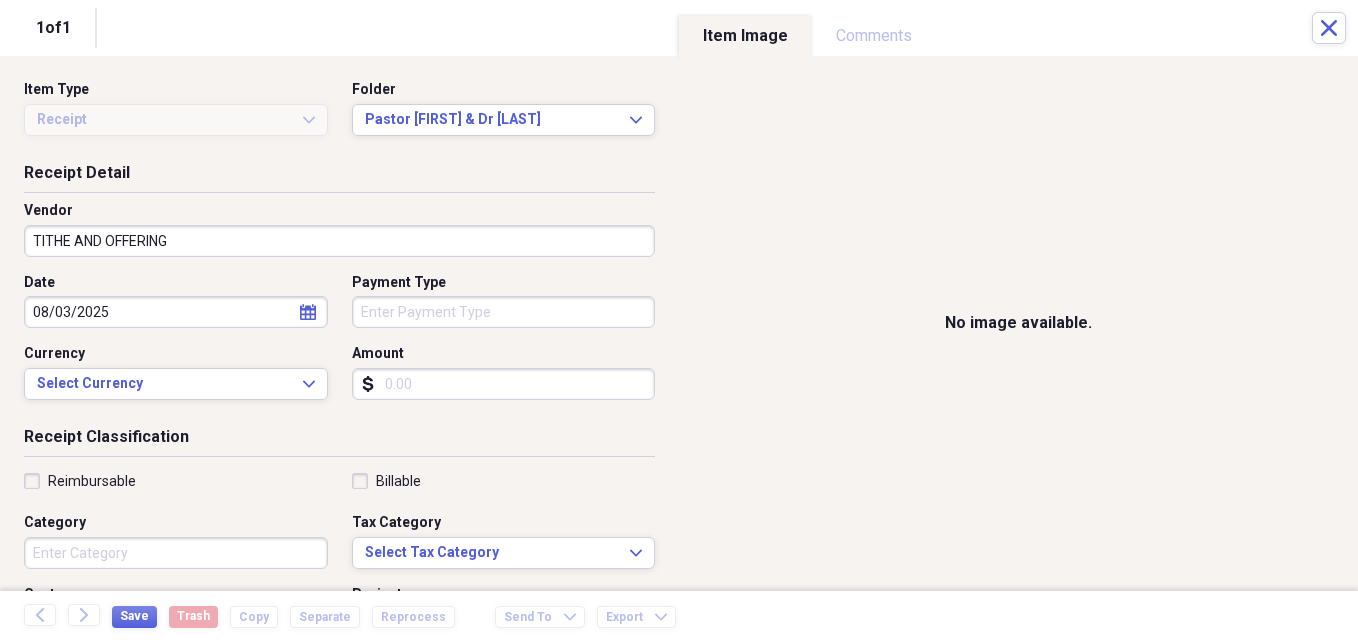 click on "Amount" at bounding box center (504, 384) 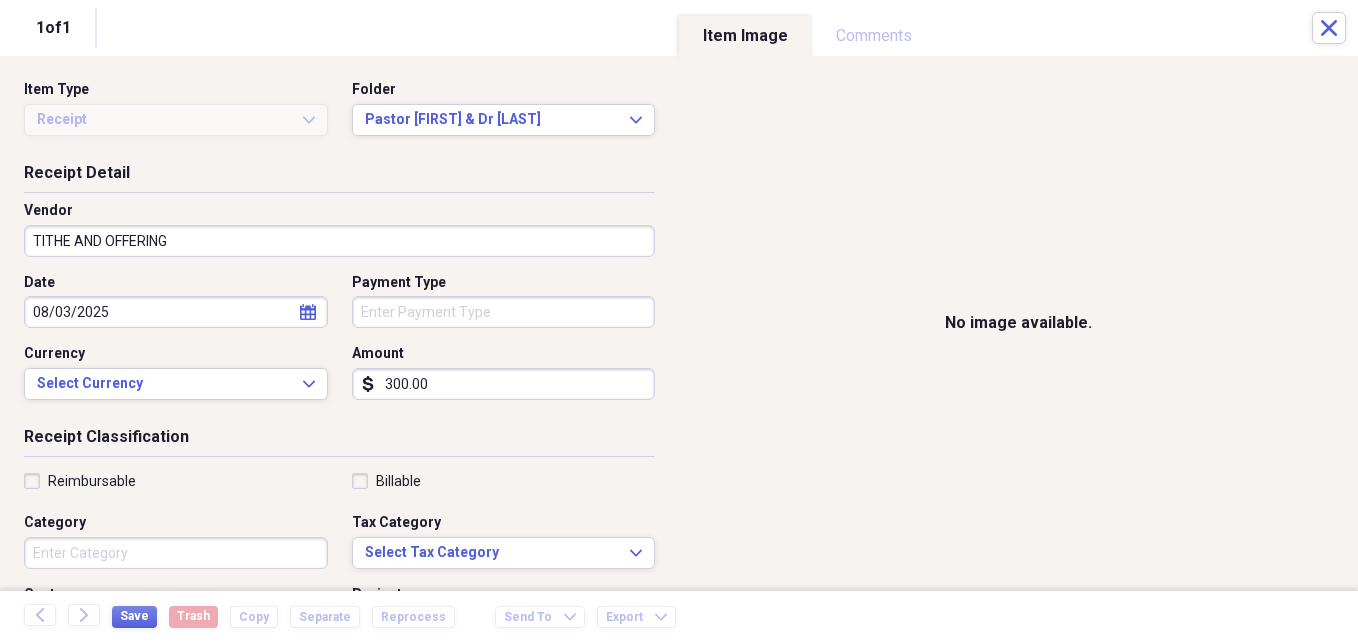 type on "300.00" 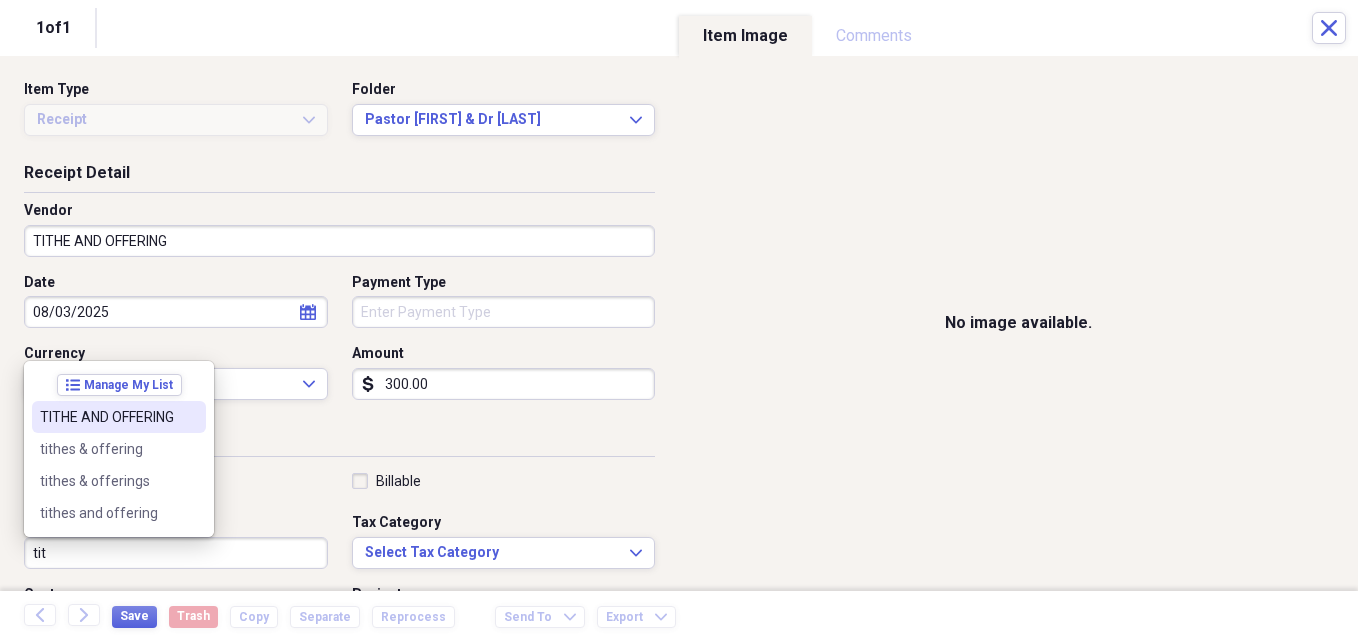 click on "TITHE AND OFFERING" at bounding box center [107, 417] 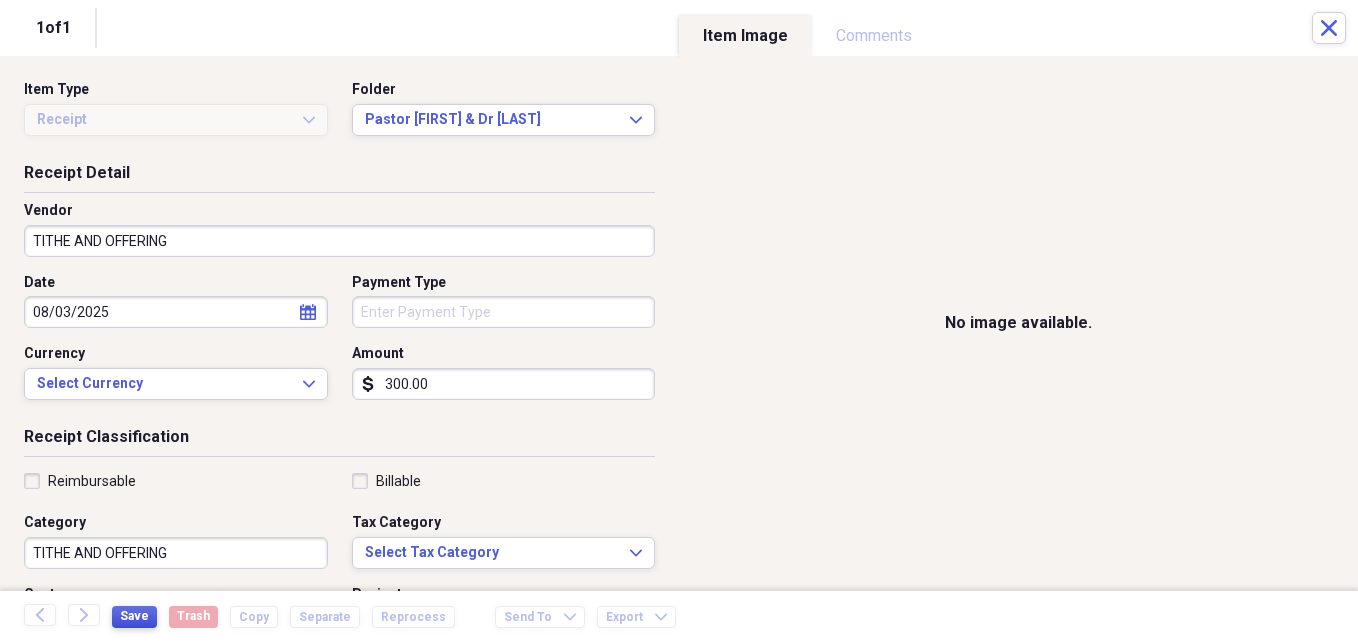 click on "Save" at bounding box center [134, 616] 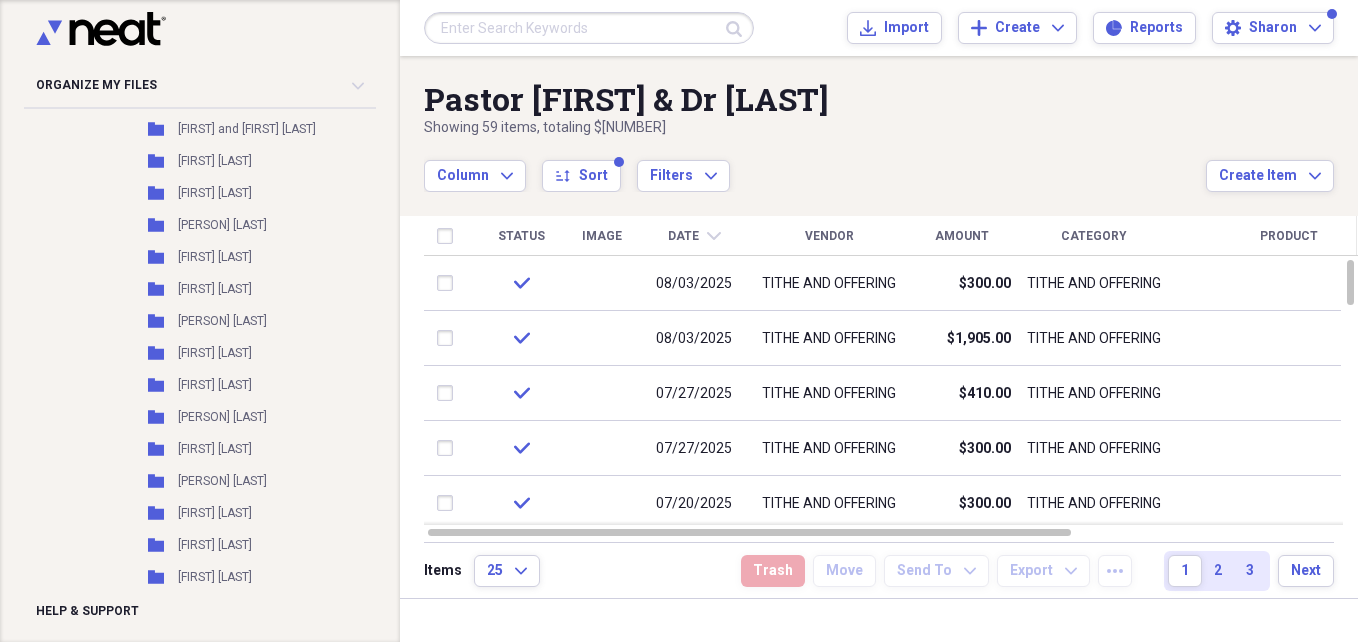 scroll, scrollTop: 2396, scrollLeft: 0, axis: vertical 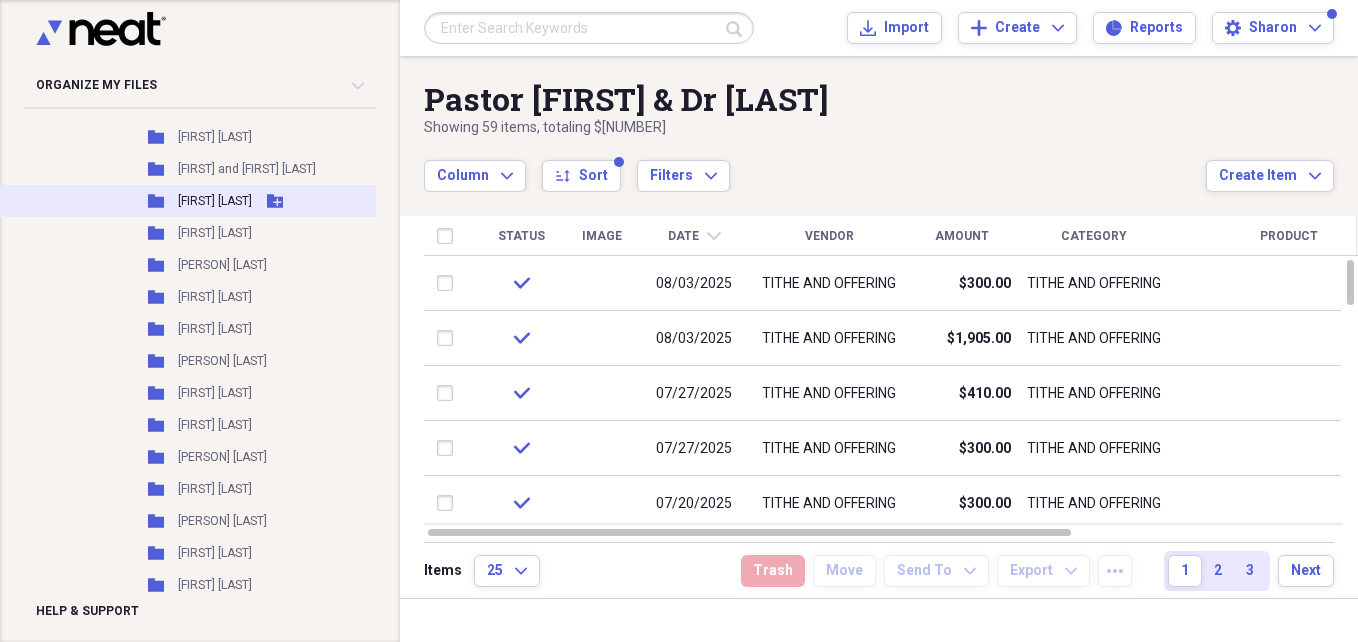 click 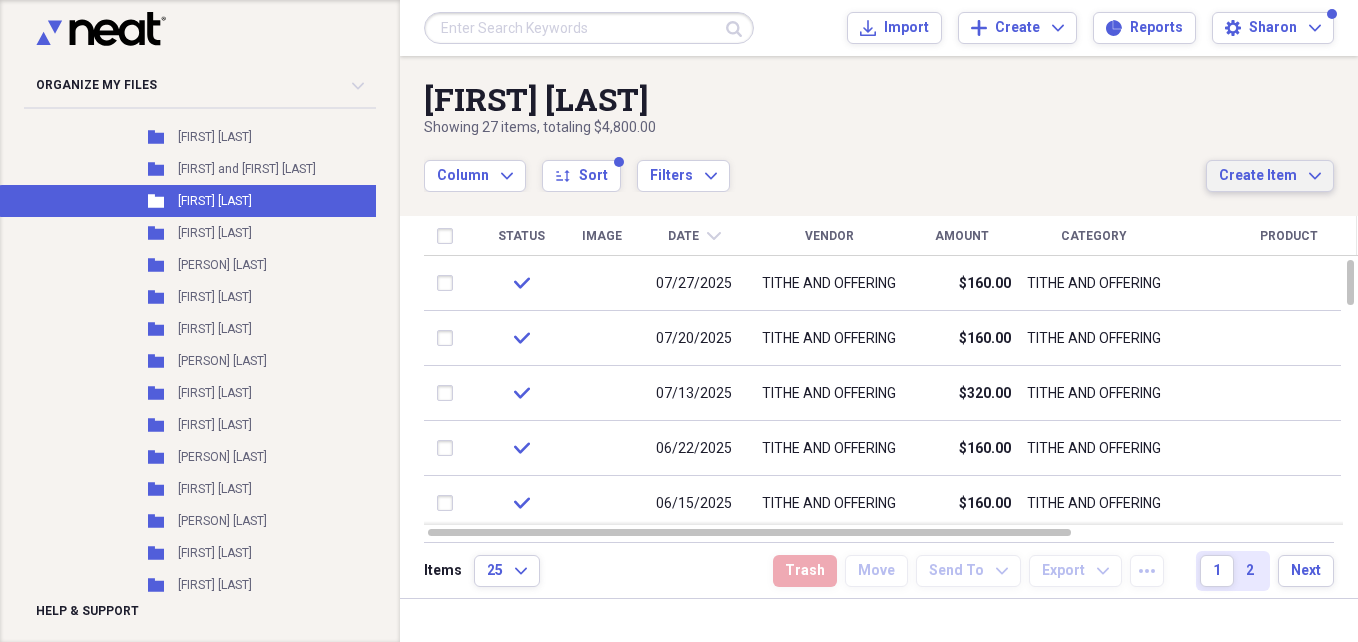 click on "Create Item" at bounding box center [1258, 176] 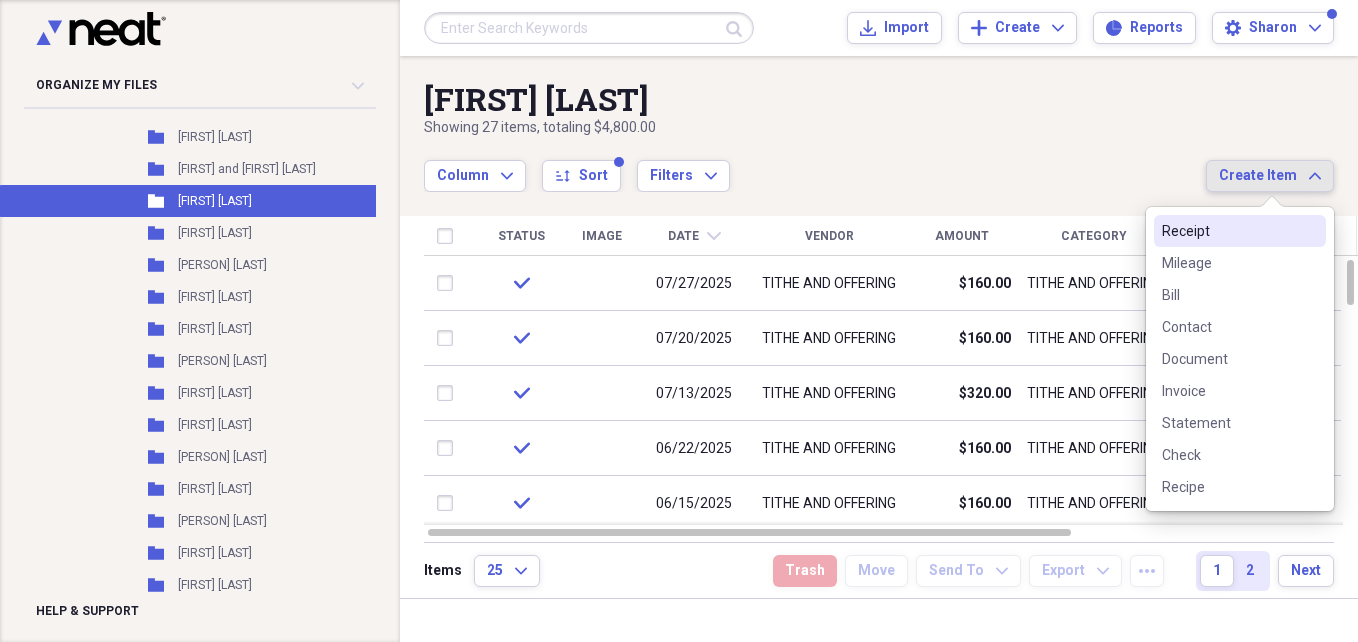 click on "Receipt" at bounding box center [1228, 231] 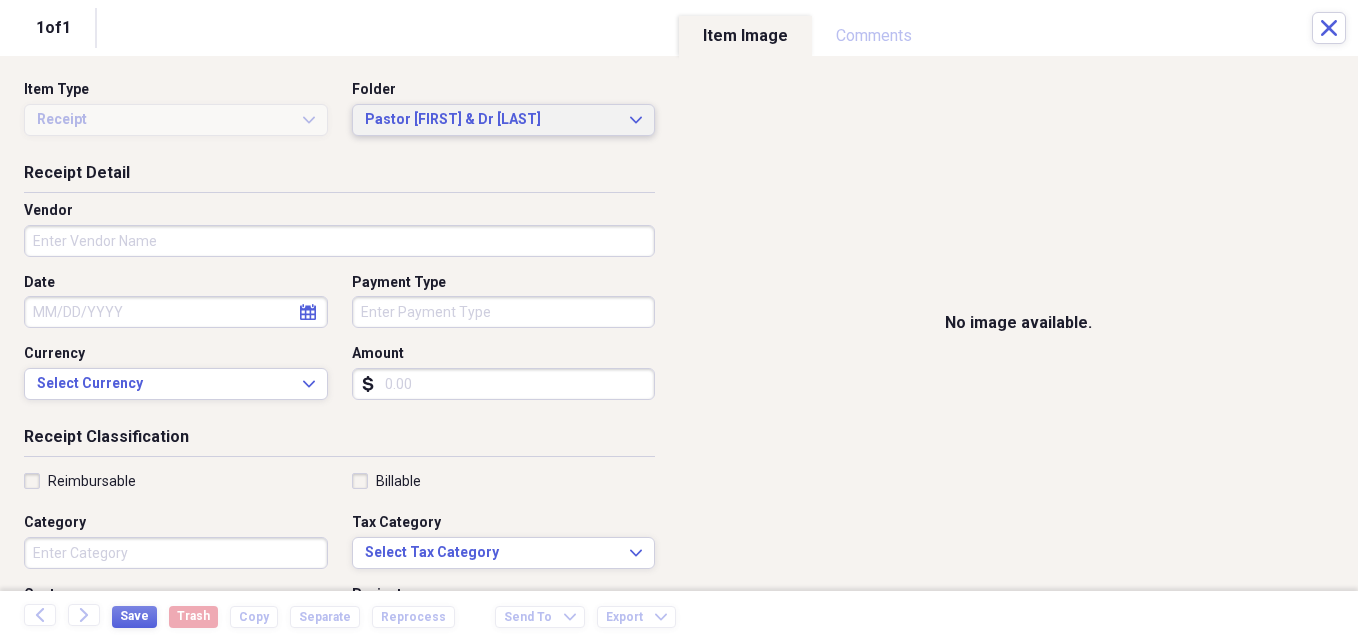 click on "Pastor [FIRST] & Dr [LAST] Expand" at bounding box center [504, 120] 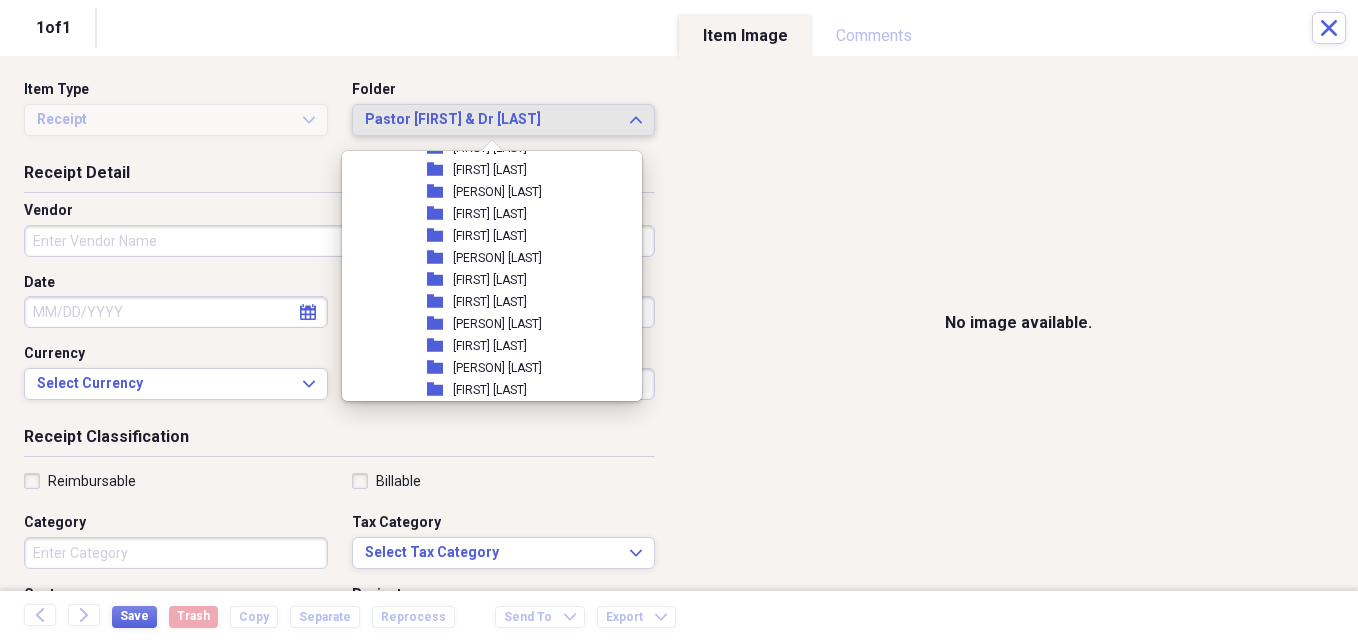 scroll, scrollTop: 1643, scrollLeft: 0, axis: vertical 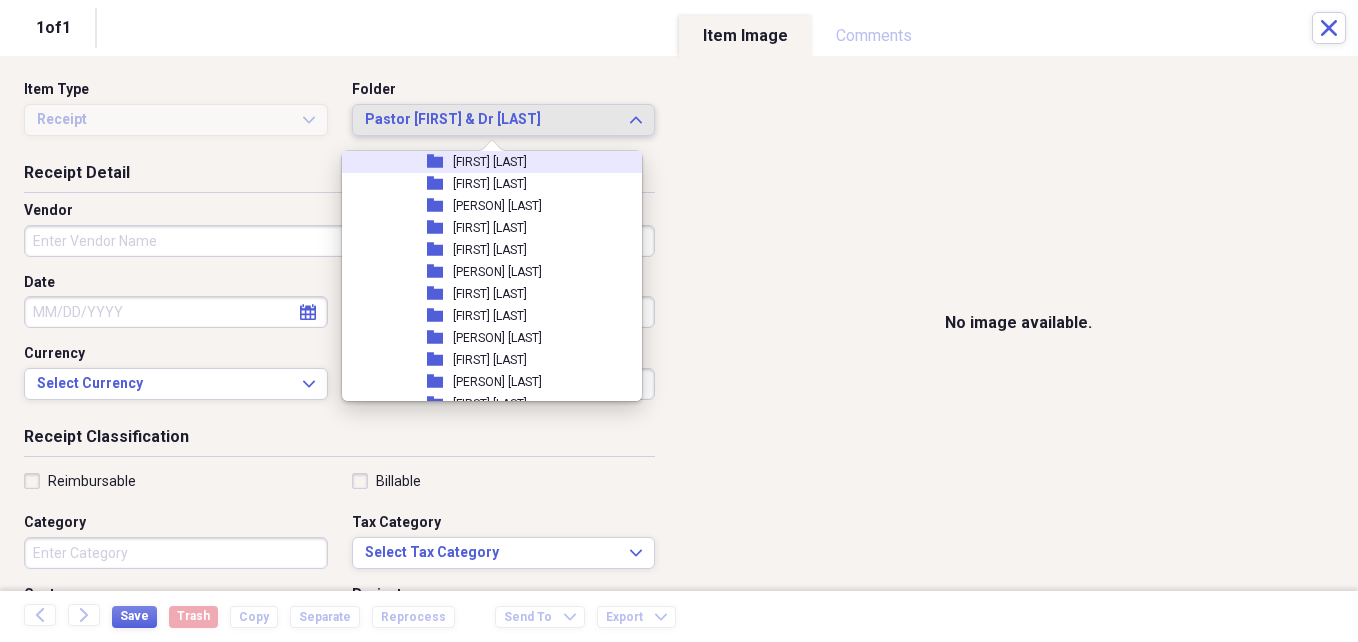 click on "[FIRST] [LAST]" at bounding box center [490, 162] 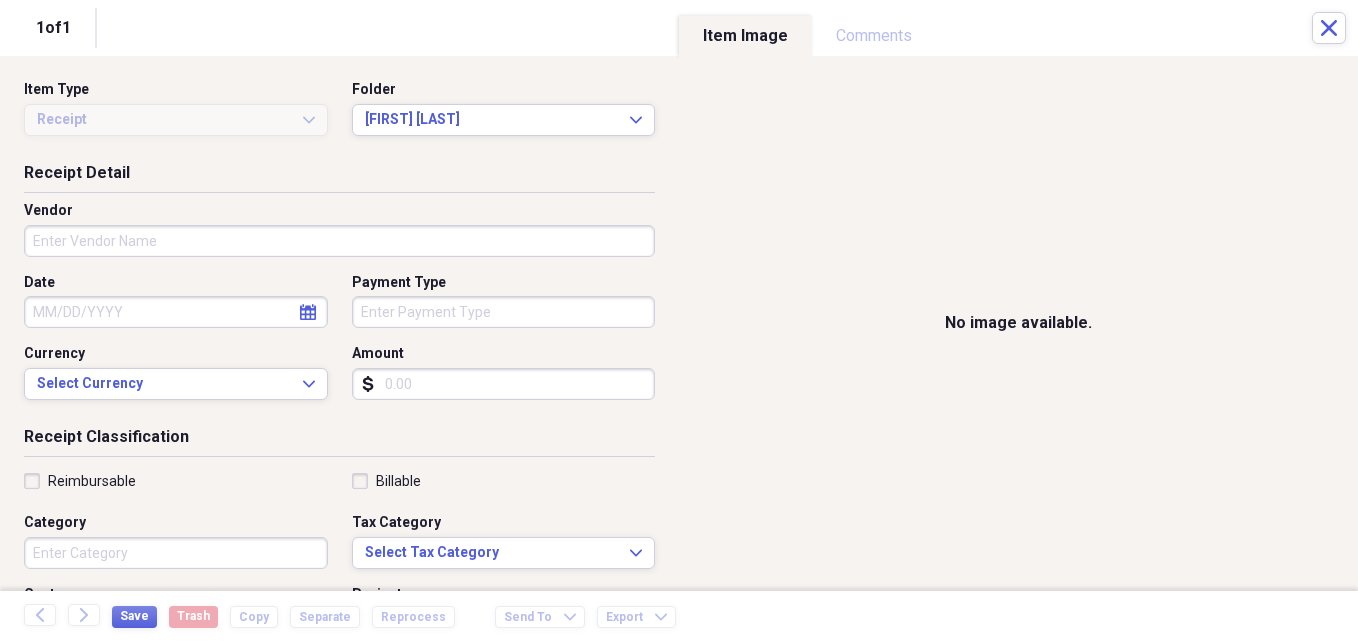 click on "Vendor" at bounding box center (339, 241) 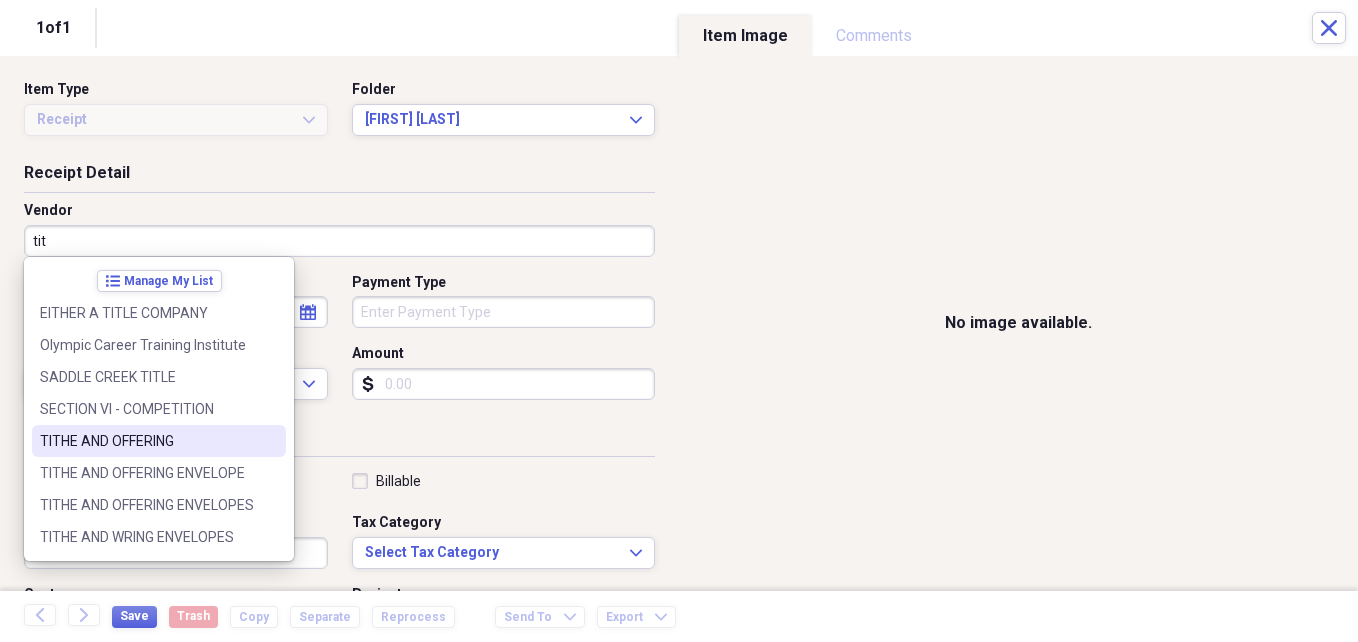 click on "TITHE AND OFFERING" at bounding box center [147, 441] 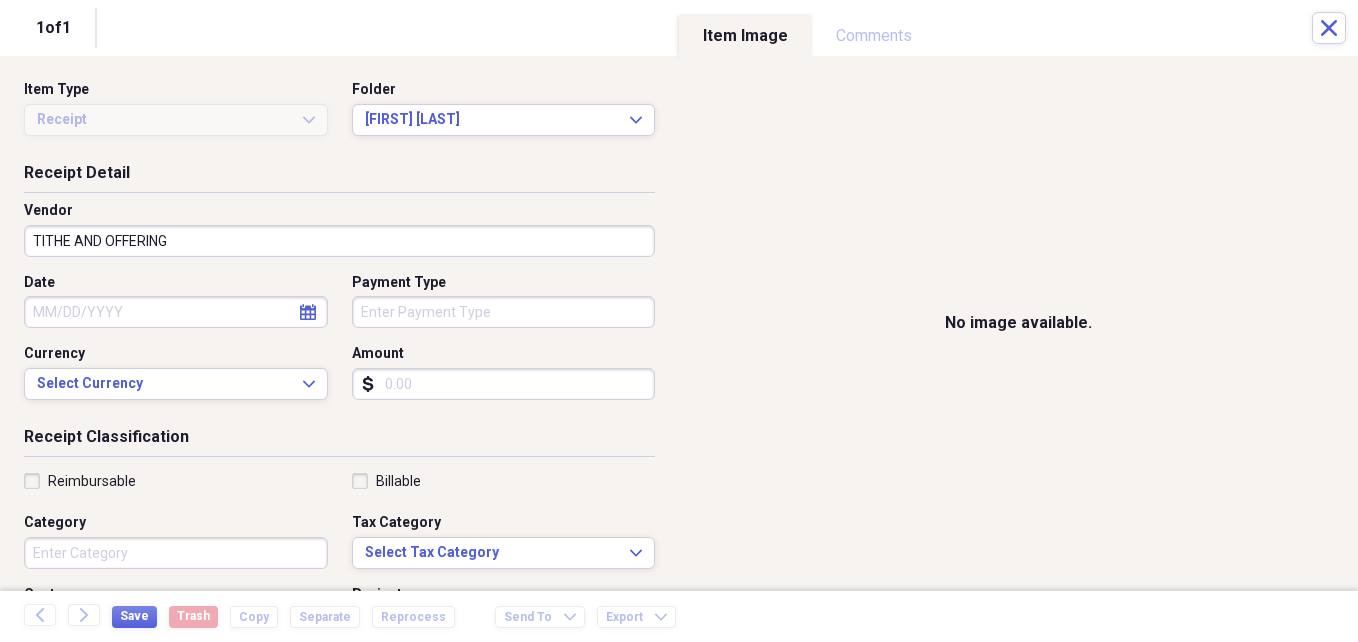 click on "calendar" 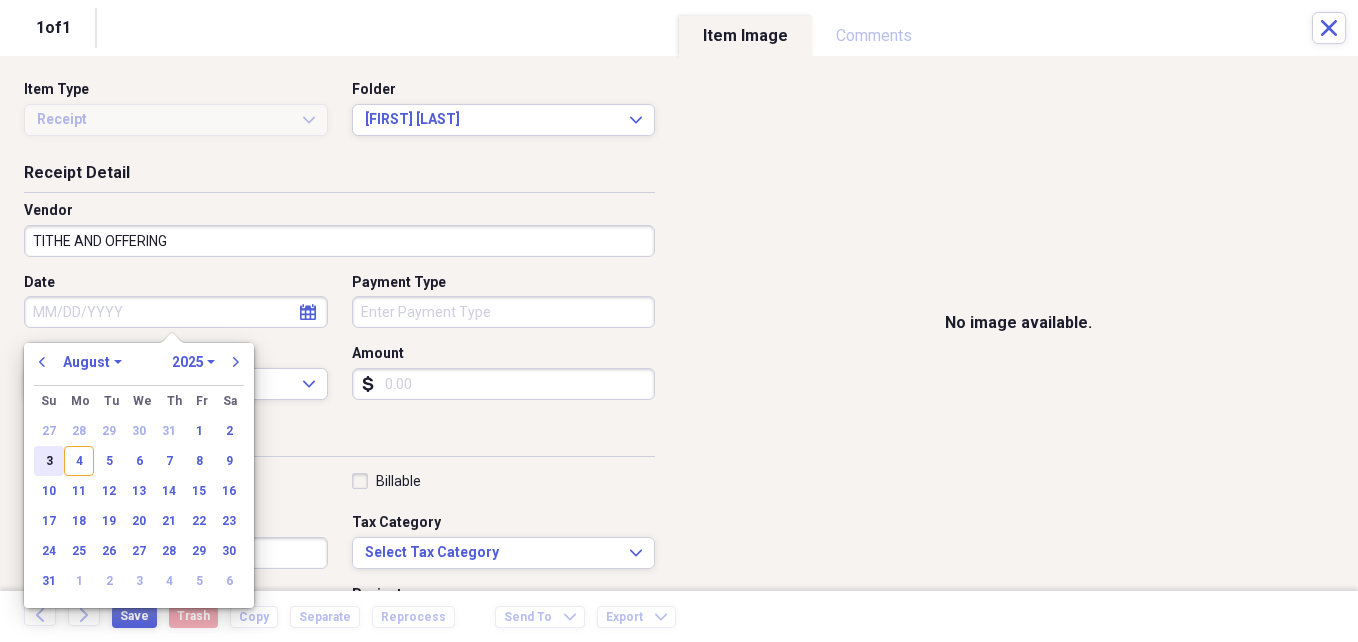 click on "3" at bounding box center [49, 461] 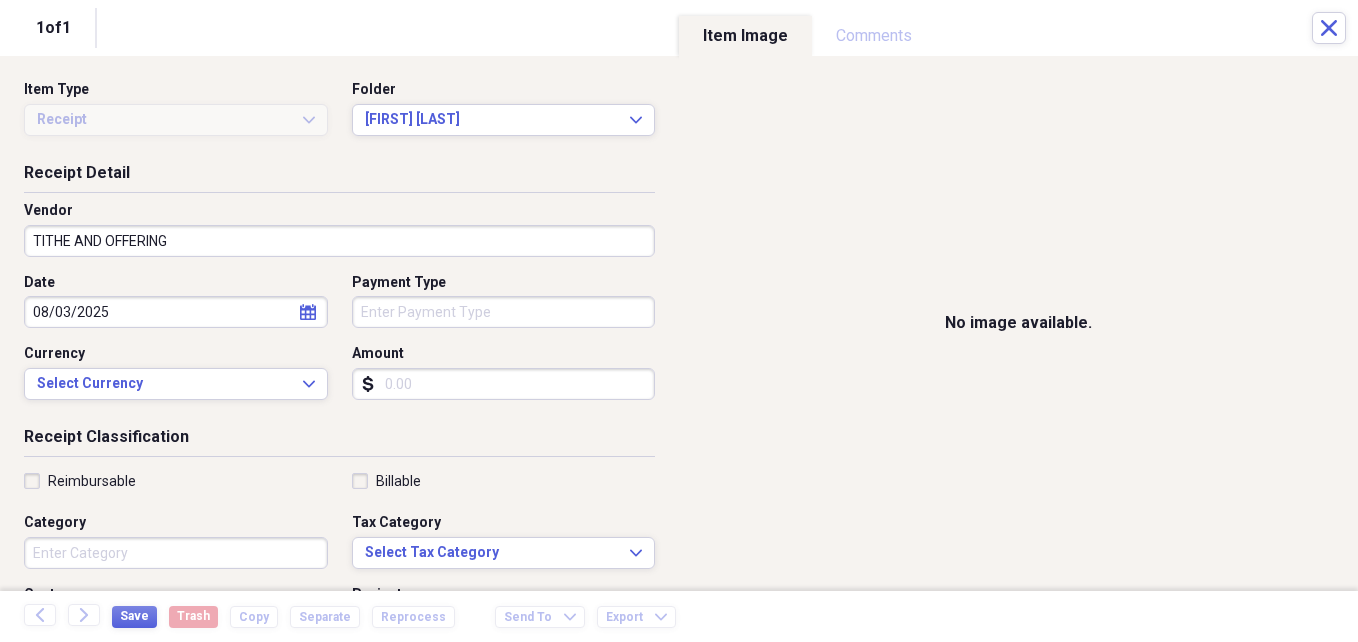 click on "Amount" at bounding box center (504, 384) 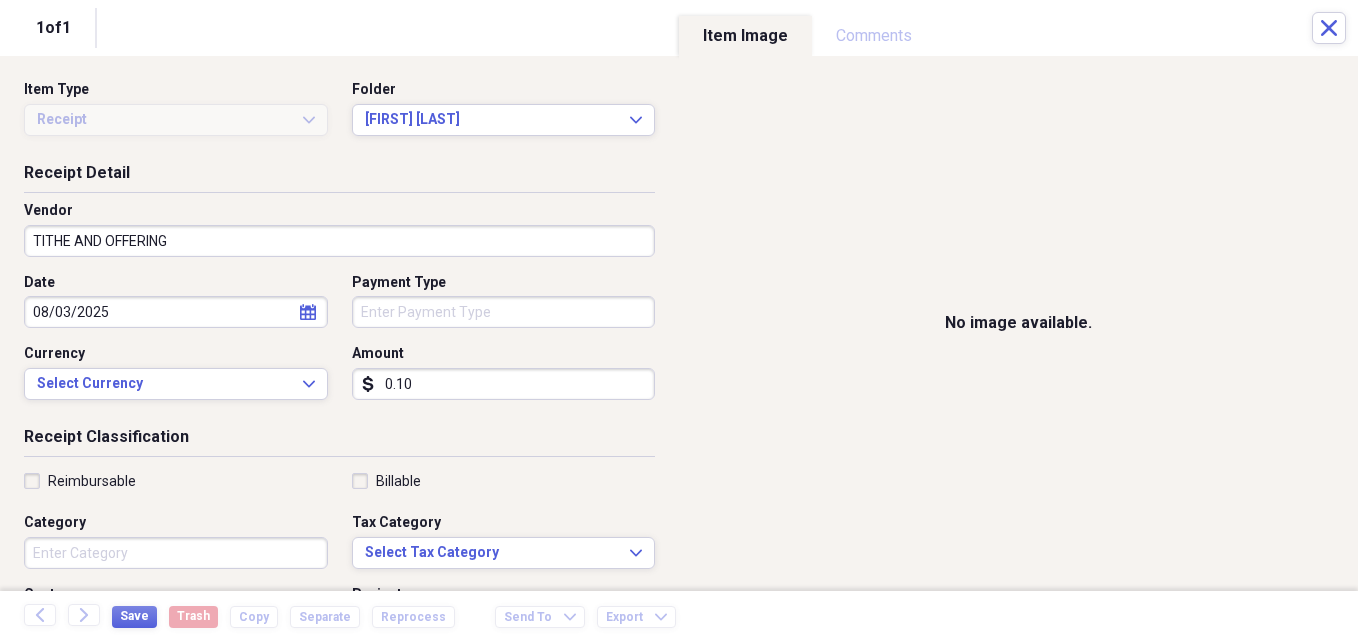 type on "0.01" 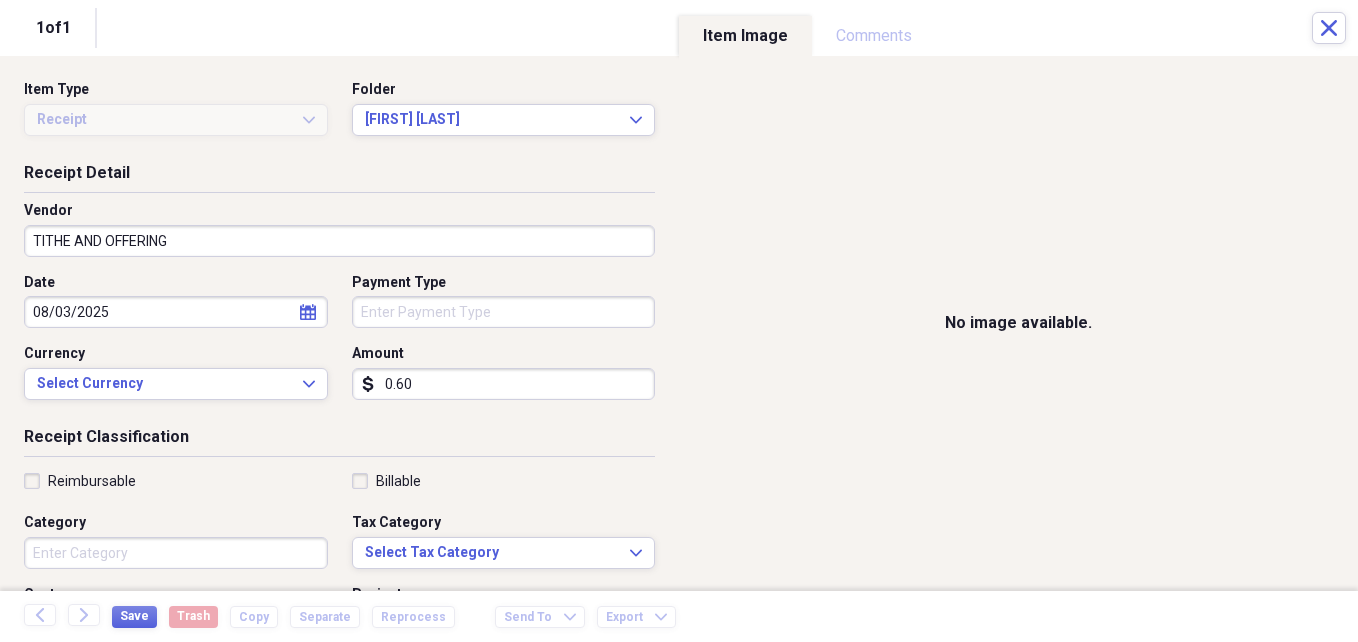 type on "0.06" 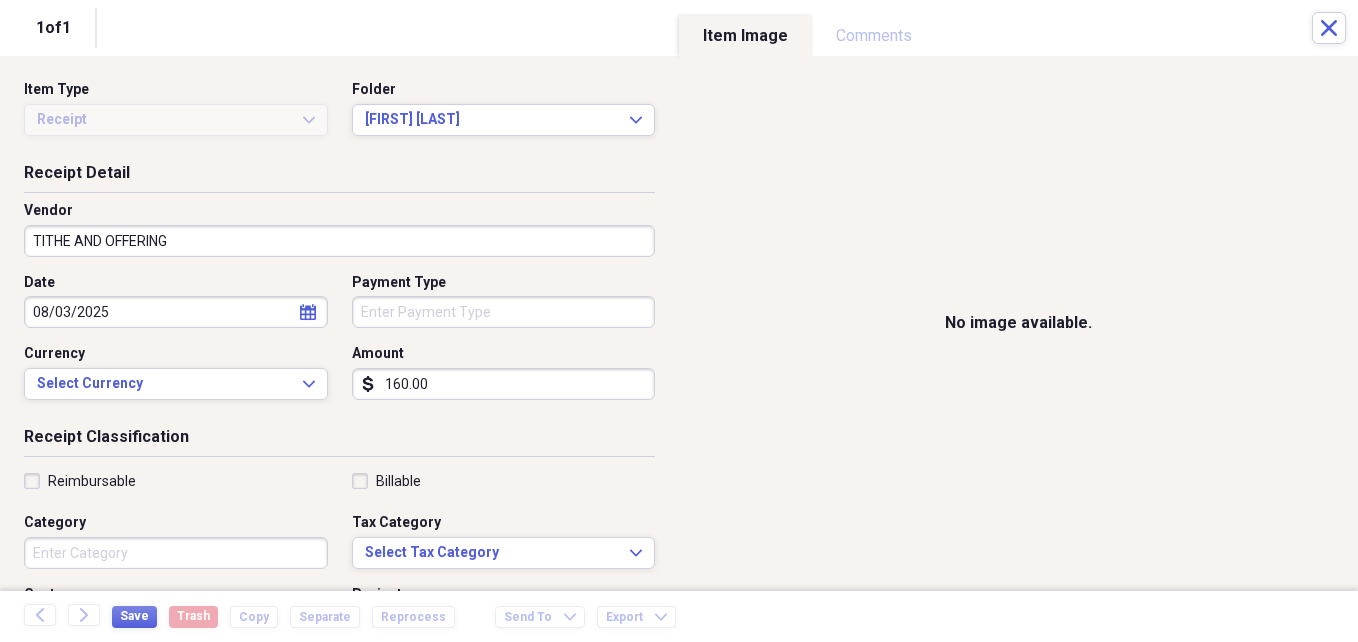 type on "160.00" 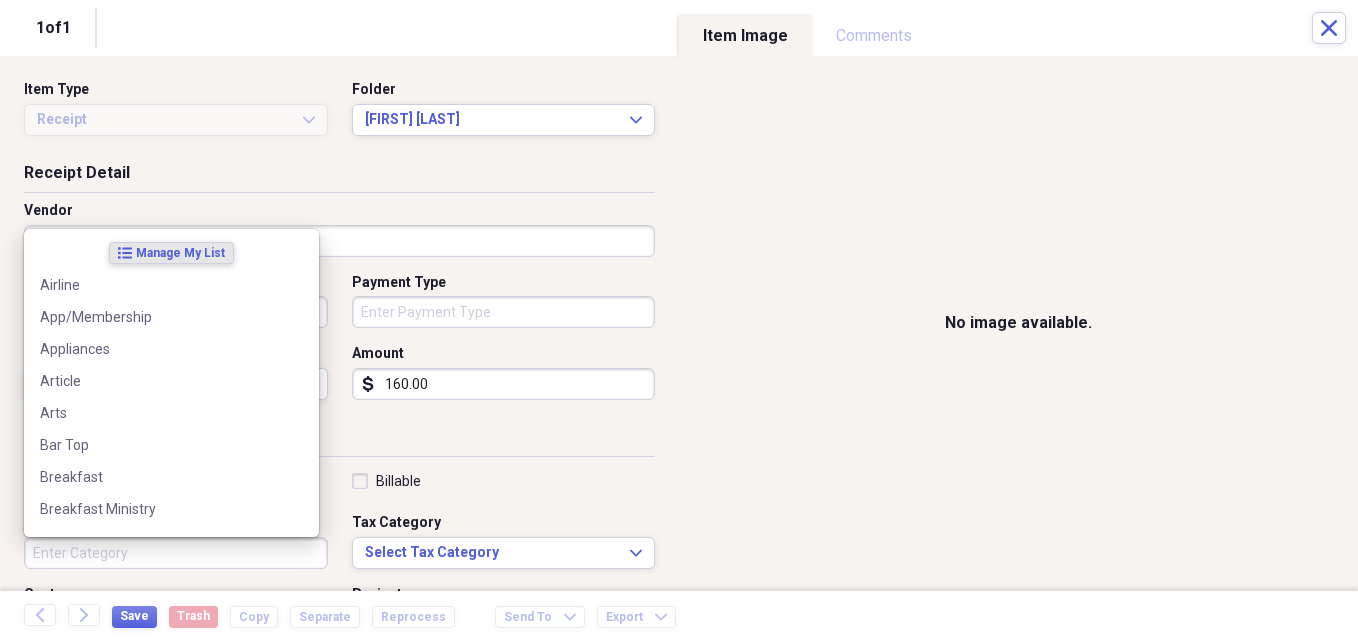 click on "Category" at bounding box center [176, 553] 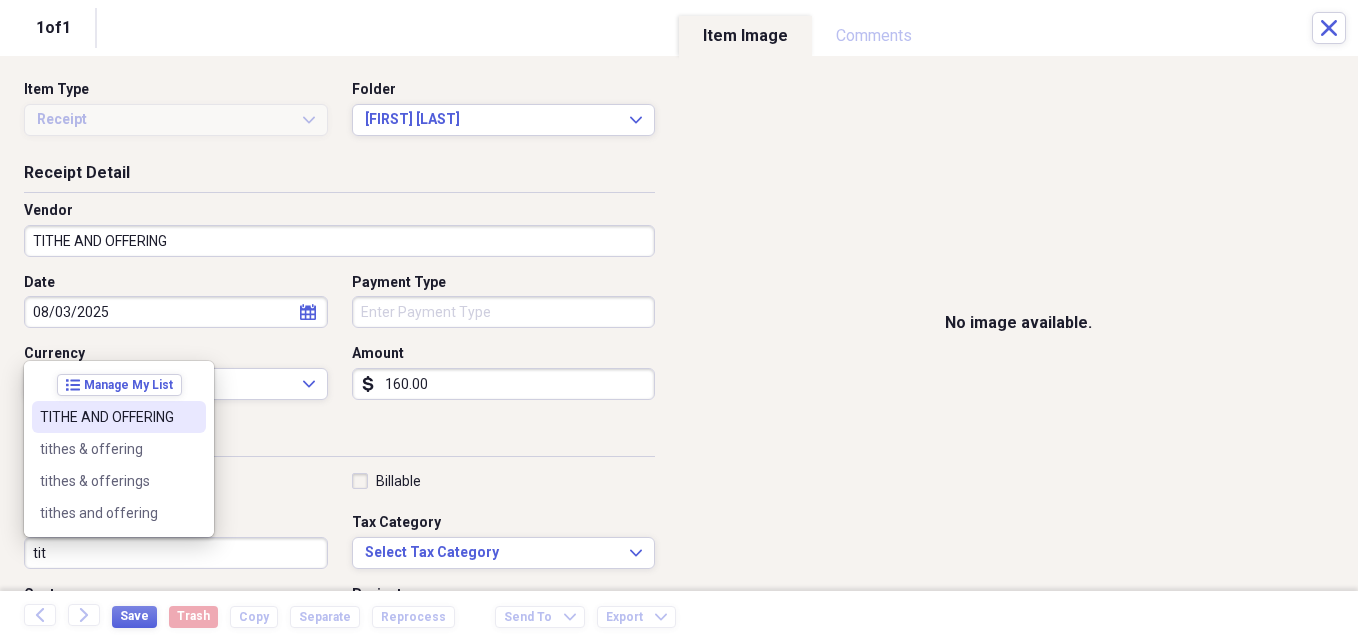 click on "TITHE AND OFFERING" at bounding box center (107, 417) 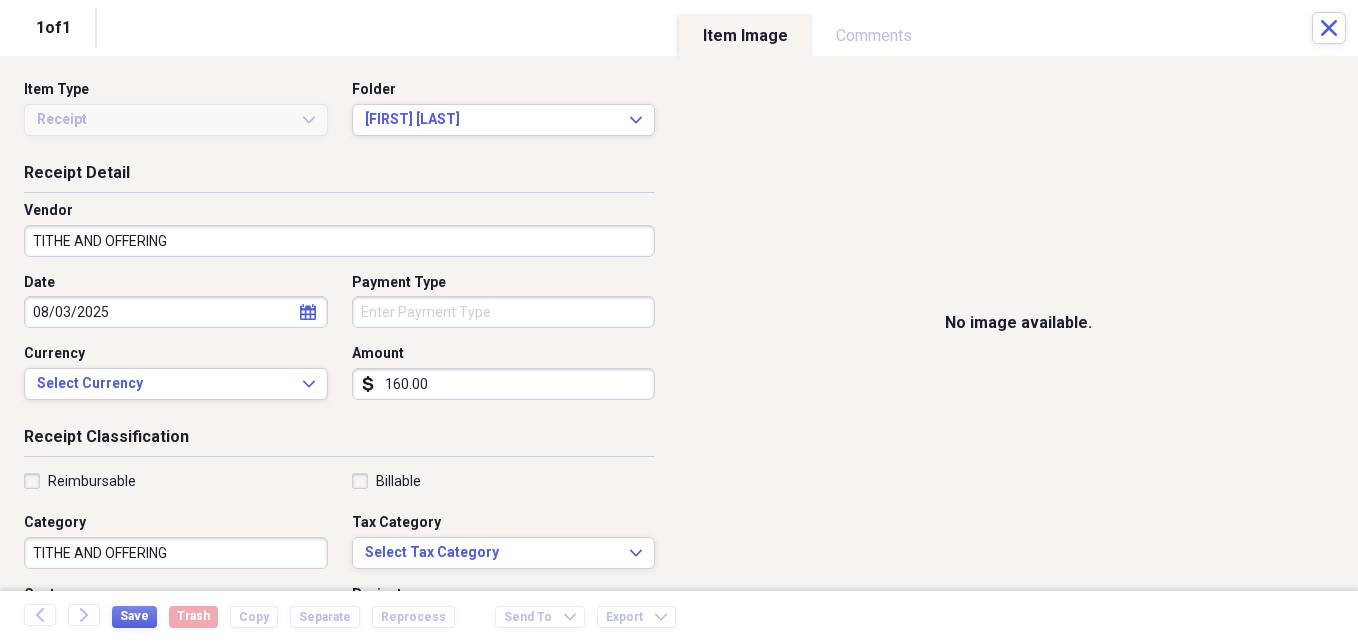 click on "Receipt Detail Vendor TITHE AND OFFERING Date [DATE] calendar Calendar Payment Type Currency Select Currency Expand Amount dollar-sign [AMOUNT]" at bounding box center (339, 294) 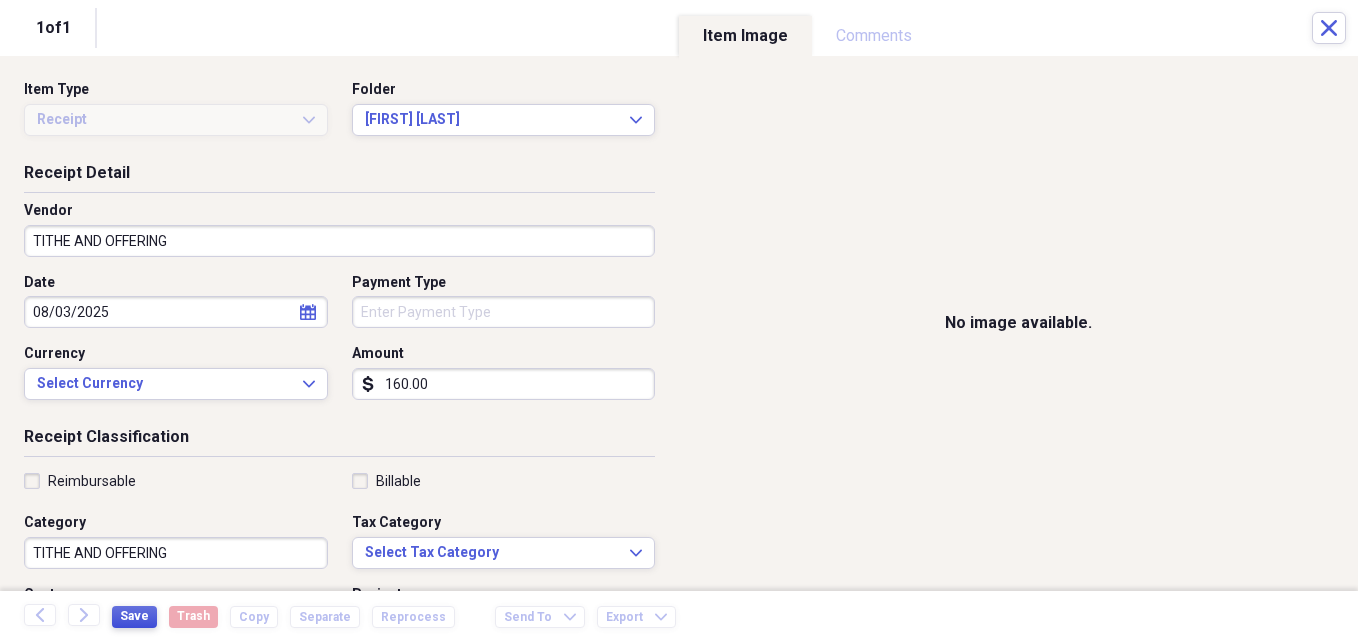 click on "Save" at bounding box center [134, 616] 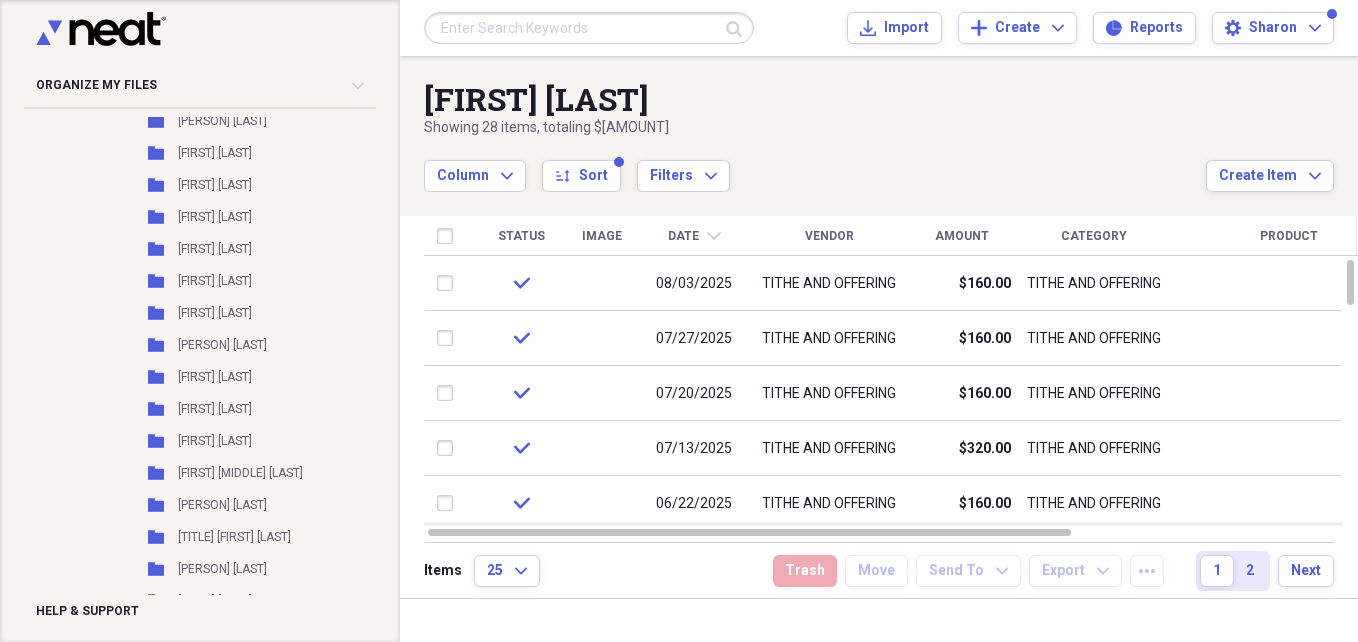 scroll, scrollTop: 2836, scrollLeft: 0, axis: vertical 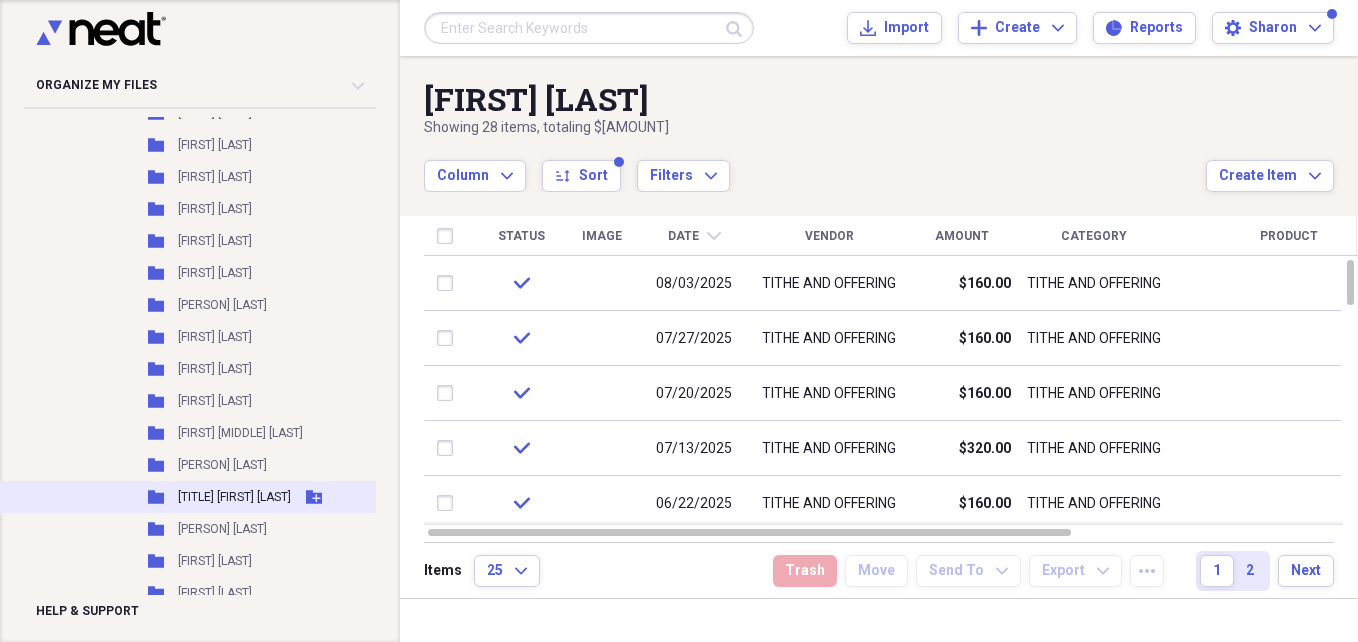 click on "[TITLE] [FIRST] [LAST]" at bounding box center (234, 497) 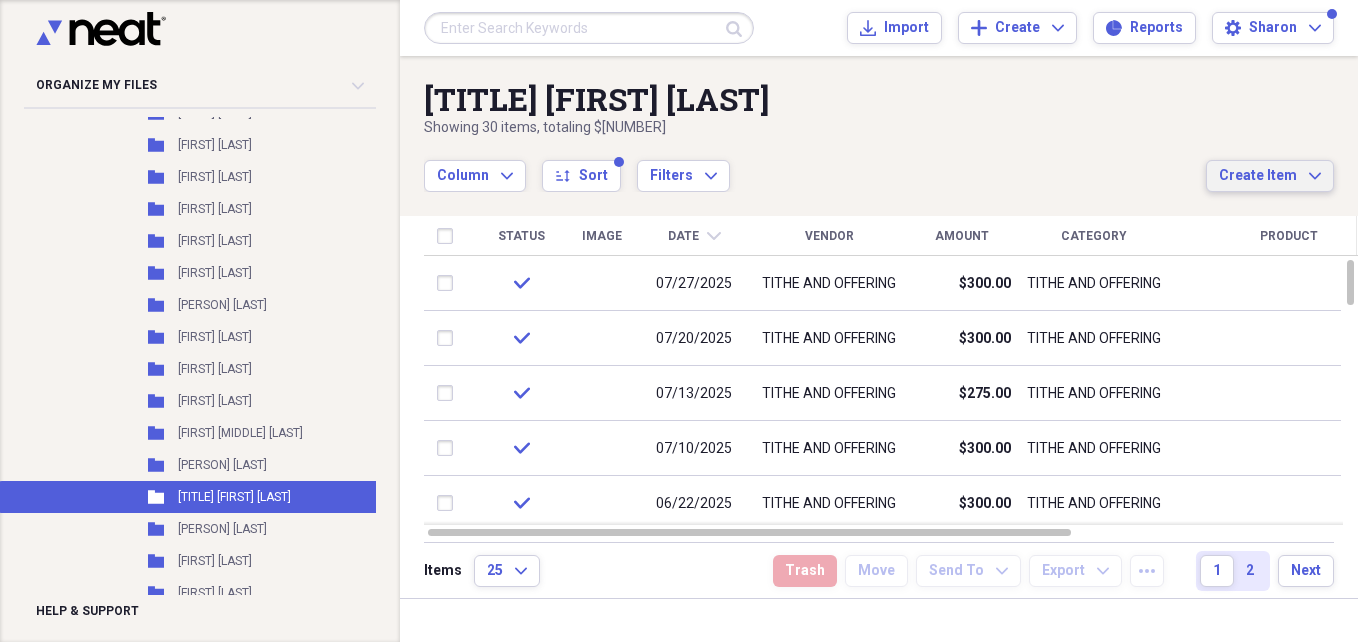 click on "Create Item" at bounding box center (1258, 176) 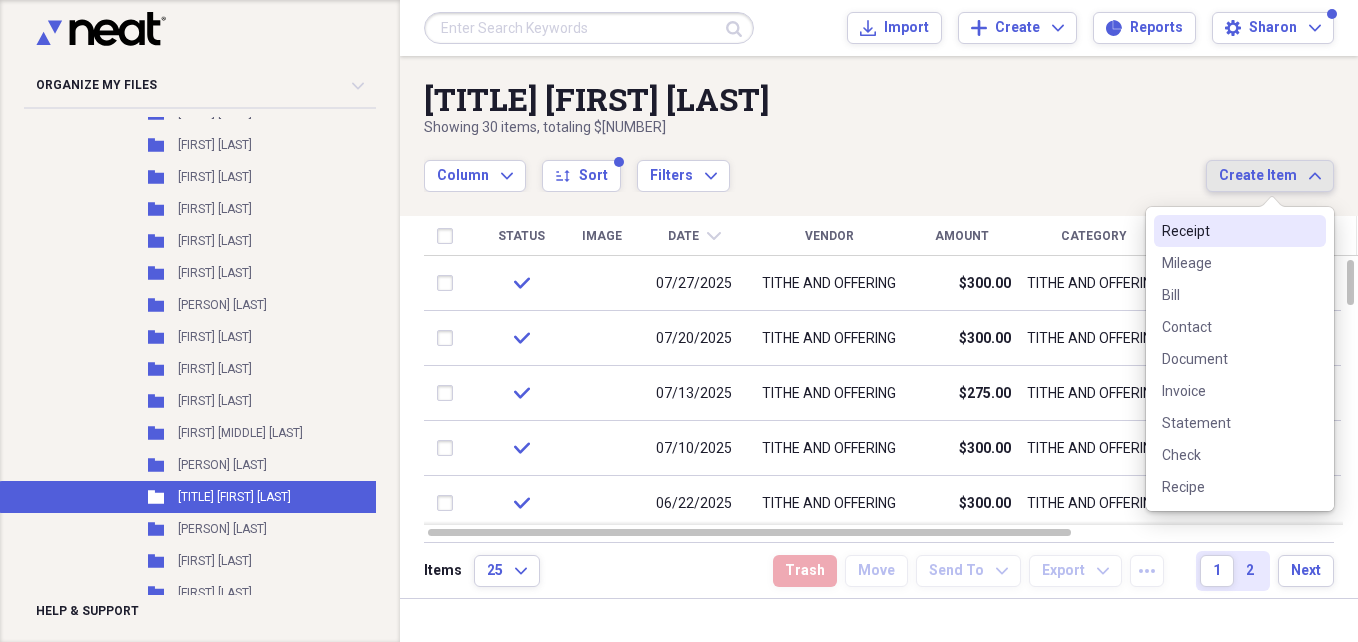 click on "Create Item" at bounding box center (1258, 176) 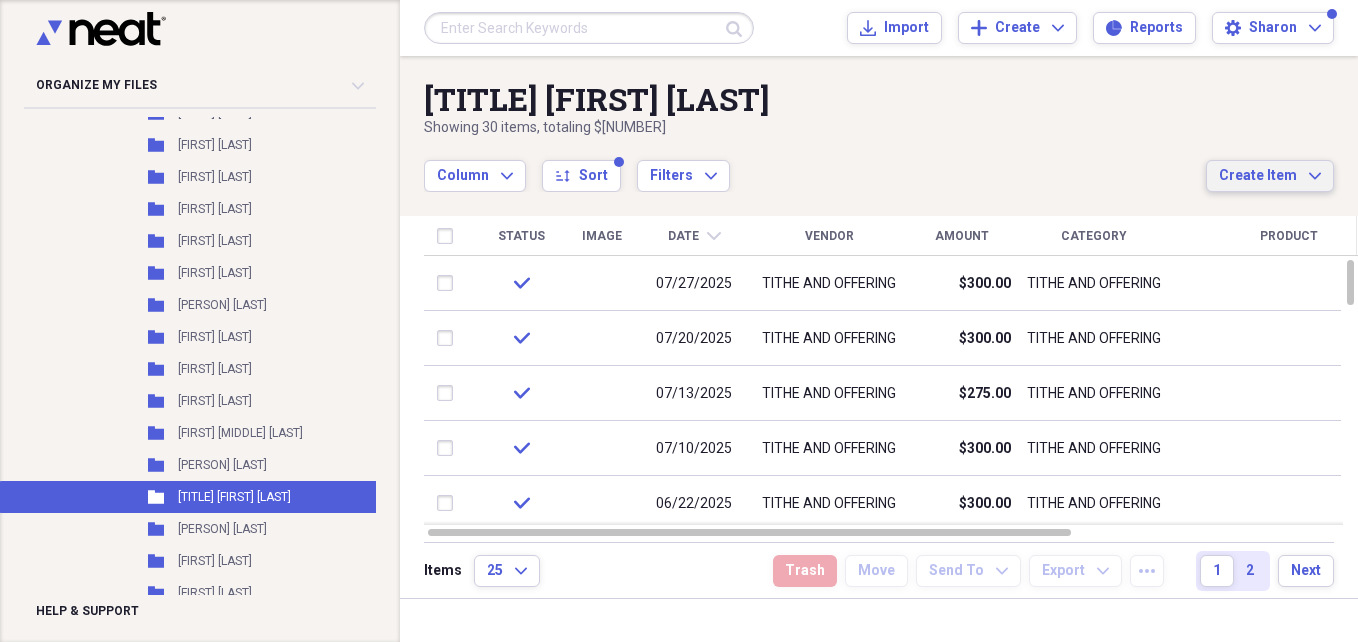 click on "Create Item" at bounding box center (1258, 176) 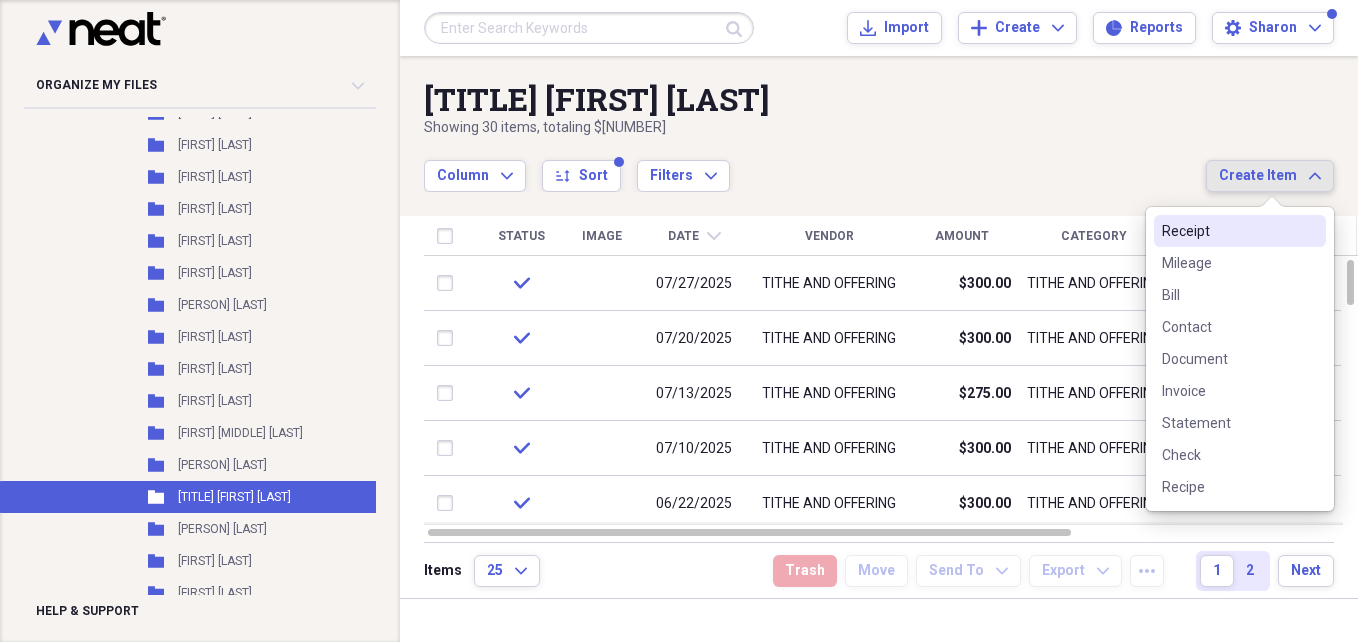 click on "Receipt" at bounding box center [1228, 231] 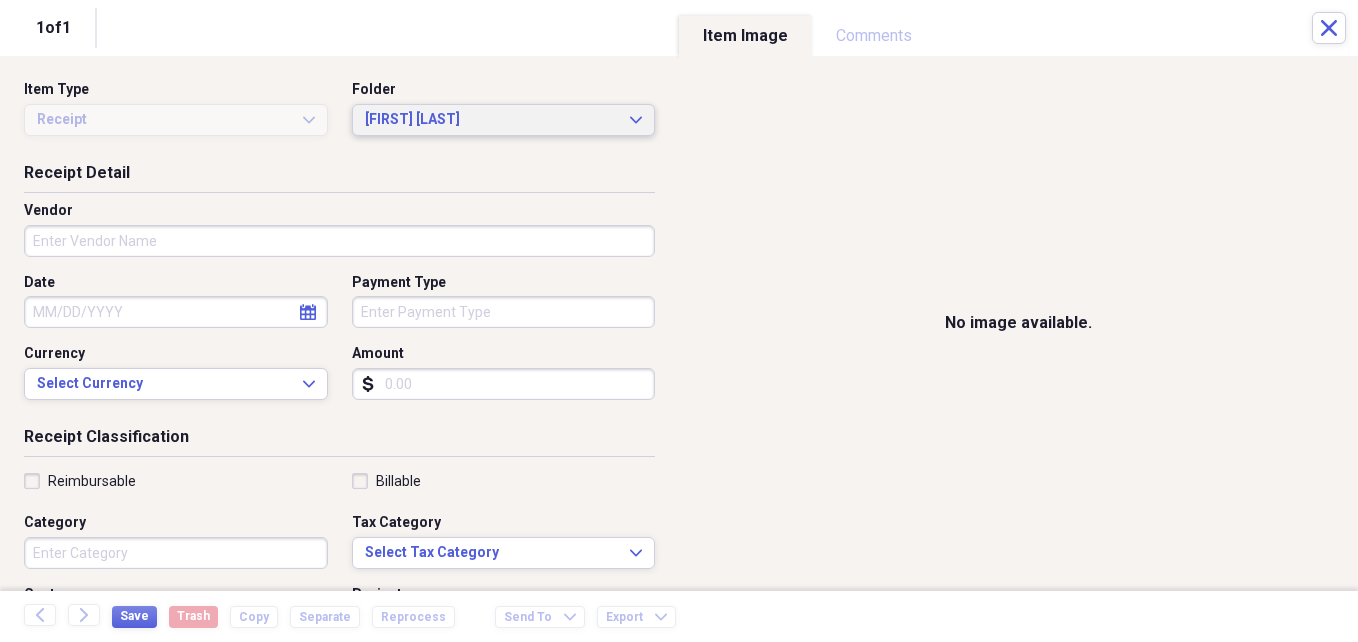 click on "[FIRST] [LAST] Expand" at bounding box center (504, 120) 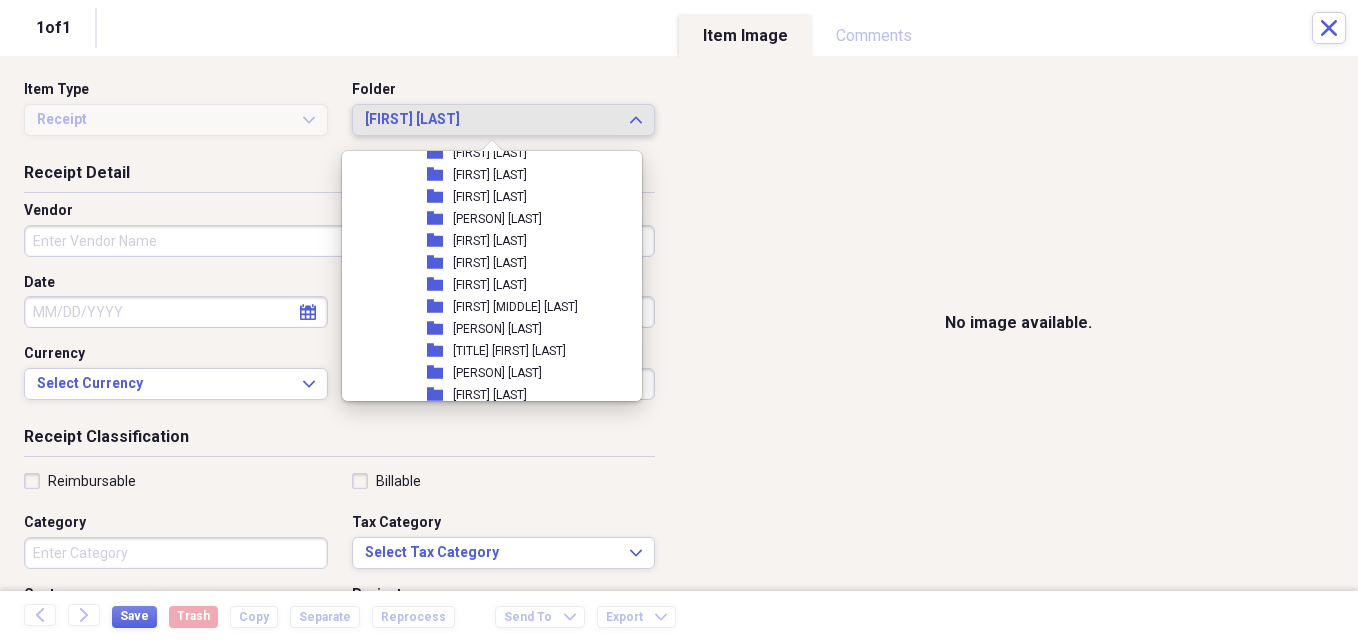 scroll, scrollTop: 1969, scrollLeft: 0, axis: vertical 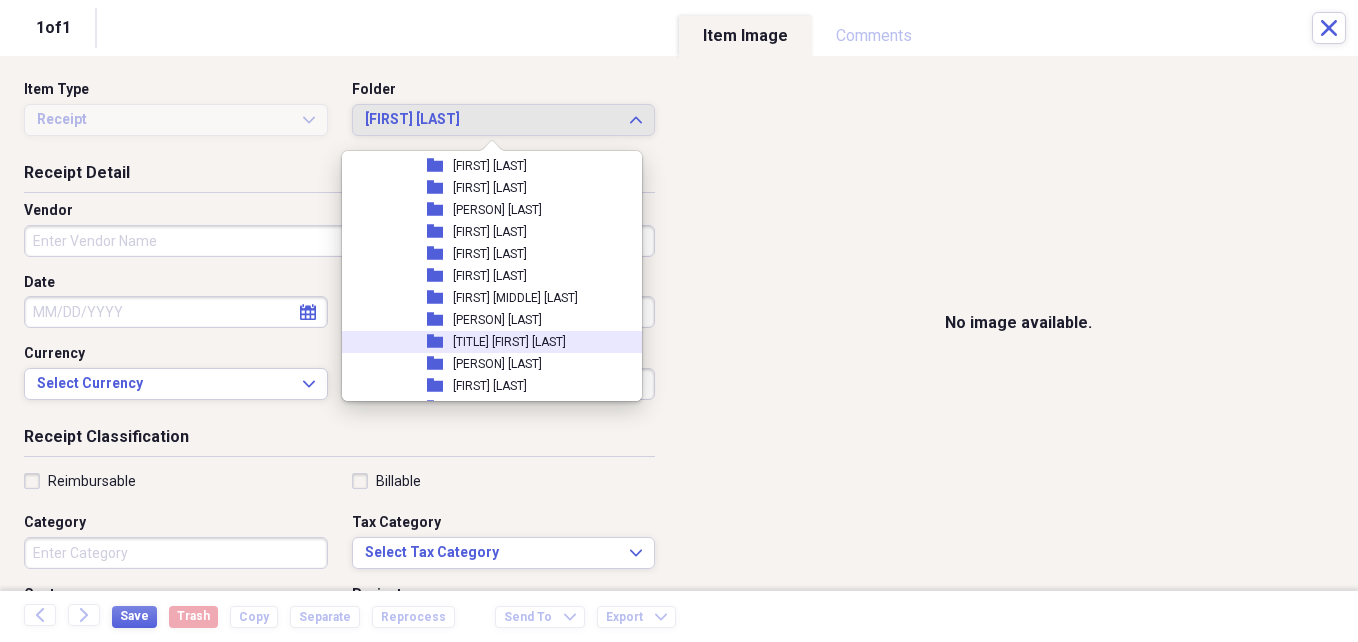 click on "[TITLE] [FIRST] [LAST]" at bounding box center (509, 342) 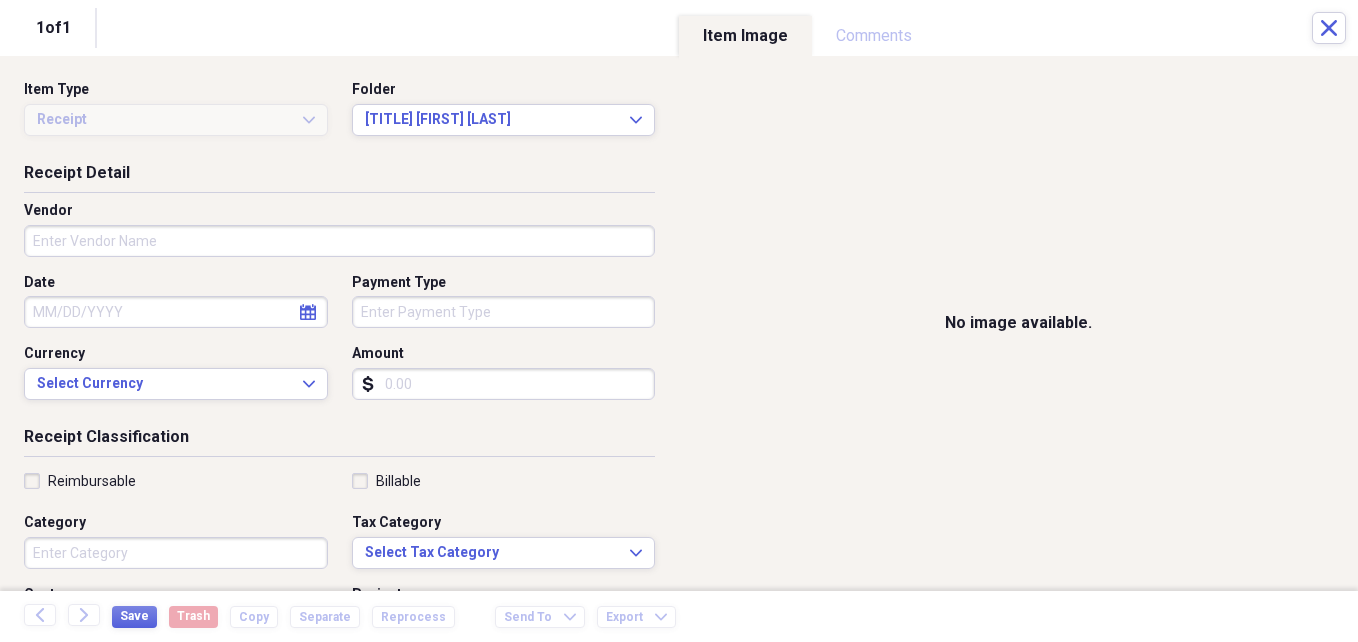 click on "Vendor" at bounding box center [339, 241] 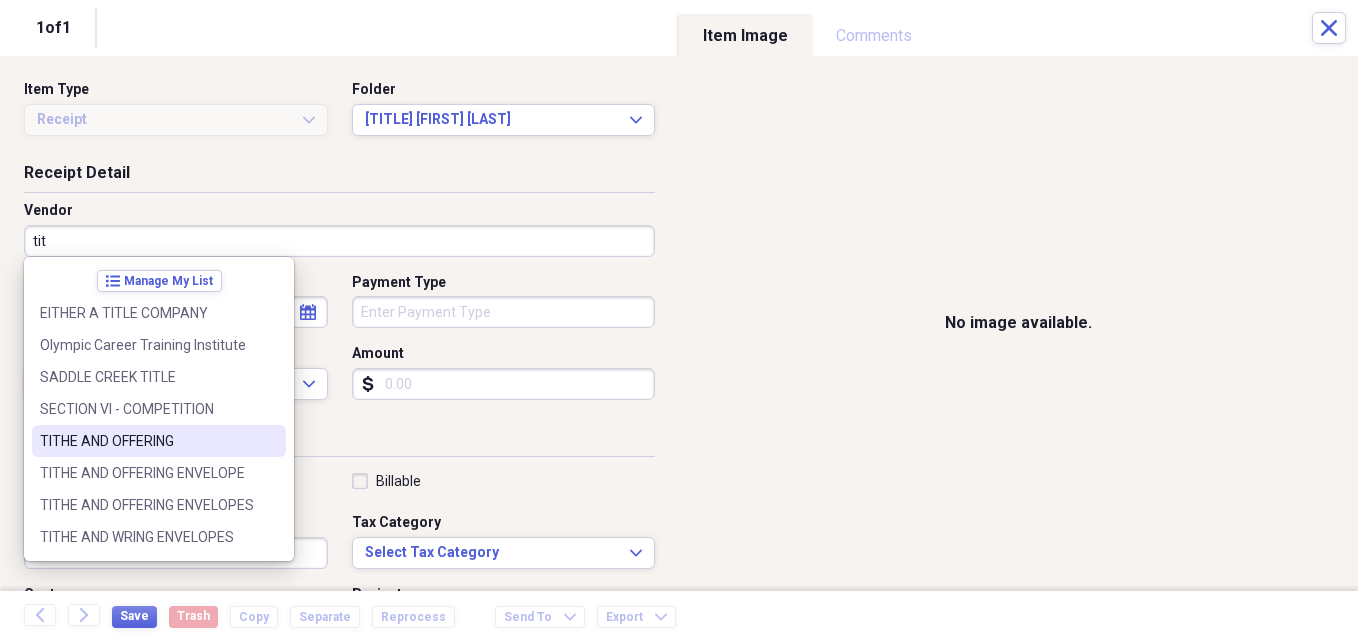 click on "TITHE AND OFFERING" at bounding box center (147, 441) 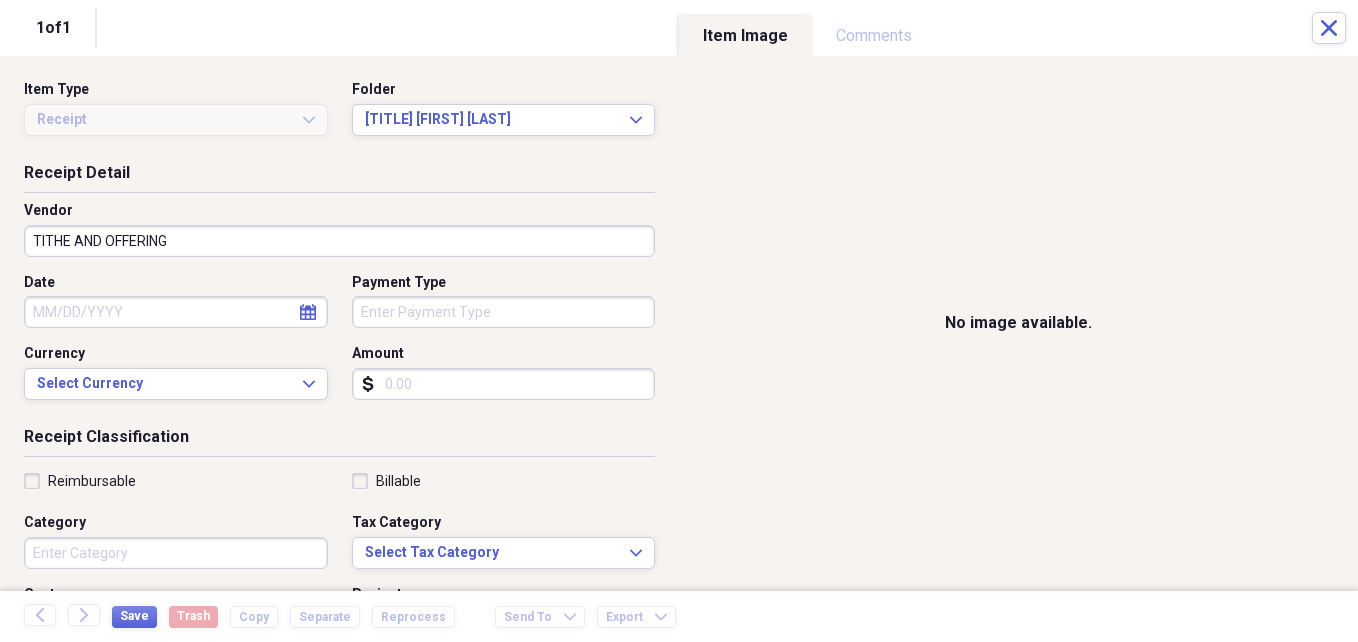 click 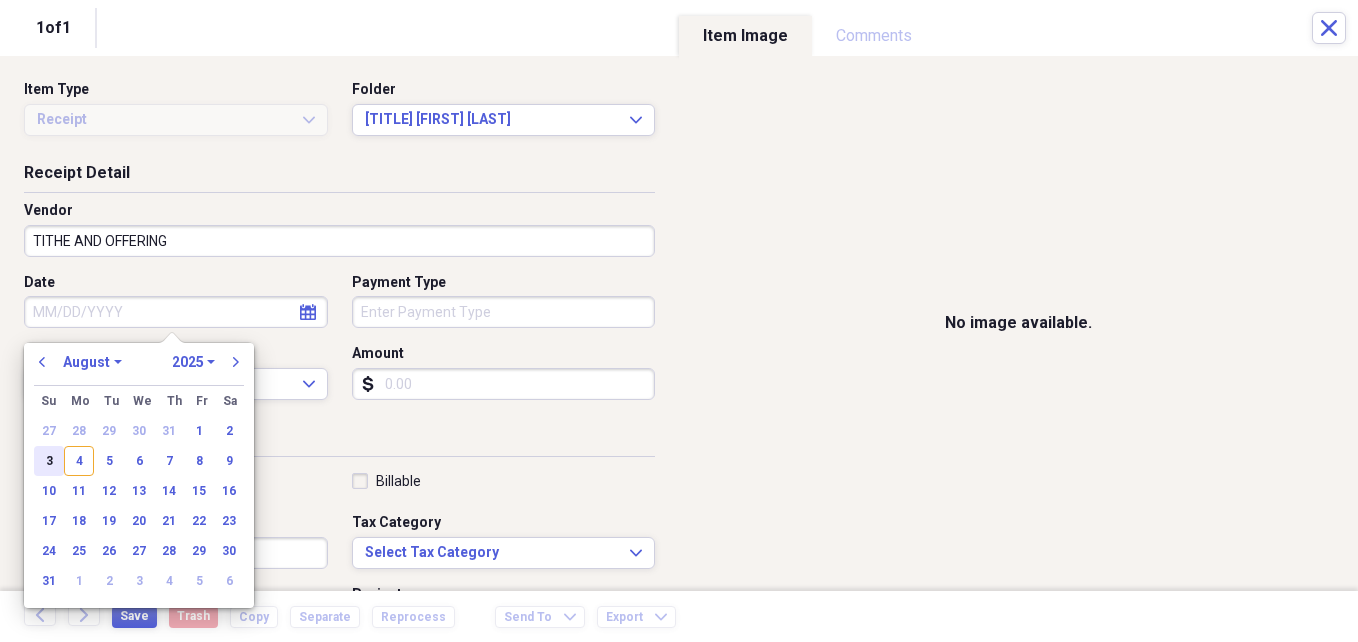 click on "3" at bounding box center (49, 461) 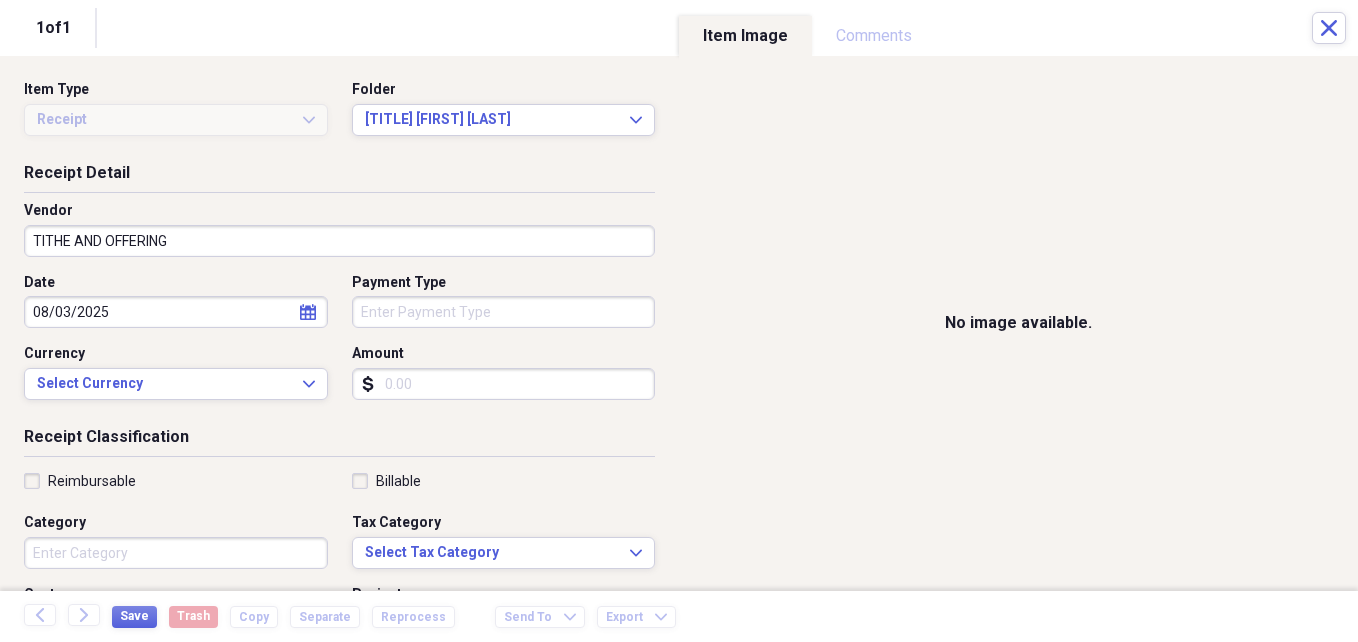 click on "Amount" at bounding box center [504, 384] 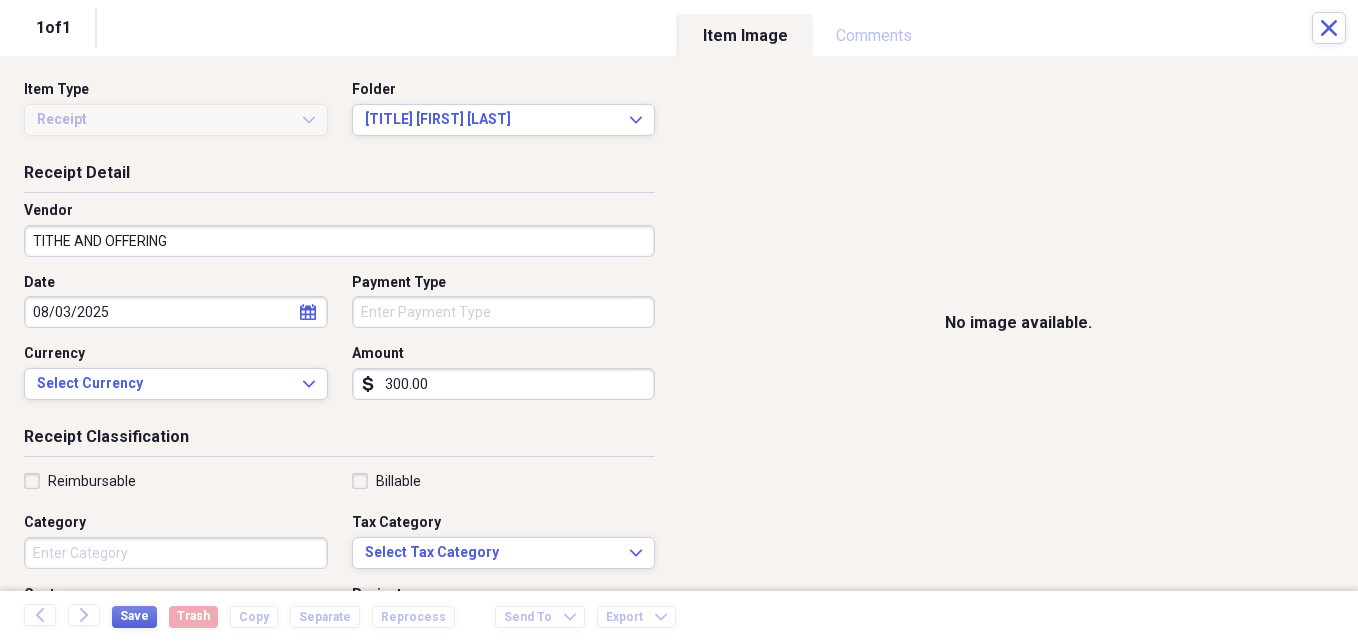 type on "300.00" 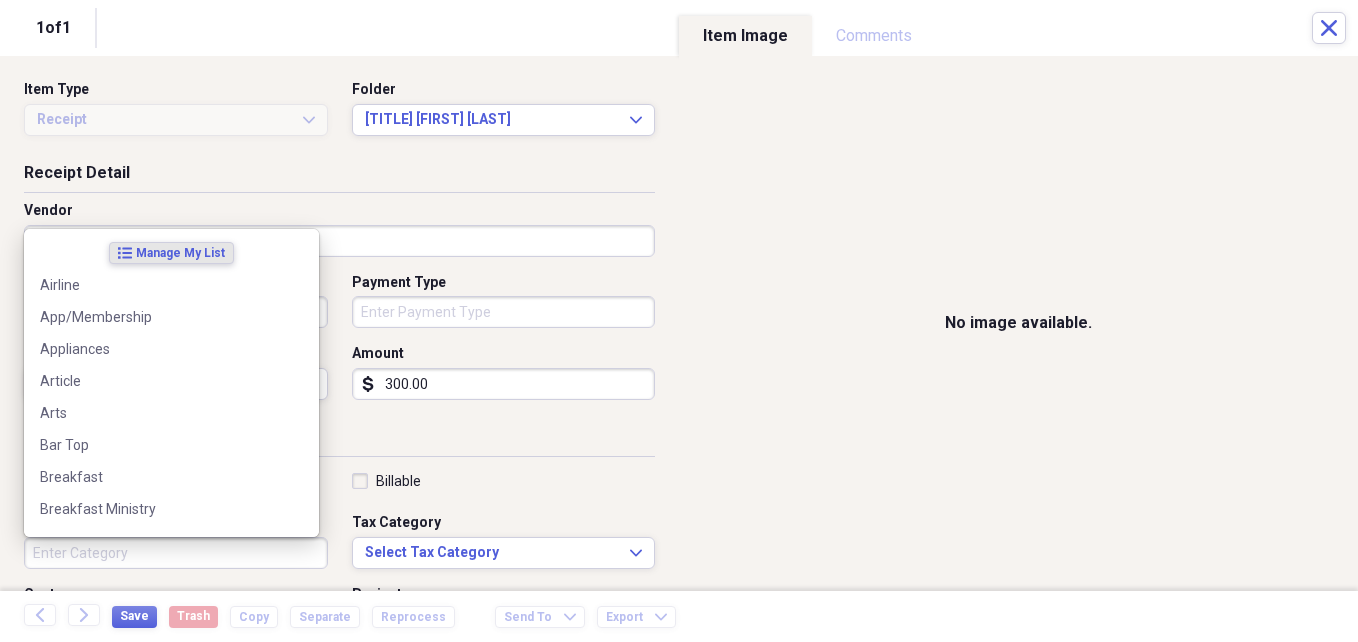 click on "Category" at bounding box center (176, 553) 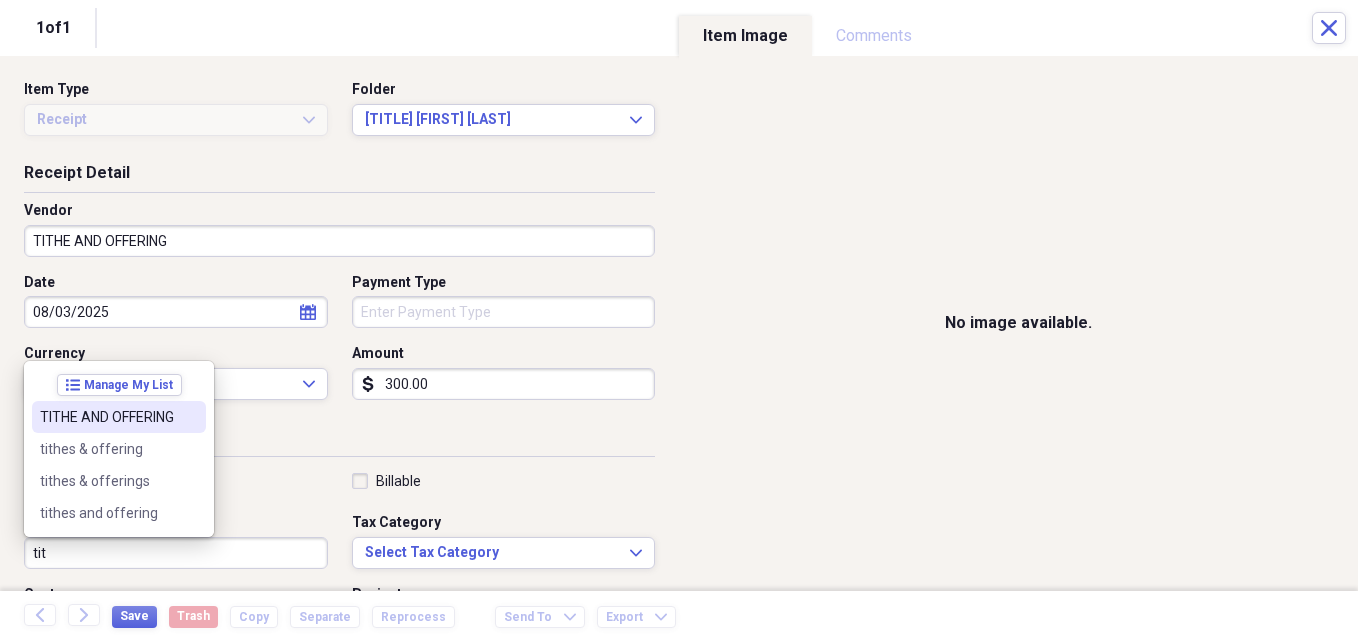 click on "TITHE AND OFFERING" at bounding box center [107, 417] 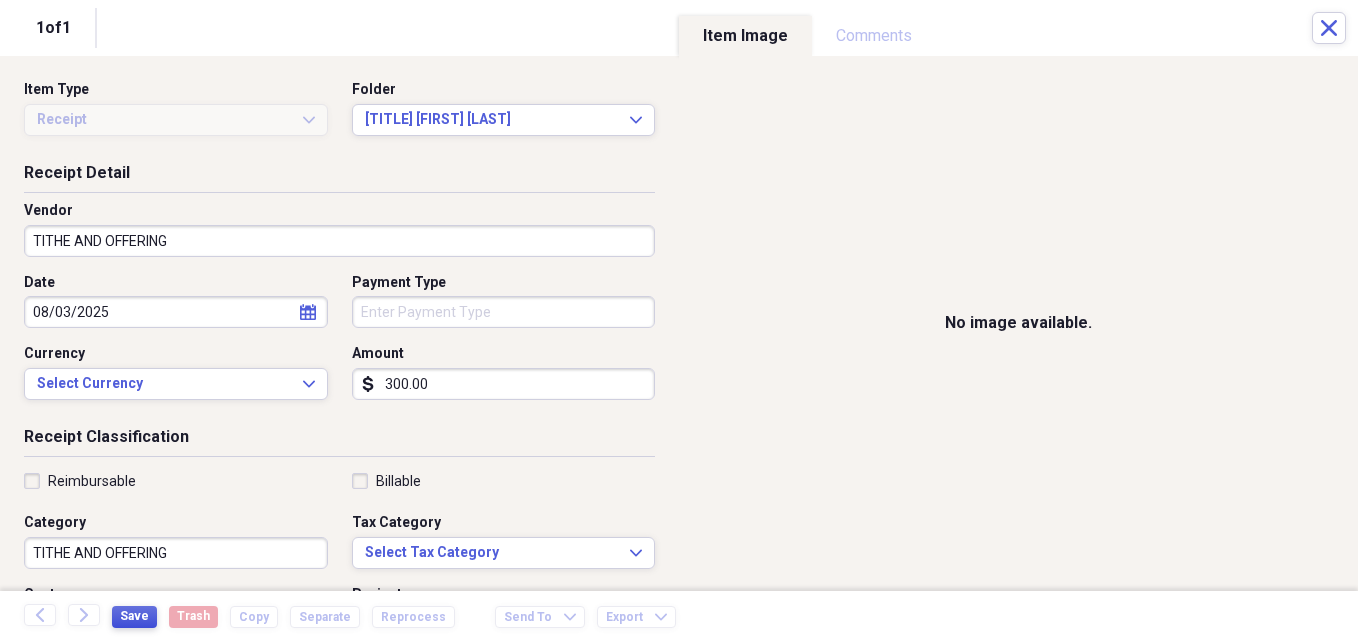 click on "Save" at bounding box center [134, 616] 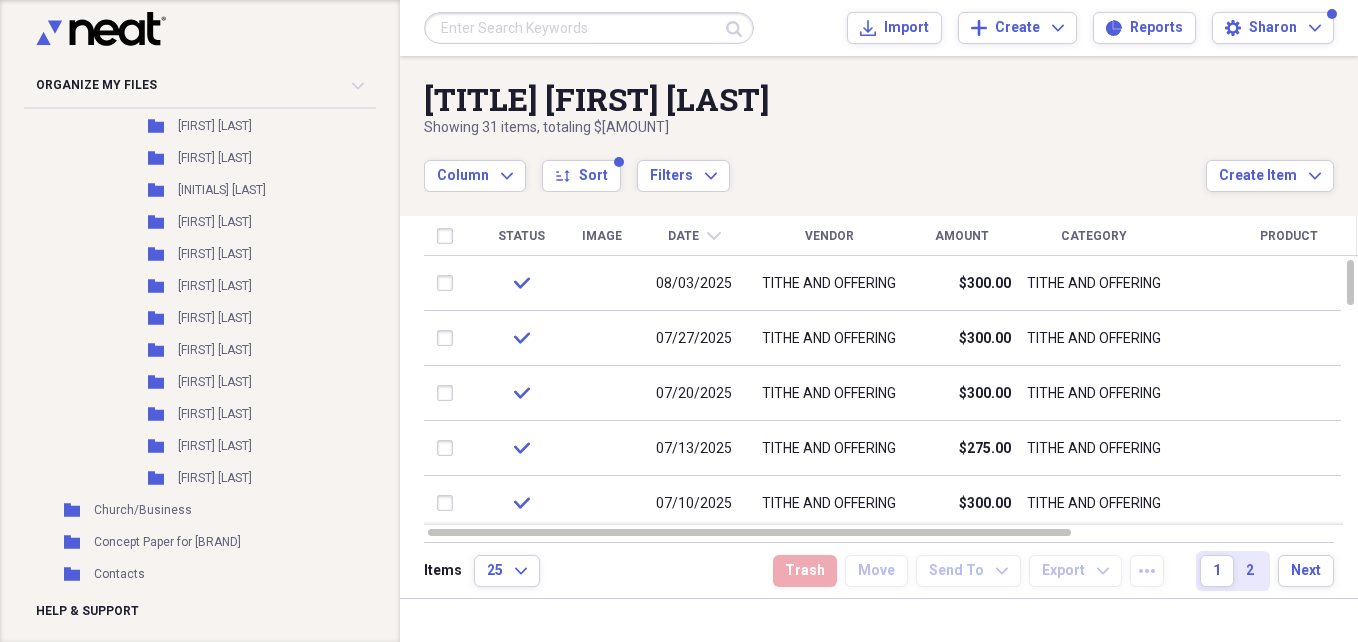 scroll, scrollTop: 3703, scrollLeft: 0, axis: vertical 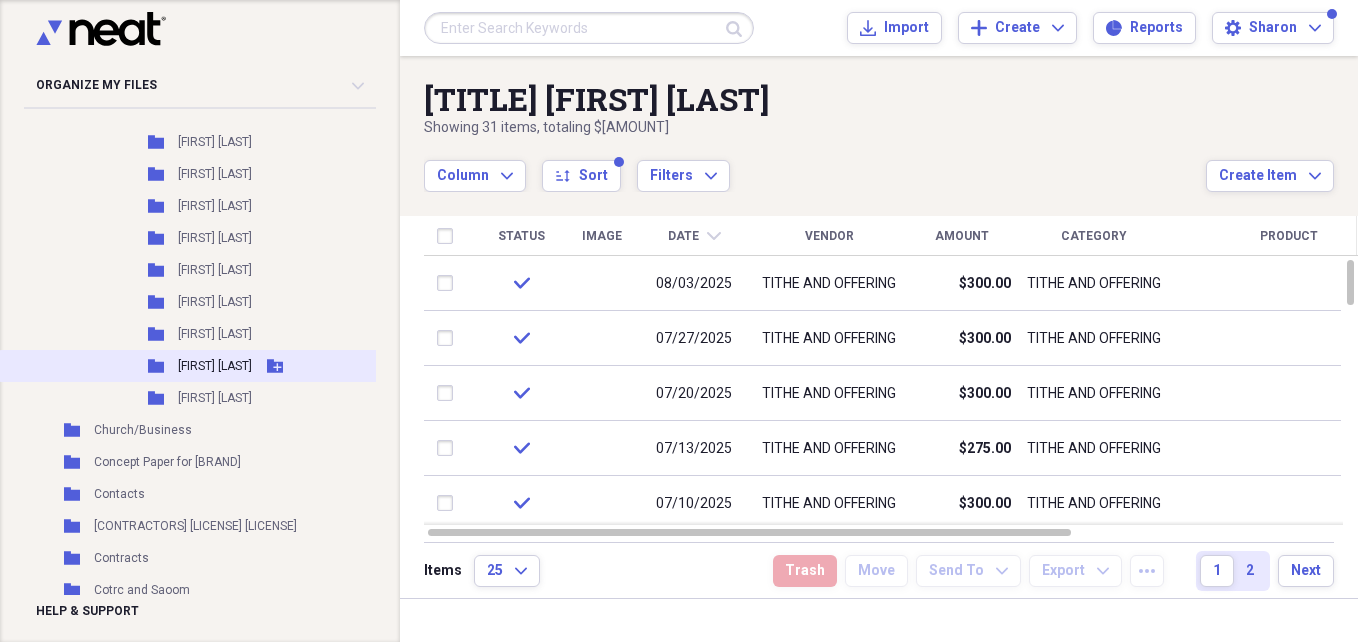 click on "[FIRST] [LAST]" at bounding box center [215, 366] 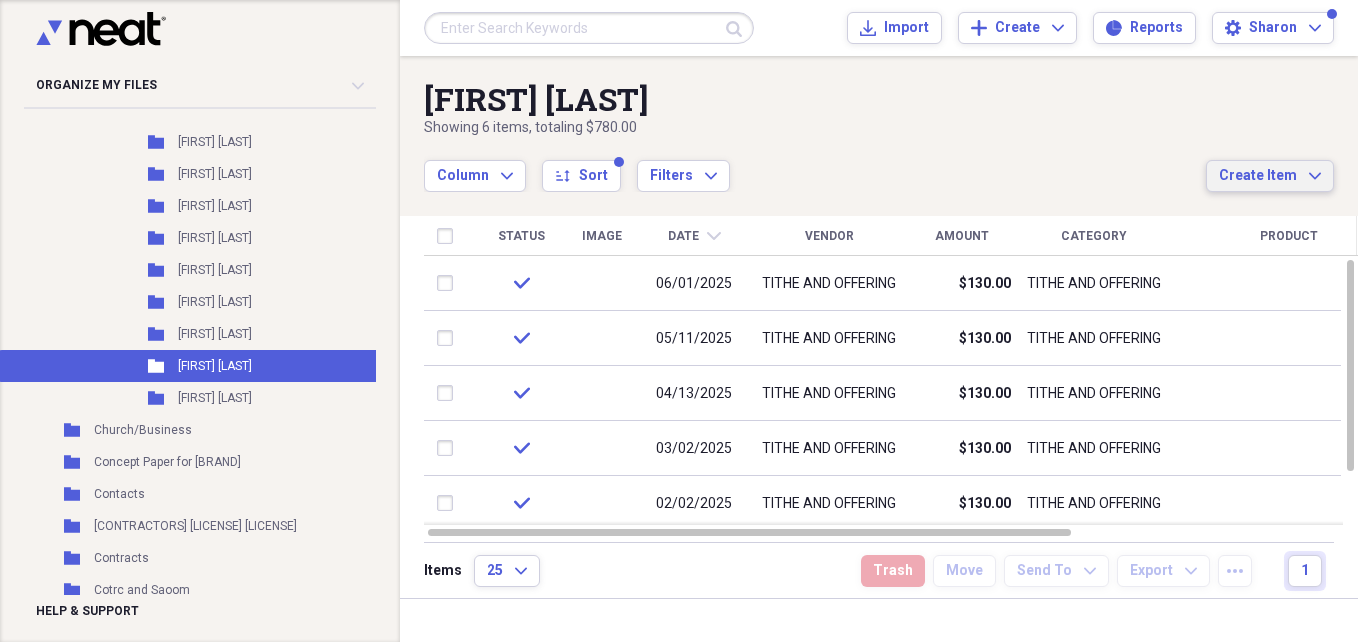 click on "Create Item" at bounding box center [1258, 176] 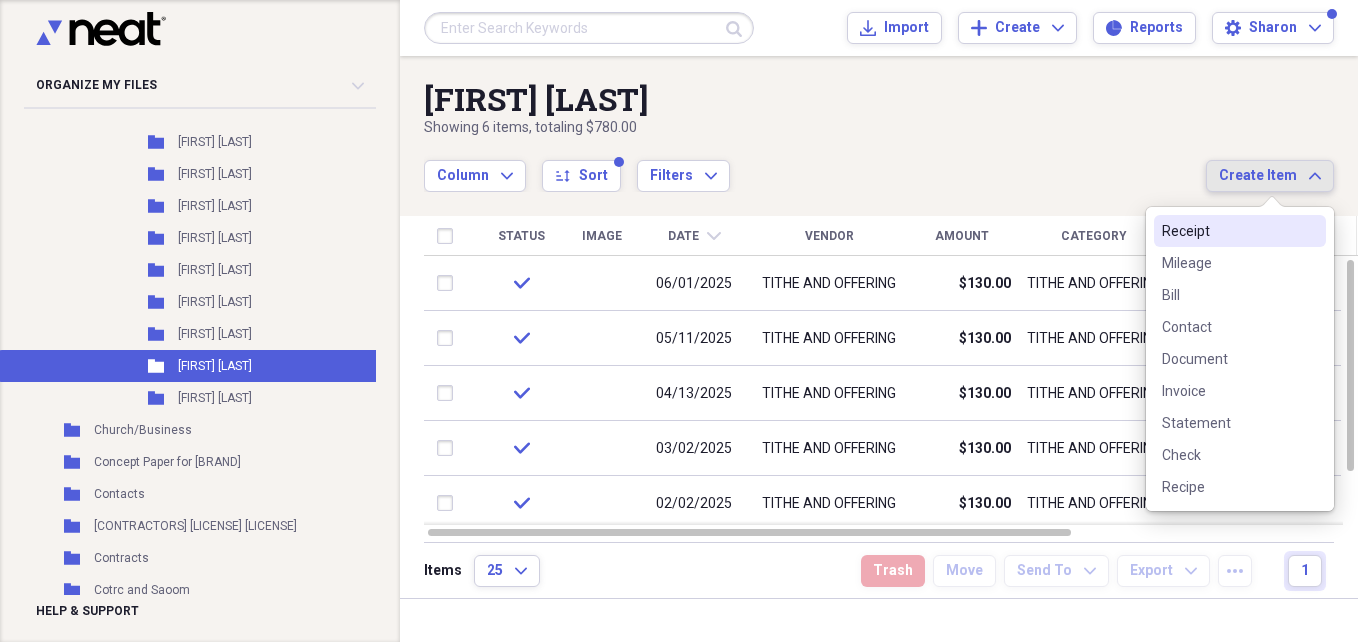 click on "Receipt" at bounding box center [1228, 231] 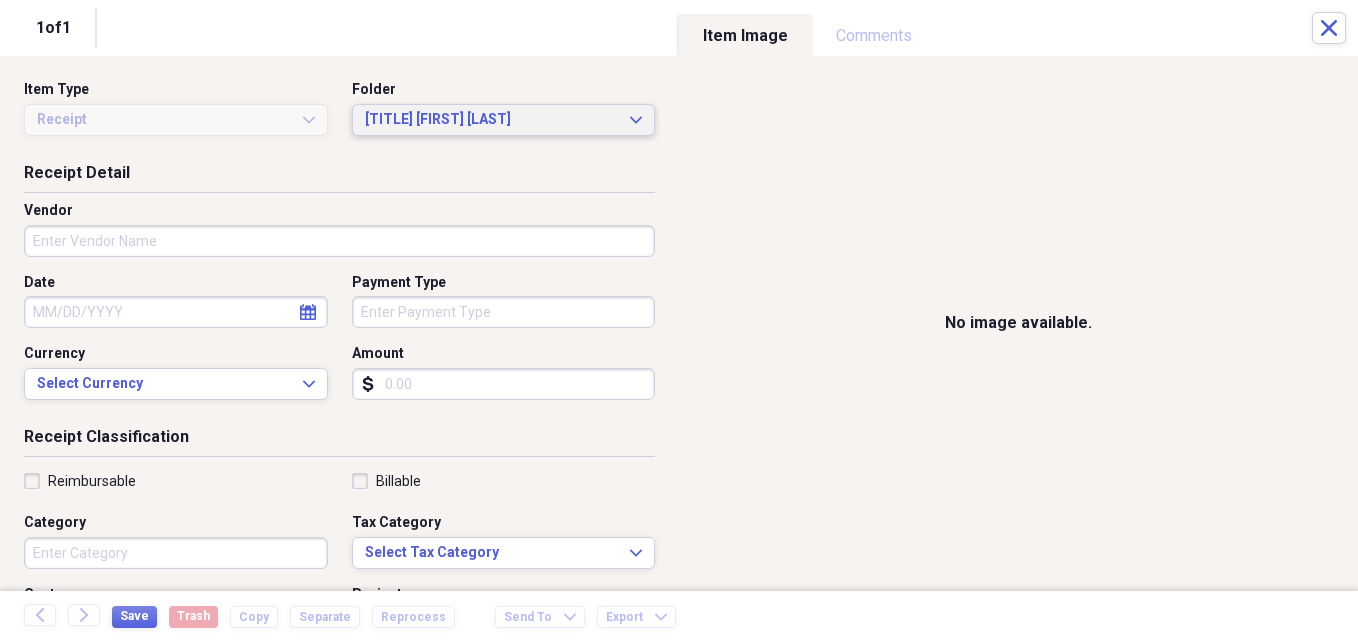 click on "Expand" 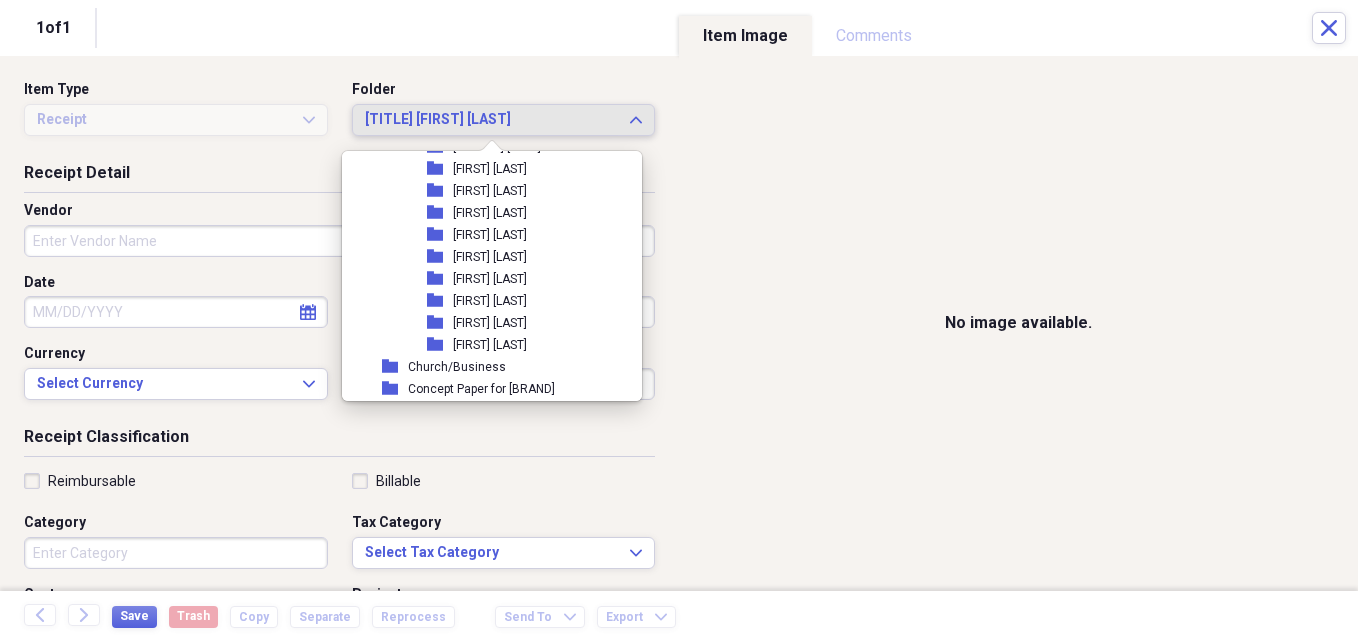 scroll, scrollTop: 2502, scrollLeft: 0, axis: vertical 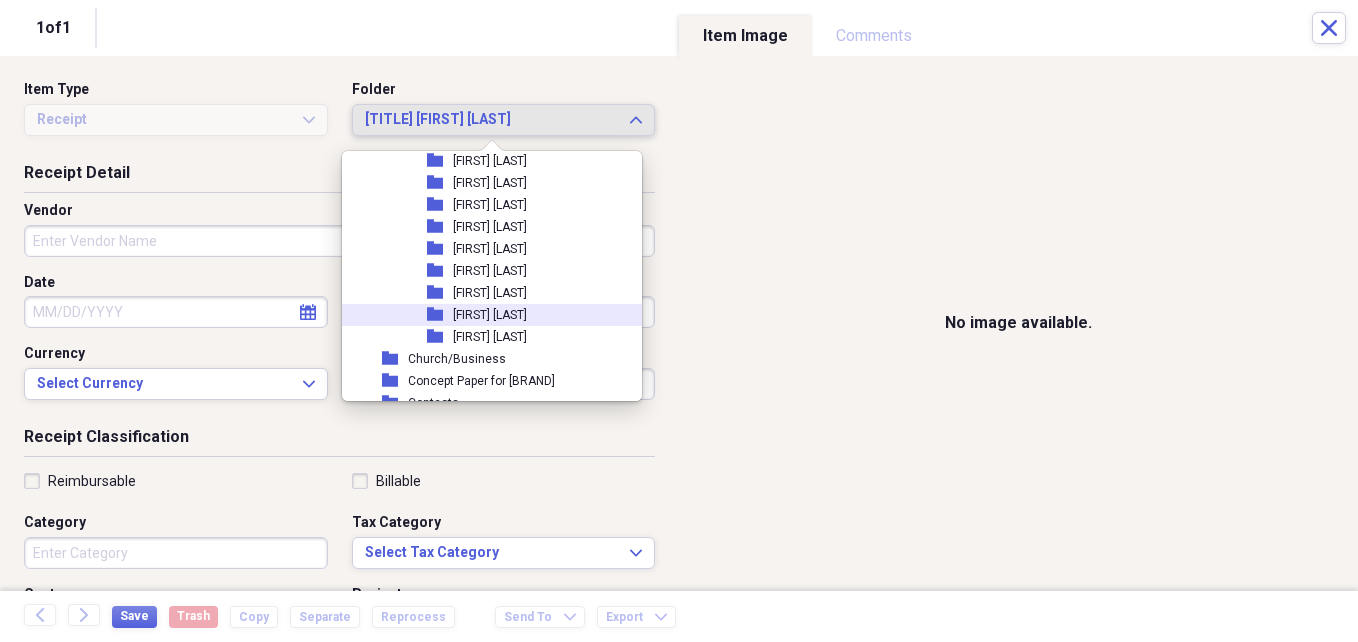click on "folder" 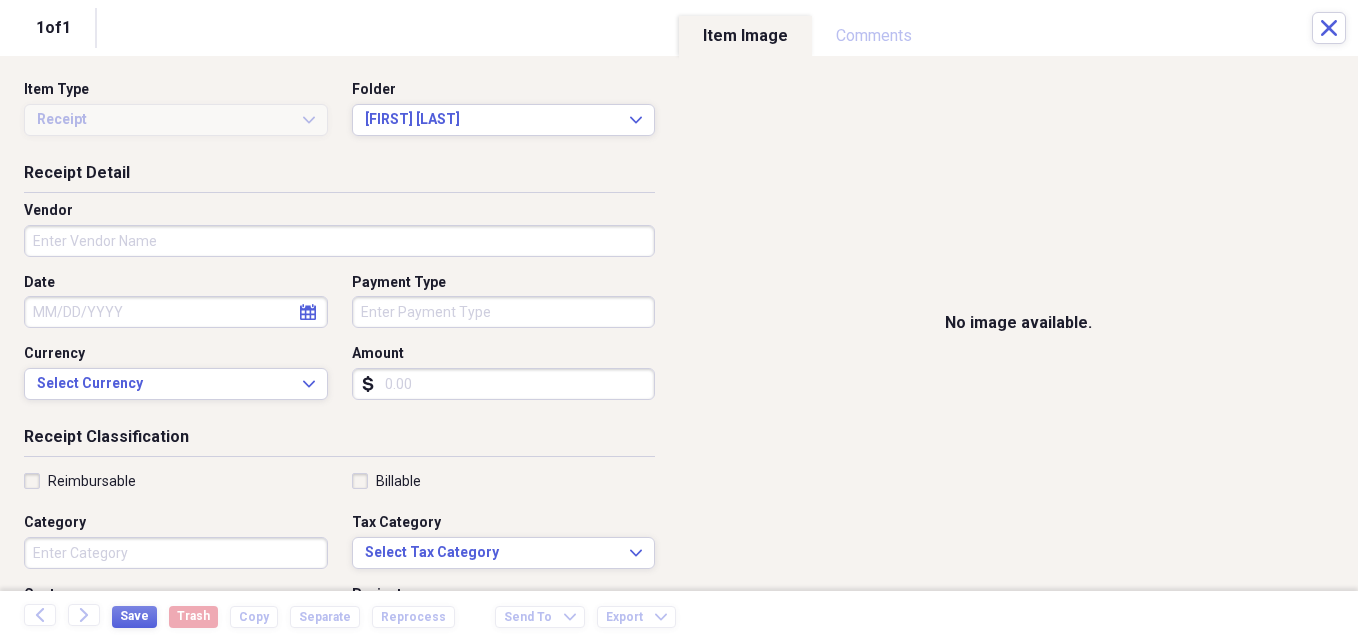 click on "Vendor" at bounding box center [339, 241] 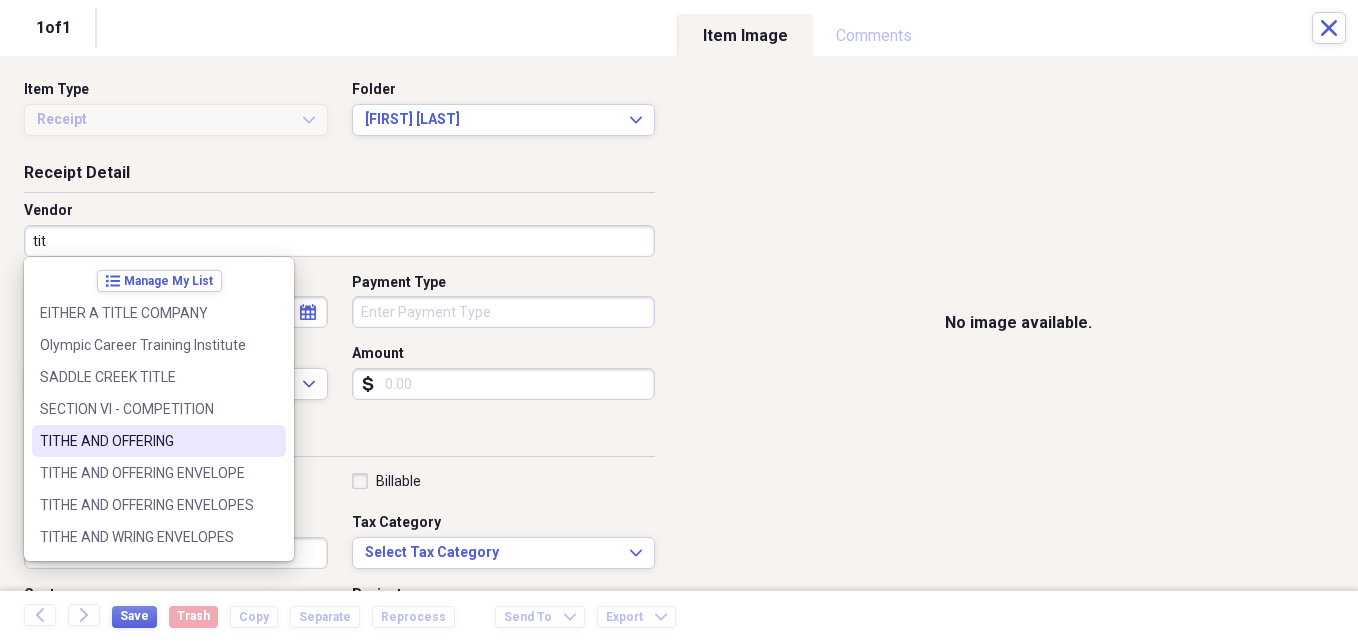 click on "TITHE AND OFFERING" at bounding box center [147, 441] 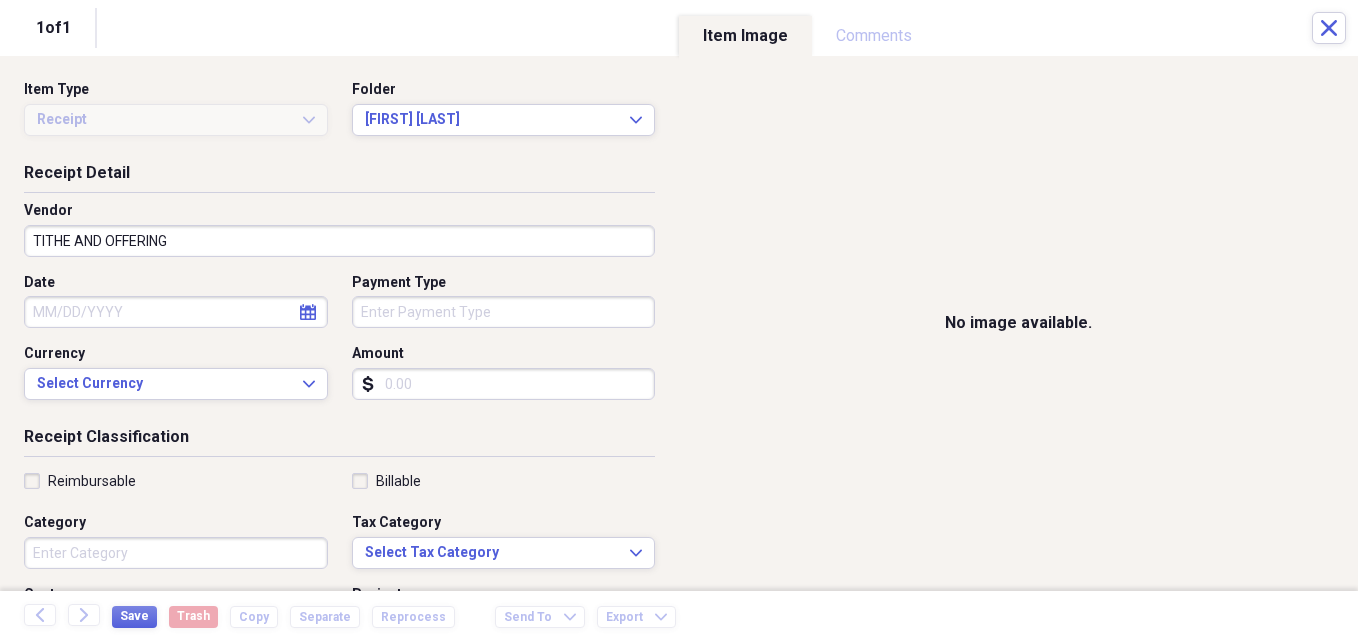 click 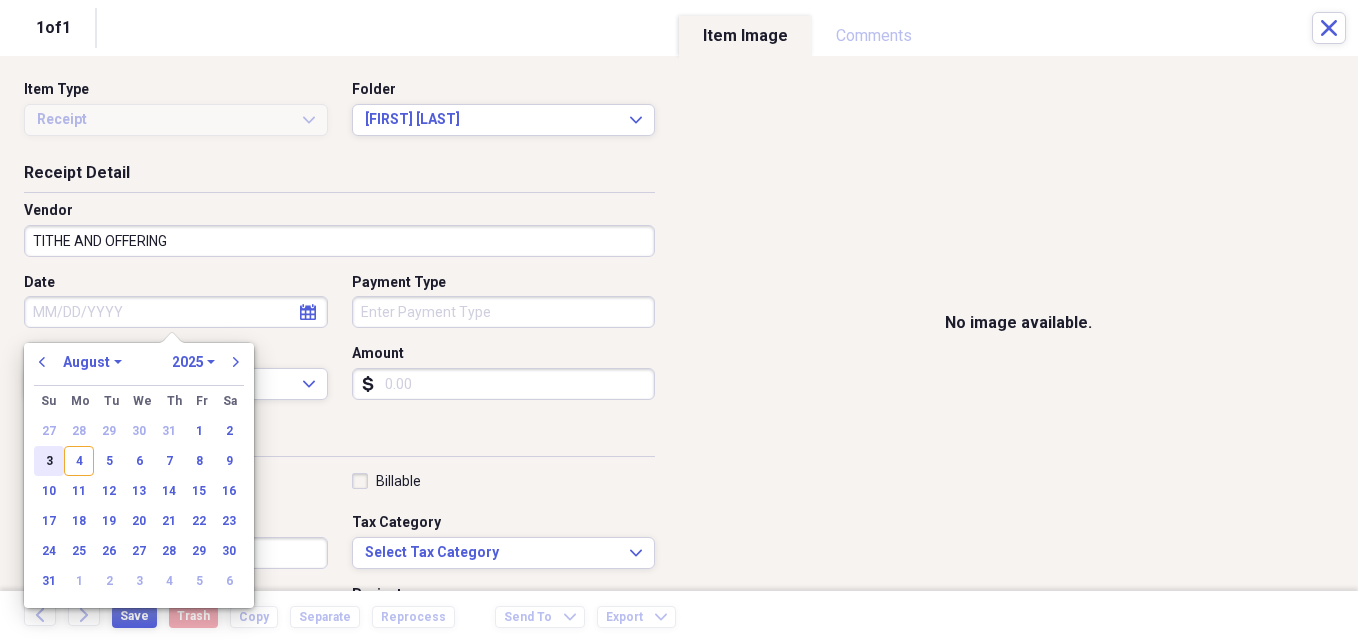 click on "3" at bounding box center (49, 461) 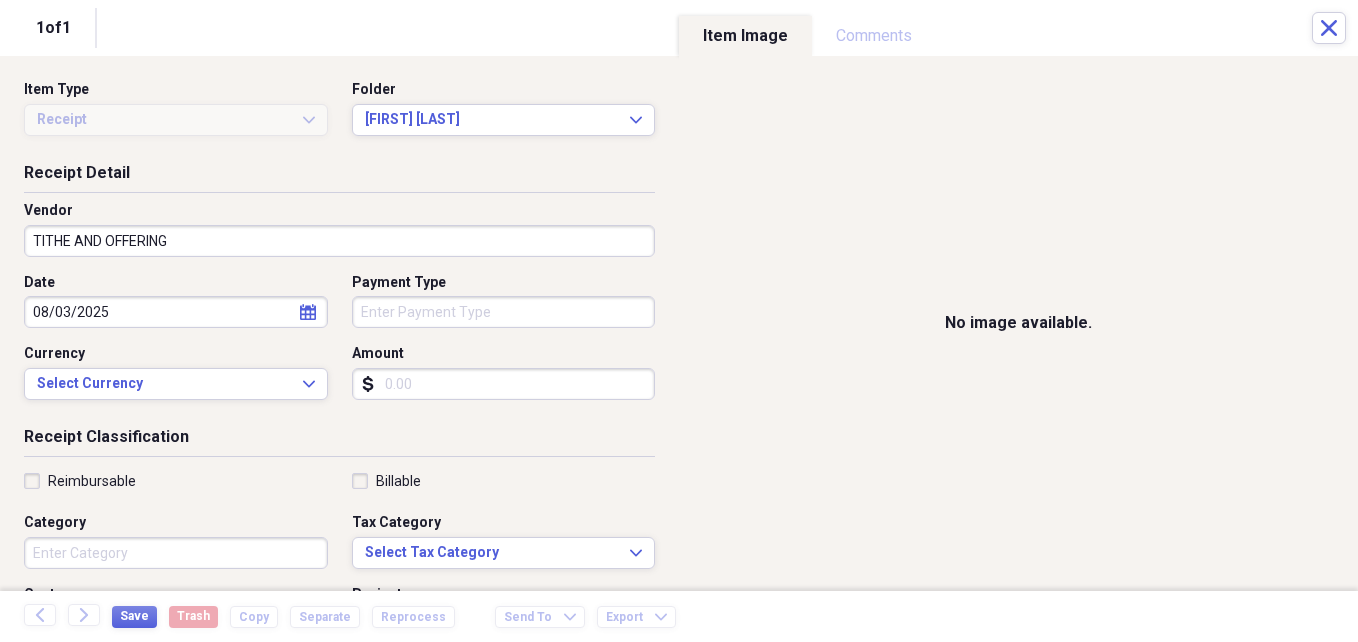 click on "Amount" at bounding box center [504, 384] 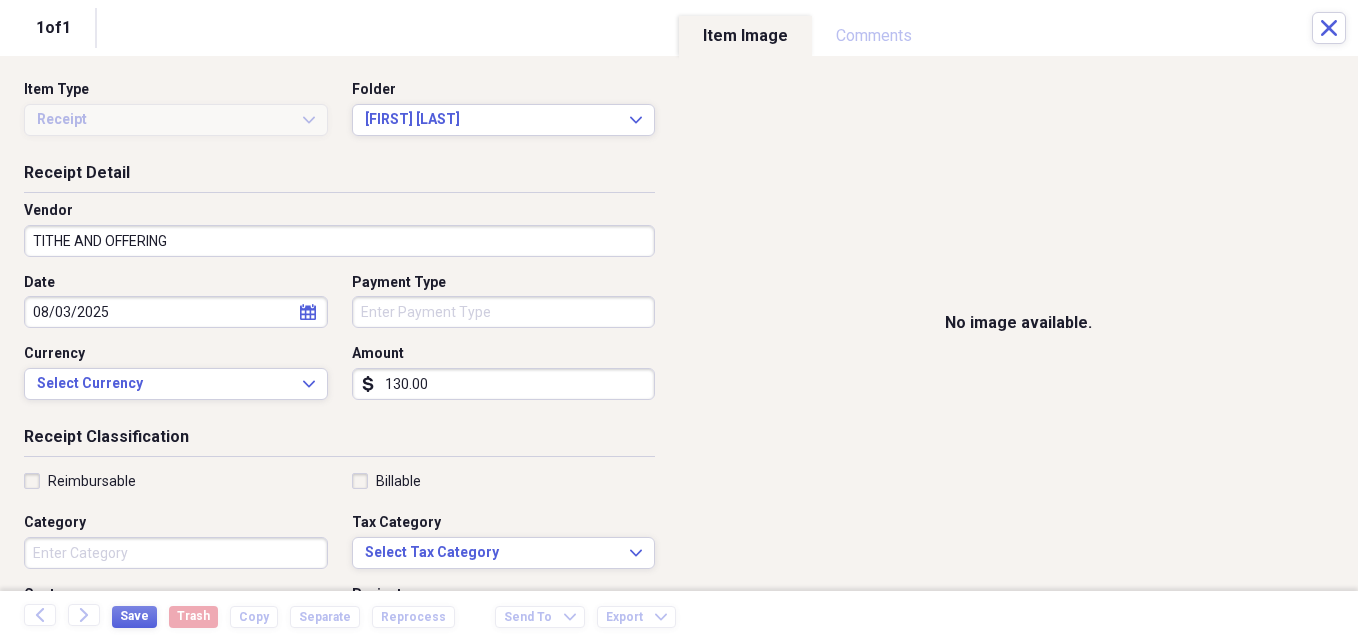 type on "130.00" 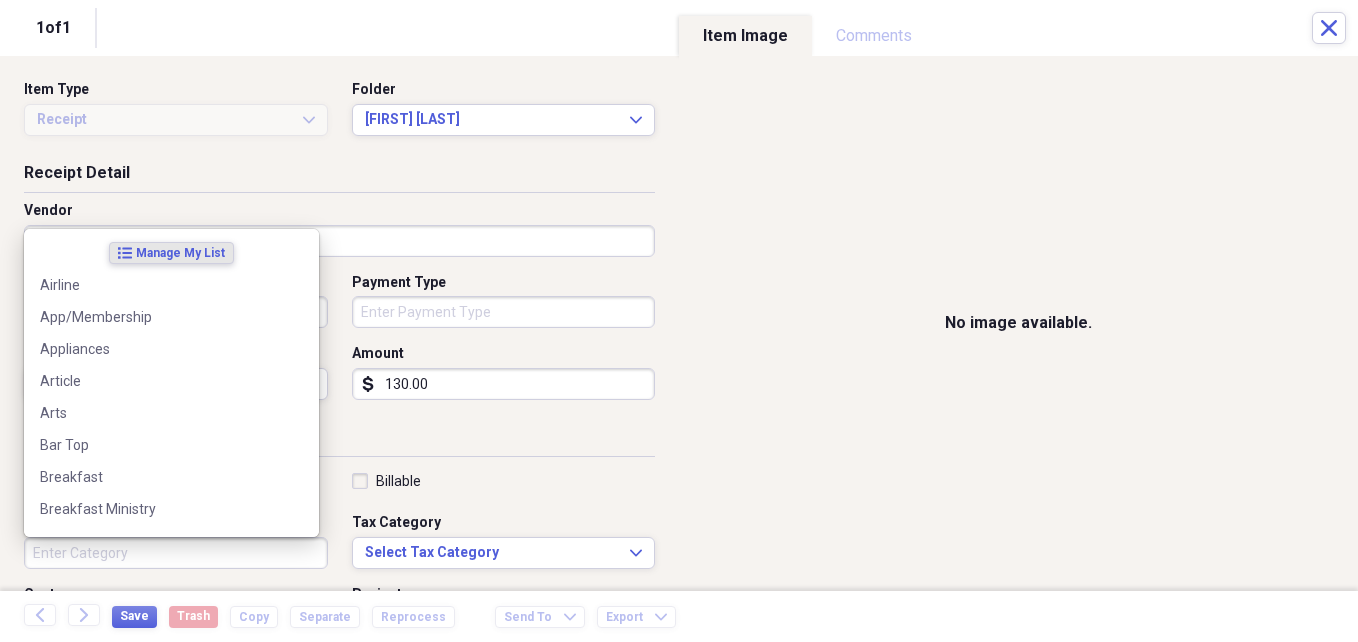 click on "Category" at bounding box center [176, 553] 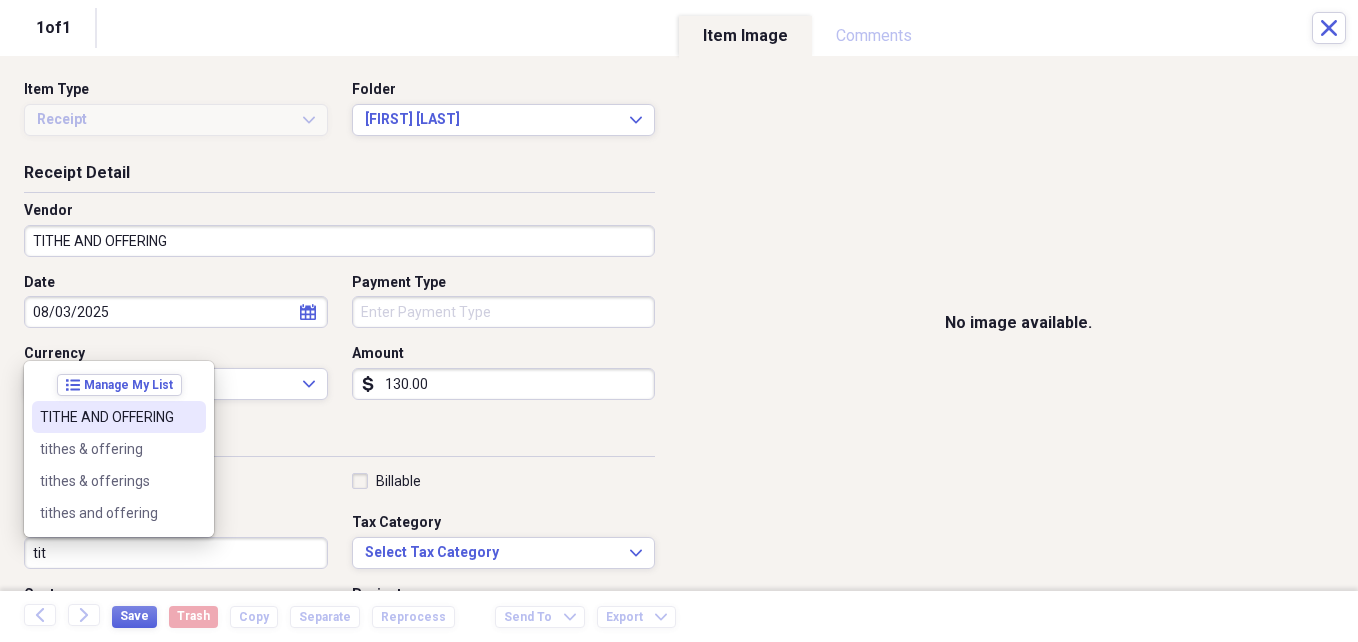 click on "TITHE AND OFFERING" at bounding box center (107, 417) 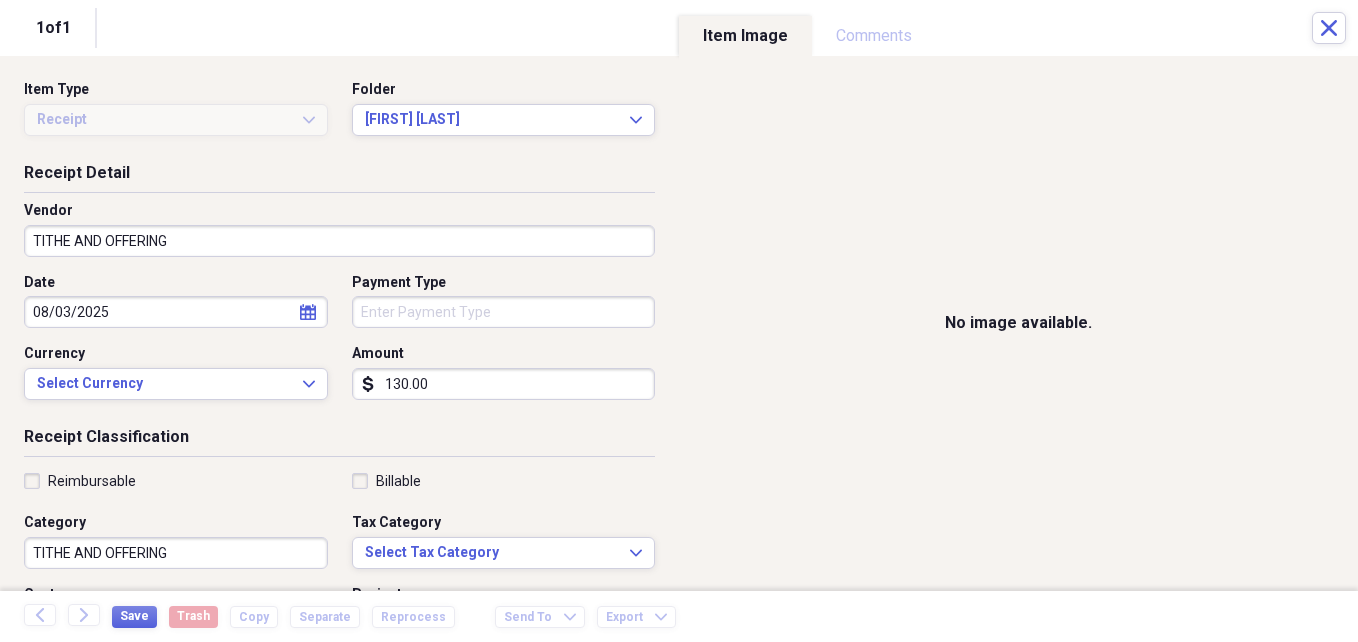 click on "Organize My Files 1 Collapse Unfiled Needs Review 1 Unfiled All Files Unfiled Unfiled Unfiled Saved Reports Collapse My Cabinet My Cabinet Add Folder Folder [NUMBER] [STREET] Add Folder Folder [NUMBER] [STREET] Add Folder Folder [NUMBER] [STREET] #4 Add Folder Folder Addresses and Phone Numbers Add Folder Folder Apprenticeship Add Folder Expand Folder Bank Statements Add Folder Folder Be real get healed Add Folder Folder Beating All Odds Add Folder Folder Bureau of Prisons (BOP)/ National Institute of Corrections (NIC) Directory Add Folder Folder Business Cards Add Folder Folder Business Development Institute Add Folder Folder Business Plan Format Add Folder Folder CCN Add Folder Folder ChIPs Add Folder Collapse Open Folder Church Add Folder Expand Folder Breakfast Ministry Add Folder Folder Documents All Areas Add Folder Expand Folder Free Haircuts Add Folder Collapse Open Folder Tithe envelopes Add Folder Folder 2015 Add Folder Folder 2016 Add Folder Expand Folder 2017 Add Folder Expand Folder 2018 Add Folder Expand" at bounding box center (679, 321) 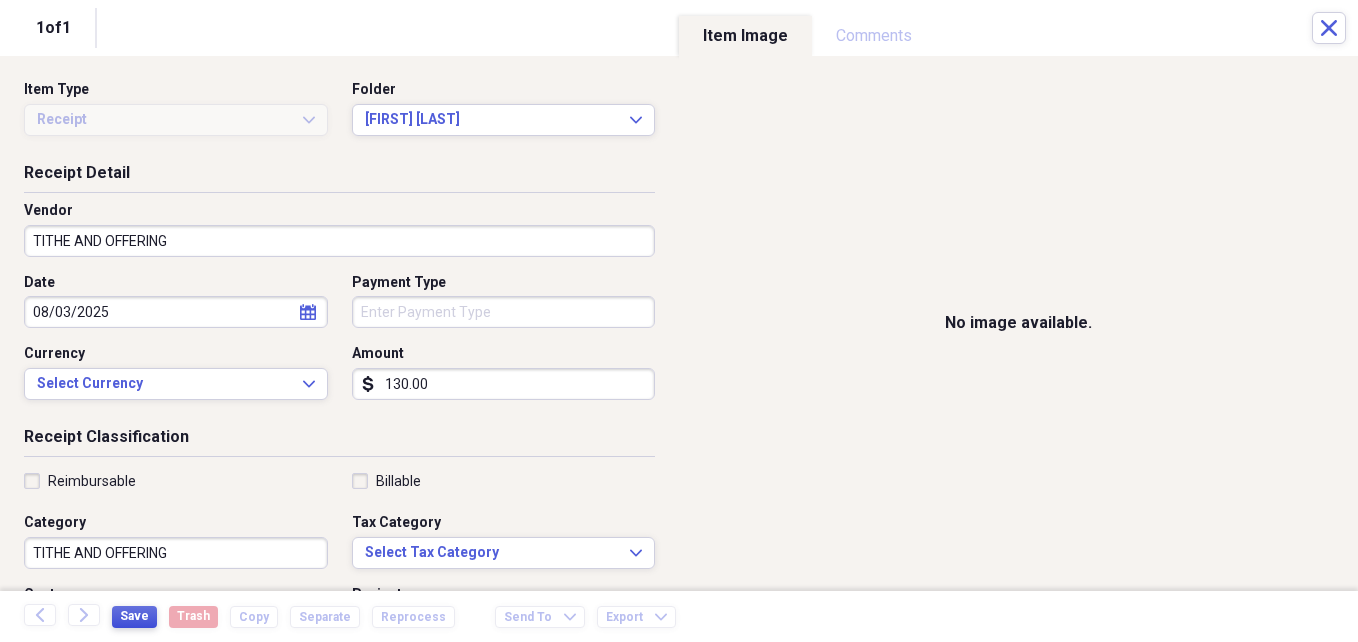 click on "Save" at bounding box center [134, 616] 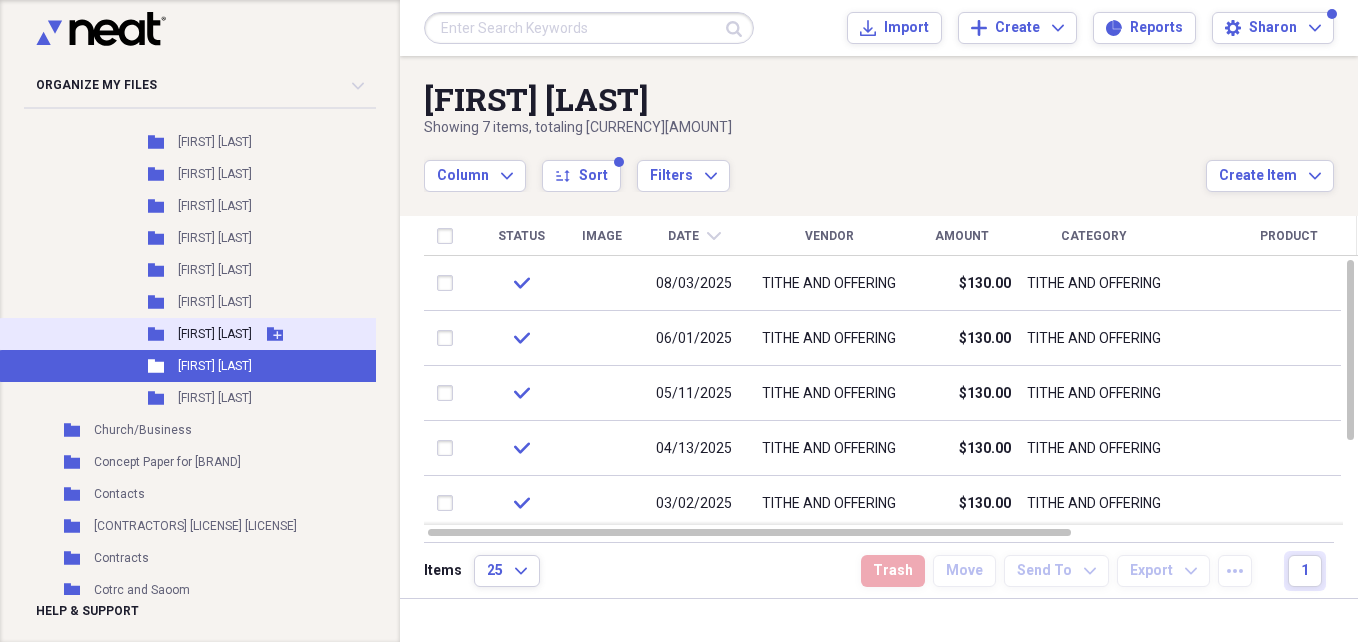 click on "[FIRST] [LAST]" at bounding box center [215, 334] 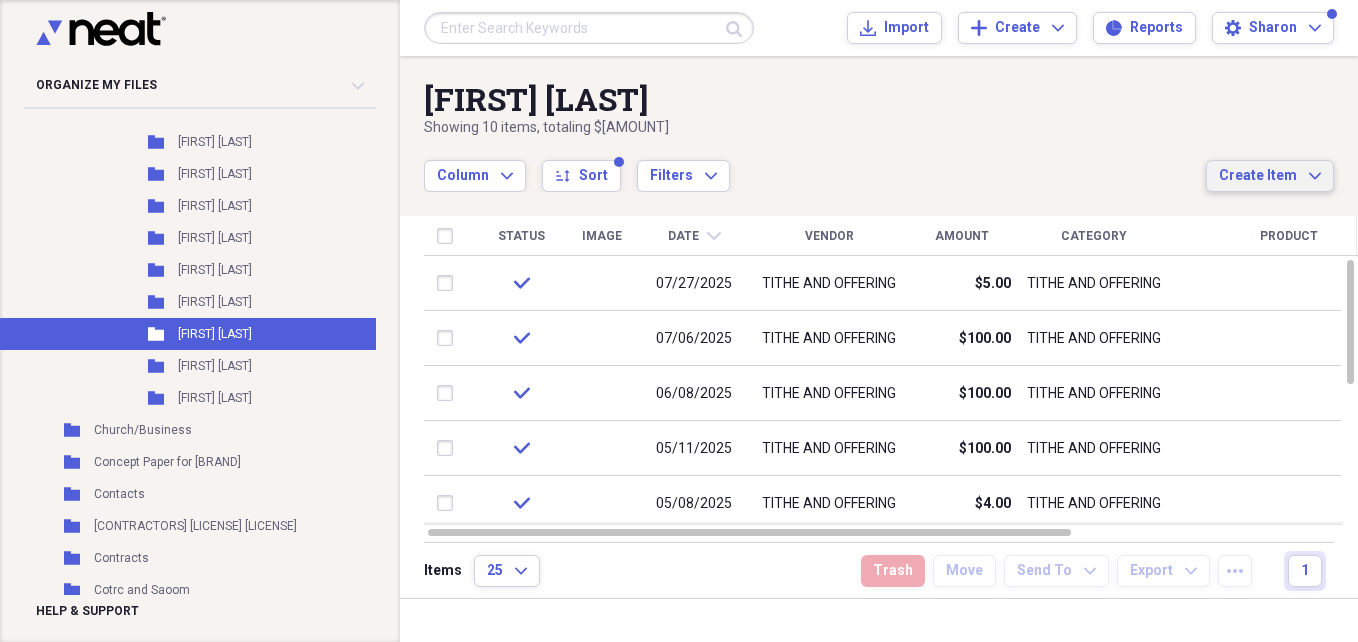 click on "Create Item" at bounding box center (1258, 176) 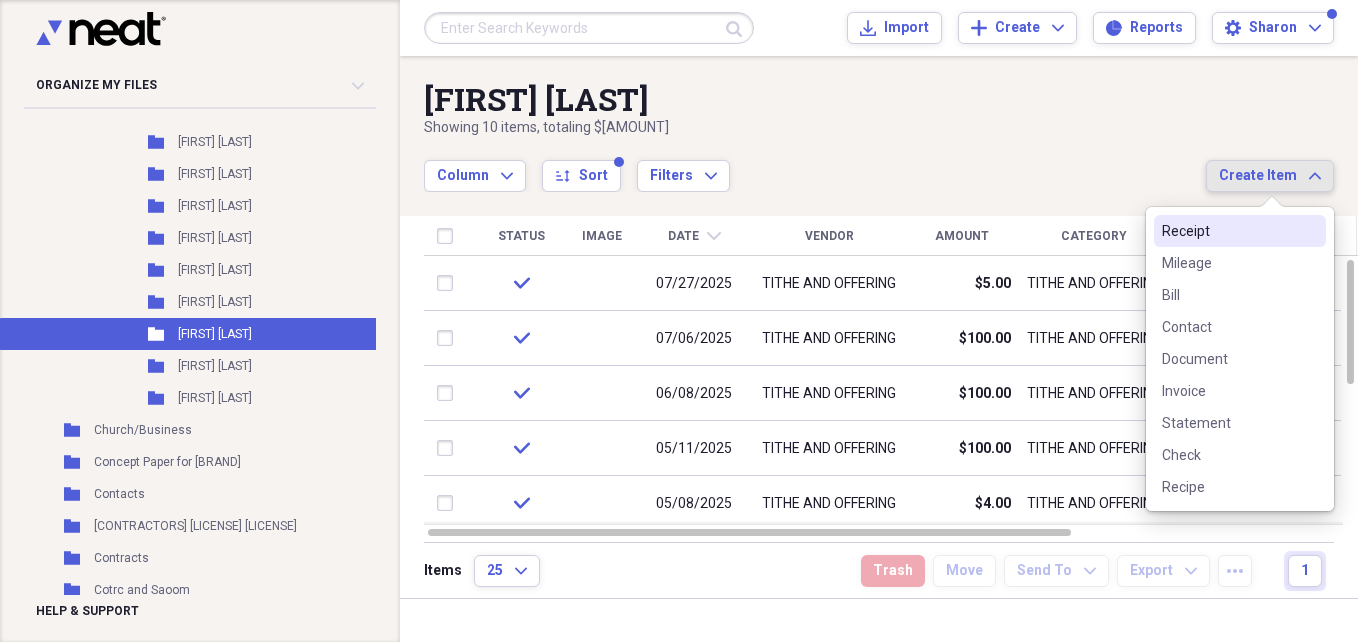click on "Receipt" at bounding box center [1228, 231] 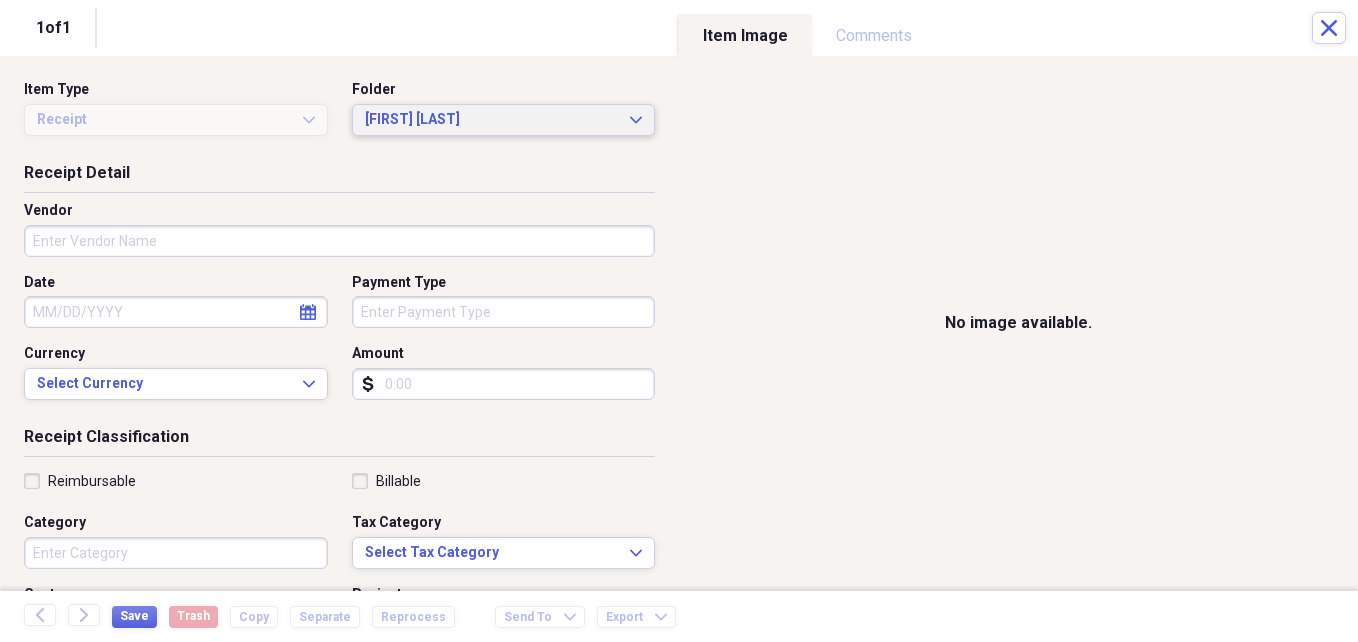 click on "Expand" 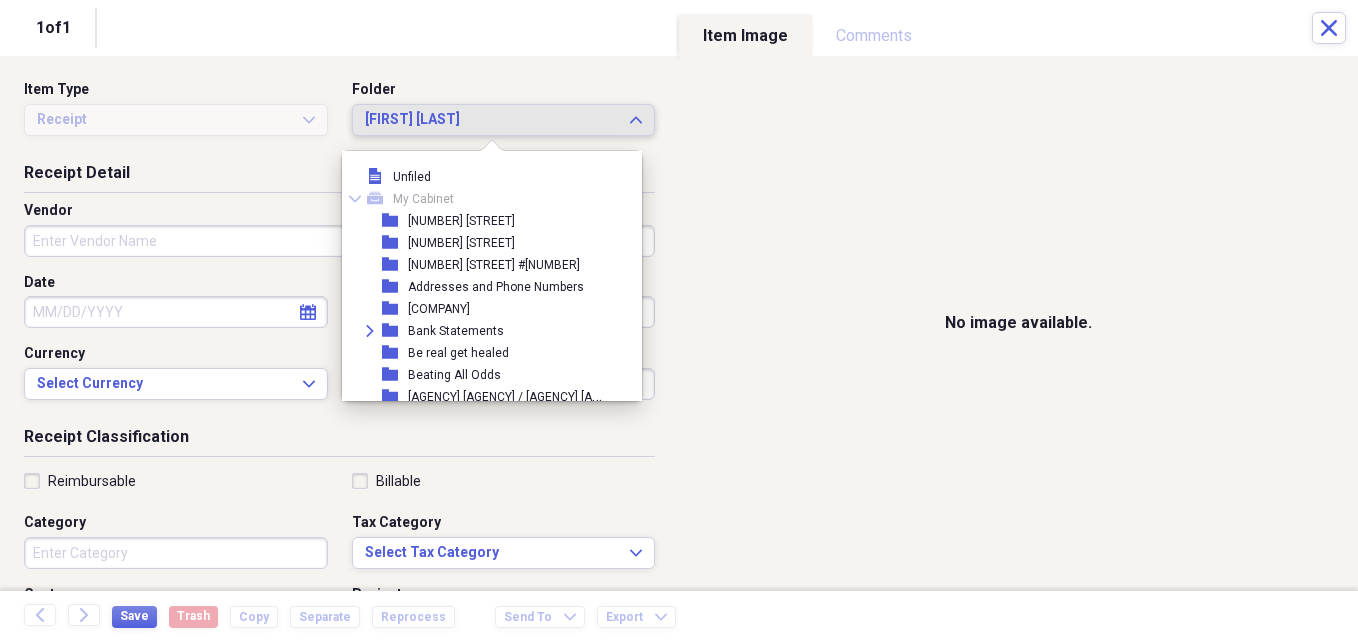 scroll, scrollTop: 2541, scrollLeft: 0, axis: vertical 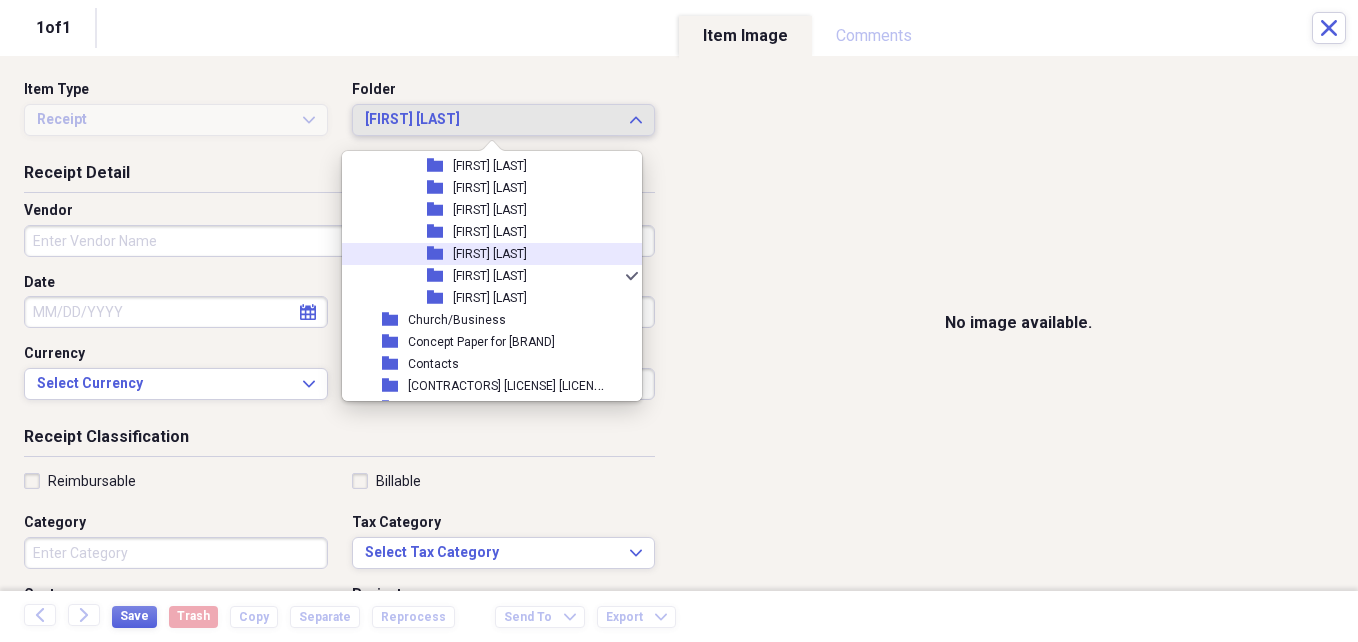 click on "[FIRST] [LAST]" at bounding box center (490, 254) 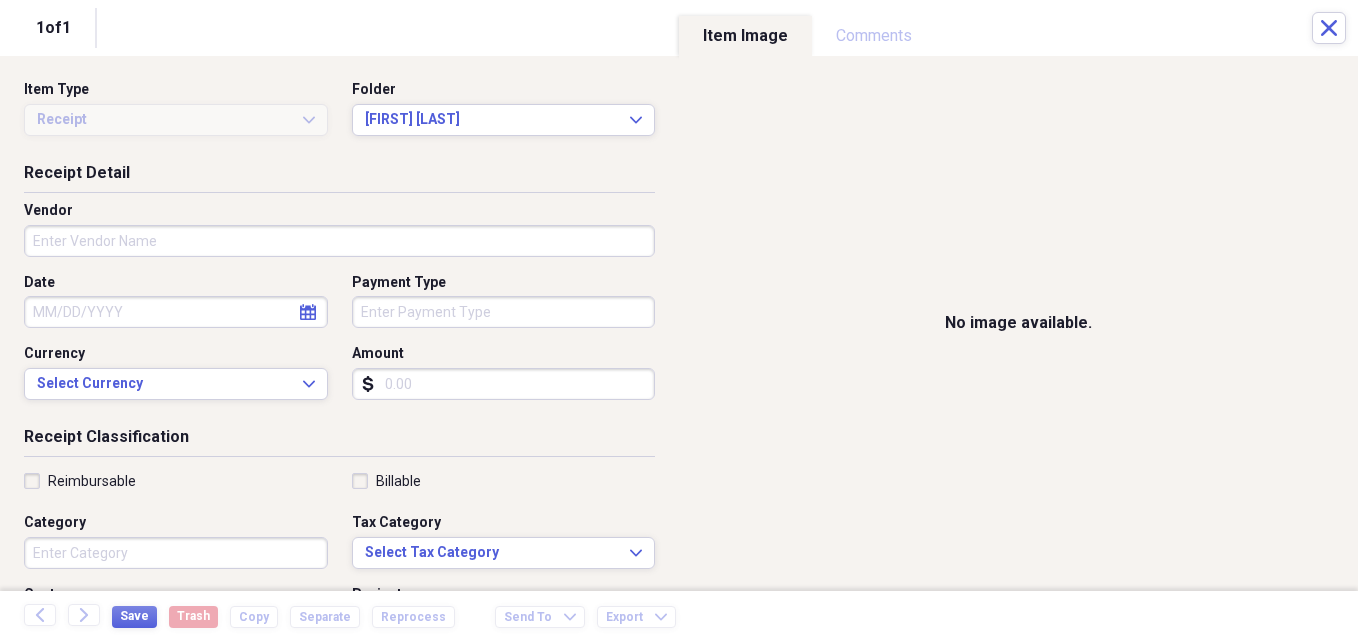 click on "Vendor" at bounding box center (339, 241) 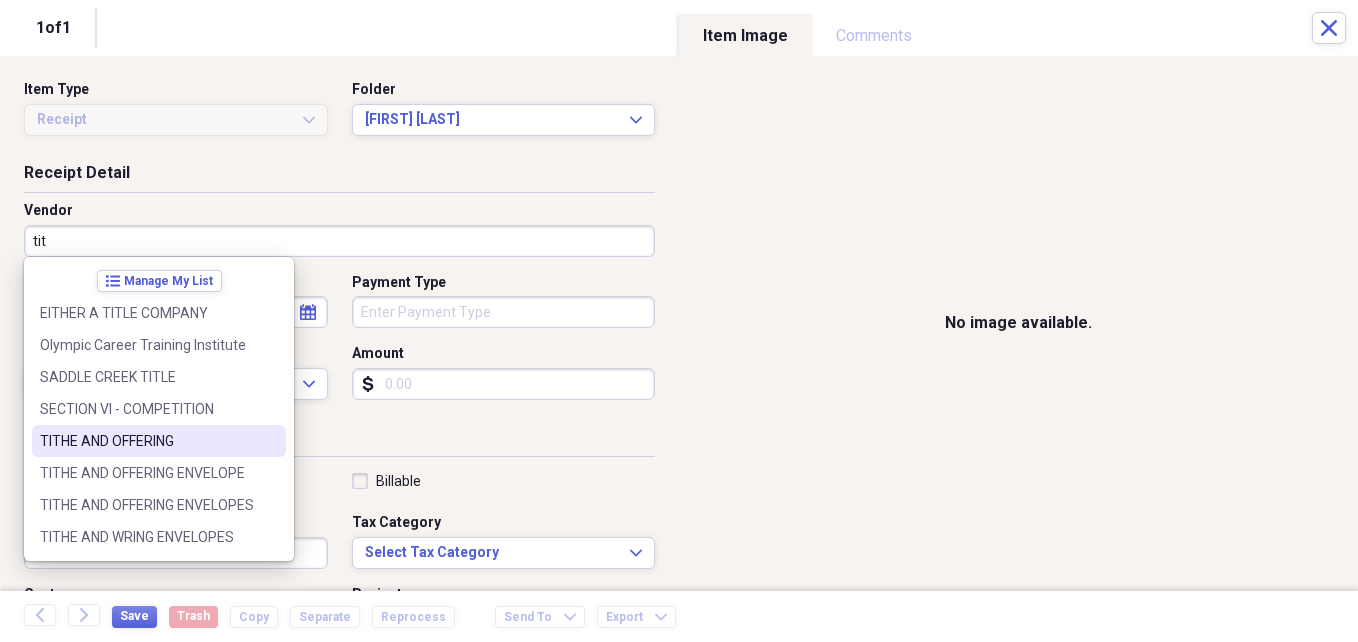click on "TITHE AND OFFERING" at bounding box center [147, 441] 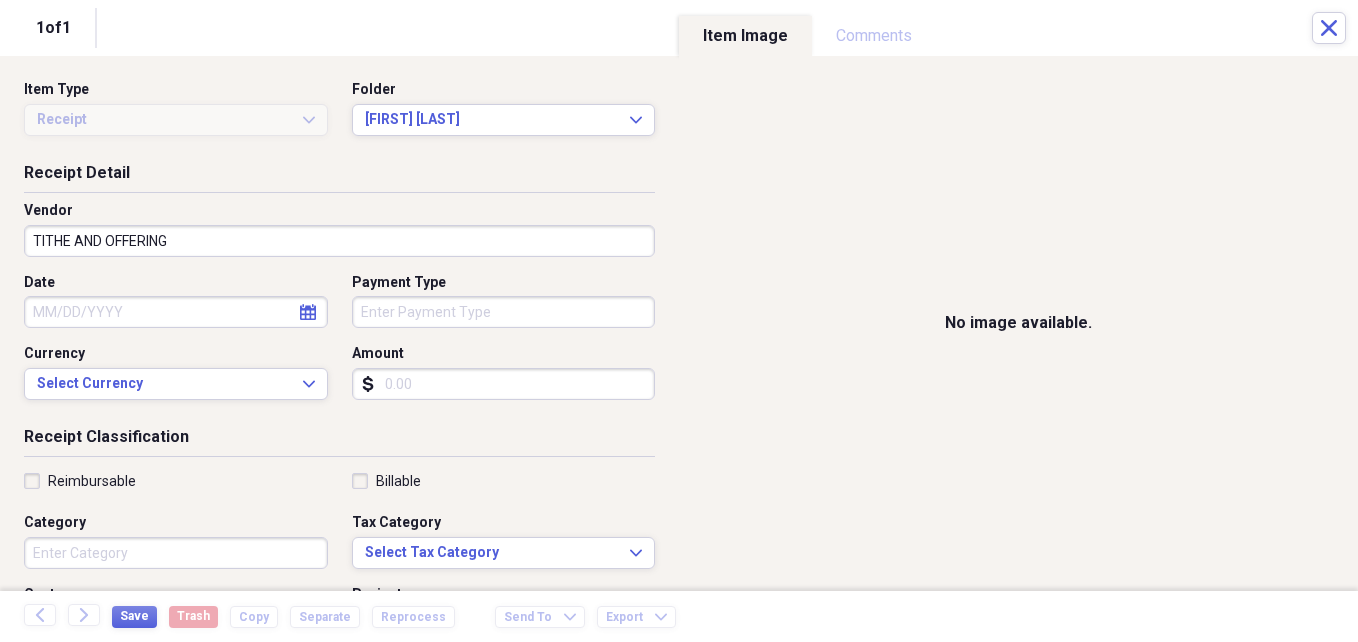 click on "Organize My Files 1 Collapse Unfiled Needs Review 1 Unfiled All Files Unfiled Unfiled Unfiled Saved Reports Collapse My Cabinet My Cabinet Add Folder Folder [NUMBER] [STREET] Add Folder Folder [NUMBER] [STREET] Add Folder Folder [NUMBER] [STREET] #4 Add Folder Folder Addresses and Phone Numbers Add Folder Folder Apprenticeship Add Folder Expand Folder Bank Statements Add Folder Folder Be real get healed Add Folder Folder Beating All Odds Add Folder Folder Bureau of Prisons (BOP)/ National Institute of Corrections (NIC) Directory Add Folder Folder Business Cards Add Folder Folder Business Development Institute Add Folder Folder Business Plan Format Add Folder Folder CCN Add Folder Folder ChIPs Add Folder Collapse Open Folder Church Add Folder Expand Folder Breakfast Ministry Add Folder Folder Documents All Areas Add Folder Expand Folder Free Haircuts Add Folder Collapse Open Folder Tithe envelopes Add Folder Folder 2015 Add Folder Folder 2016 Add Folder Expand Folder 2017 Add Folder Expand Folder 2018 Add Folder Expand" at bounding box center [679, 321] 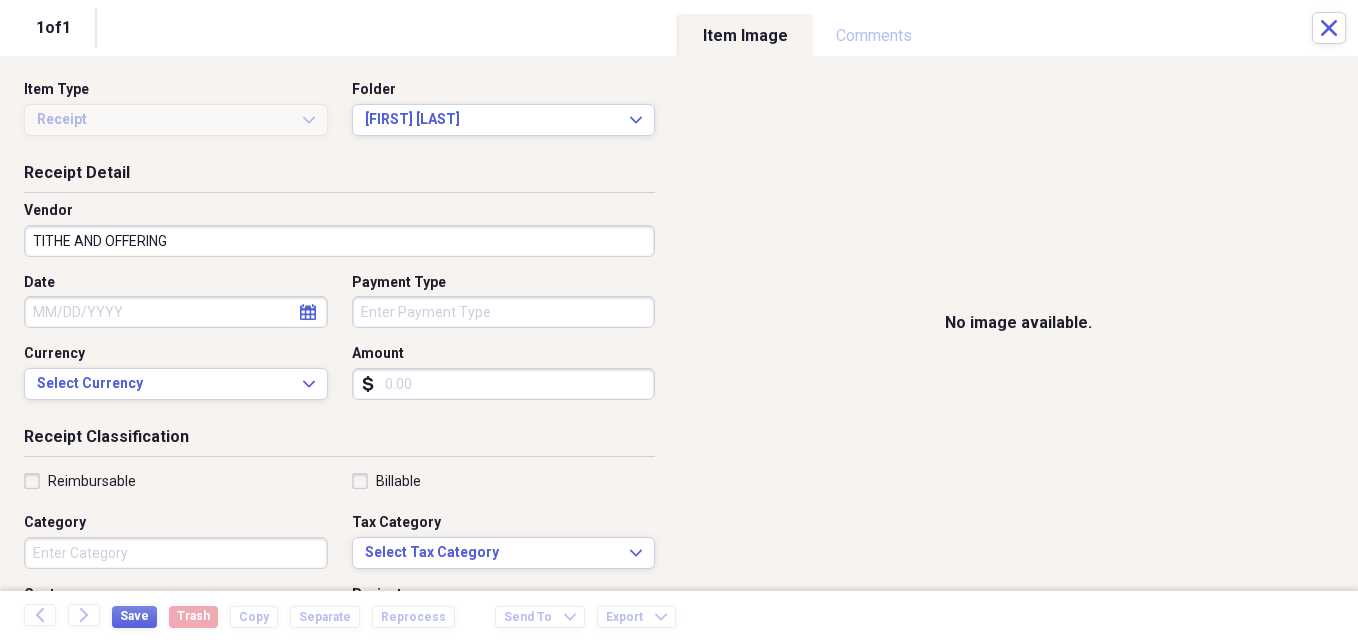 click 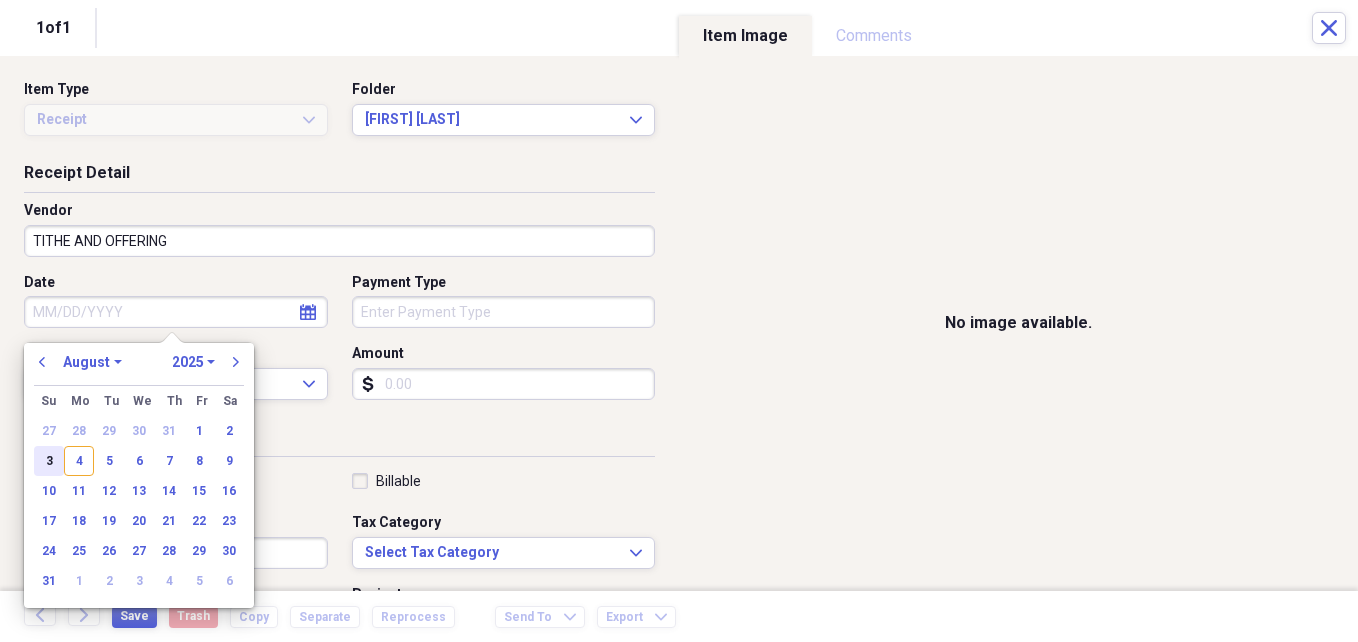 click on "3" at bounding box center (49, 461) 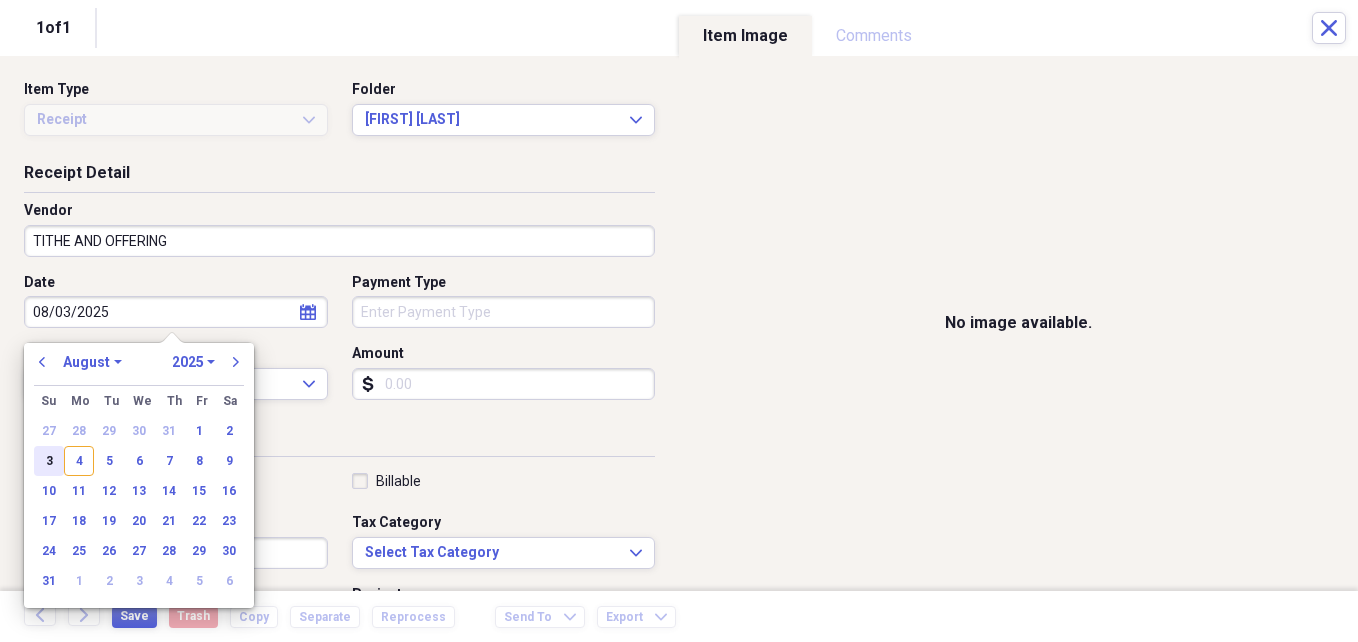 type on "08/03/2025" 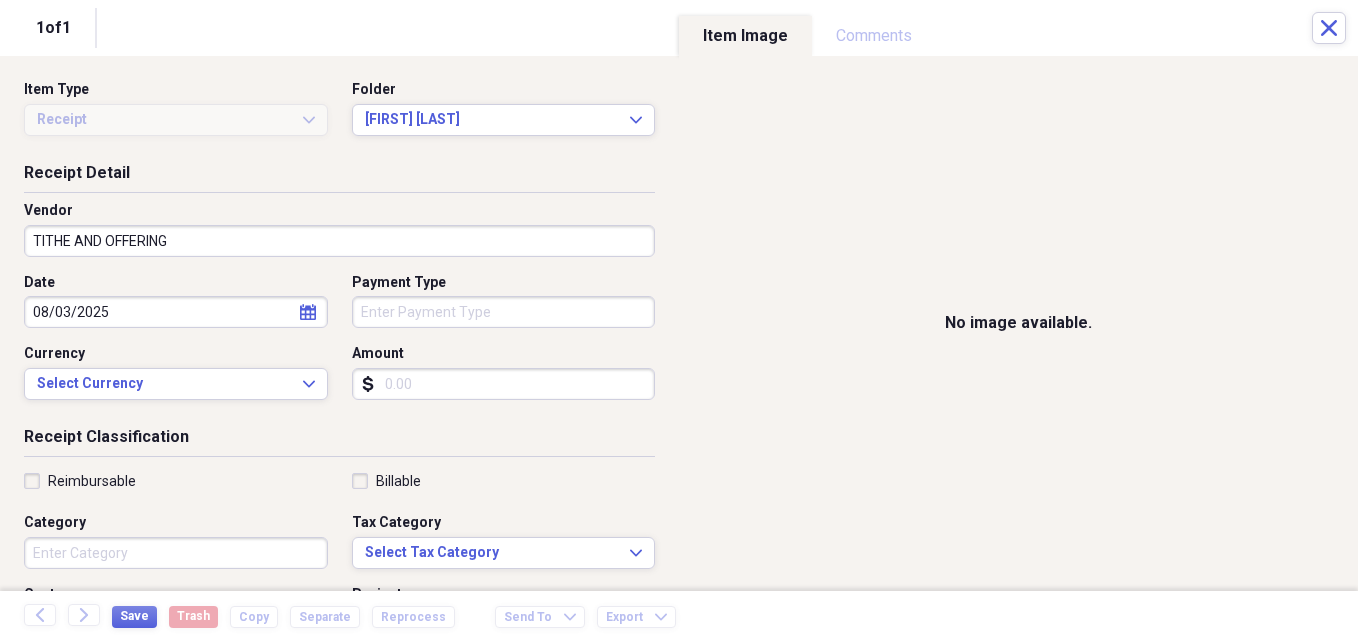 click on "Amount" at bounding box center (504, 384) 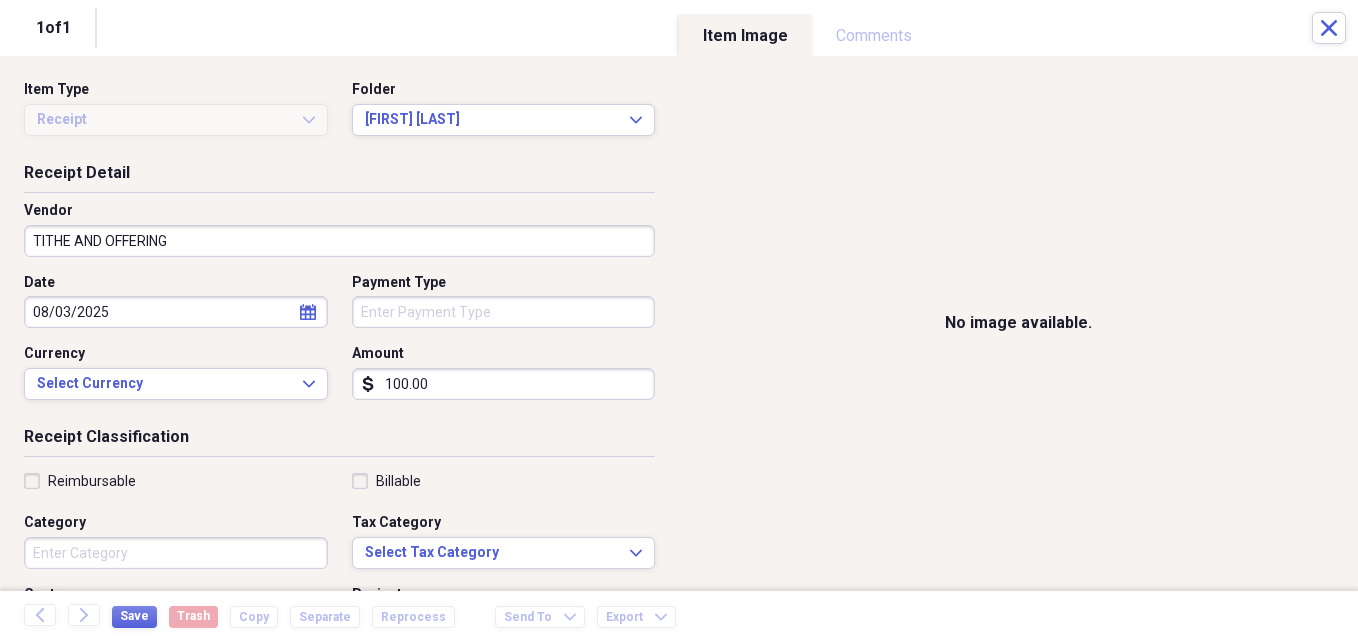type on "100.00" 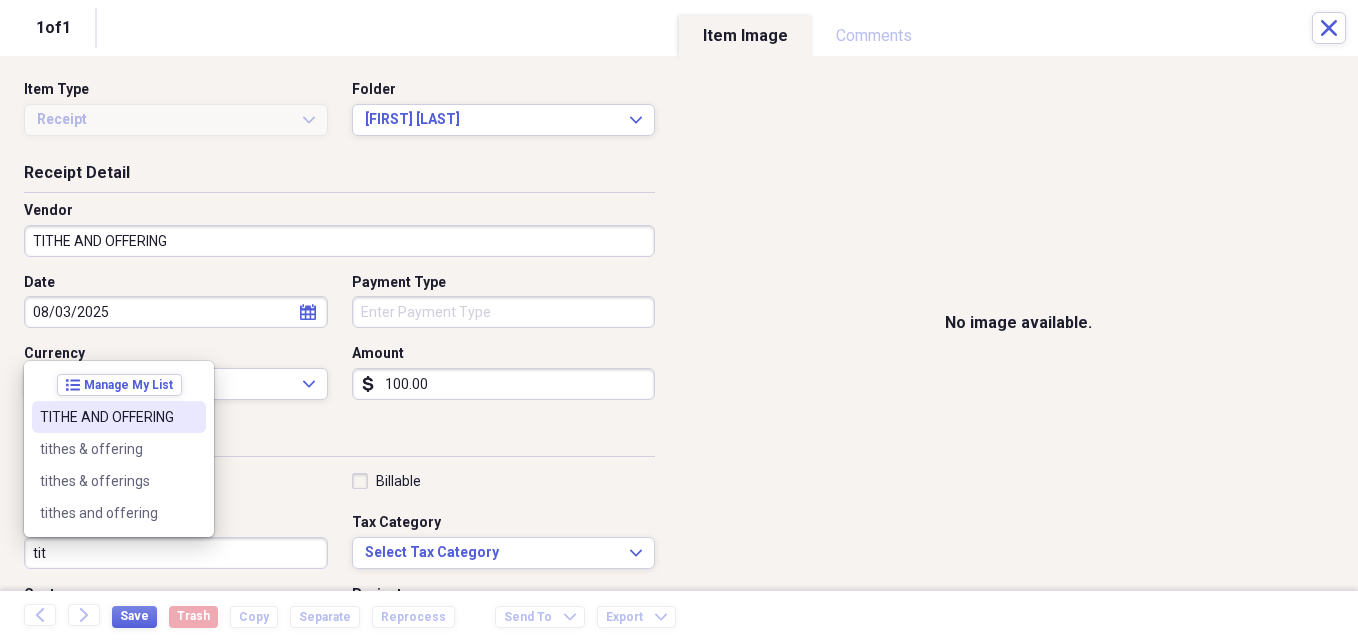click on "TITHE AND OFFERING" at bounding box center [107, 417] 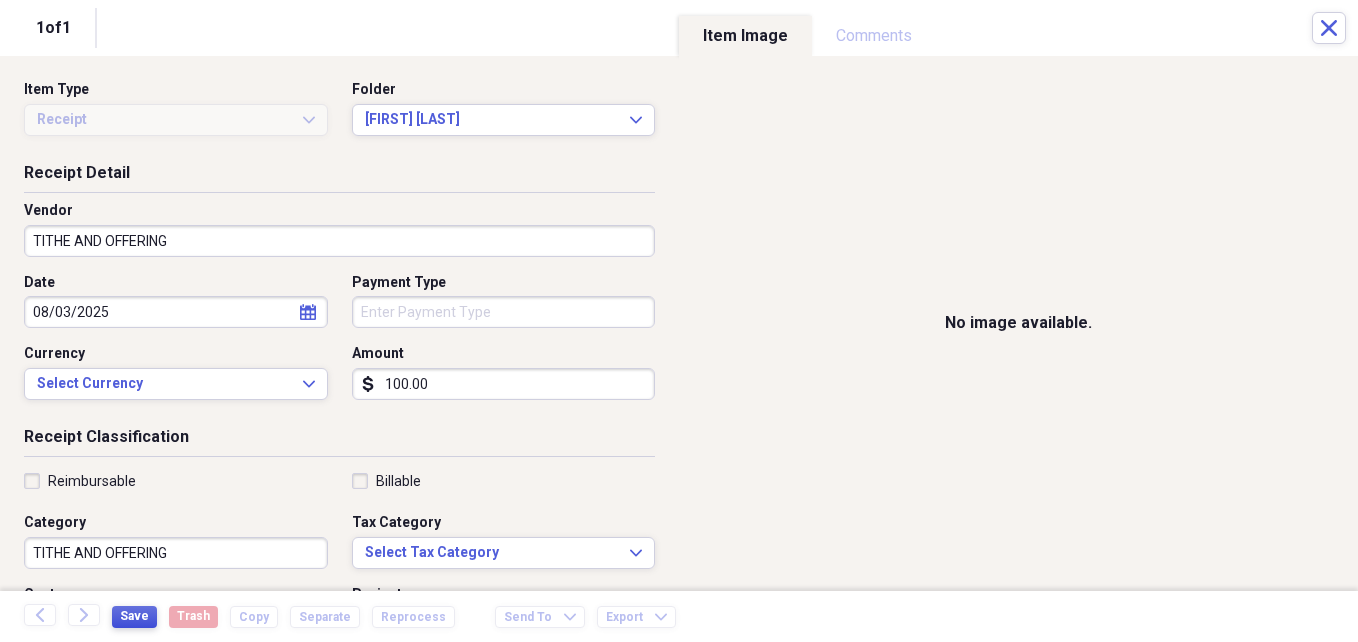 click on "Save" at bounding box center [134, 616] 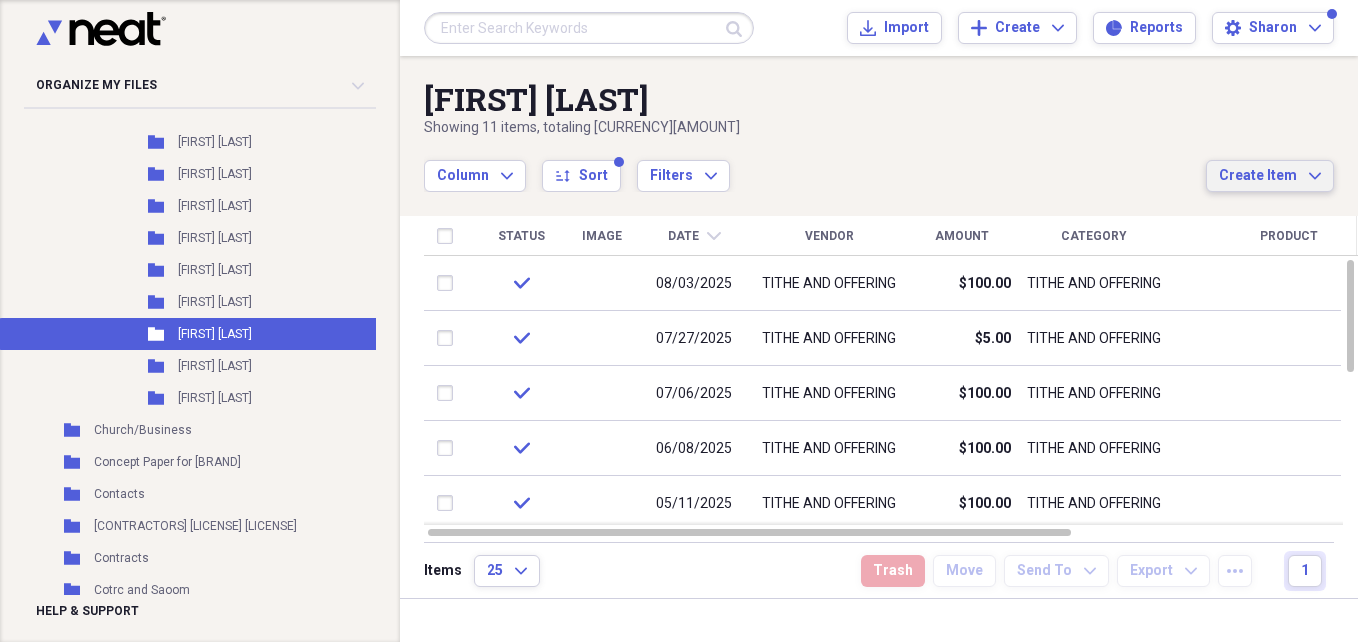 click on "Create Item" at bounding box center (1258, 176) 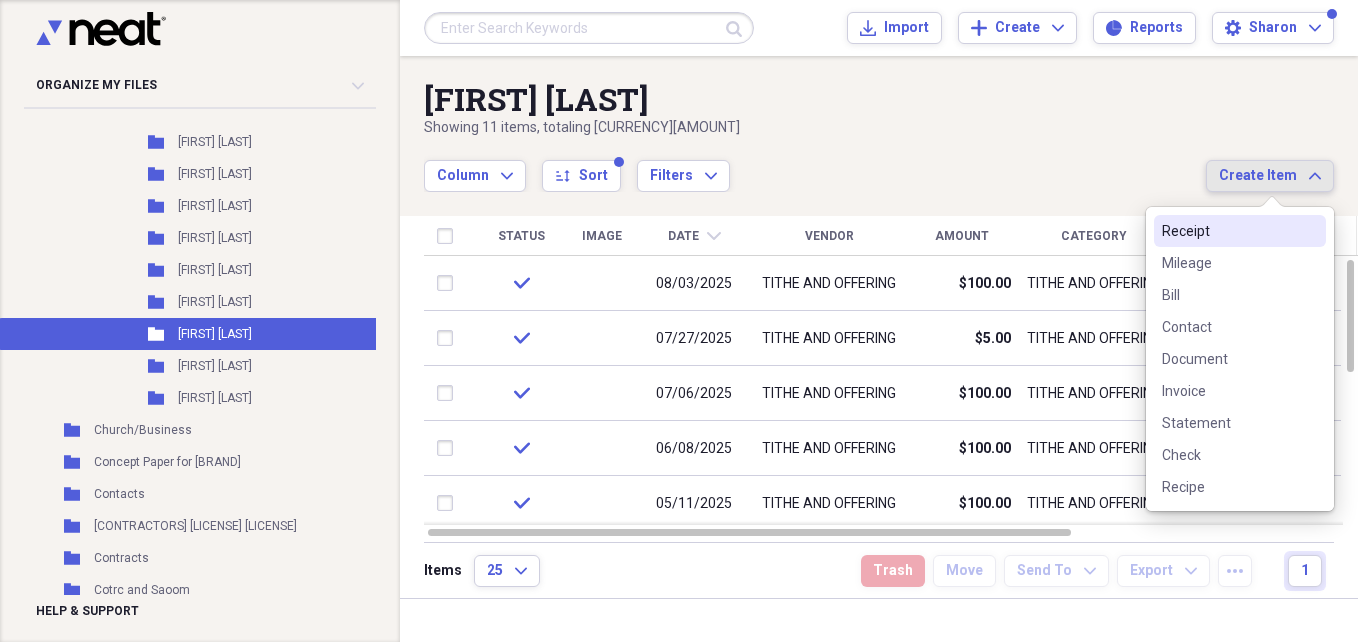 click on "Create Item" at bounding box center (1258, 176) 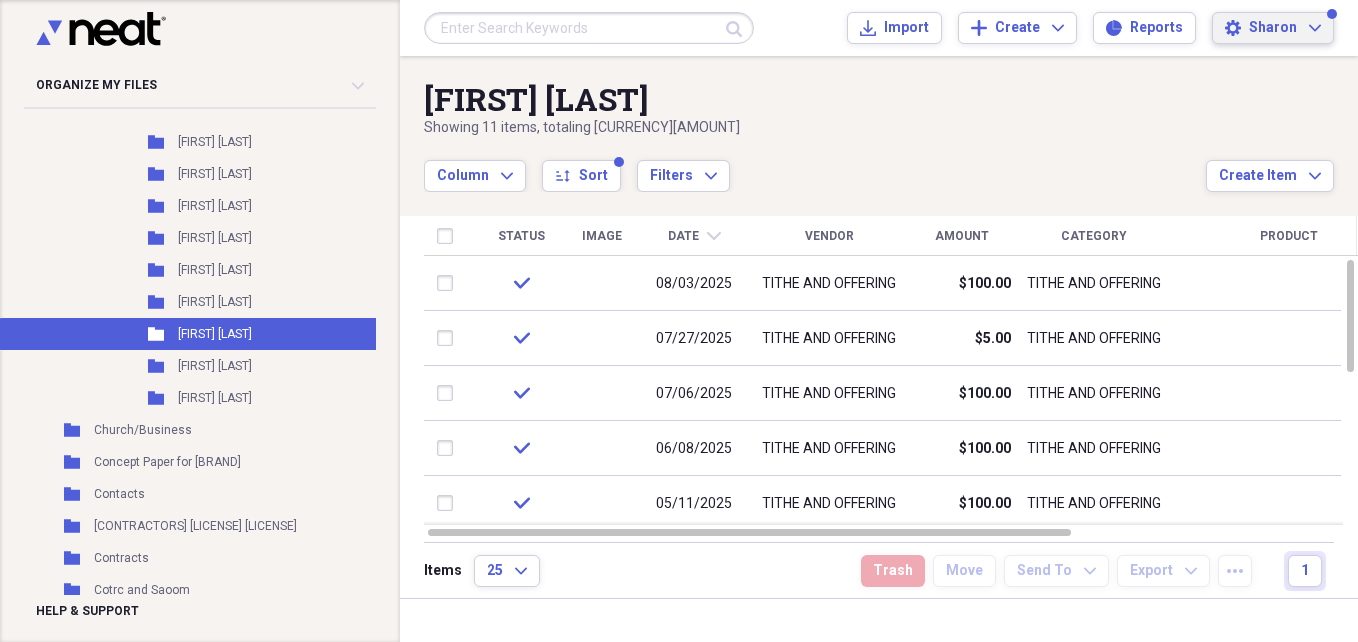 click on "Expand" 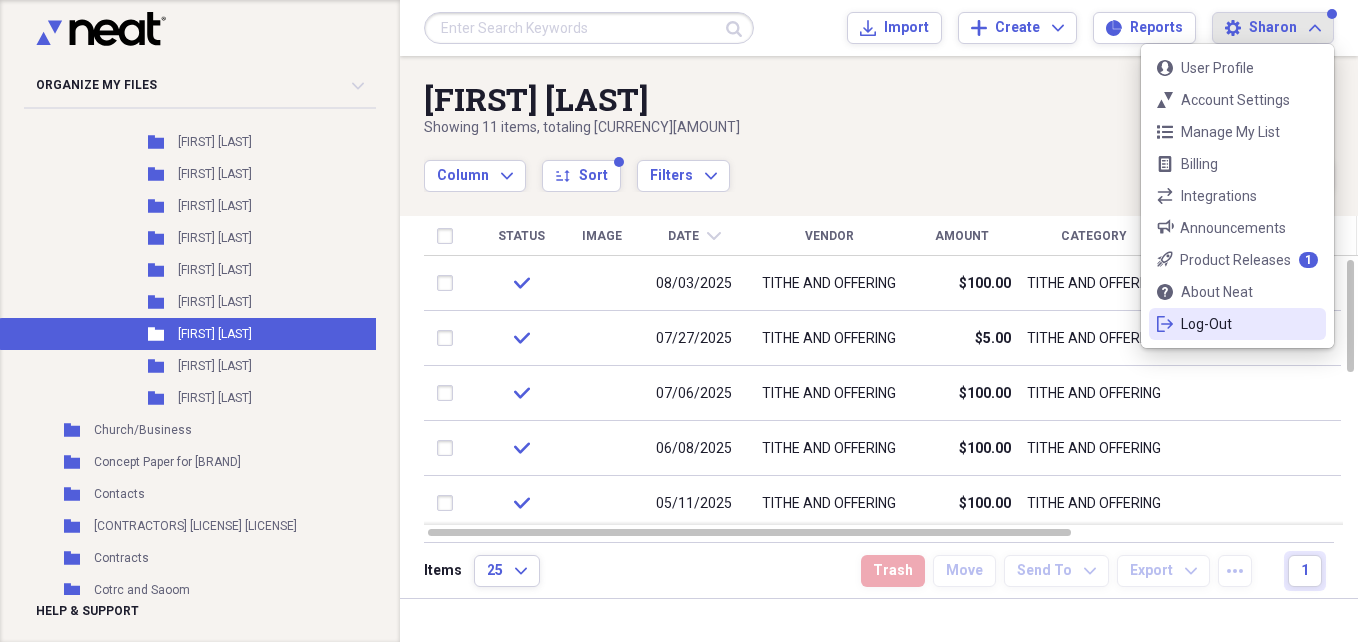 click on "Log-Out" at bounding box center [1237, 324] 